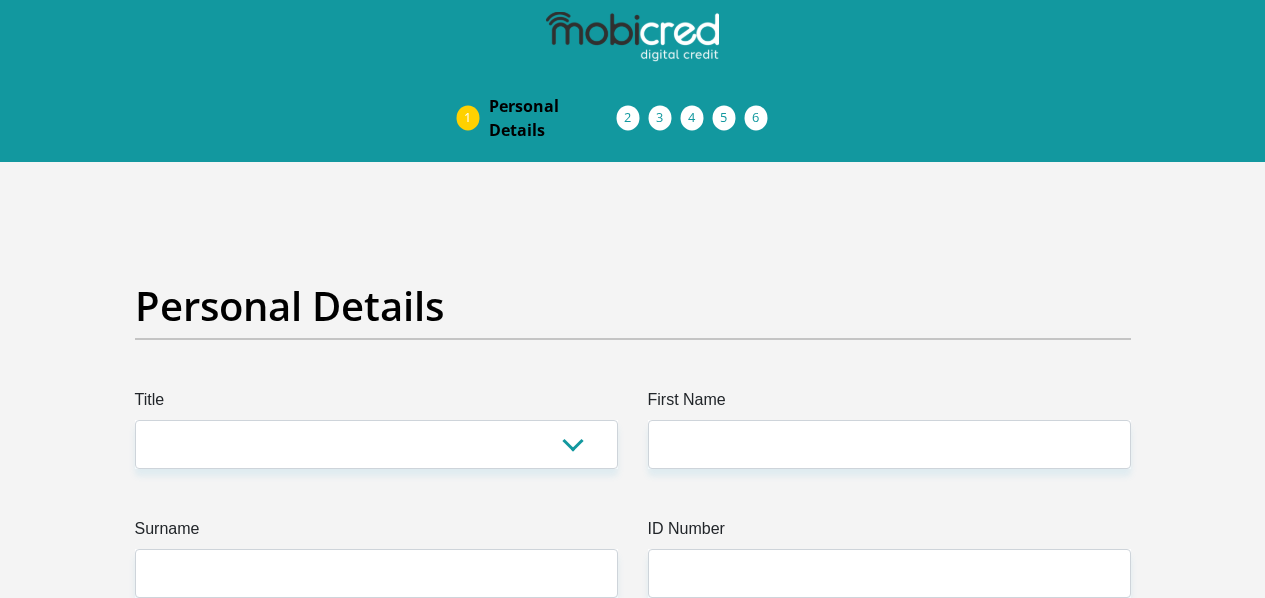 scroll, scrollTop: 0, scrollLeft: 0, axis: both 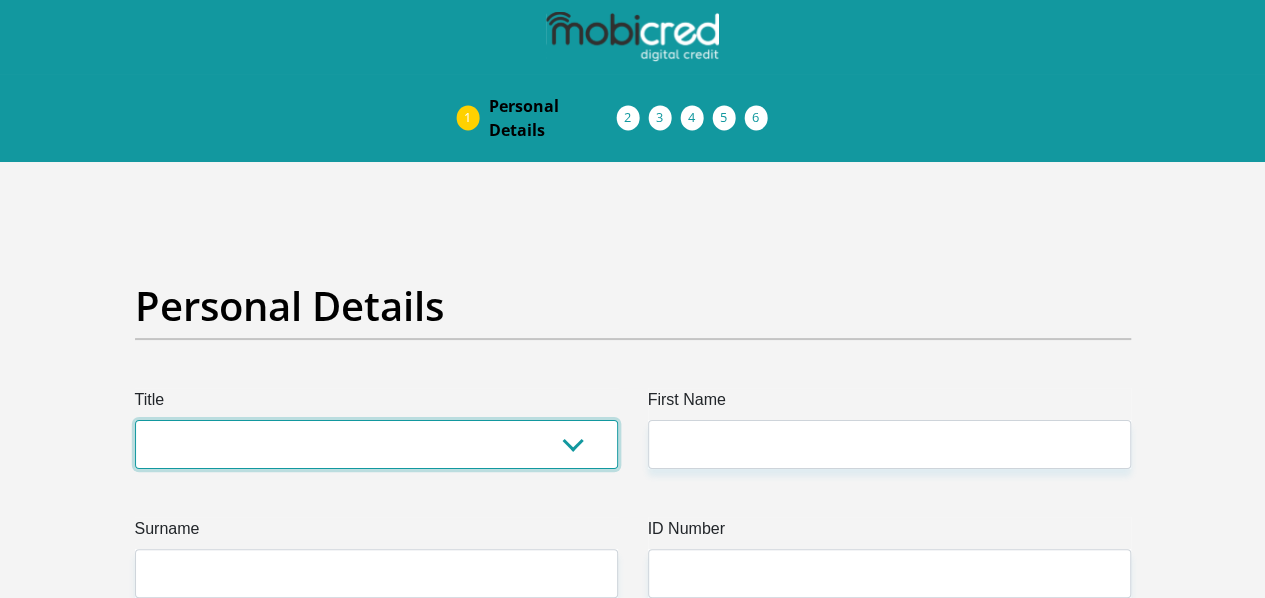 click on "Mr
Ms
Mrs
Dr
Other" at bounding box center (376, 444) 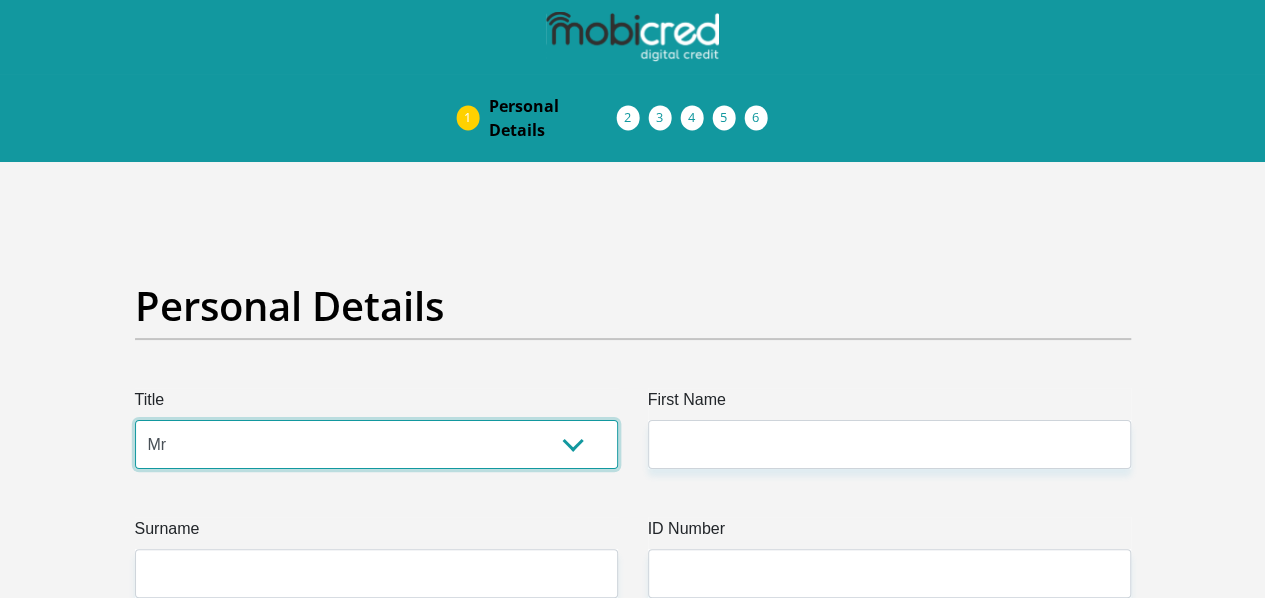 click on "Mr
Ms
Mrs
Dr
Other" at bounding box center (376, 444) 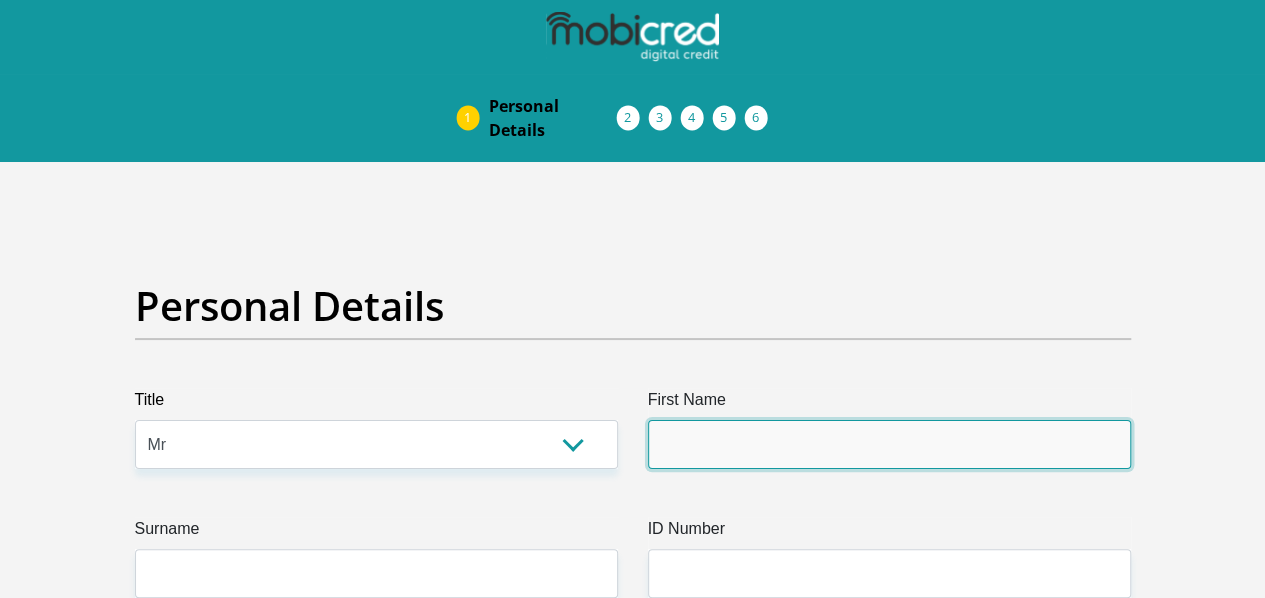 click on "First Name" at bounding box center [889, 444] 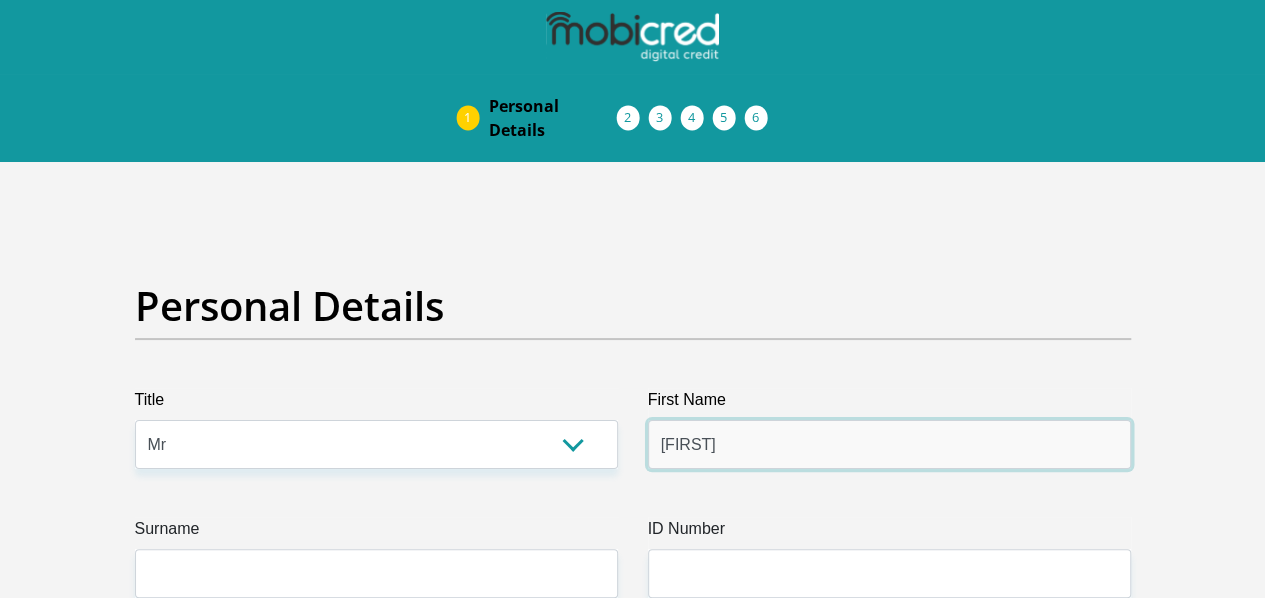 type on "Sinenhlanhla" 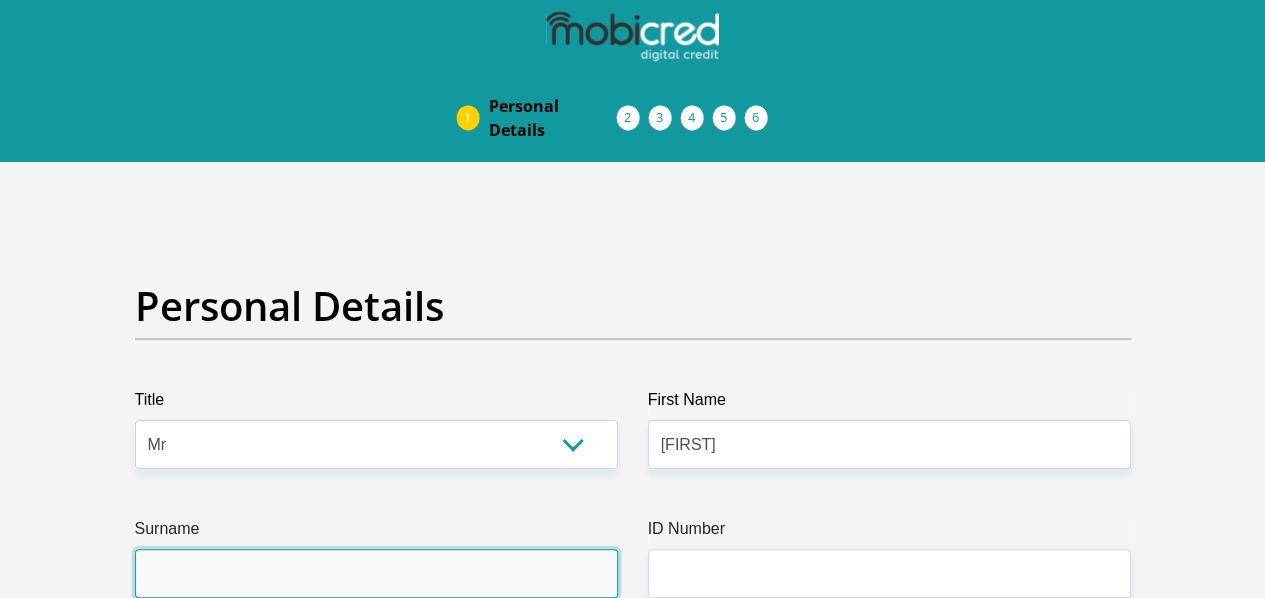click on "Surname" at bounding box center (376, 573) 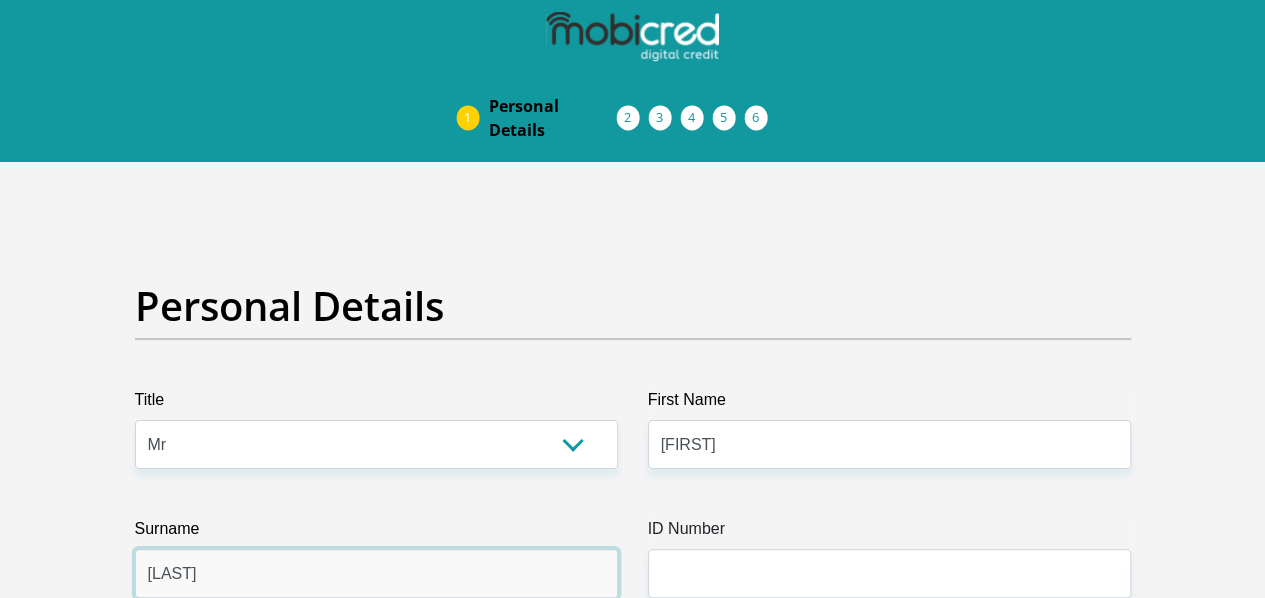 type on "[LAST]" 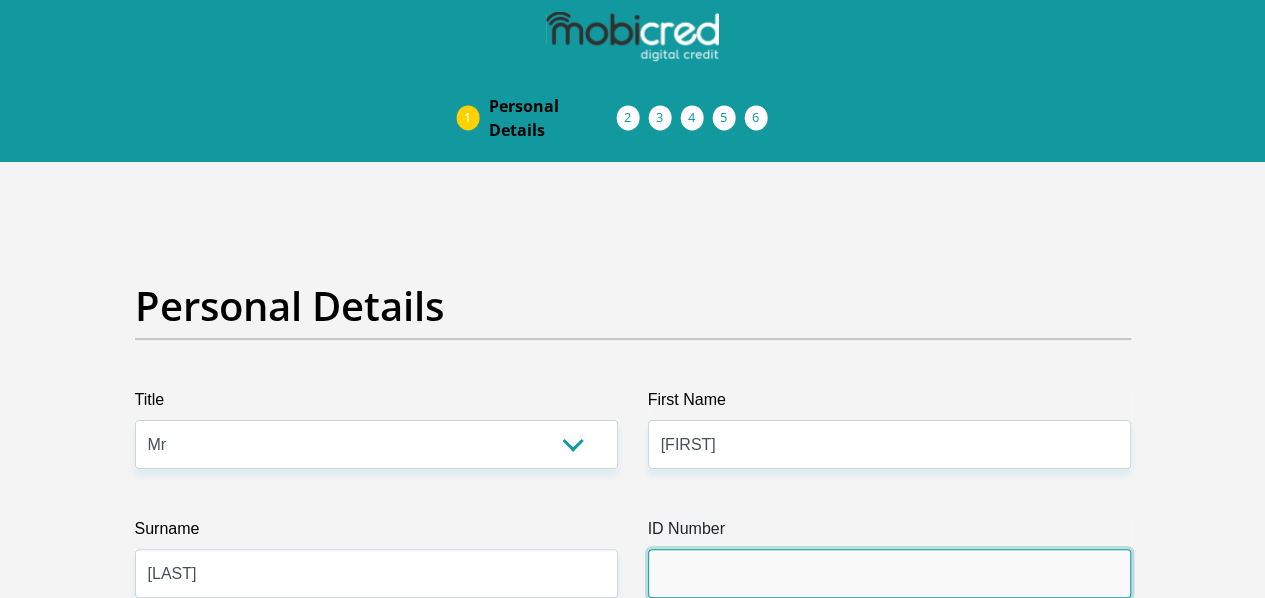 click on "ID Number" at bounding box center [889, 573] 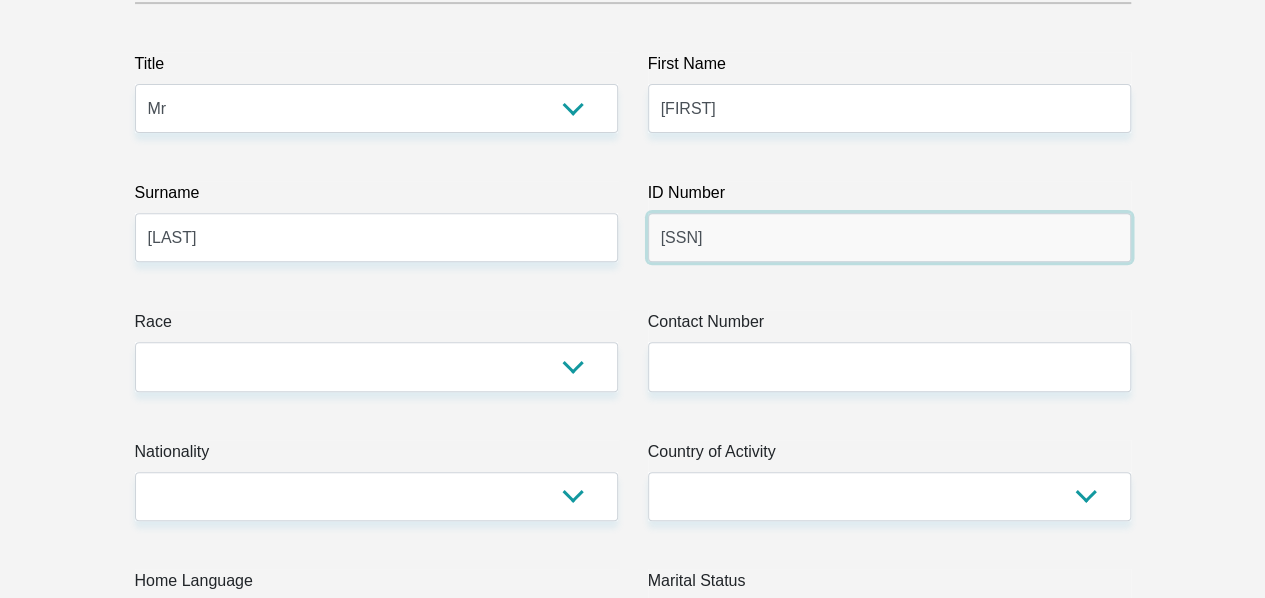 scroll, scrollTop: 395, scrollLeft: 0, axis: vertical 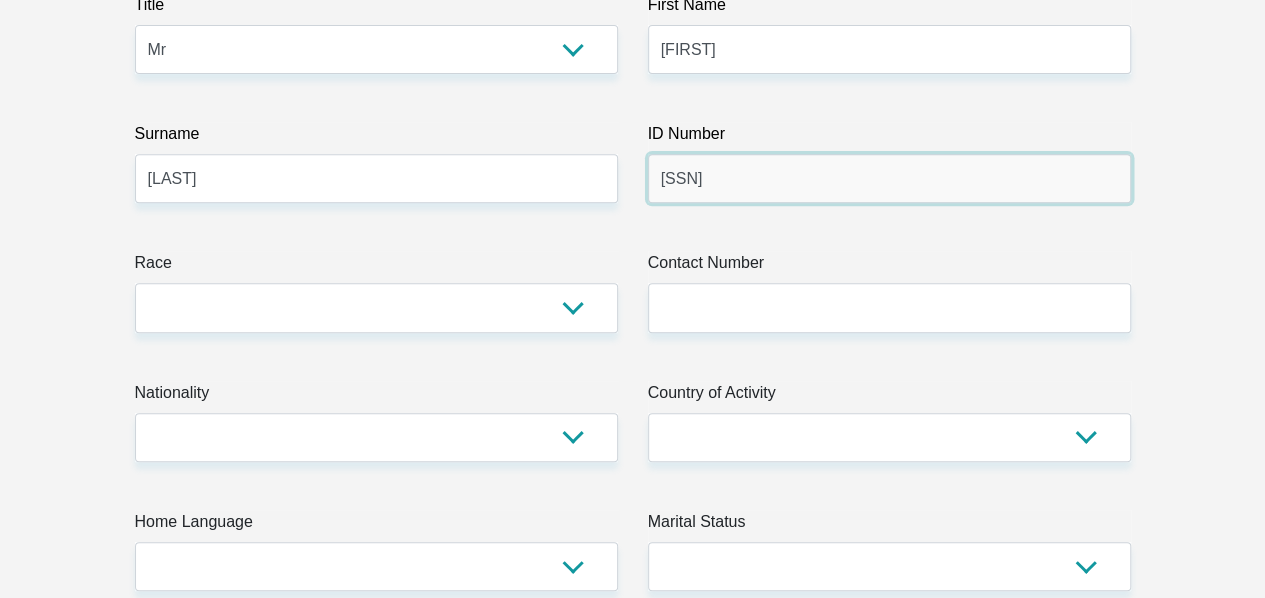 type on "9912315762085" 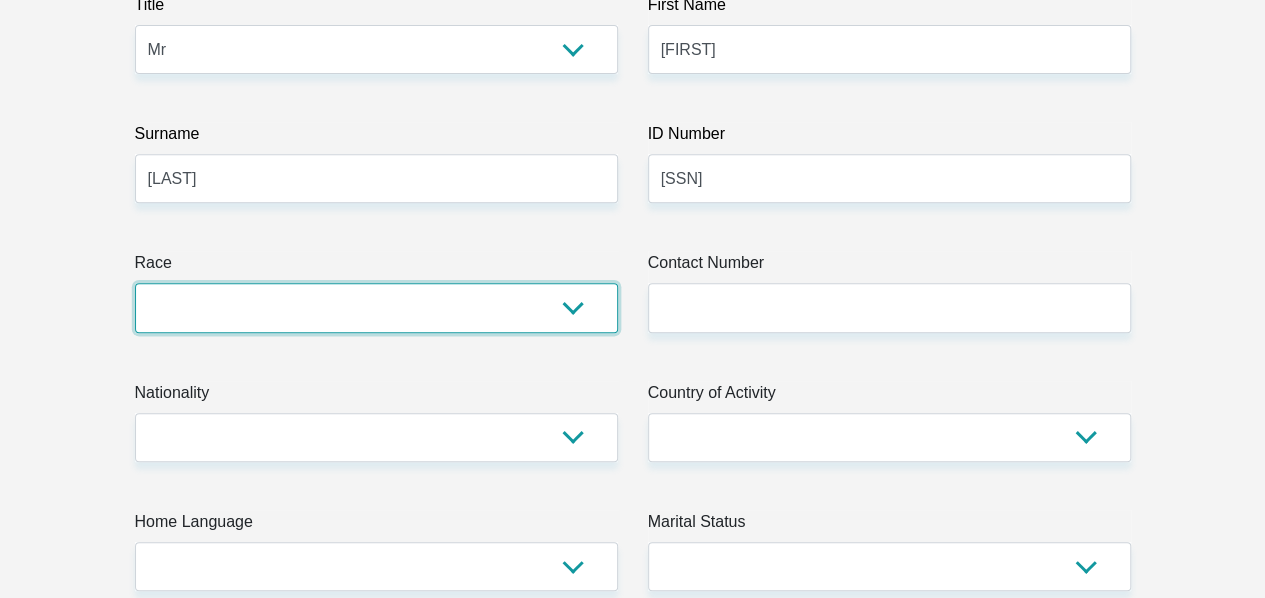 click on "Black
Coloured
Indian
White
Other" at bounding box center (376, 307) 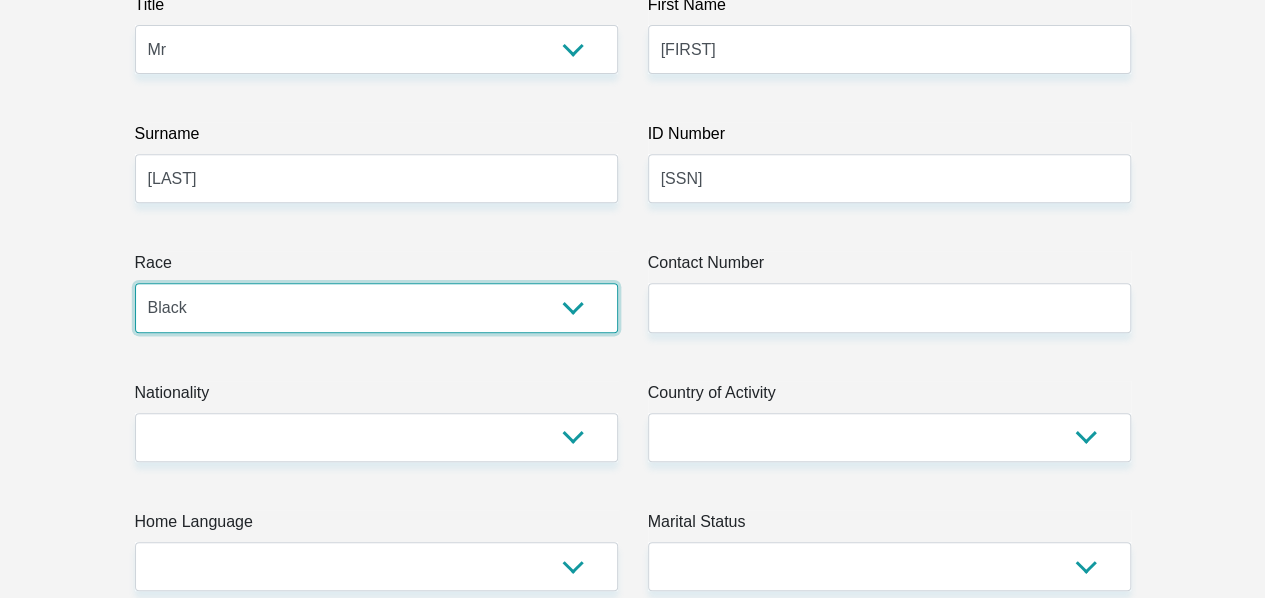 click on "Black
Coloured
Indian
White
Other" at bounding box center (376, 307) 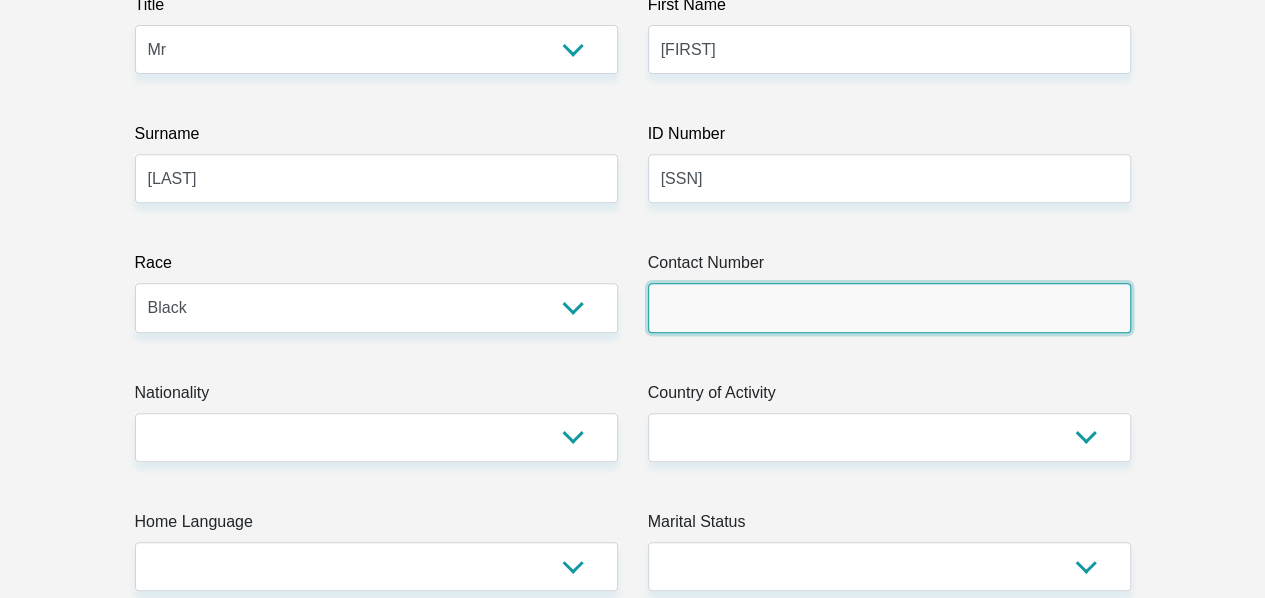 click on "Contact Number" at bounding box center [889, 307] 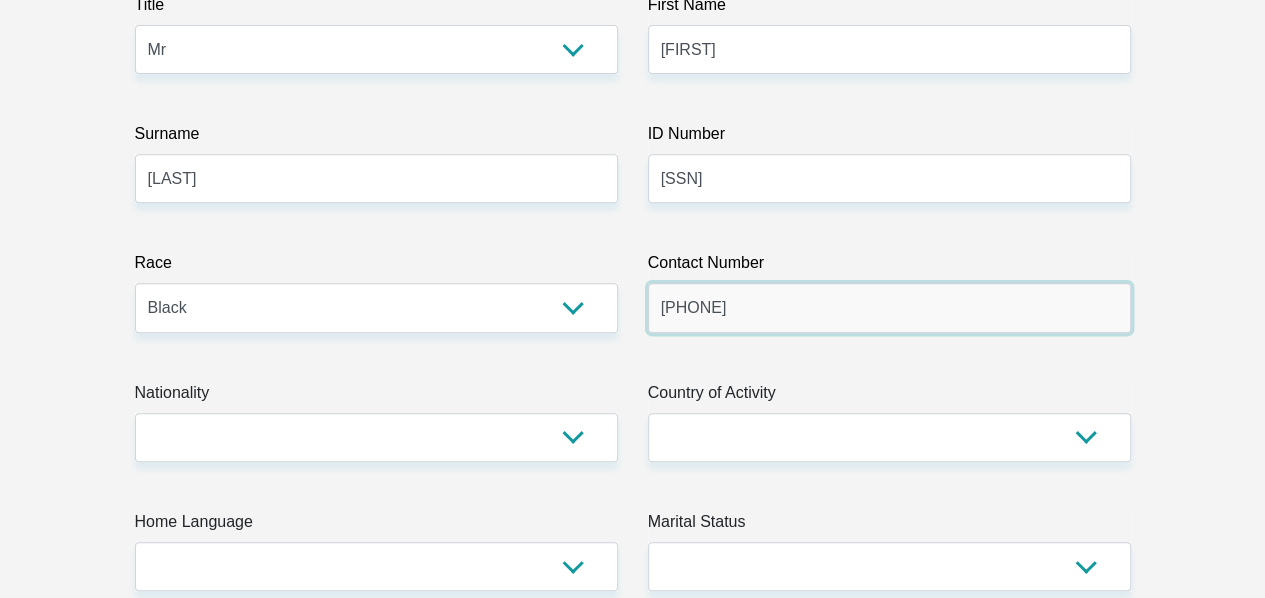 type on "0820578303" 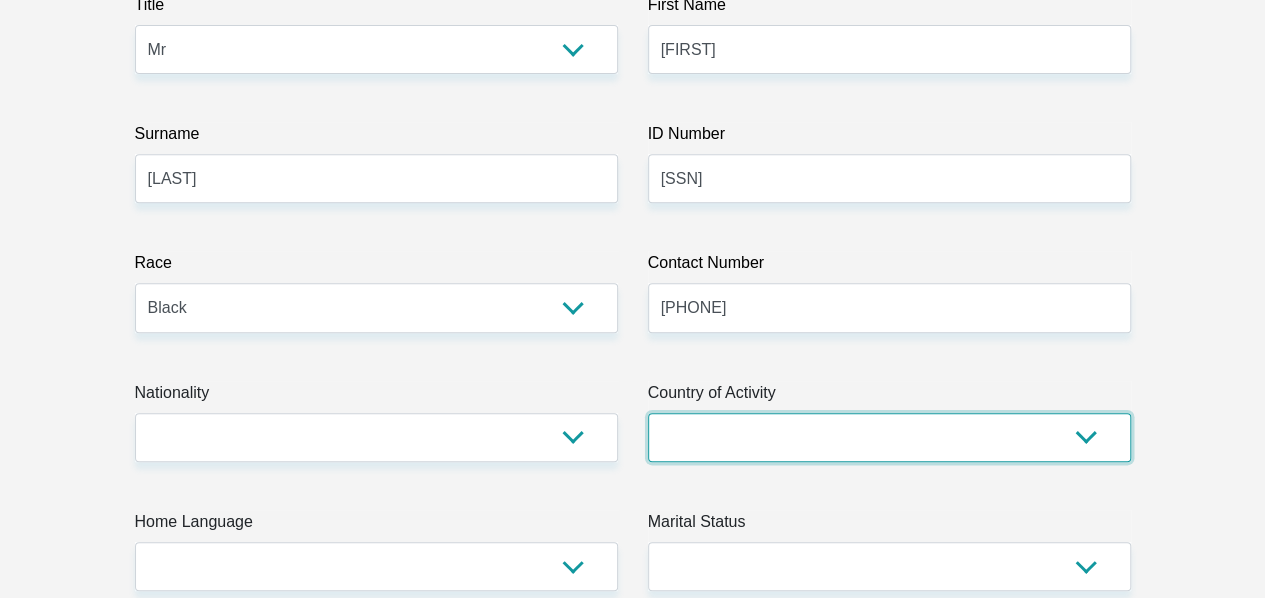 click on "South Africa
Afghanistan
Aland Islands
Albania
Algeria
America Samoa
American Virgin Islands
Andorra
Angola
Anguilla
Antarctica
Antigua and Barbuda
Argentina
Armenia
Aruba
Ascension Island
Australia
Austria
Azerbaijan
Chad" at bounding box center [889, 437] 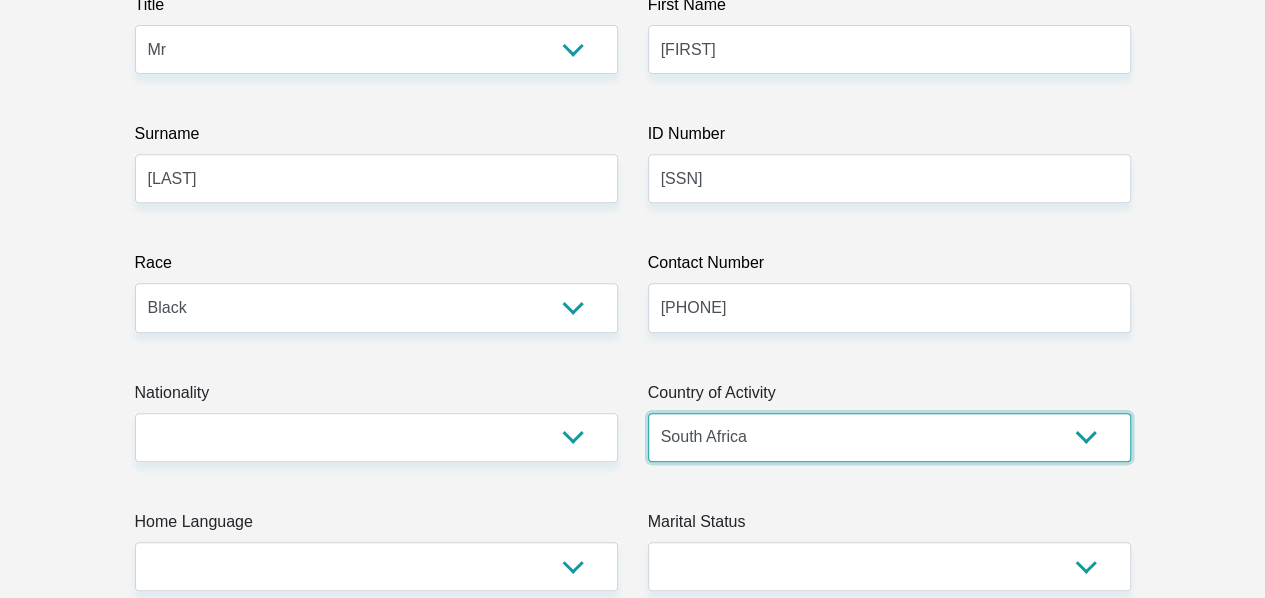 click on "South Africa
Afghanistan
Aland Islands
Albania
Algeria
America Samoa
American Virgin Islands
Andorra
Angola
Anguilla
Antarctica
Antigua and Barbuda
Argentina
Armenia
Aruba
Ascension Island
Australia
Austria
Azerbaijan
Chad" at bounding box center (889, 437) 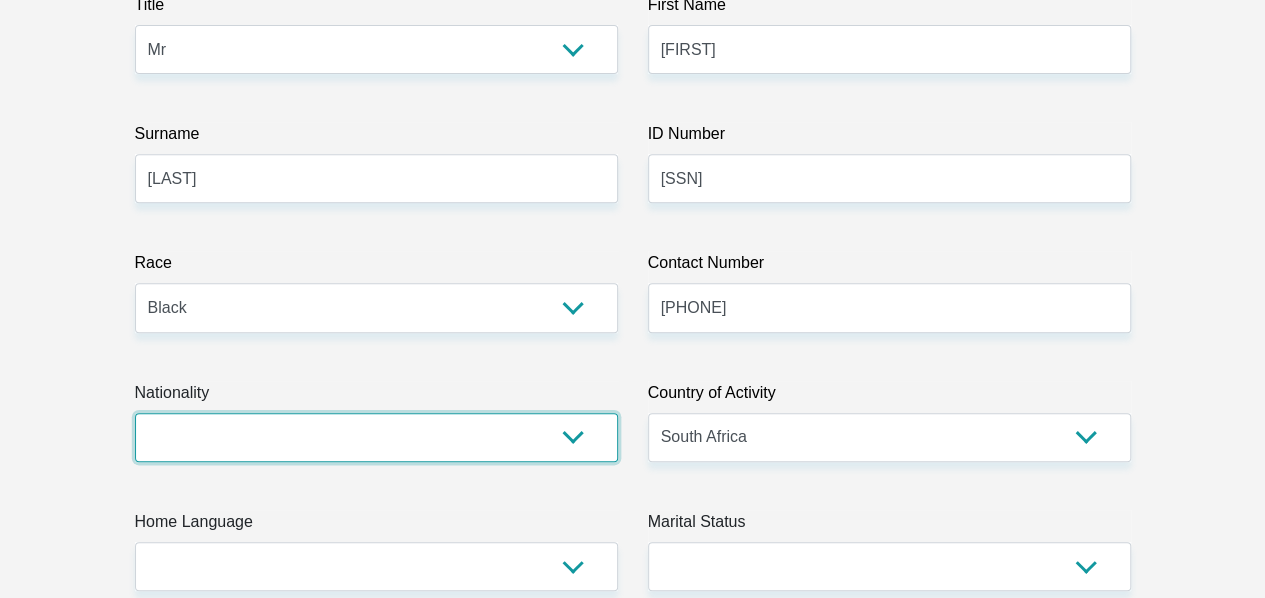 click on "South Africa
Afghanistan
Aland Islands
Albania
Algeria
America Samoa
American Virgin Islands
Andorra
Angola
Anguilla
Antarctica
Antigua and Barbuda
Argentina
Armenia
Aruba
Ascension Island
Australia
Austria
Azerbaijan
Bahamas
Bahrain
Bangladesh
Barbados
Chad" at bounding box center (376, 437) 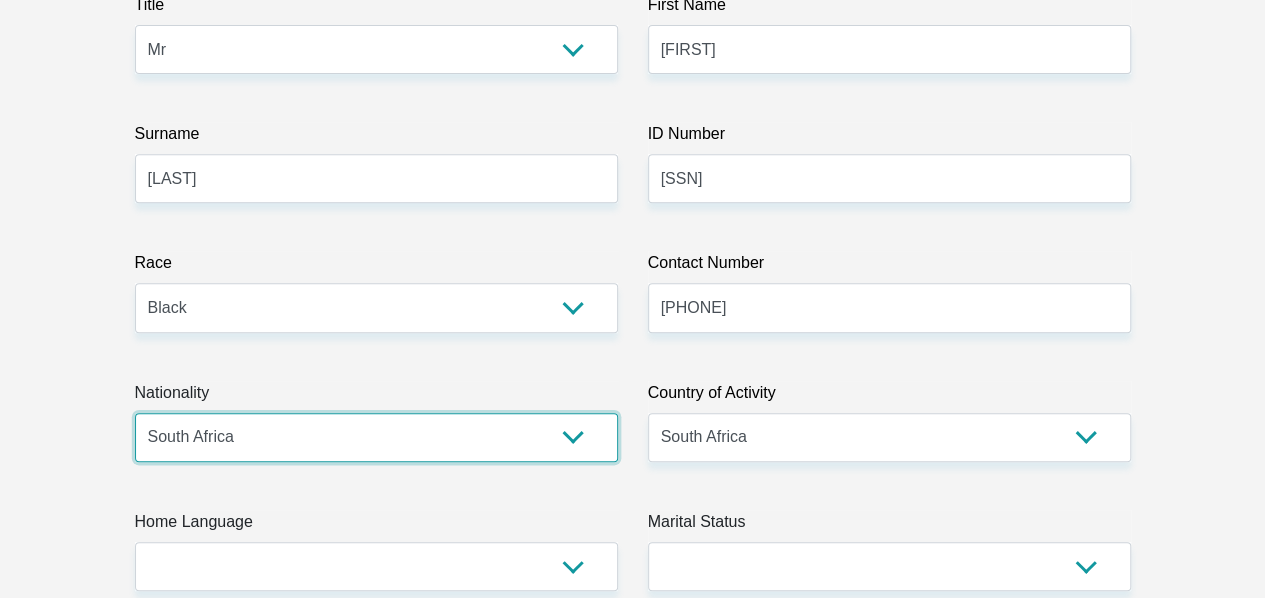 click on "South Africa
Afghanistan
Aland Islands
Albania
Algeria
America Samoa
American Virgin Islands
Andorra
Angola
Anguilla
Antarctica
Antigua and Barbuda
Argentina
Armenia
Aruba
Ascension Island
Australia
Austria
Azerbaijan
Bahamas
Bahrain
Bangladesh
Barbados
Chad" at bounding box center (376, 437) 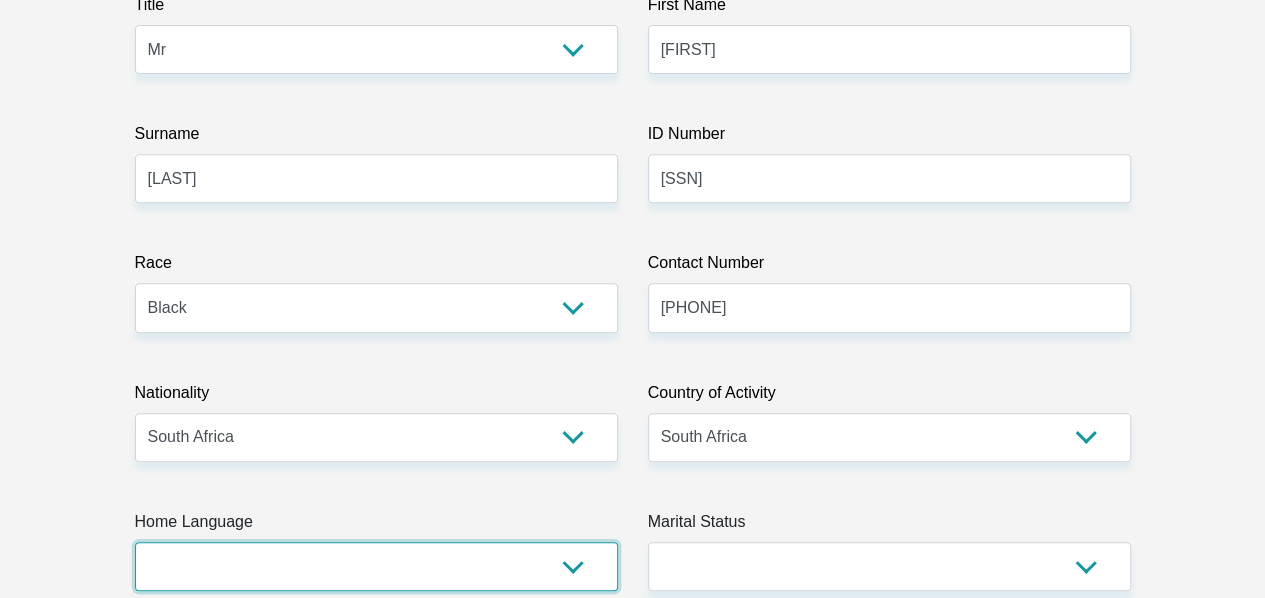 click on "Afrikaans
English
Sepedi
South Ndebele
Southern Sotho
Swati
Tsonga
Tswana
Venda
Xhosa
Zulu
Other" at bounding box center [376, 566] 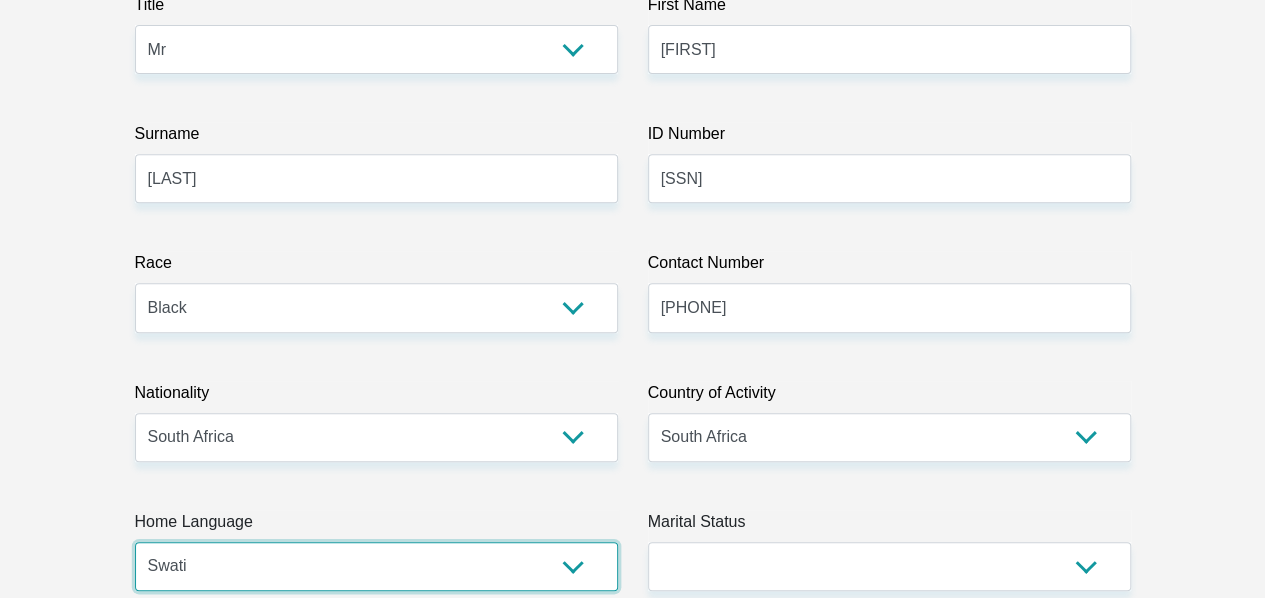click on "Afrikaans
English
Sepedi
South Ndebele
Southern Sotho
Swati
Tsonga
Tswana
Venda
Xhosa
Zulu
Other" at bounding box center [376, 566] 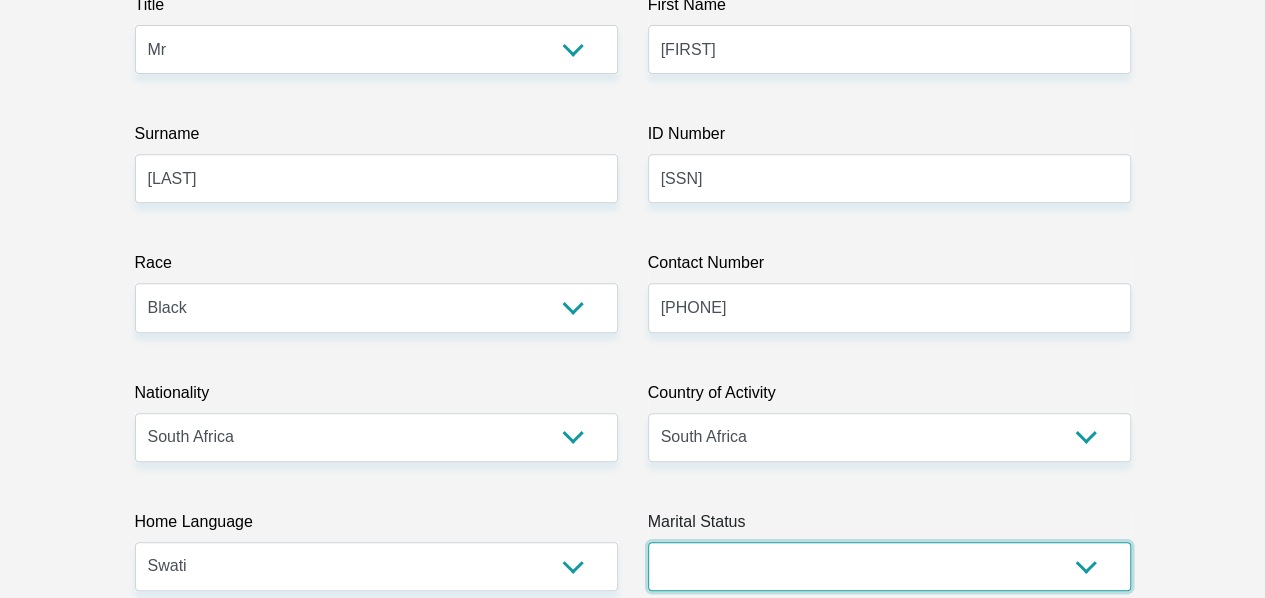 click on "Married ANC
Single
Divorced
Widowed
Married COP or Customary Law" at bounding box center (889, 566) 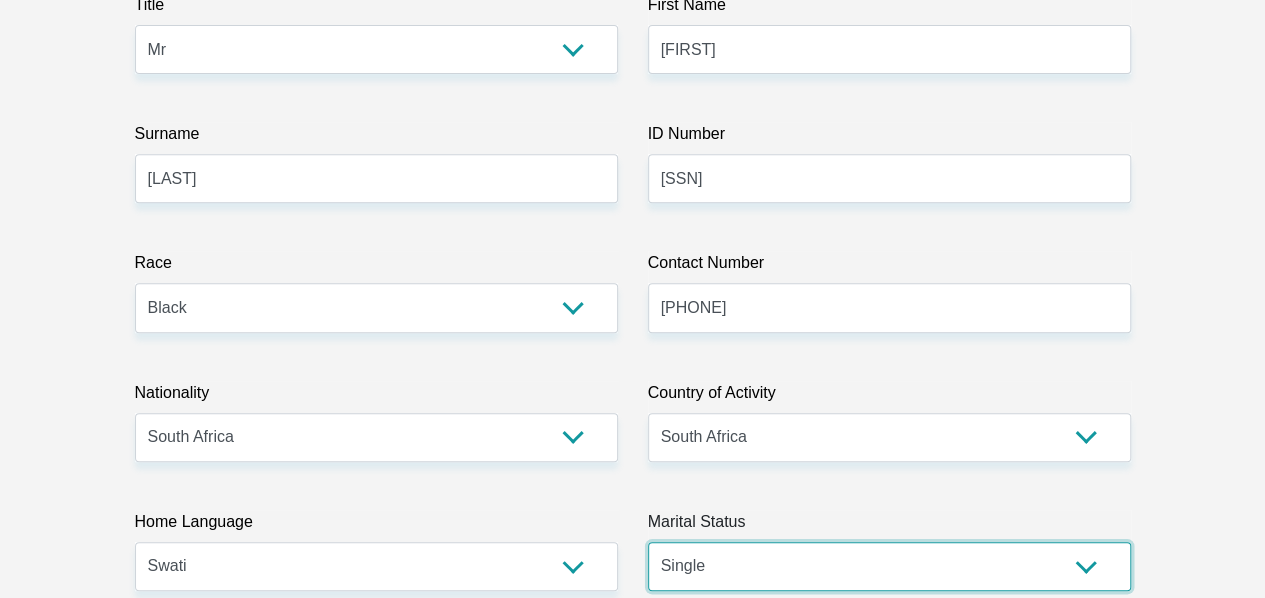 click on "Married ANC
Single
Divorced
Widowed
Married COP or Customary Law" at bounding box center [889, 566] 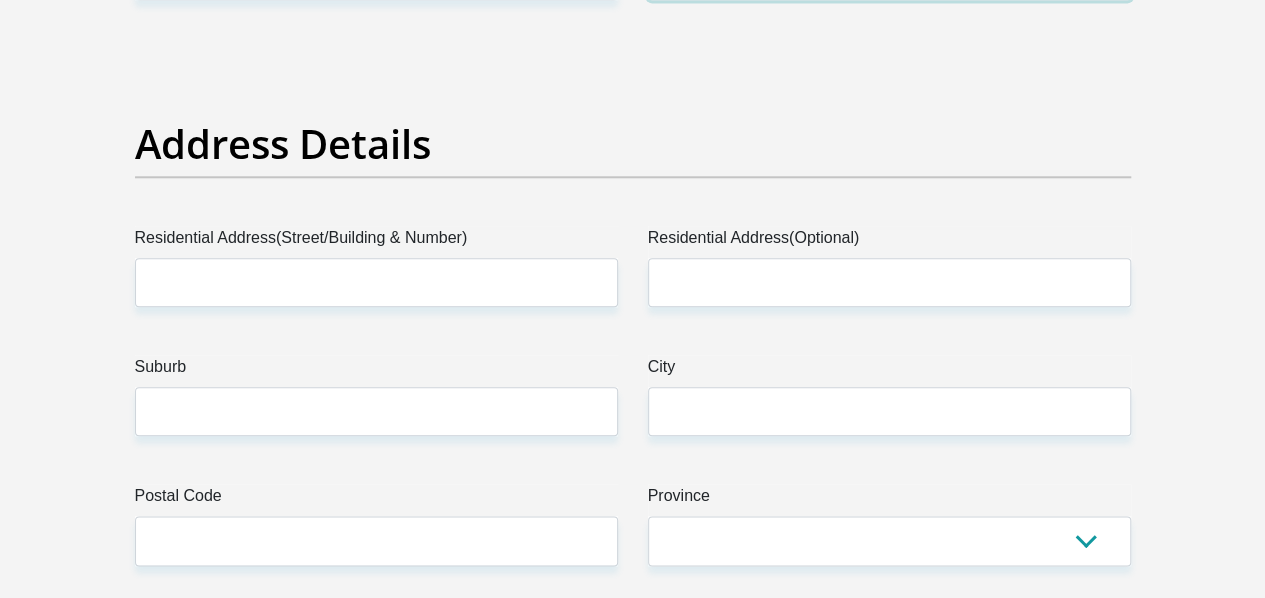 scroll, scrollTop: 994, scrollLeft: 0, axis: vertical 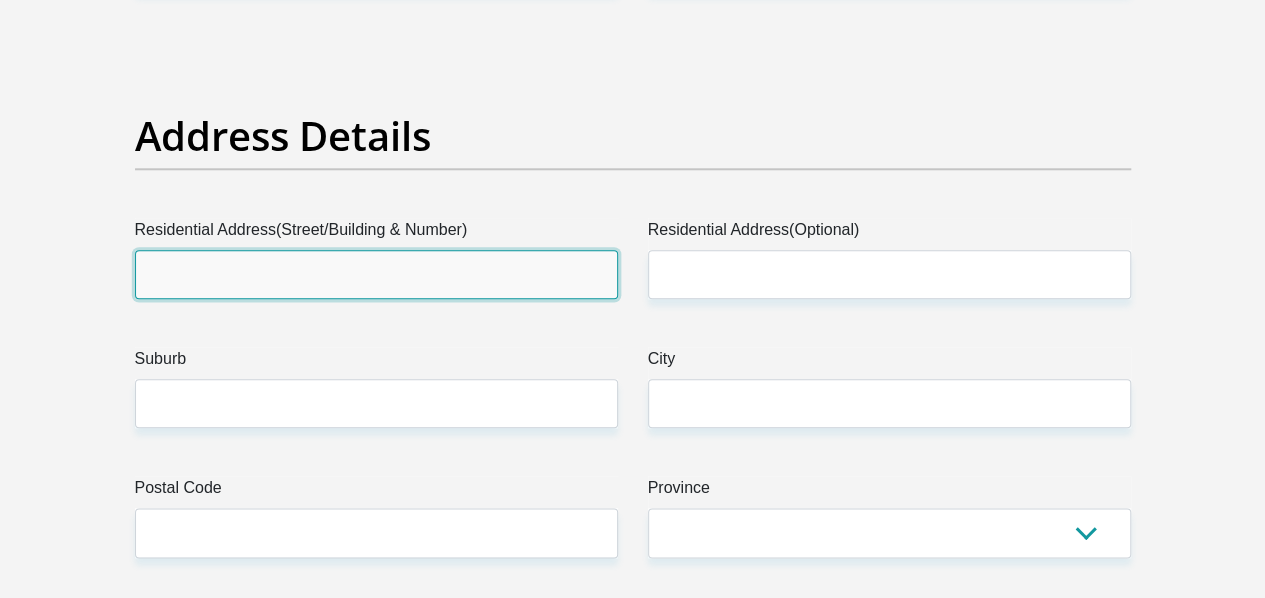 click on "Residential Address(Street/Building & Number)" at bounding box center [376, 274] 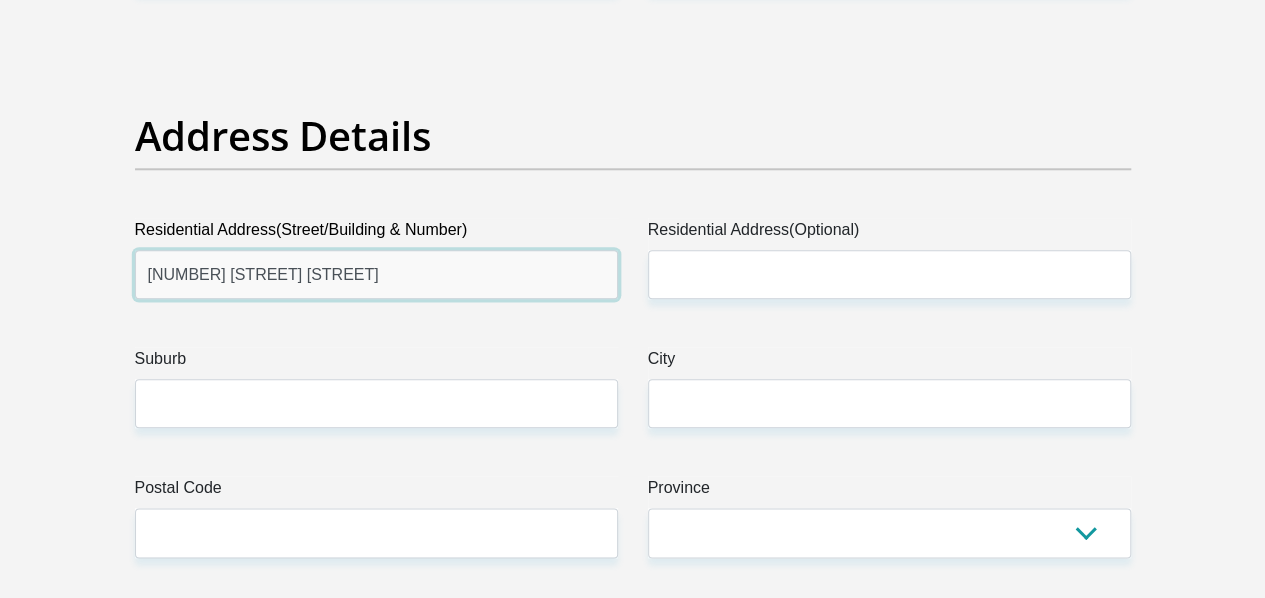 type on "38 van beek street" 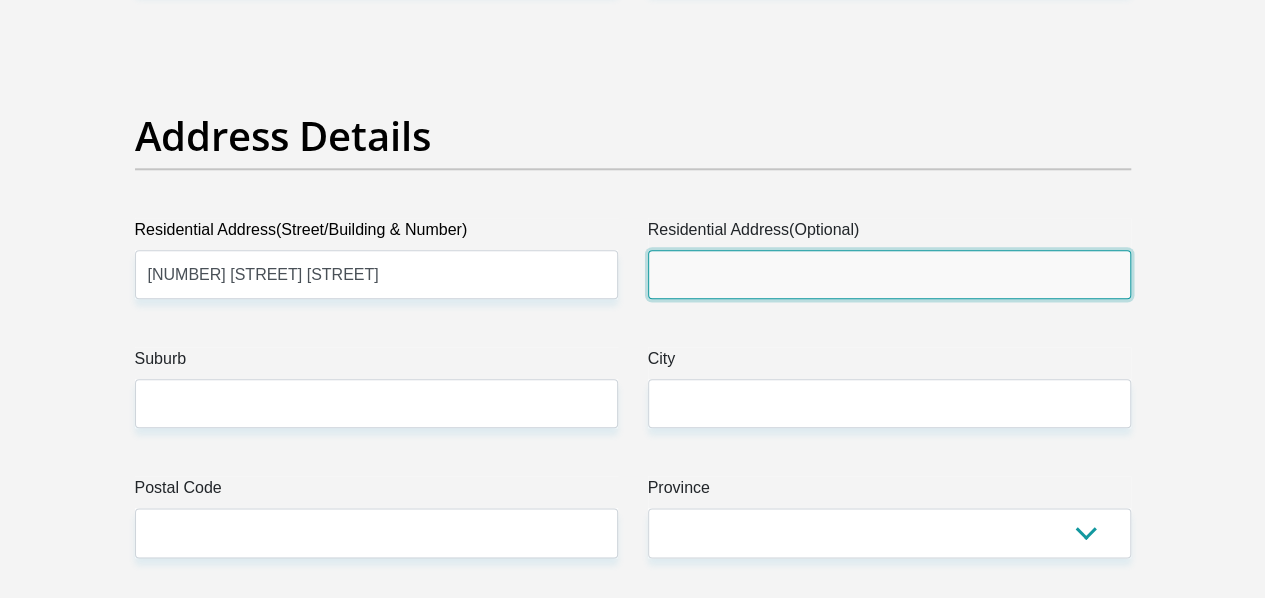 click on "Residential Address(Optional)" at bounding box center (889, 274) 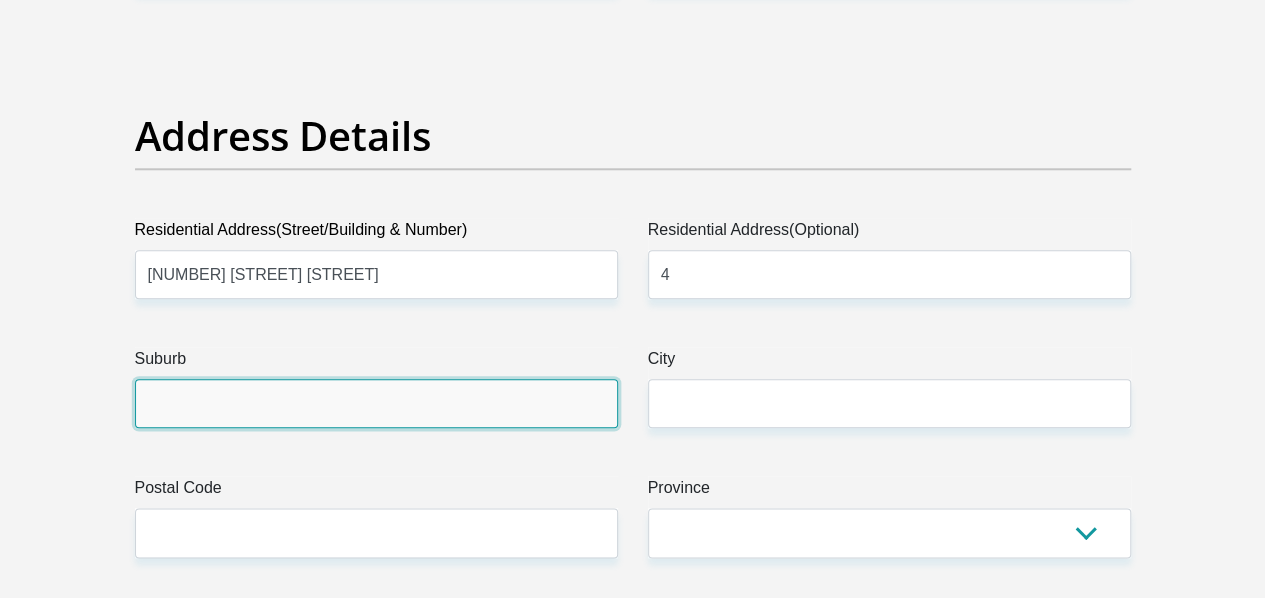 type on "Elukwatini" 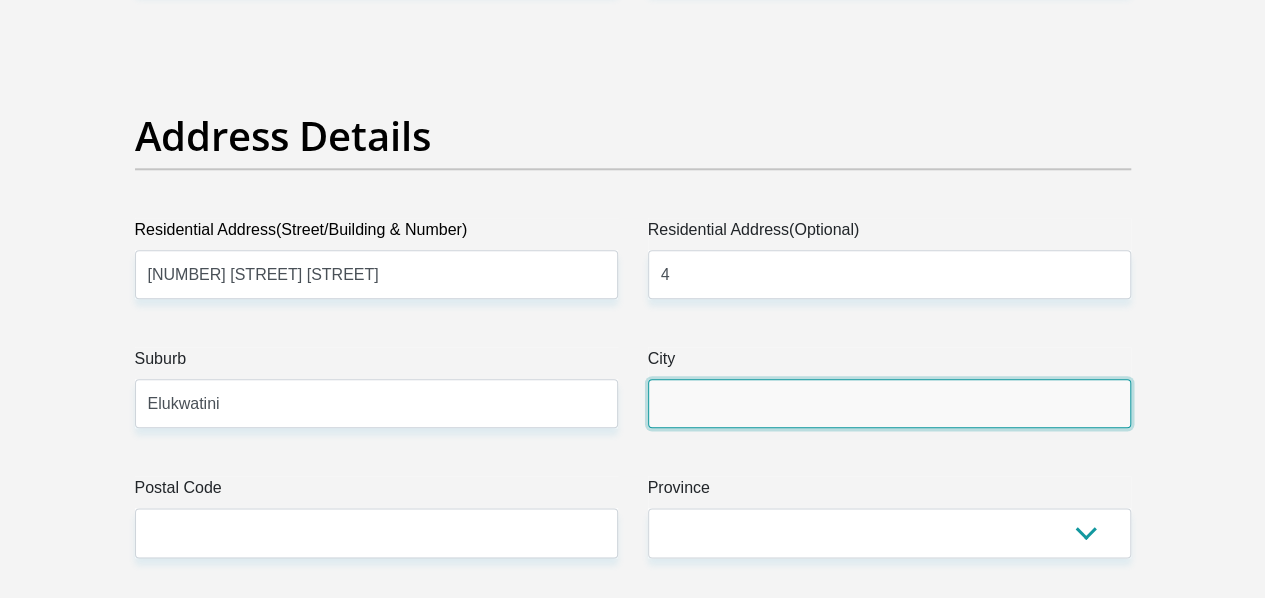 type on "Elukwatini" 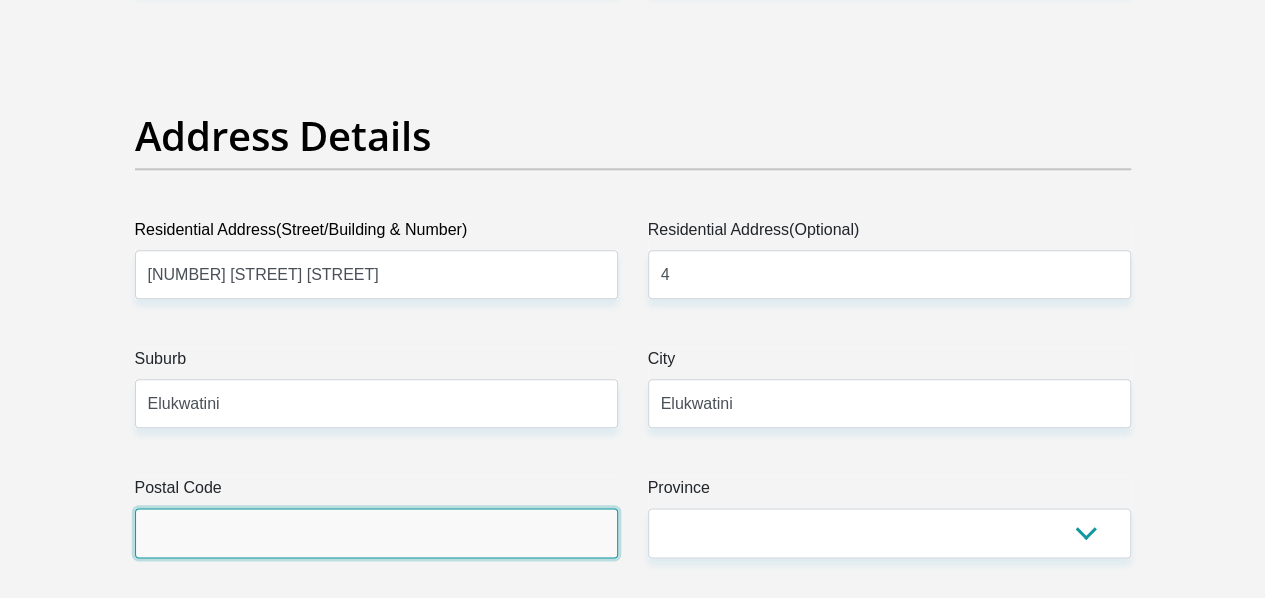 type on "1192" 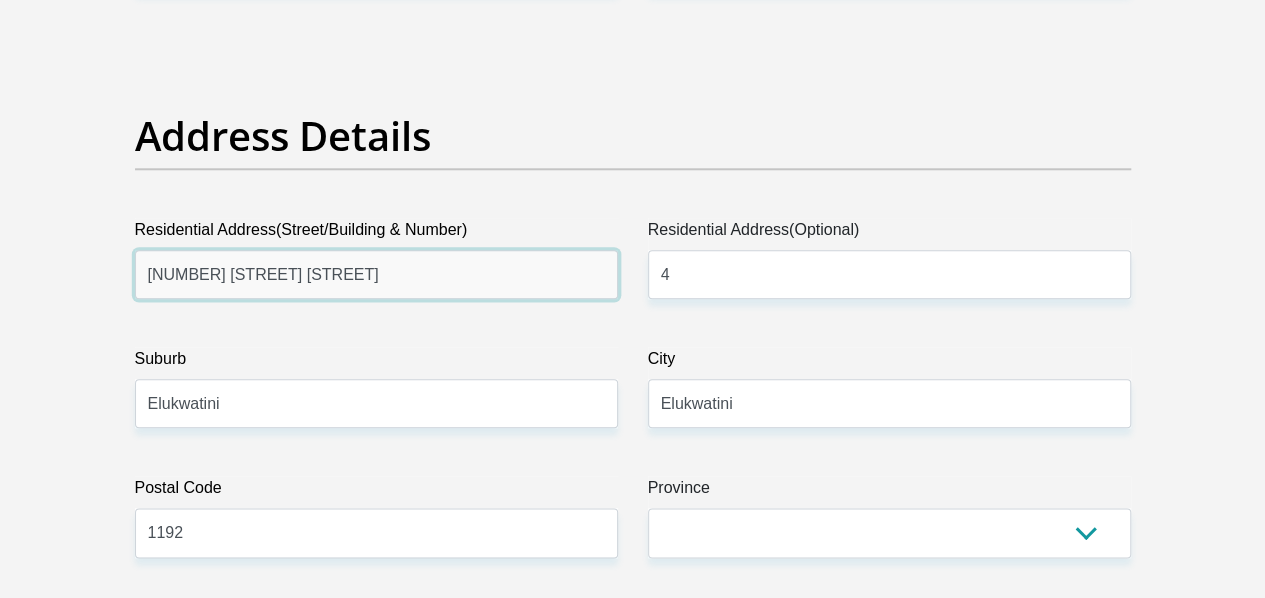 click on "38 van beek street" at bounding box center [376, 274] 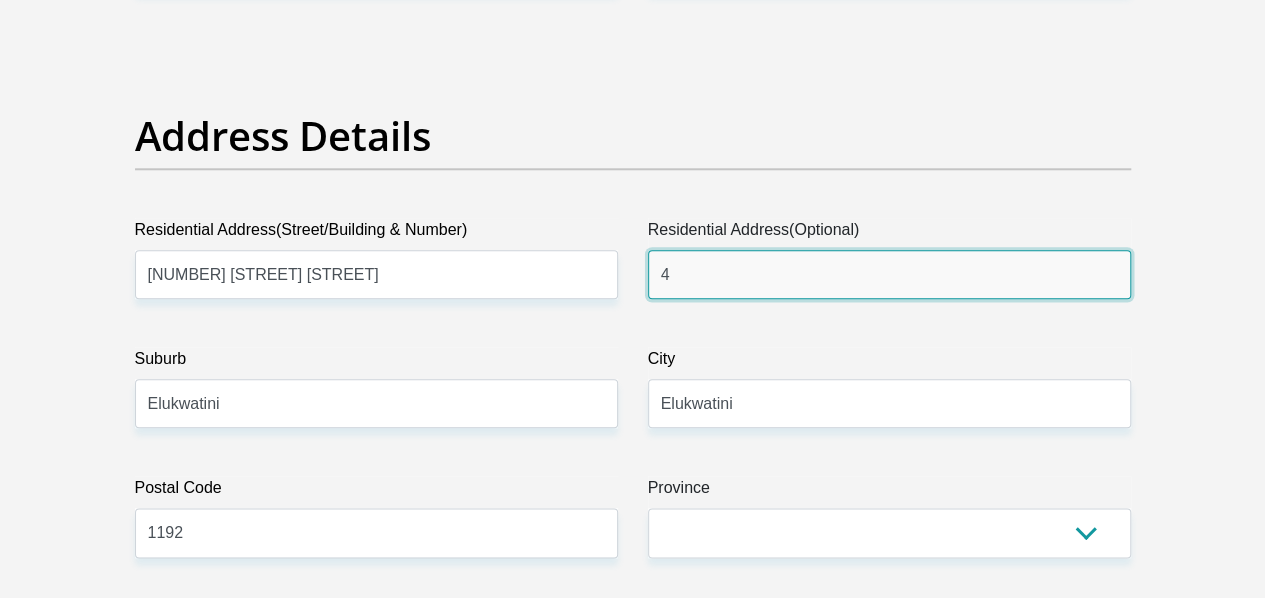 click on "4" at bounding box center (889, 274) 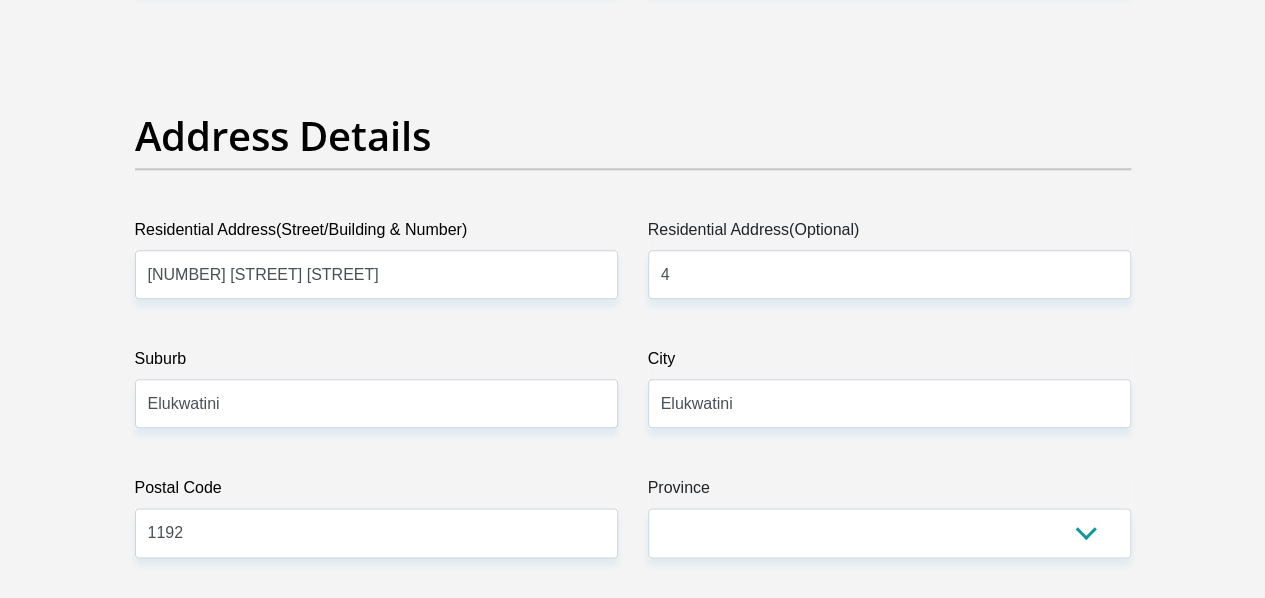 click on "City" at bounding box center (889, 363) 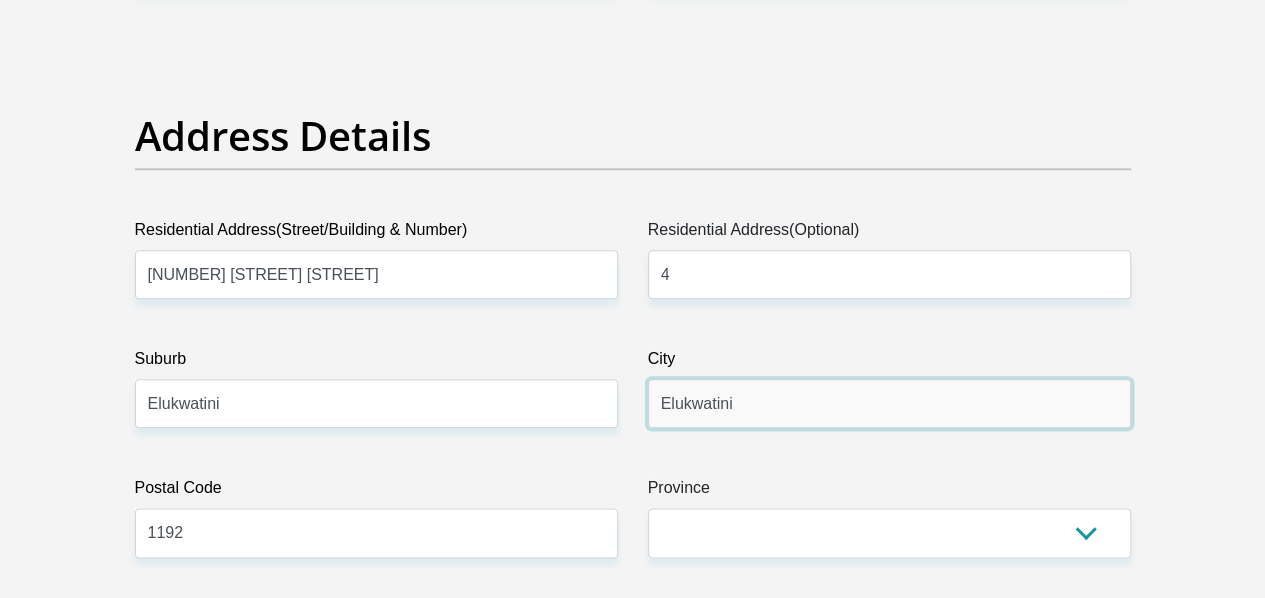 click on "Elukwatini" at bounding box center (889, 403) 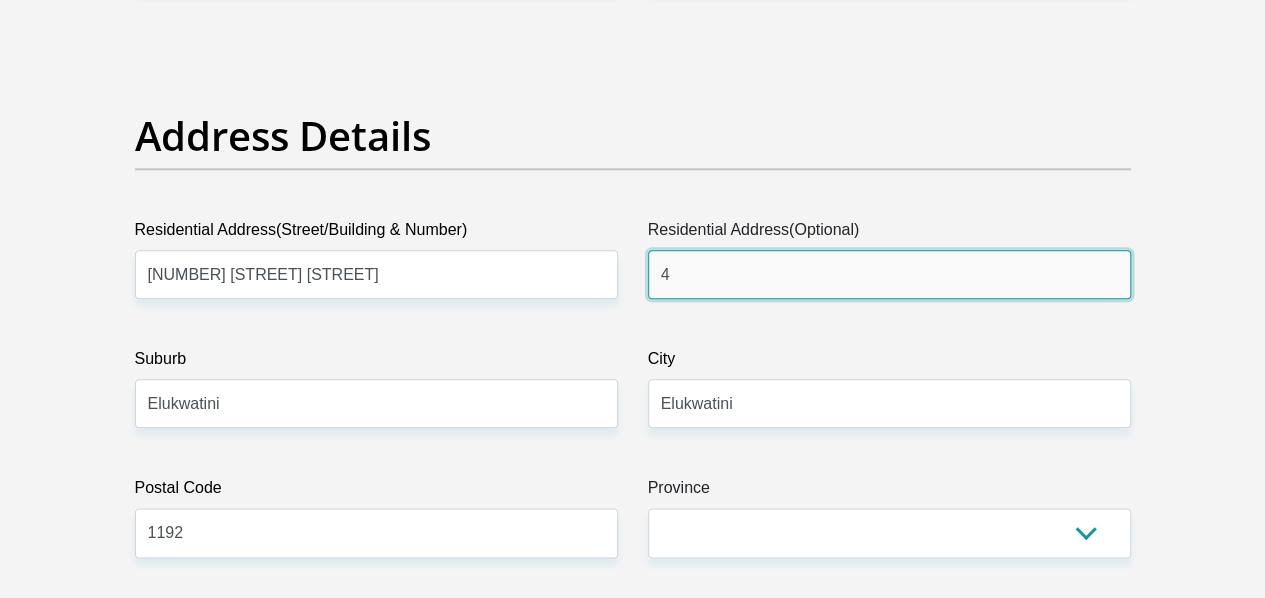 click on "4" at bounding box center [889, 274] 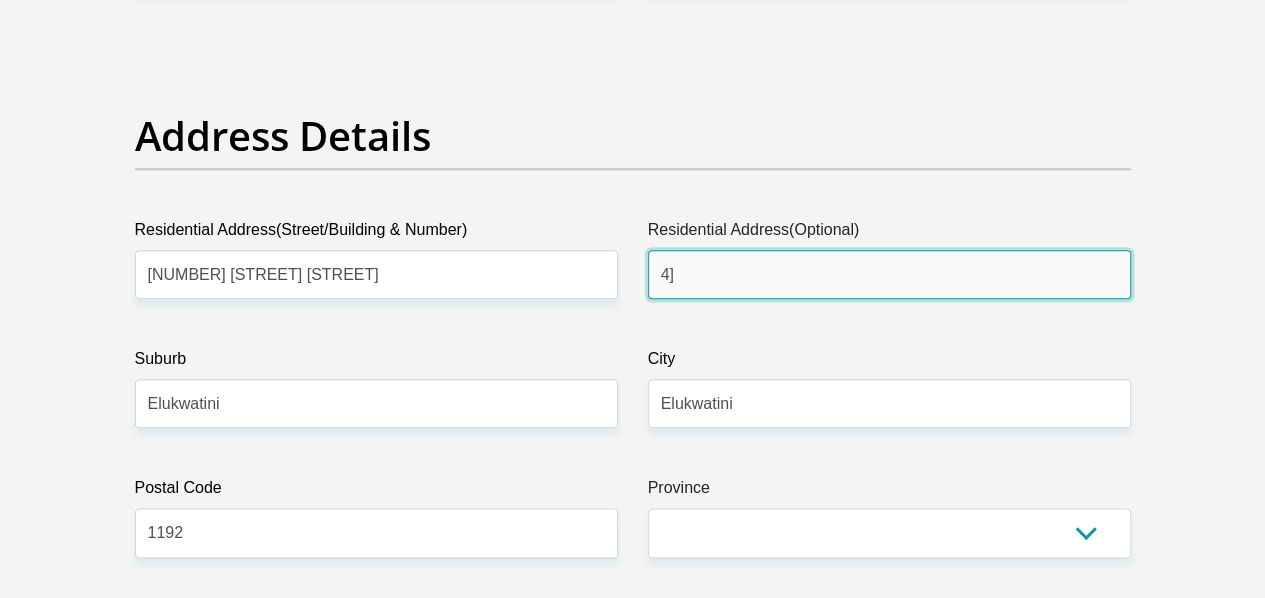 type on "4" 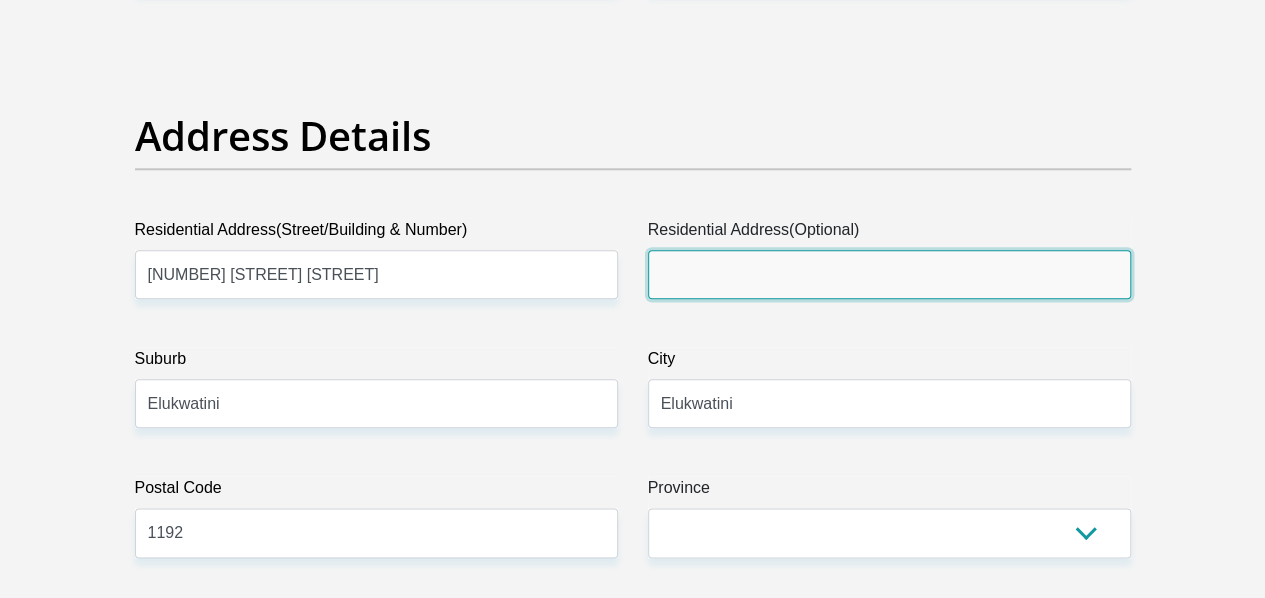 type on "e" 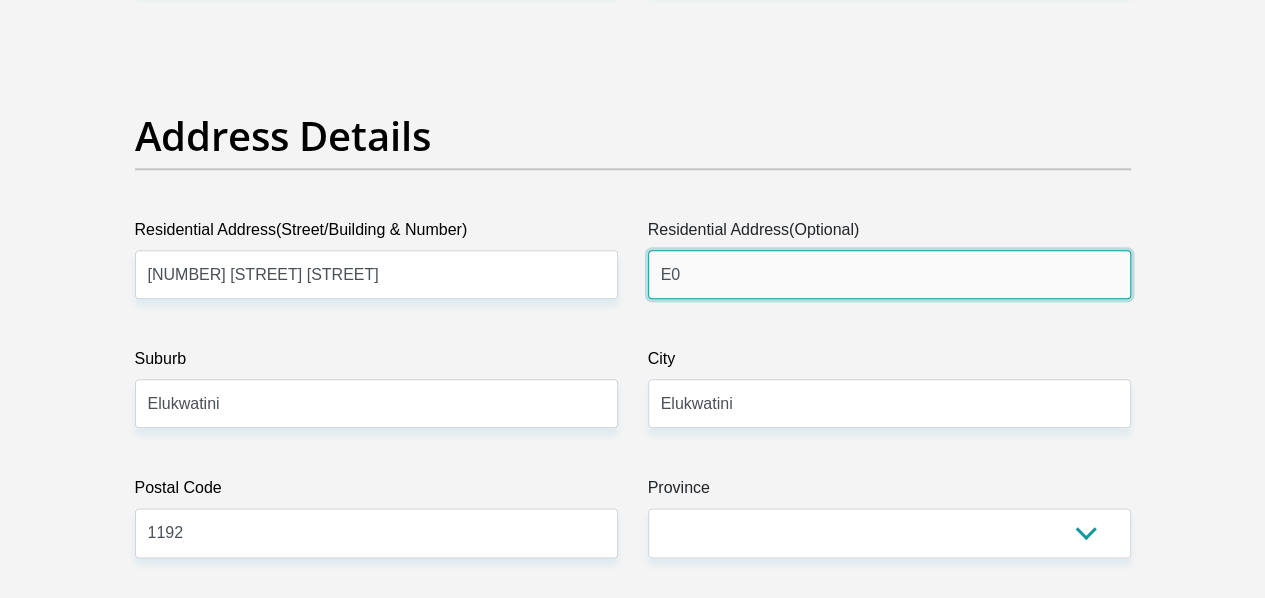type on "E" 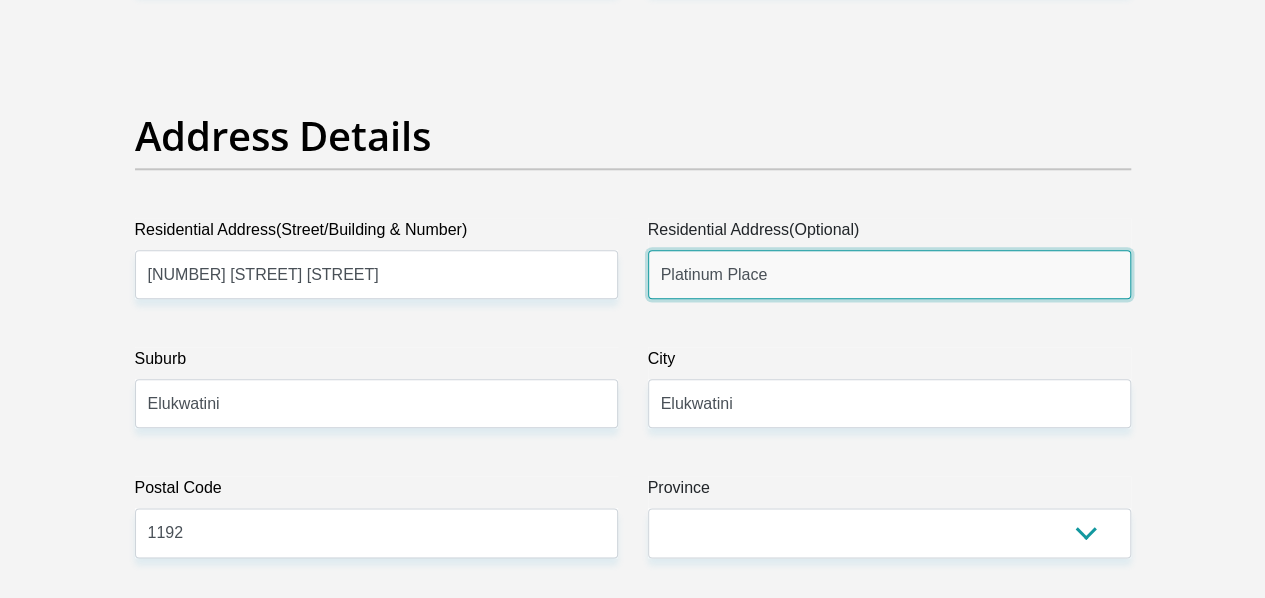 type on "Platinum Place" 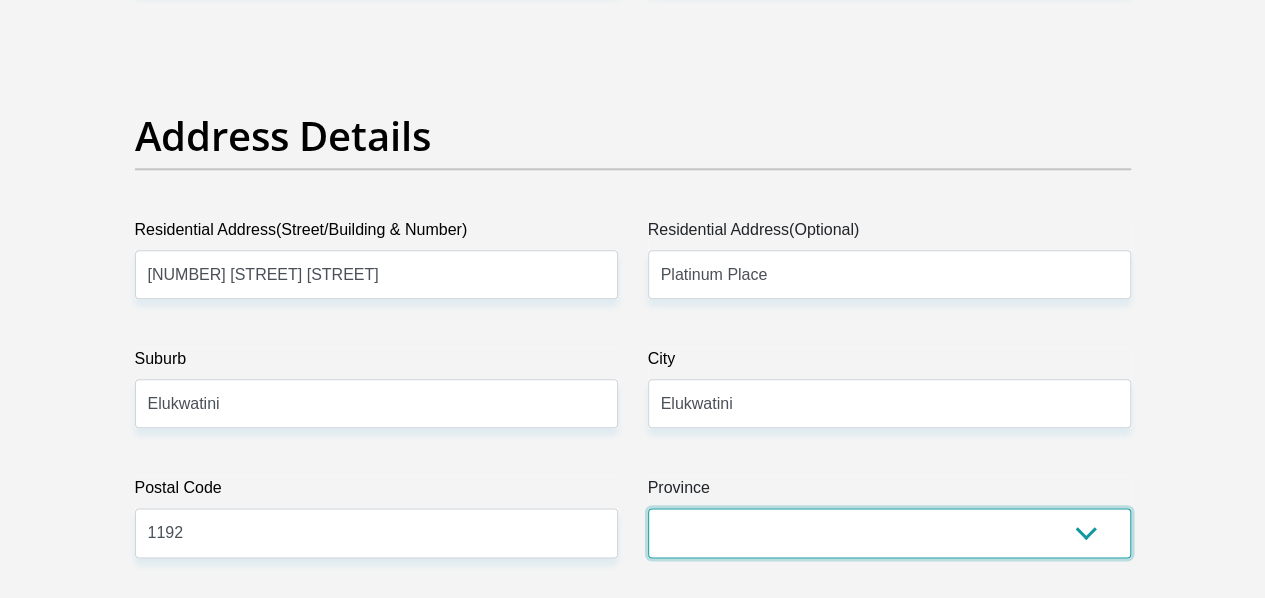 click on "Eastern Cape
Free State
Gauteng
KwaZulu-Natal
Limpopo
Mpumalanga
Northern Cape
North West
Western Cape" at bounding box center [889, 532] 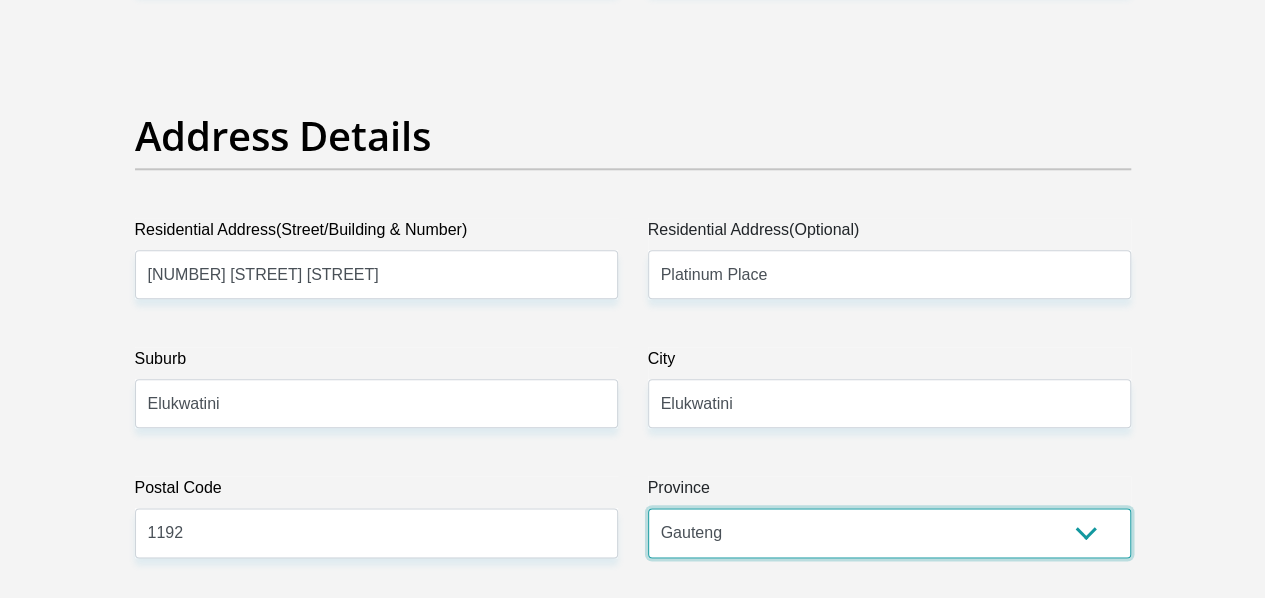 click on "Eastern Cape
Free State
Gauteng
KwaZulu-Natal
Limpopo
Mpumalanga
Northern Cape
North West
Western Cape" at bounding box center (889, 532) 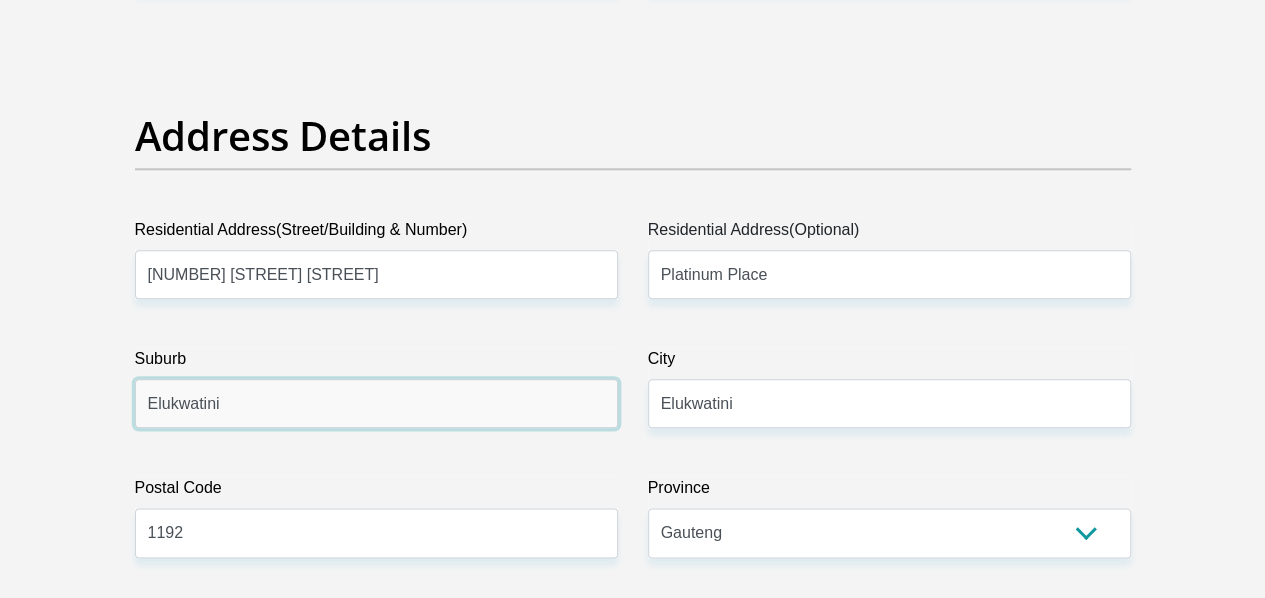 click on "Elukwatini" at bounding box center (376, 403) 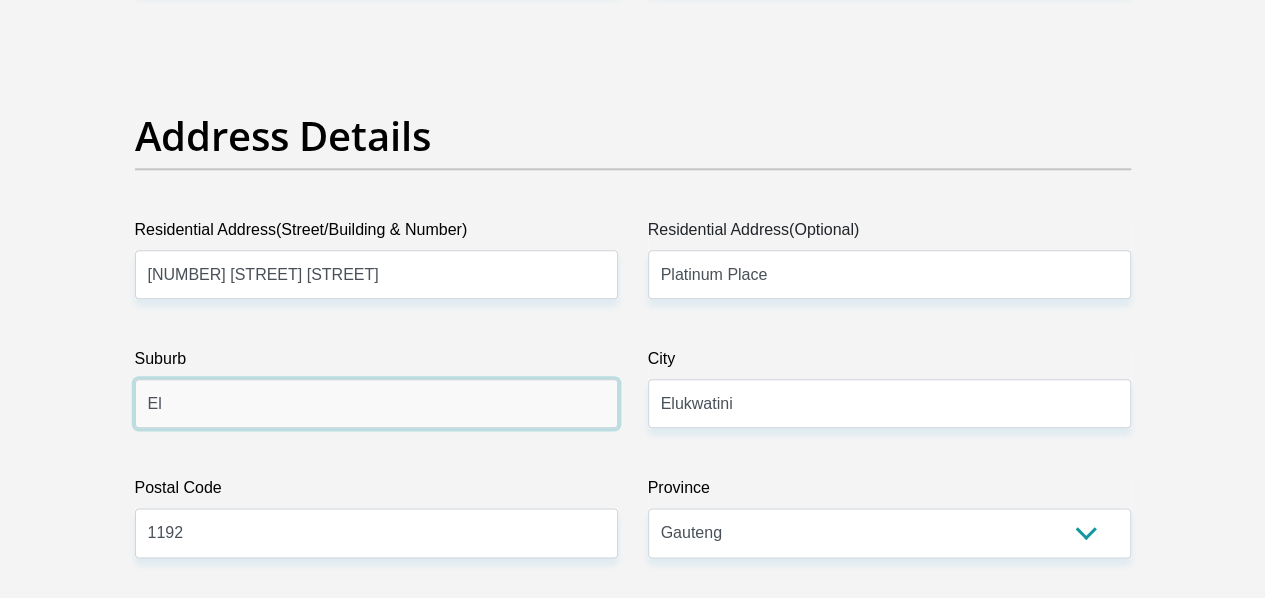 type on "E" 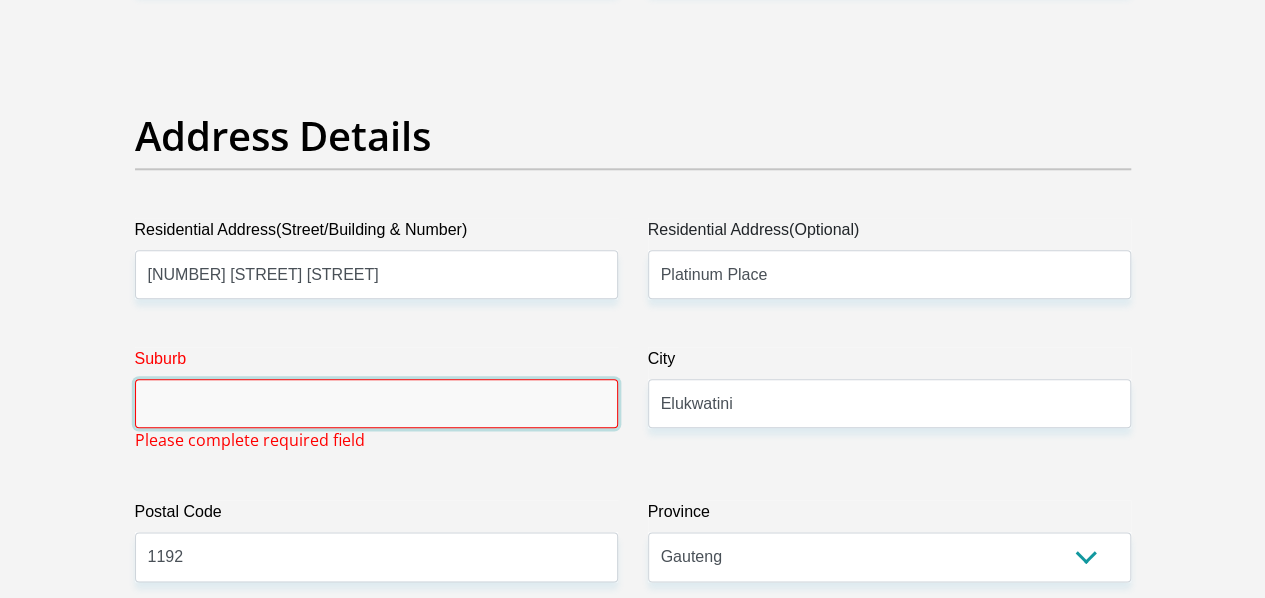 type on "n" 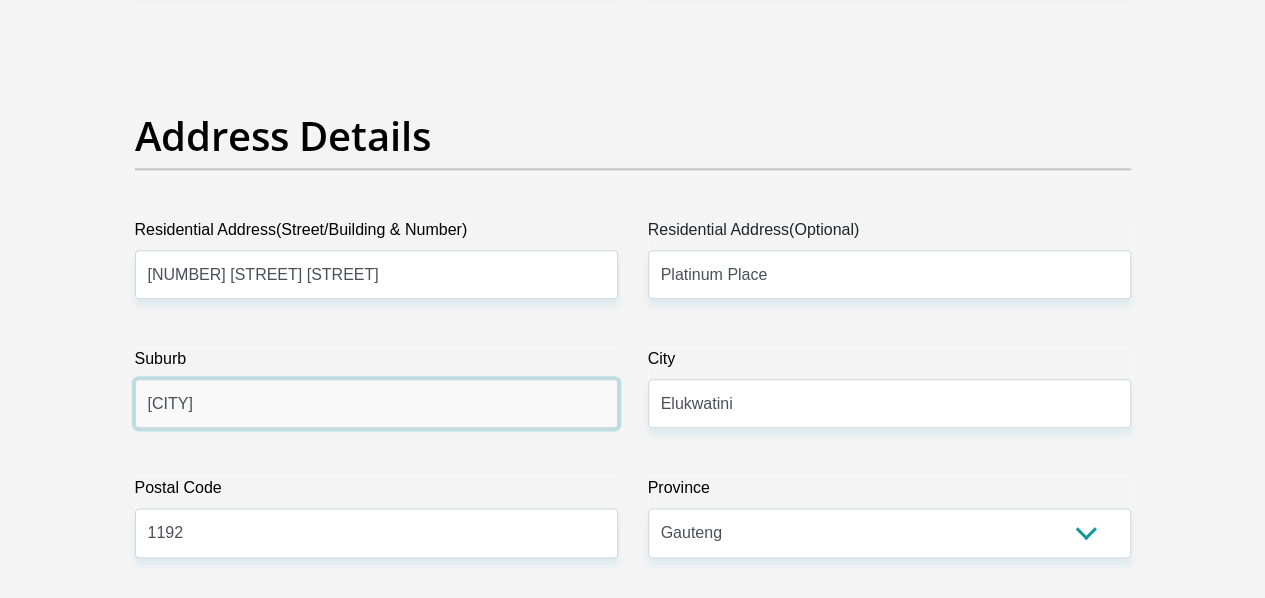 click on "New Dornfontein" at bounding box center [376, 403] 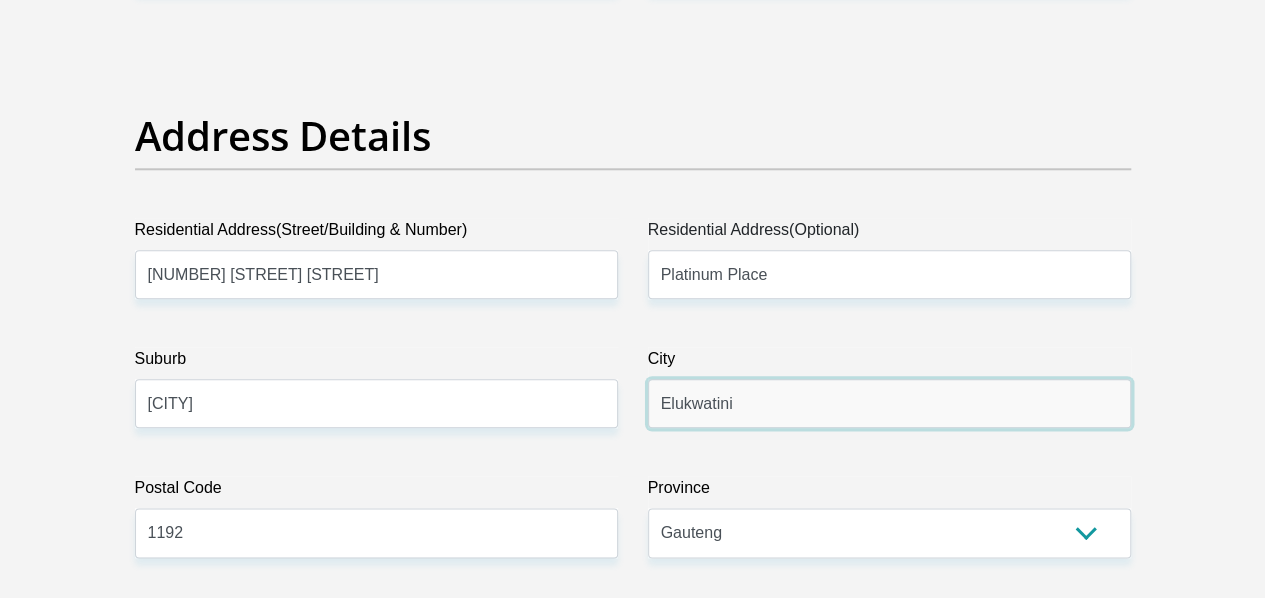 click on "Elukwatini" at bounding box center (889, 403) 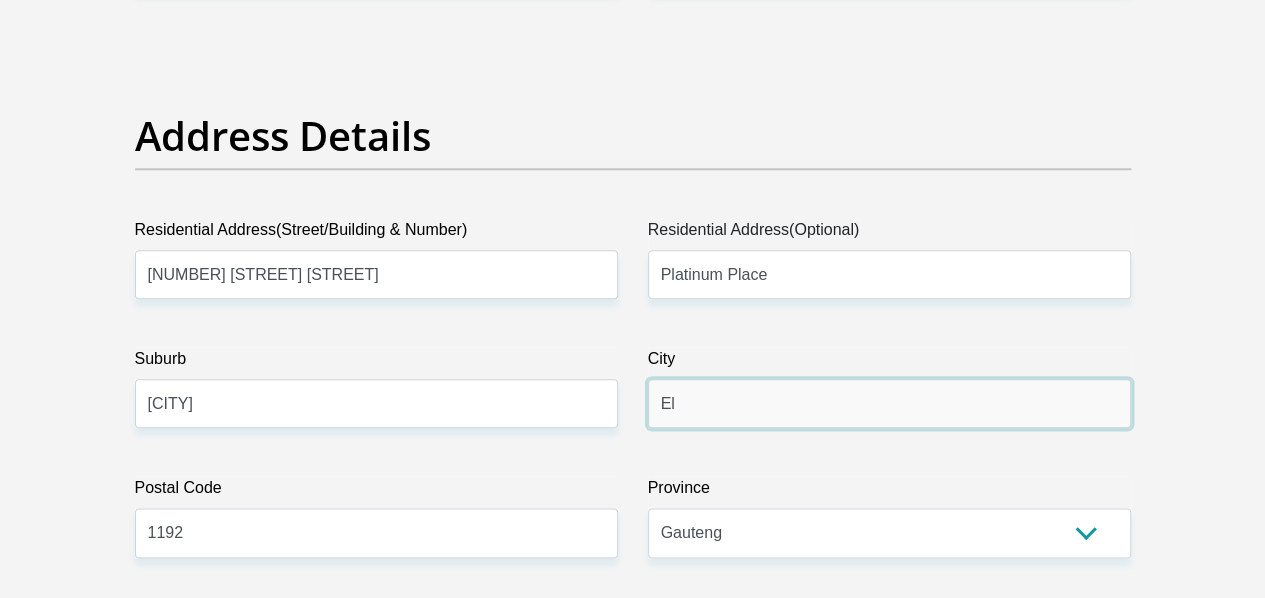 type on "E" 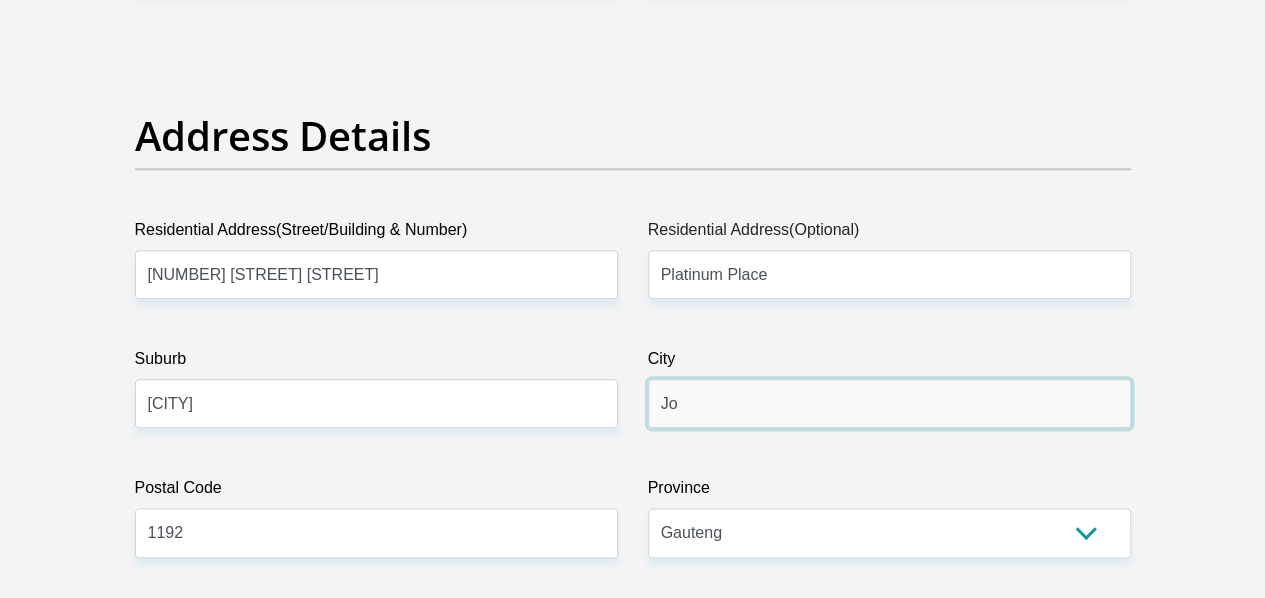 type on "J" 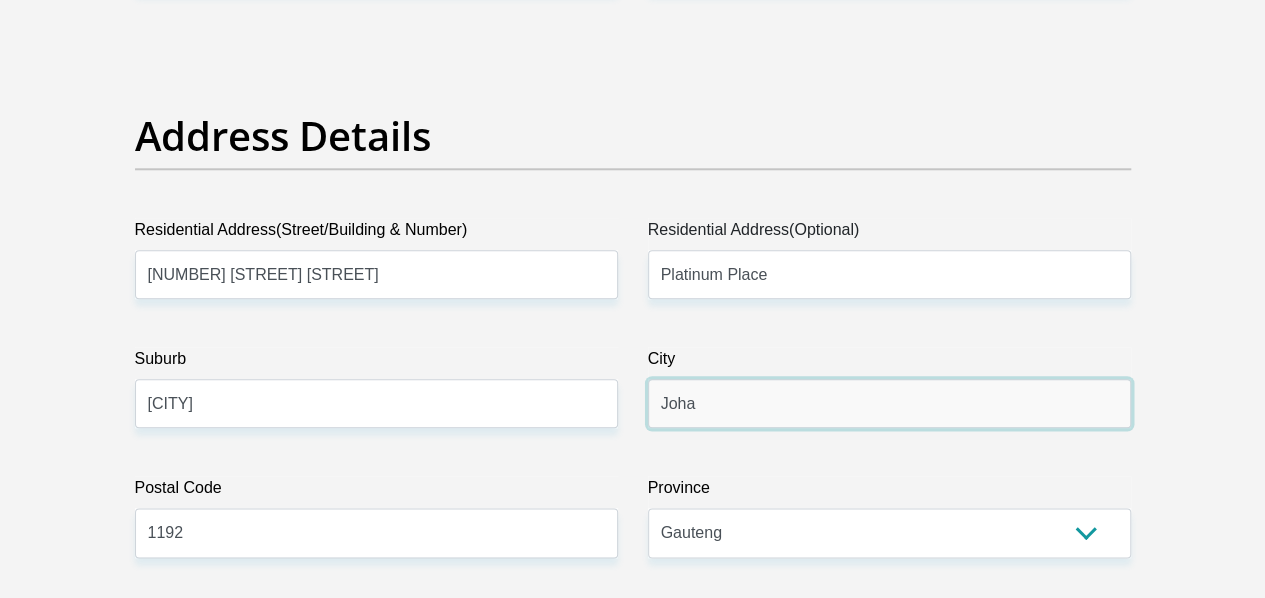 click on "Joha" at bounding box center (889, 403) 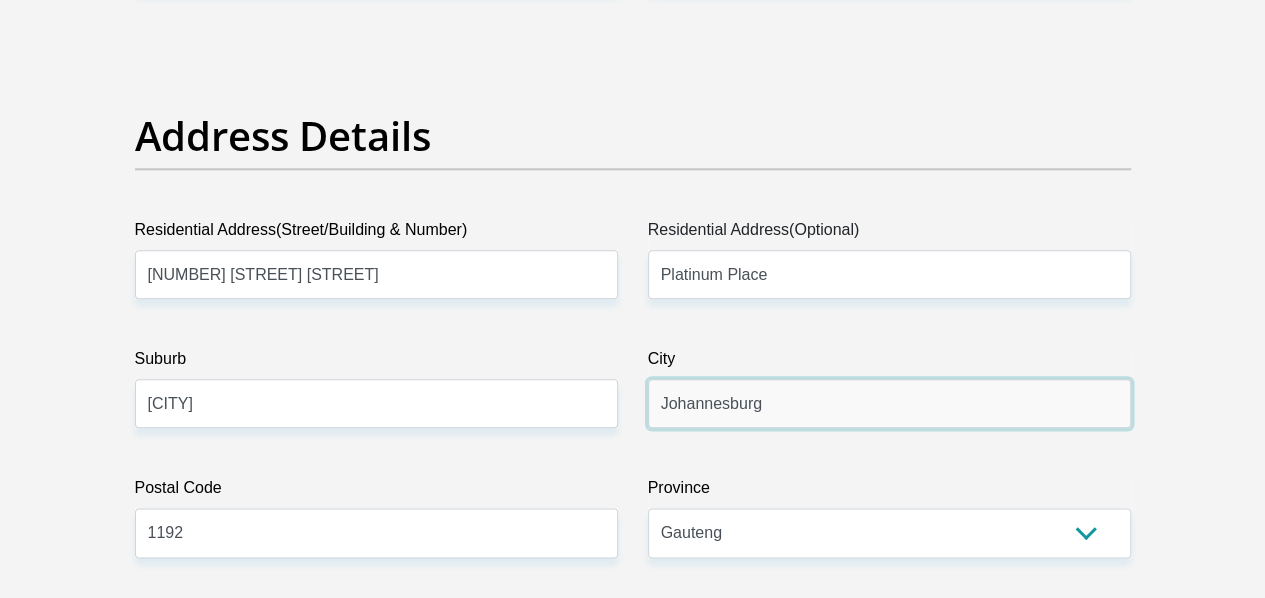 type on "Johannesburg" 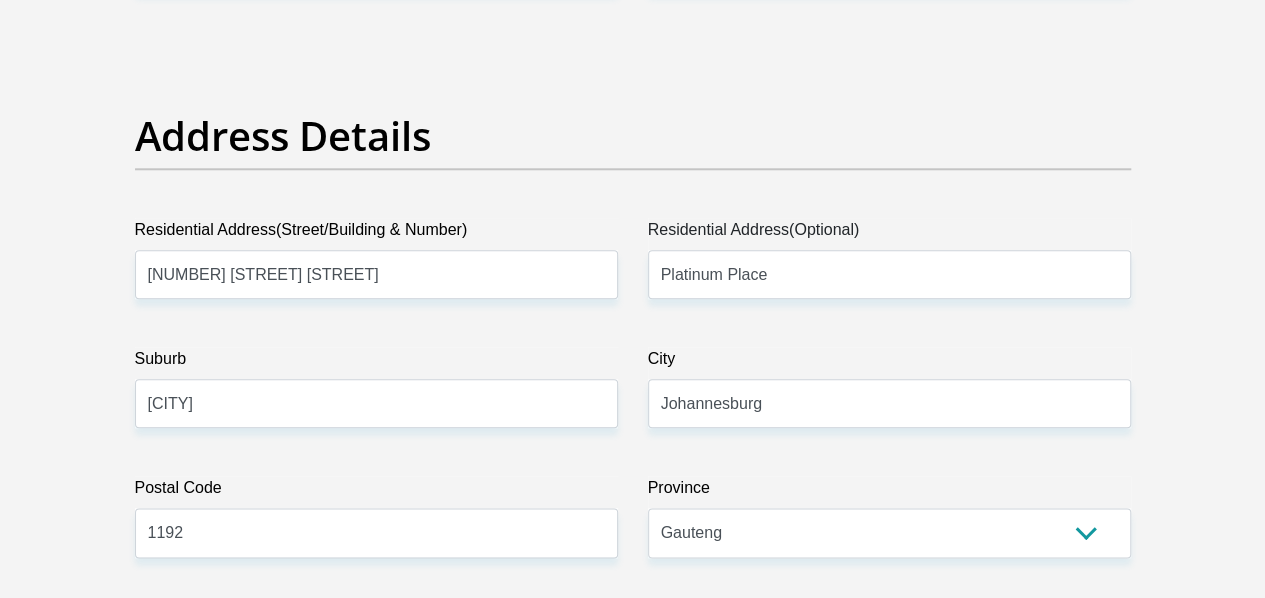click on "Postal Code" at bounding box center (376, 492) 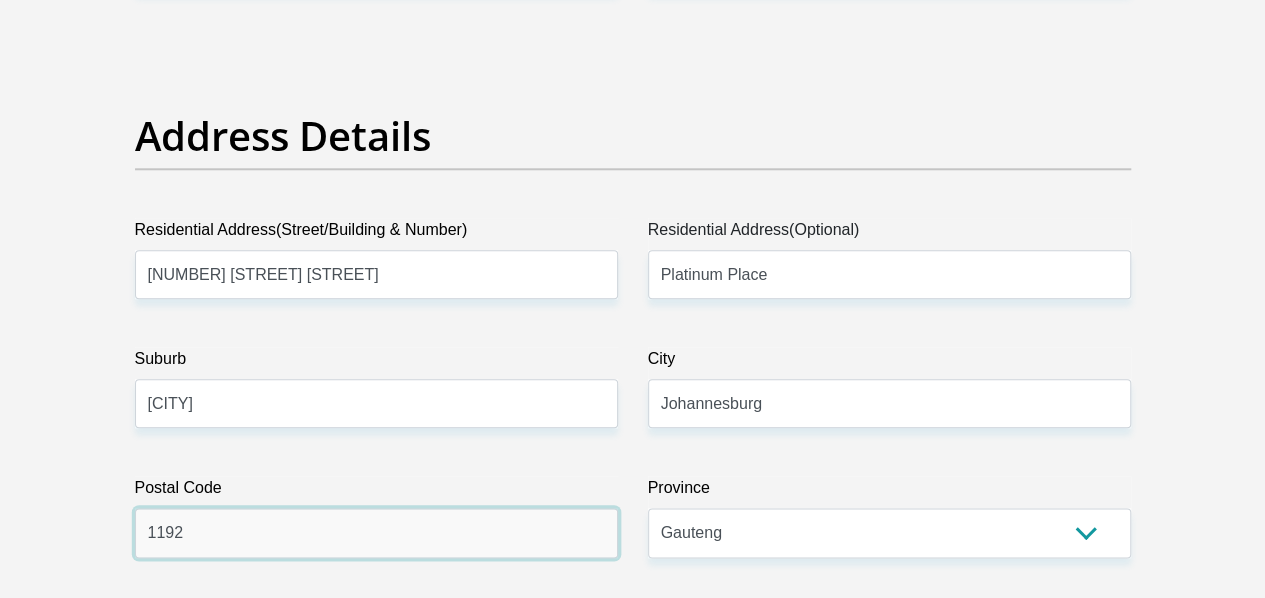 click on "1192" at bounding box center [376, 532] 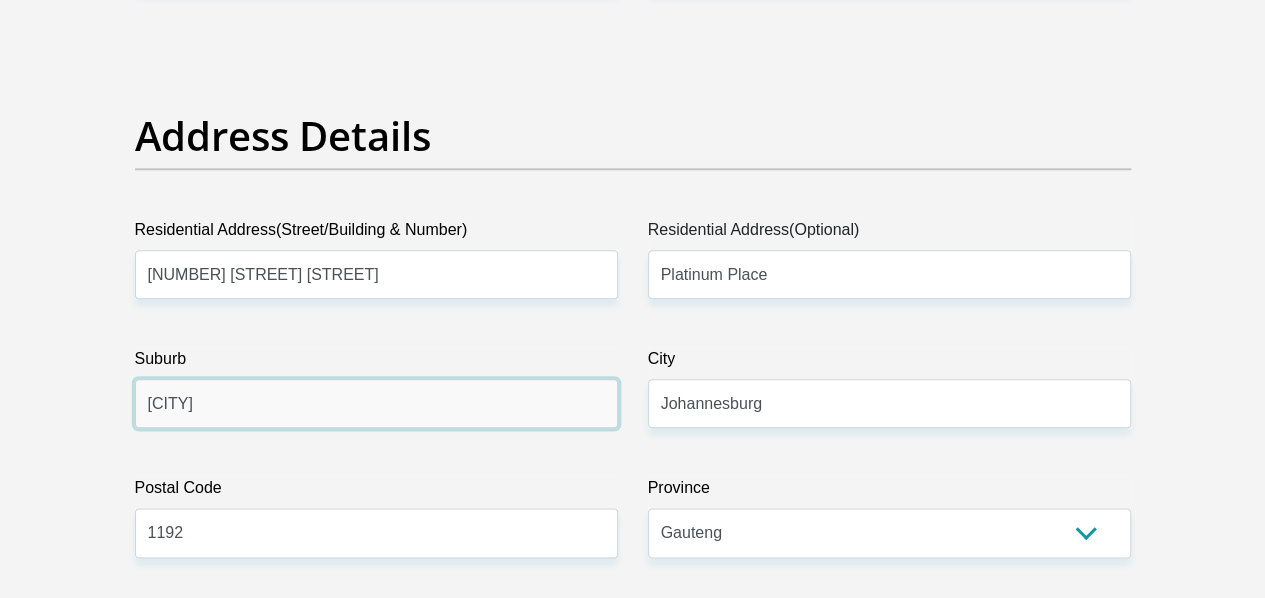 click on "New Dornfontein" at bounding box center (376, 403) 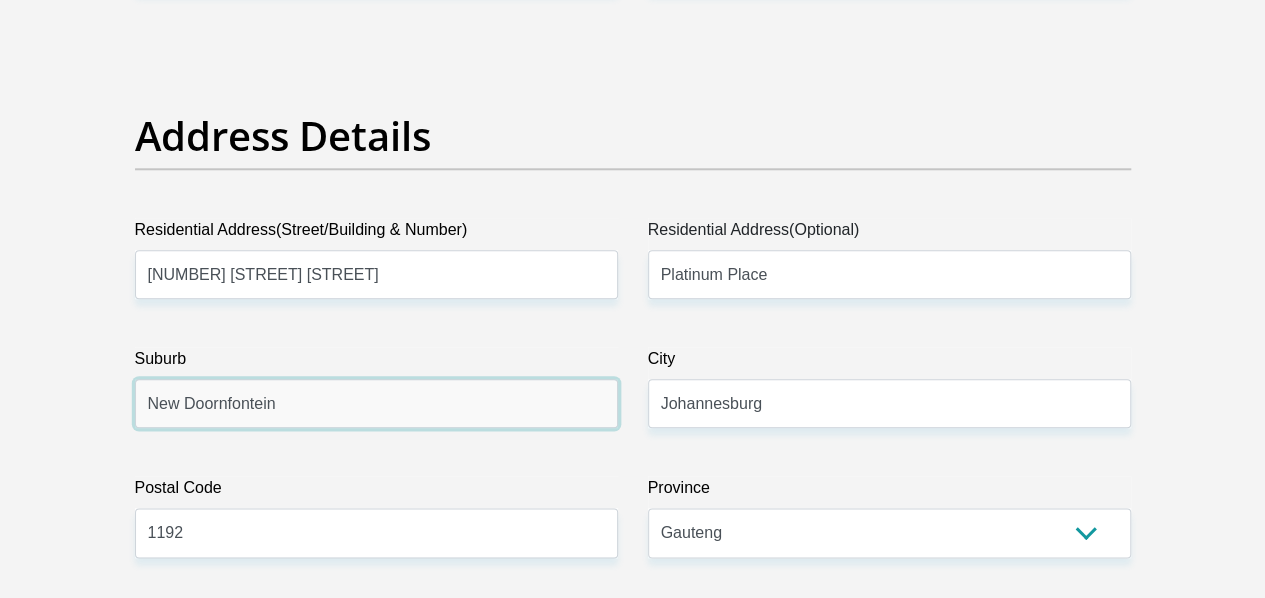 click on "New Doornfontein" at bounding box center (376, 403) 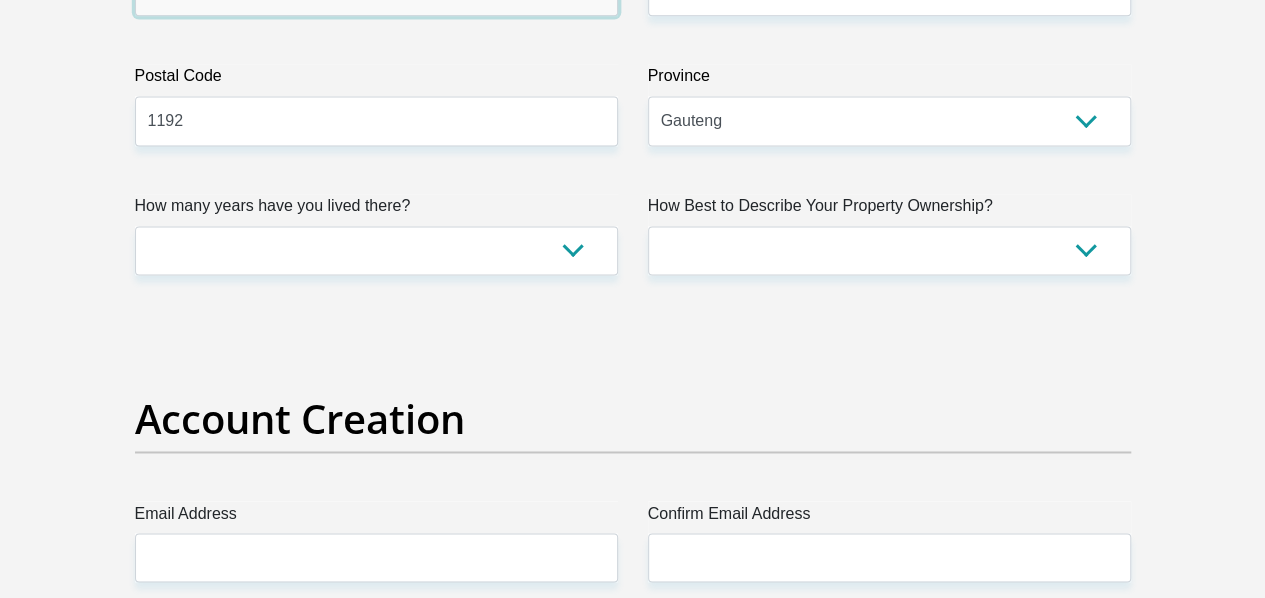 scroll, scrollTop: 1415, scrollLeft: 0, axis: vertical 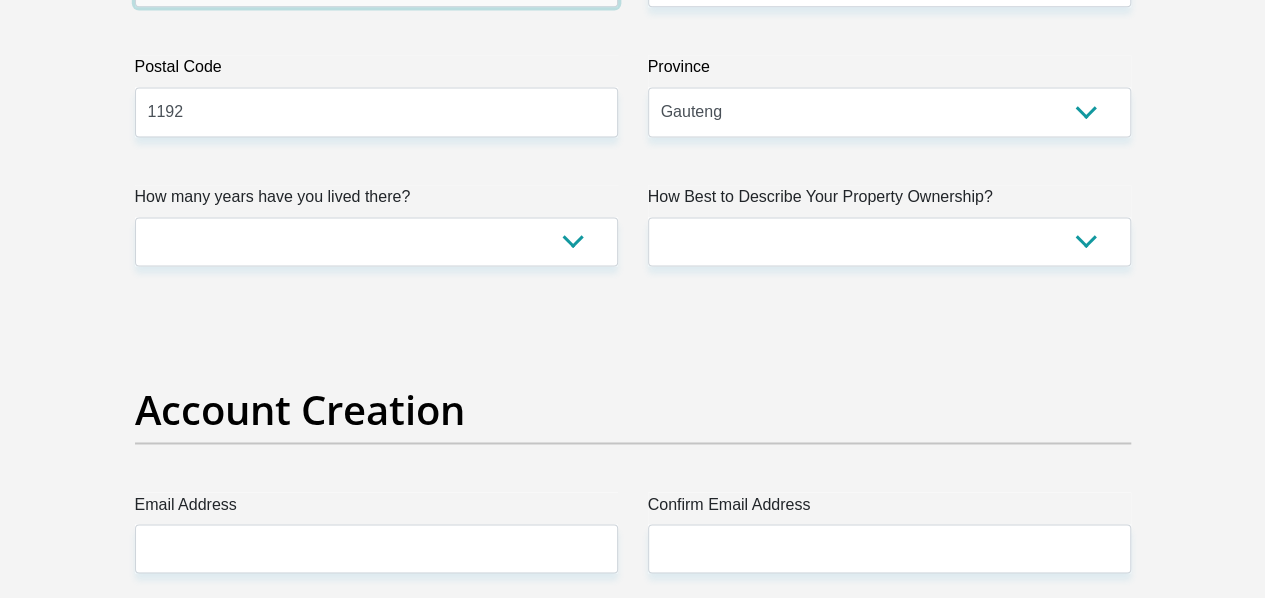 type on "New Doornfontein" 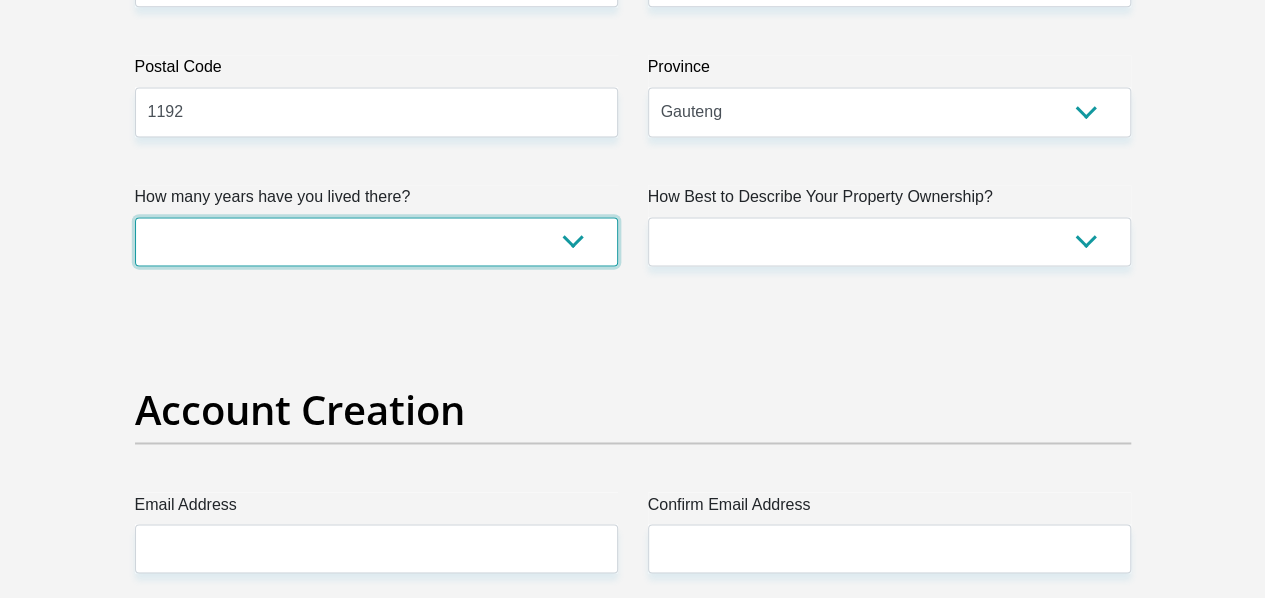 click on "less than 1 year
1-3 years
3-5 years
5+ years" at bounding box center (376, 241) 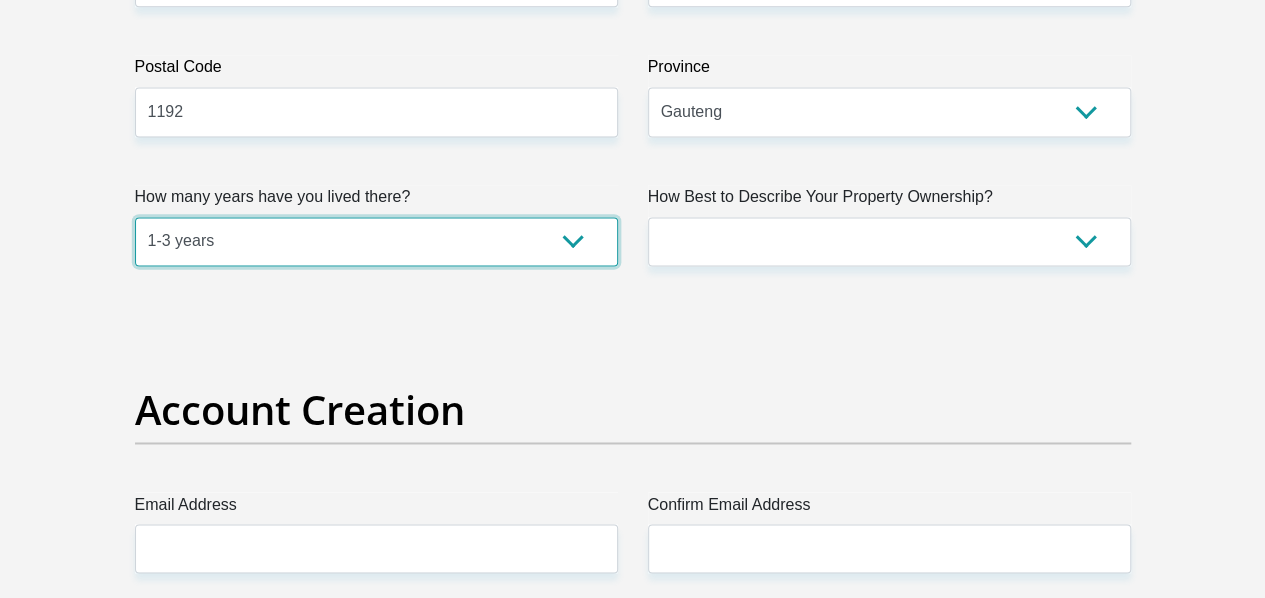 click on "less than 1 year
1-3 years
3-5 years
5+ years" at bounding box center [376, 241] 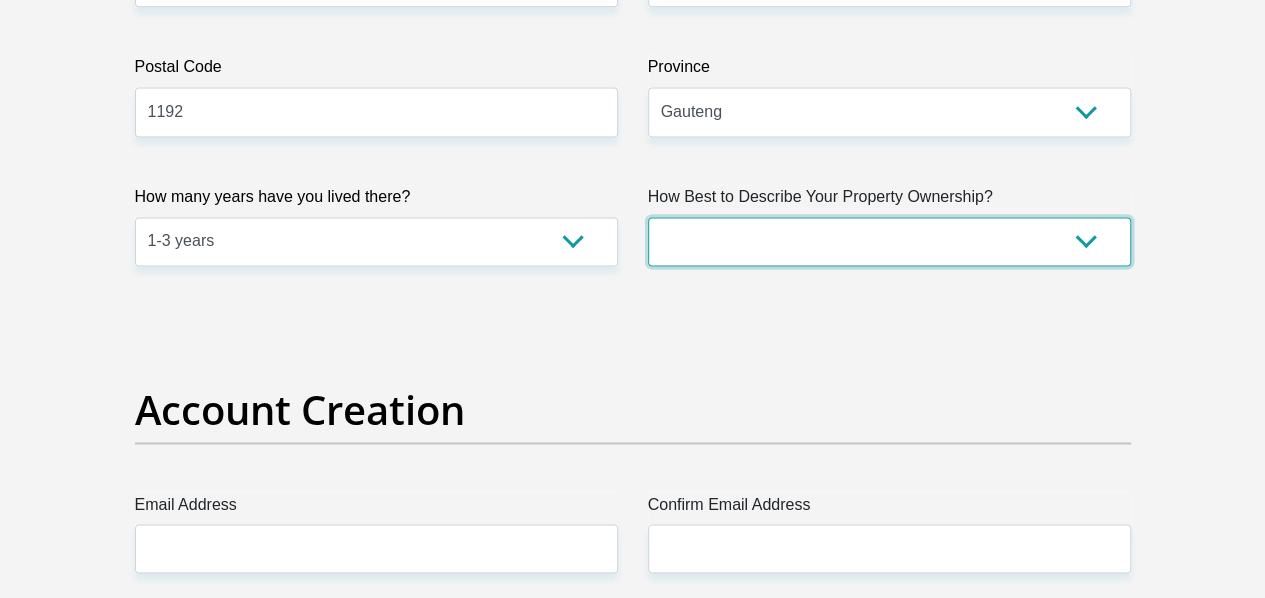 click on "Owned
Rented
Family Owned
Company Dwelling" at bounding box center [889, 241] 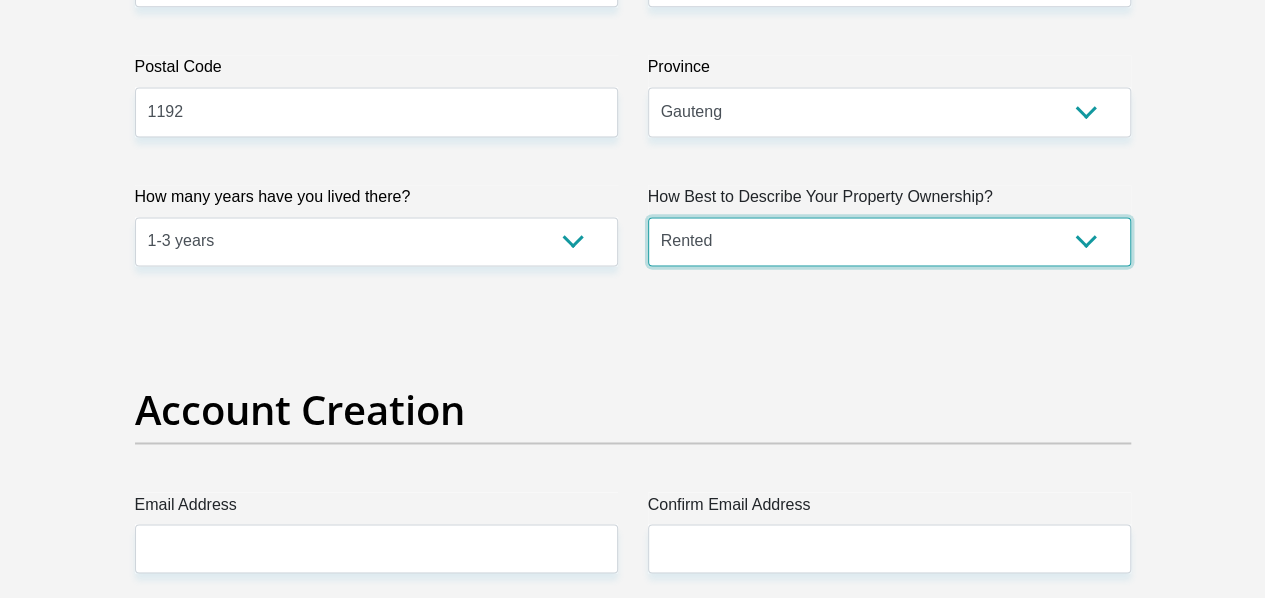 click on "Owned
Rented
Family Owned
Company Dwelling" at bounding box center (889, 241) 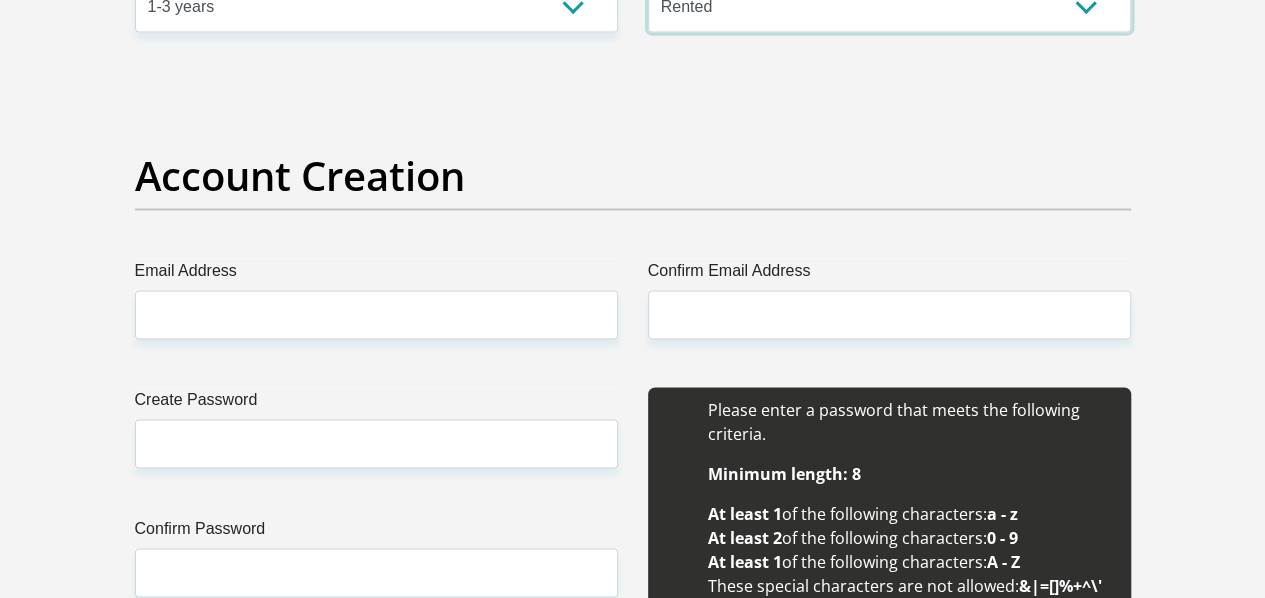 scroll, scrollTop: 1640, scrollLeft: 0, axis: vertical 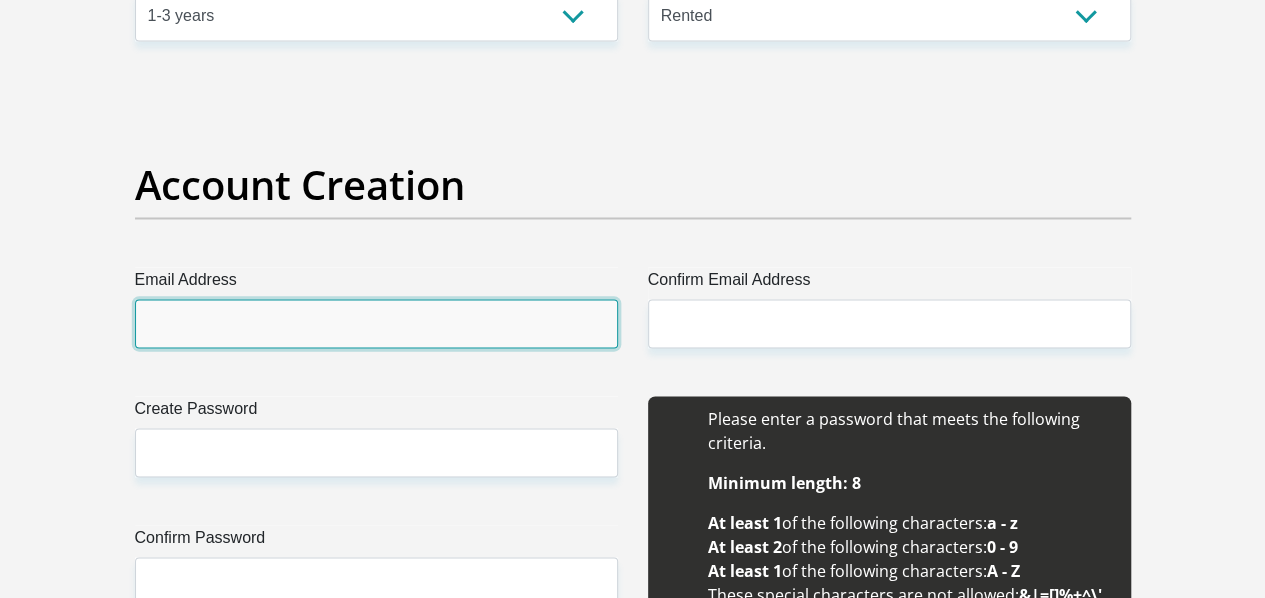 click on "Email Address" at bounding box center [376, 323] 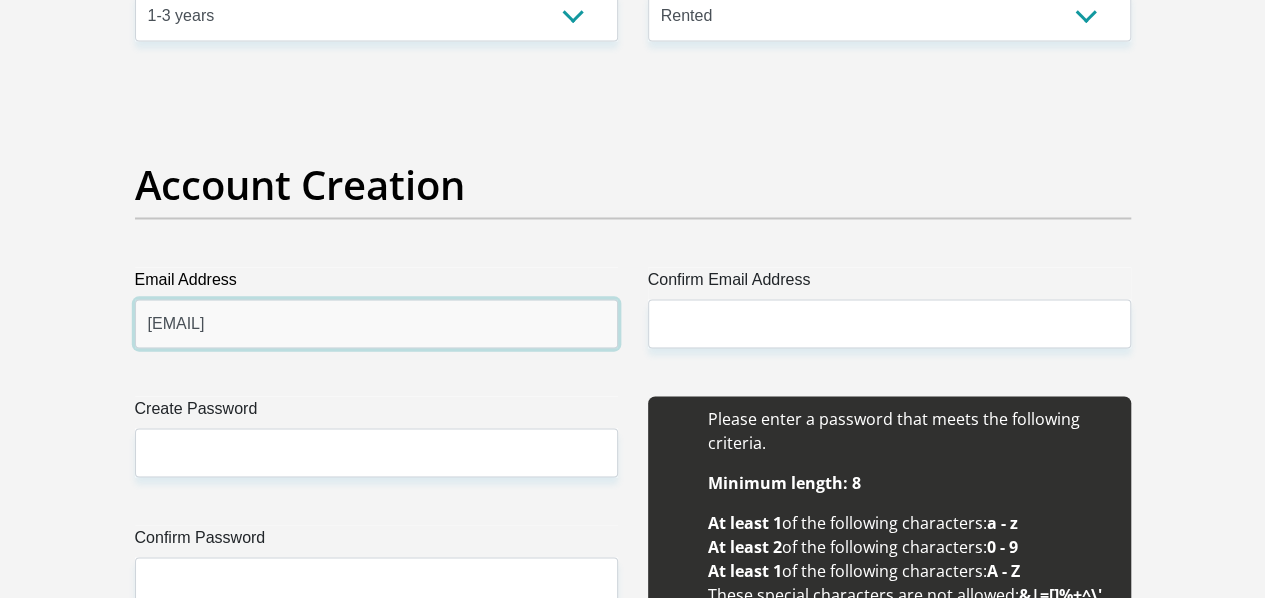 type on "malazasnenhlanhla@gmail.com" 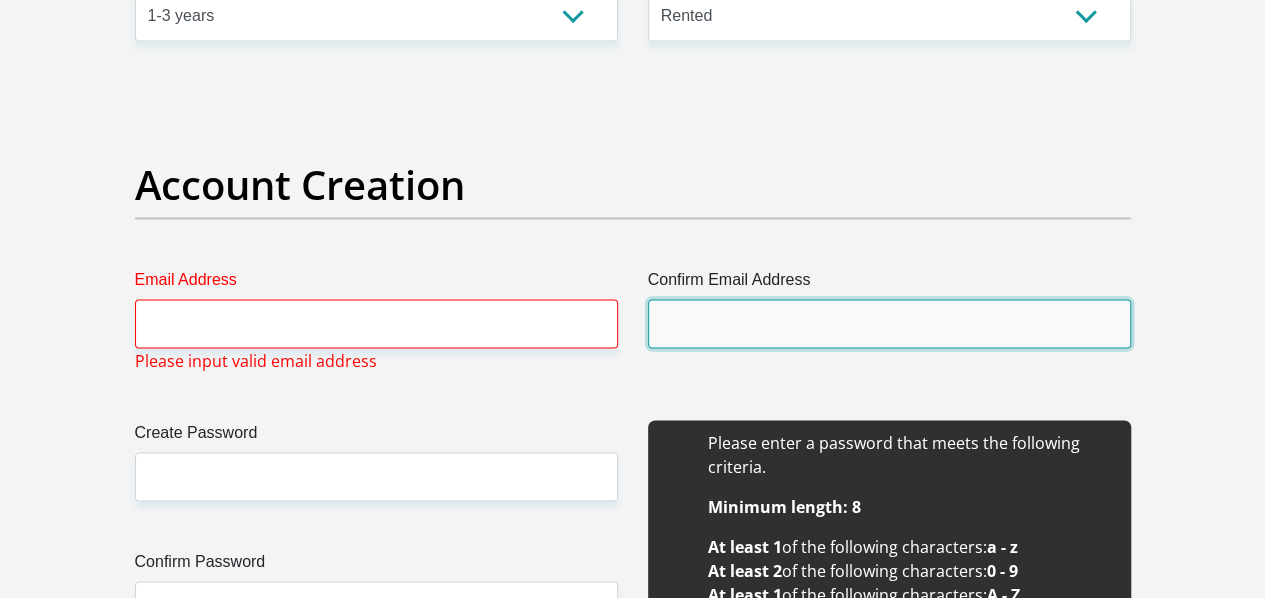click on "Confirm Email Address" at bounding box center (889, 323) 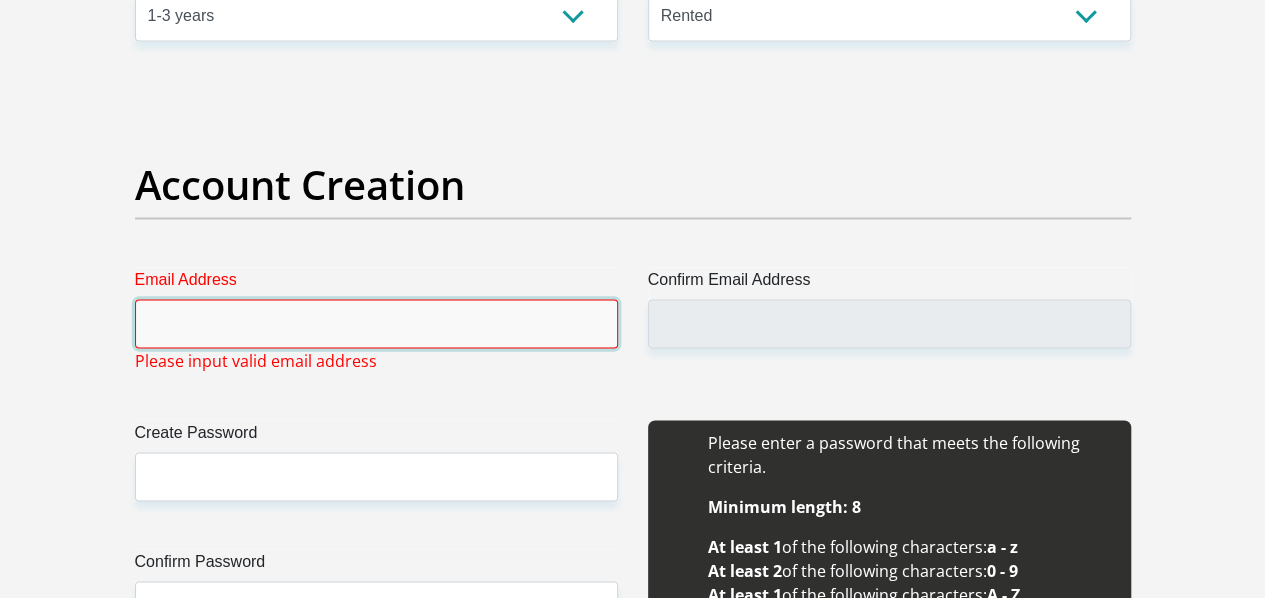 click on "Email Address" at bounding box center [376, 323] 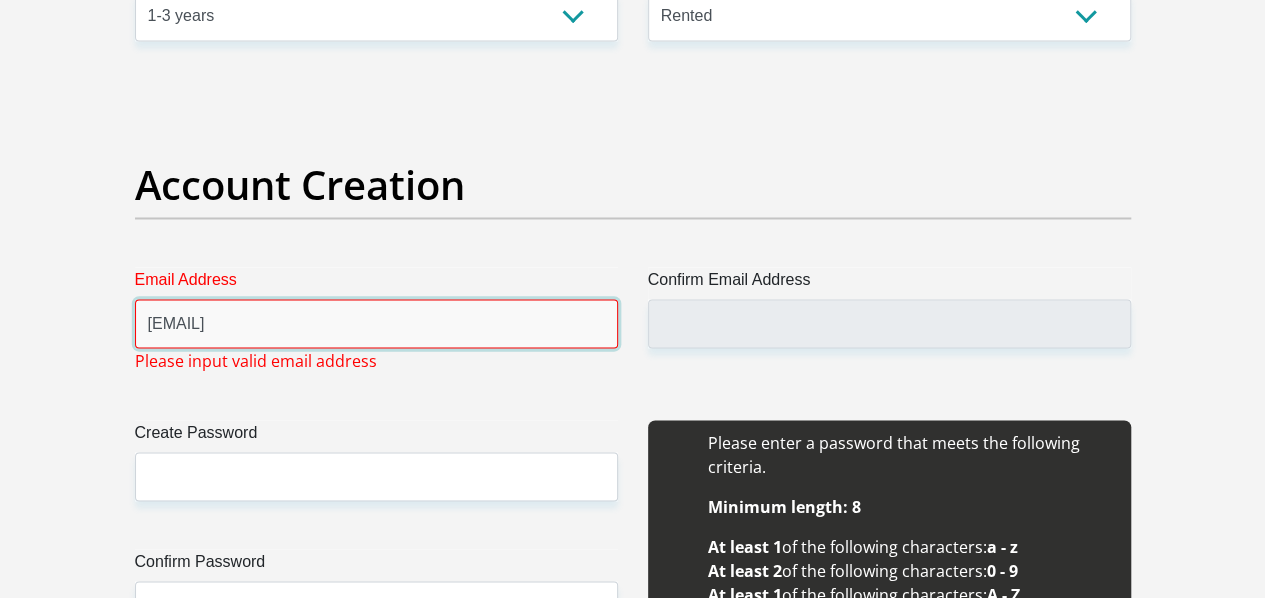 type on "malazasnenhlanhla@gmail.com" 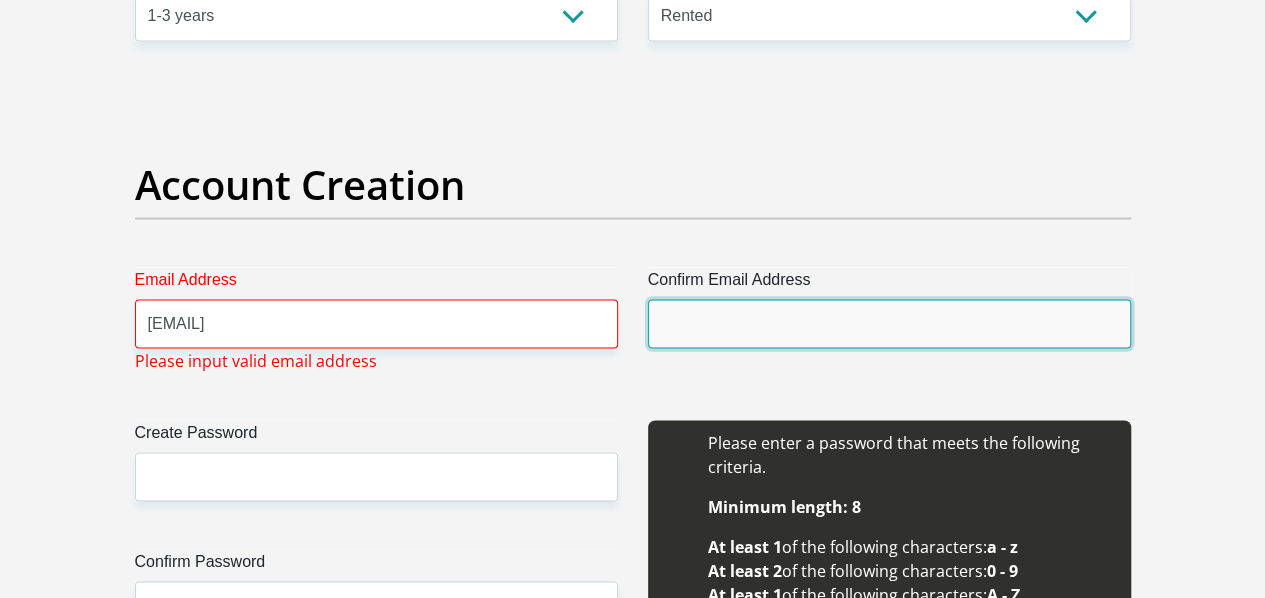 click on "Confirm Email Address" at bounding box center [889, 323] 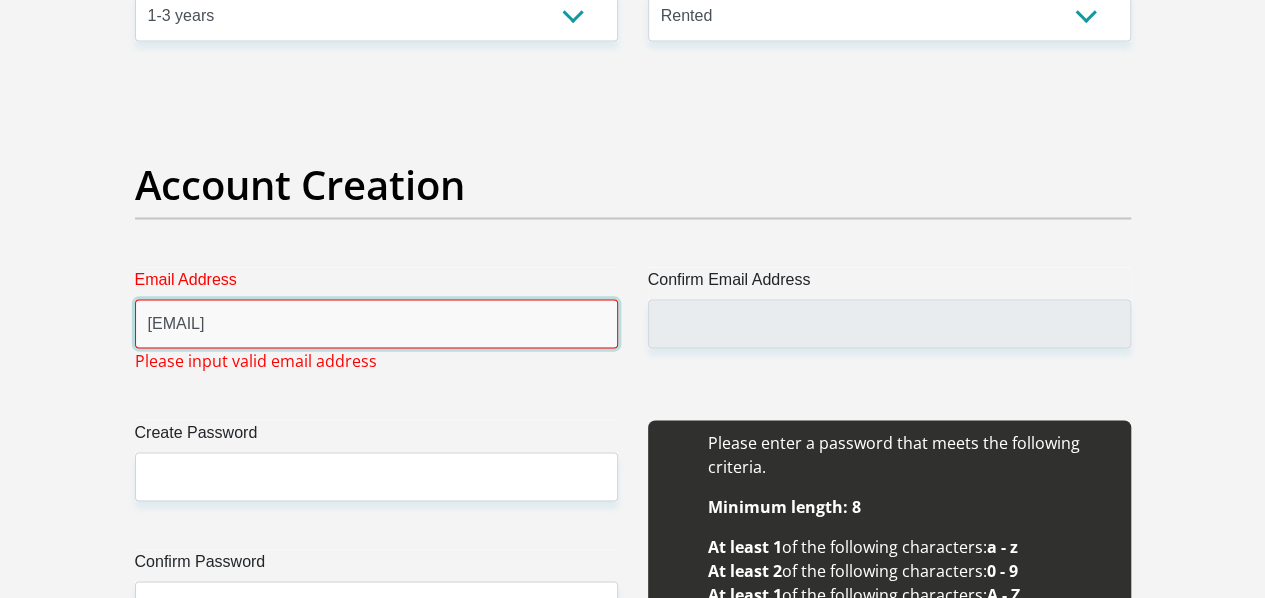 click on "malazasnenhlanhla@gmail.com" at bounding box center (376, 323) 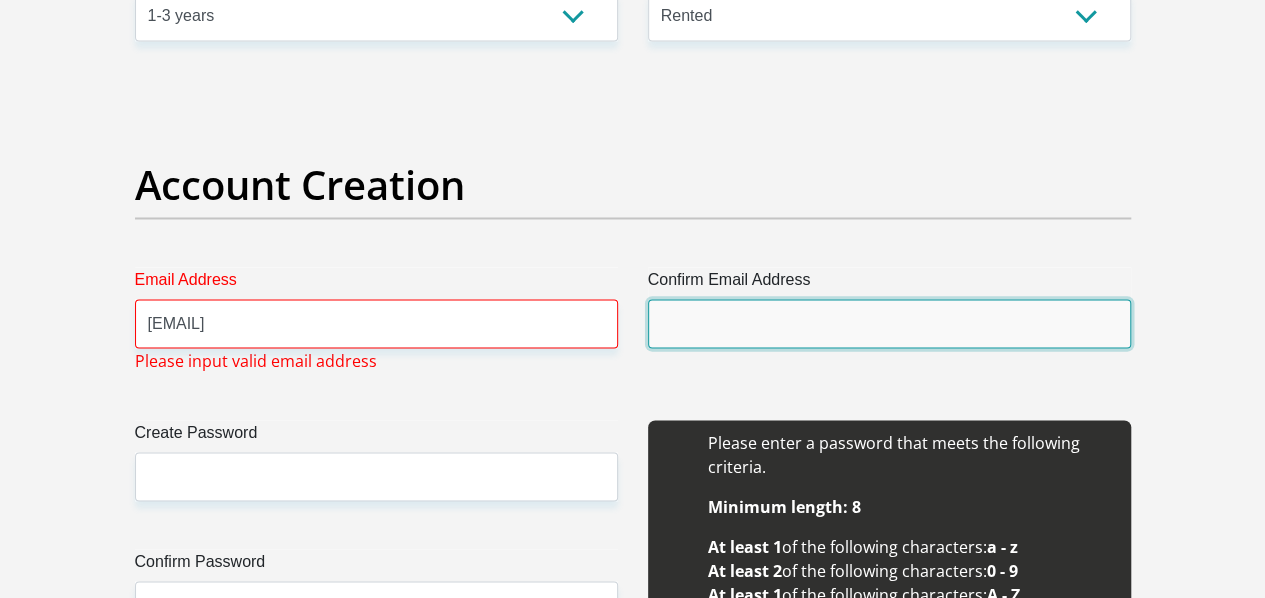 click on "Confirm Email Address" at bounding box center [889, 323] 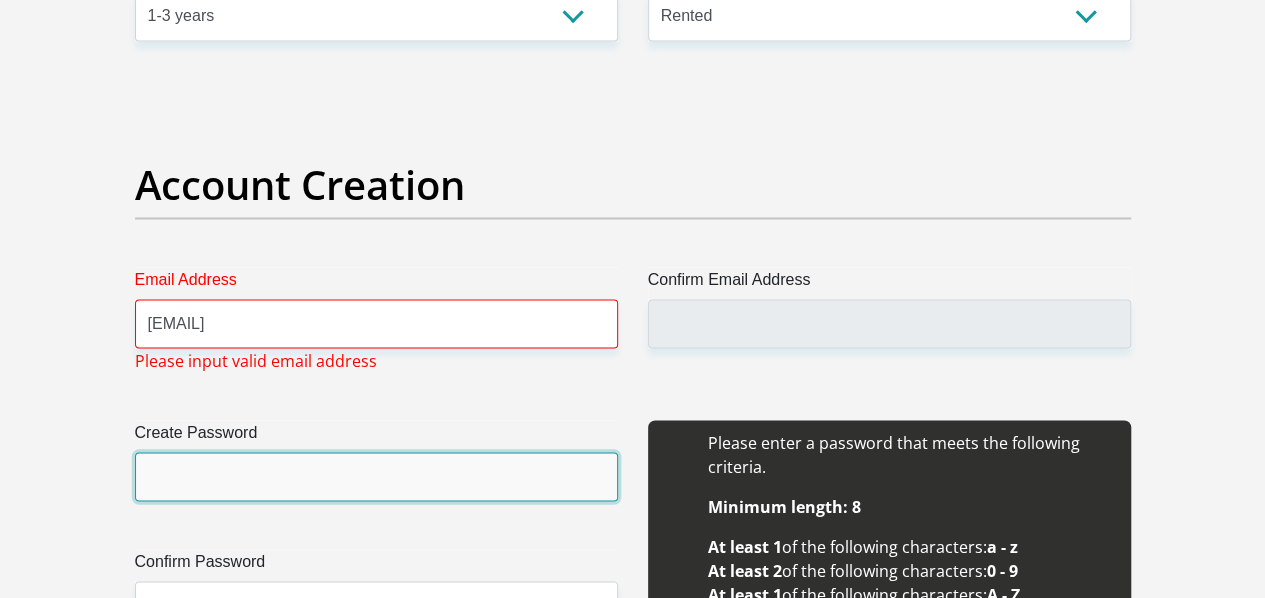 click on "Create Password" at bounding box center (376, 476) 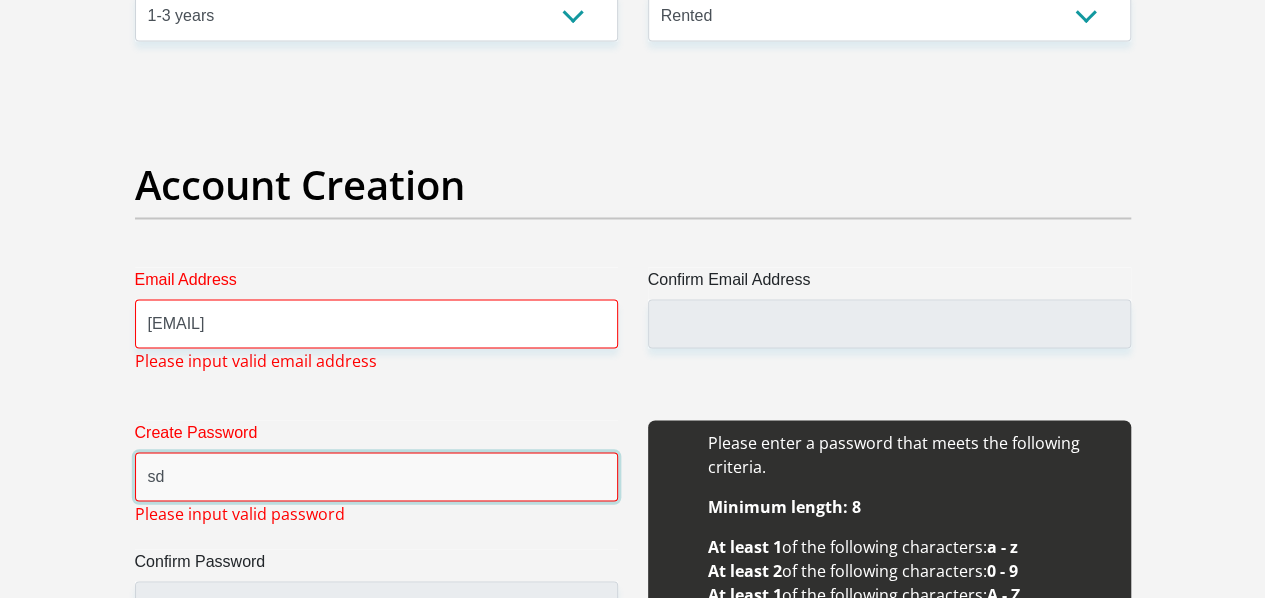 type on "s" 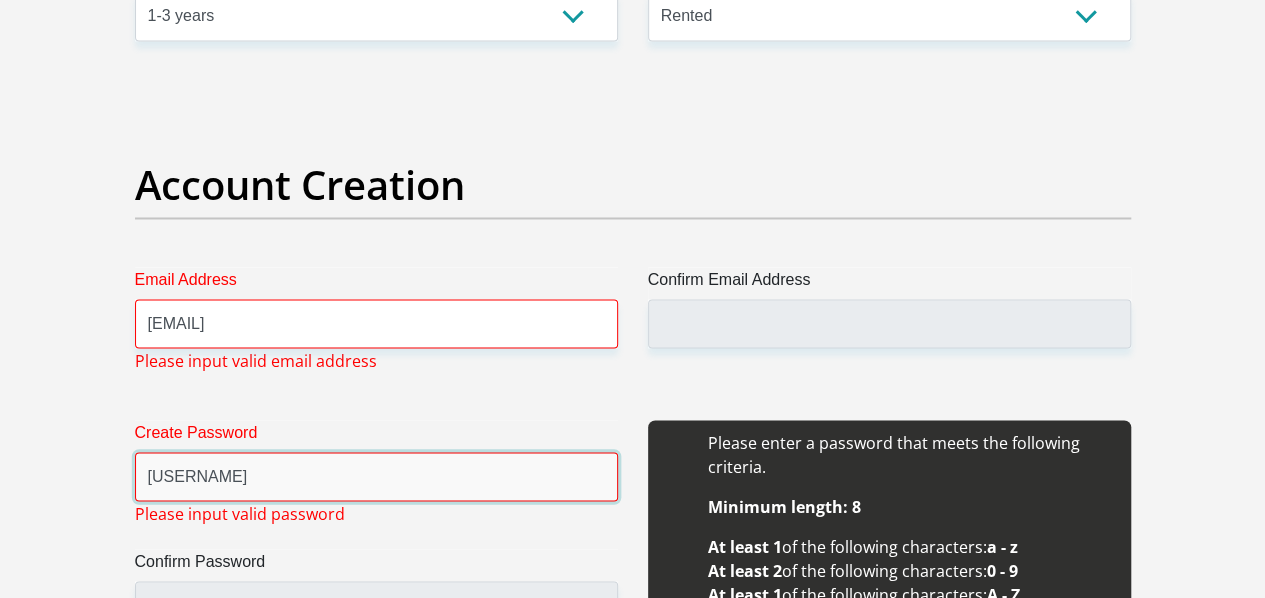 type on "@Samzamclazor.1" 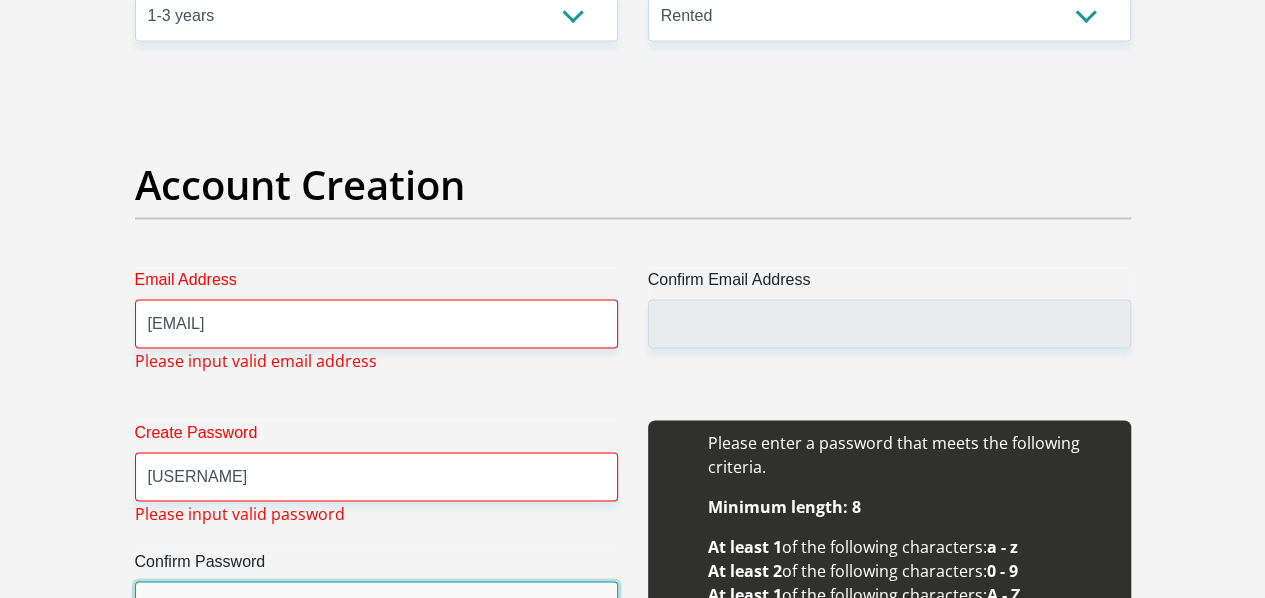 click on "Confirm Password" at bounding box center (376, 605) 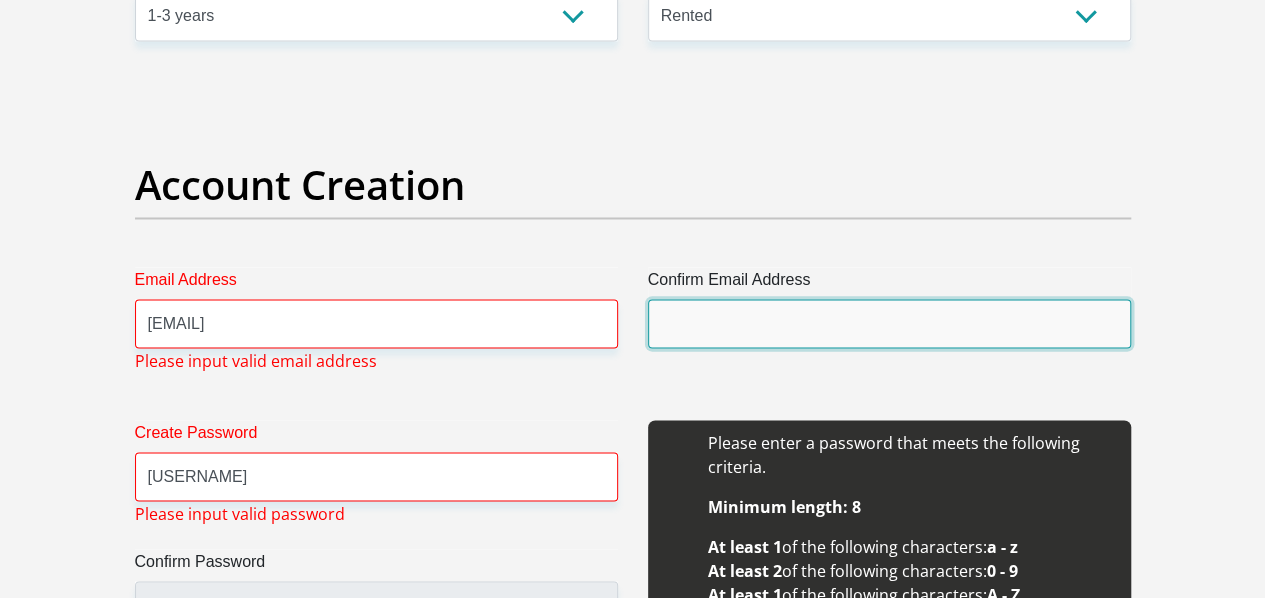 click on "Confirm Email Address" at bounding box center [889, 323] 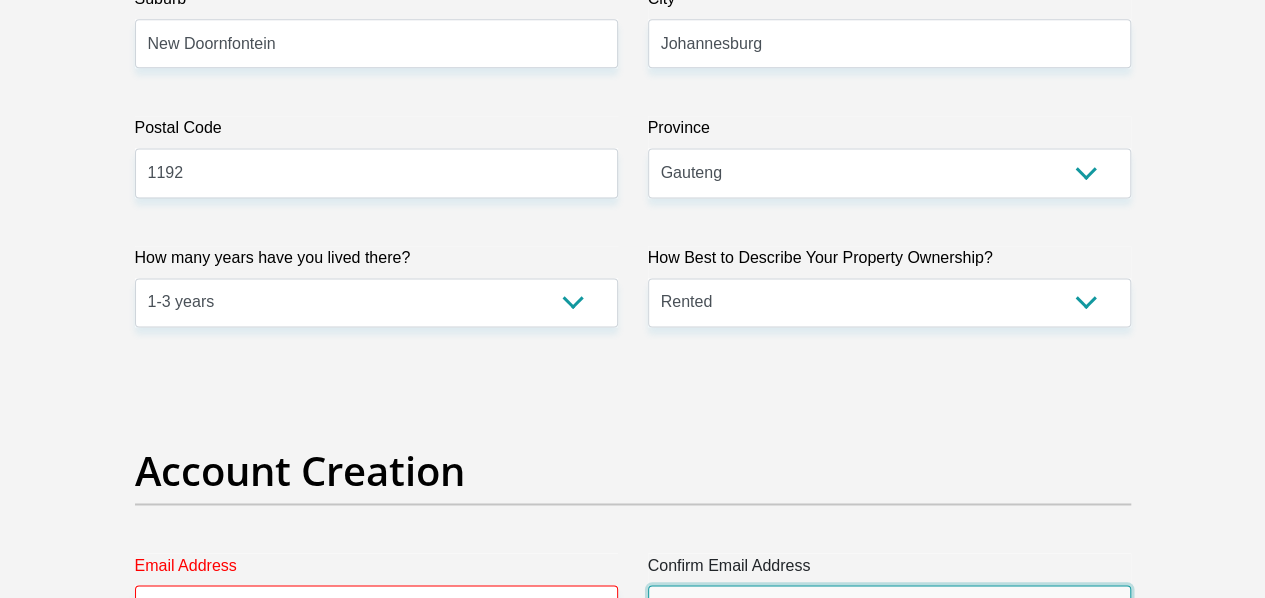 scroll, scrollTop: 1525, scrollLeft: 0, axis: vertical 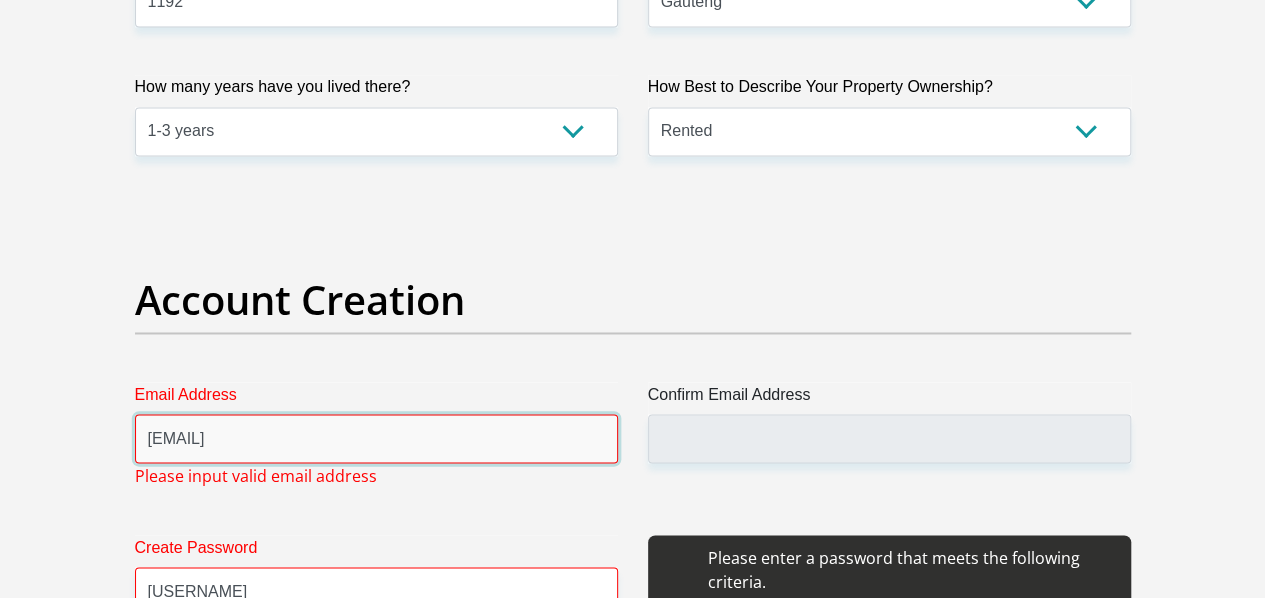 click on "malazasnenhlanhla@gmail.com" at bounding box center [376, 438] 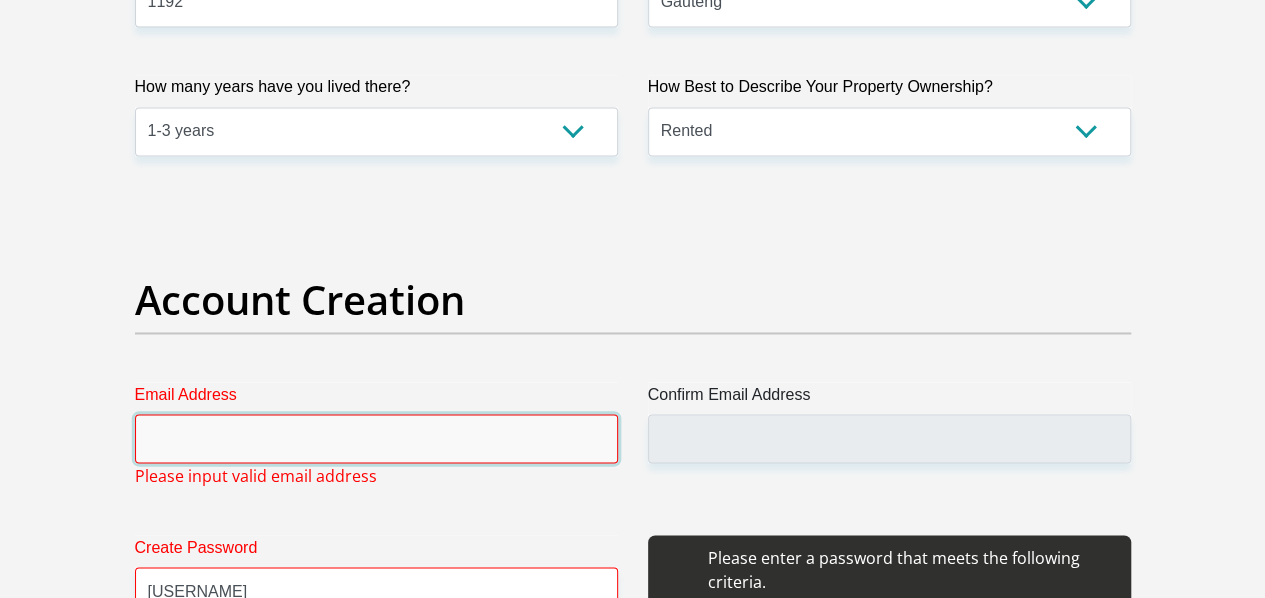 type 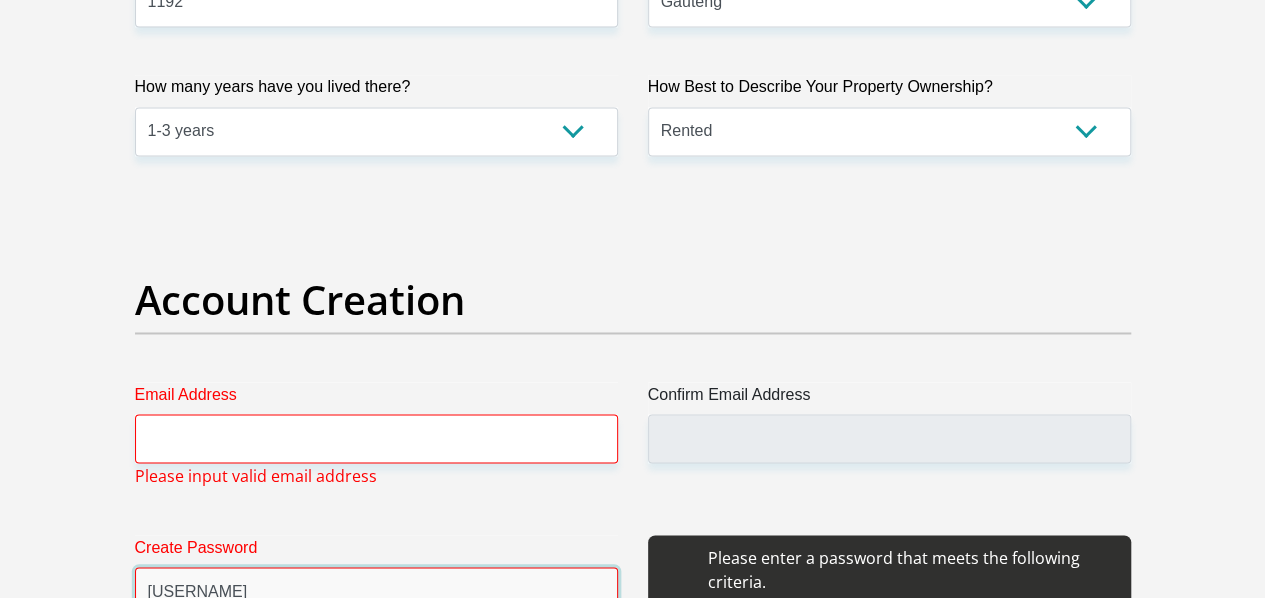 click on "@Samzamclazor.1" at bounding box center [376, 591] 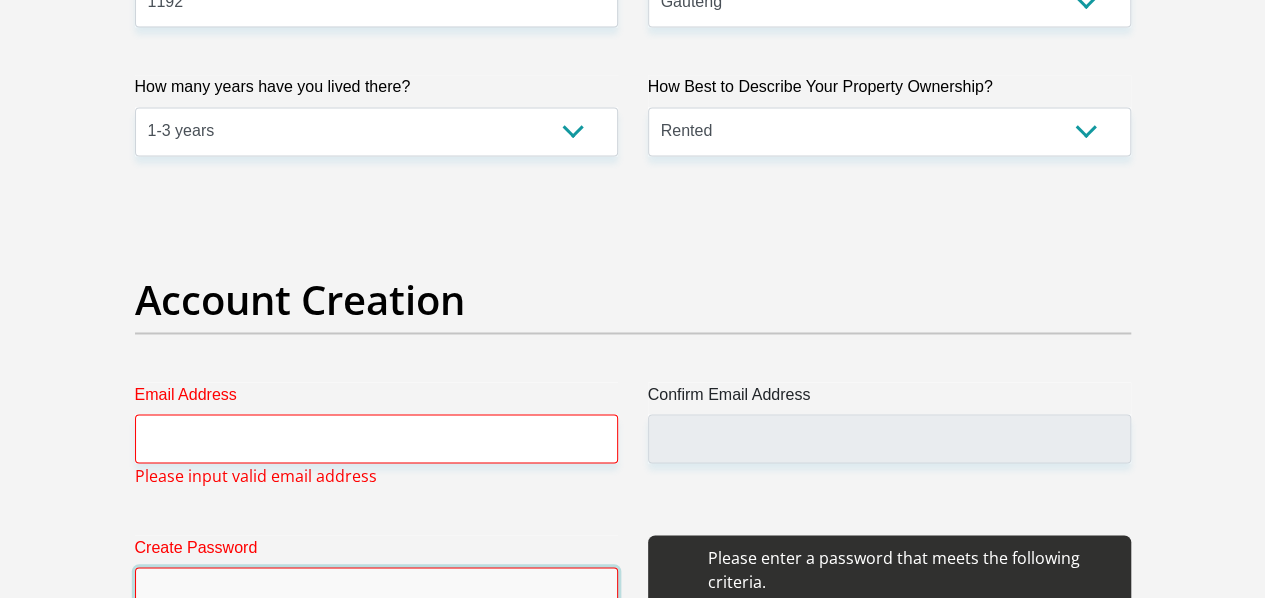 type 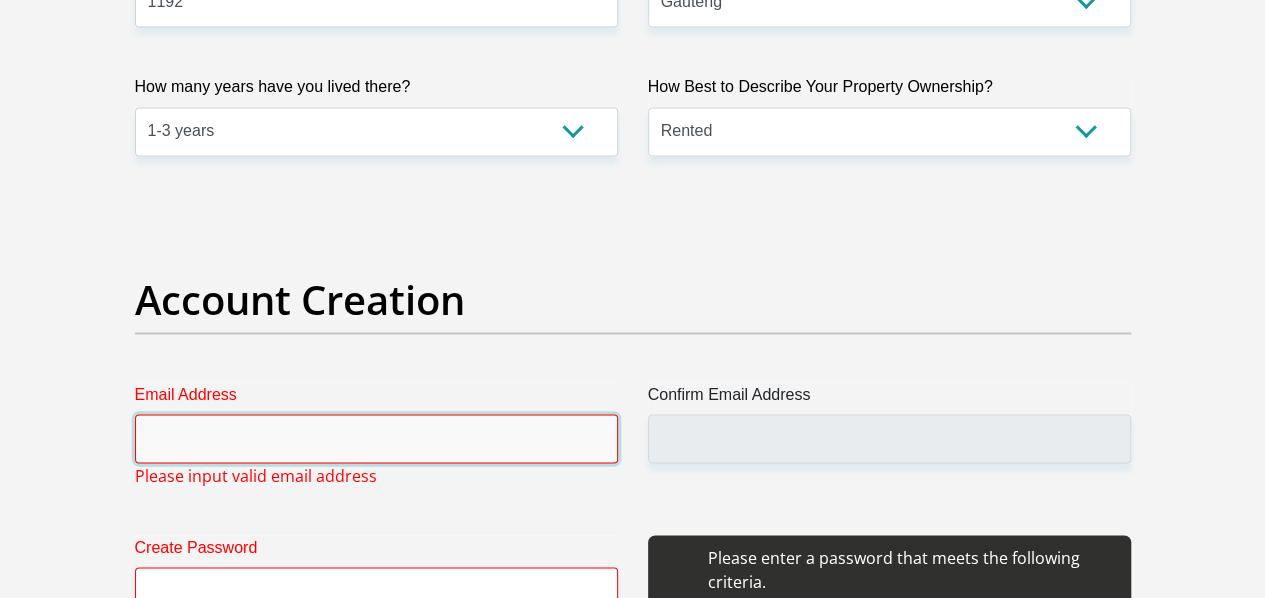 click on "Email Address" at bounding box center (376, 438) 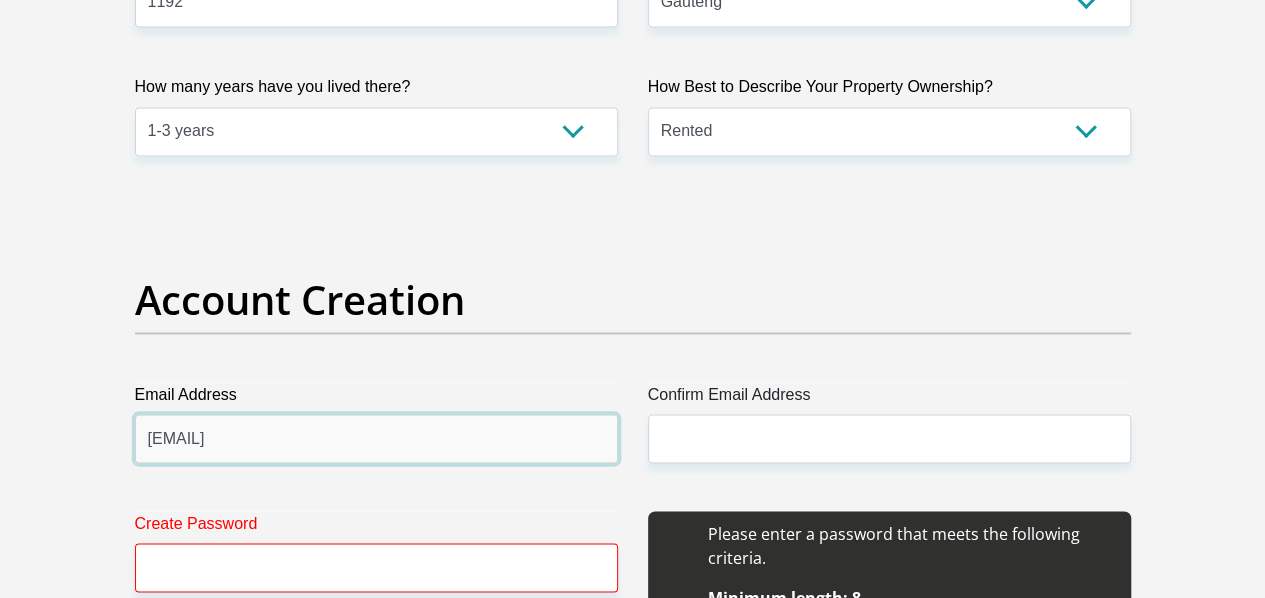 type on "malazasnenhlanhla@gmail.com" 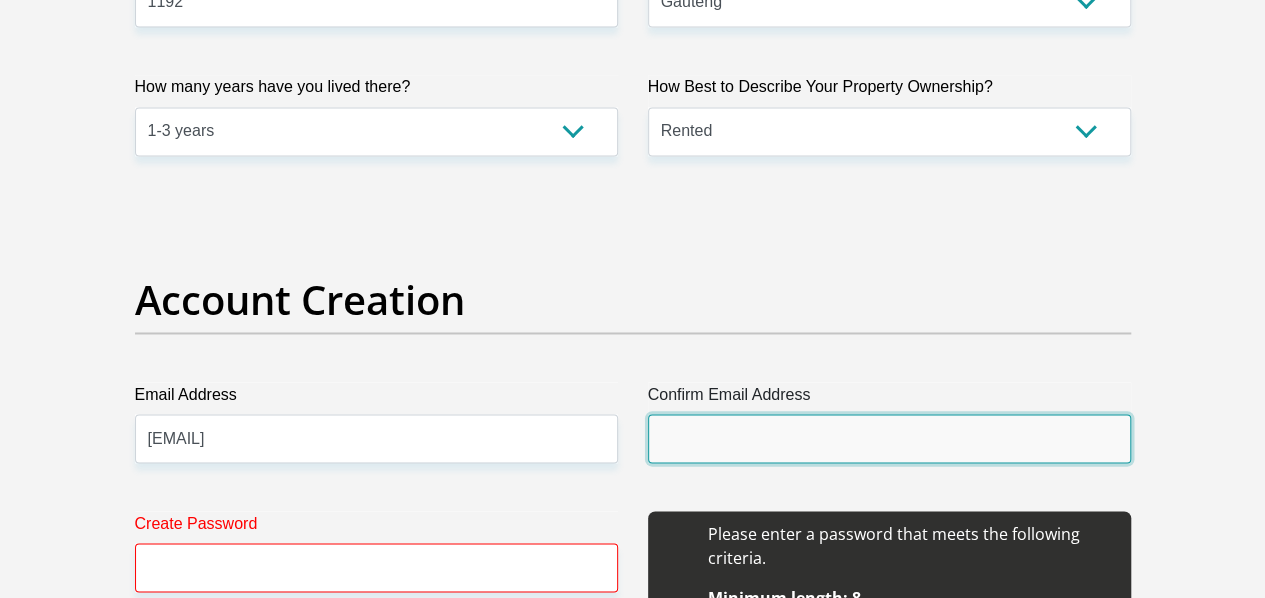 click on "Confirm Email Address" at bounding box center [889, 438] 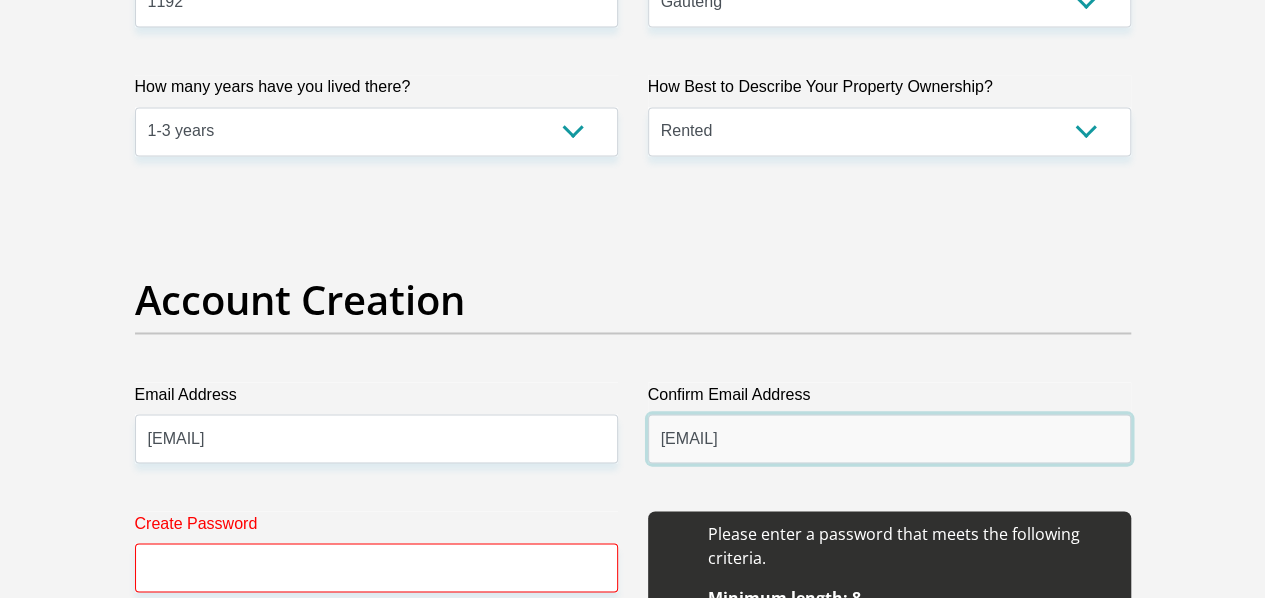 type on "malazasnenhlanhla@gmail.com" 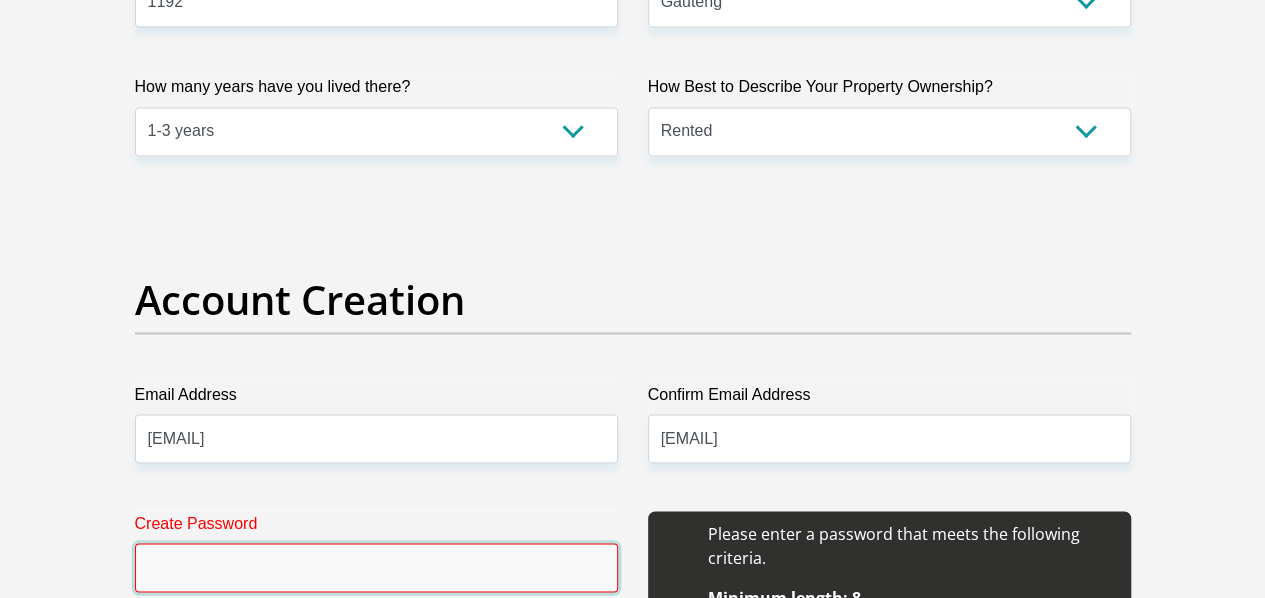 click on "Create Password" at bounding box center (376, 567) 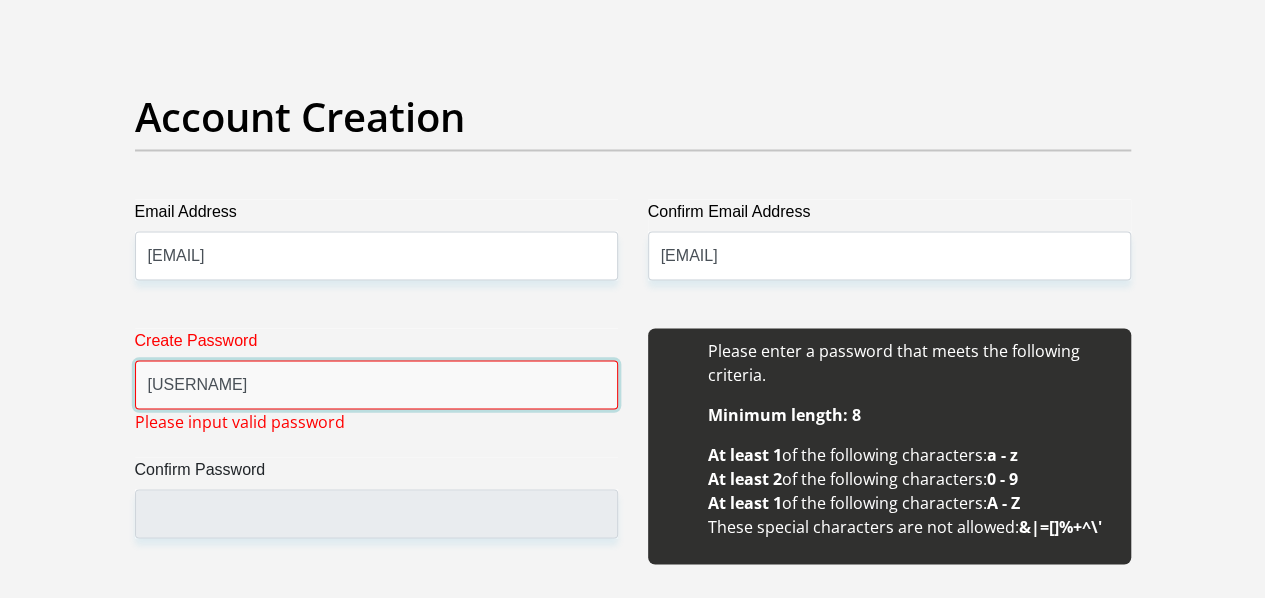 scroll, scrollTop: 1767, scrollLeft: 0, axis: vertical 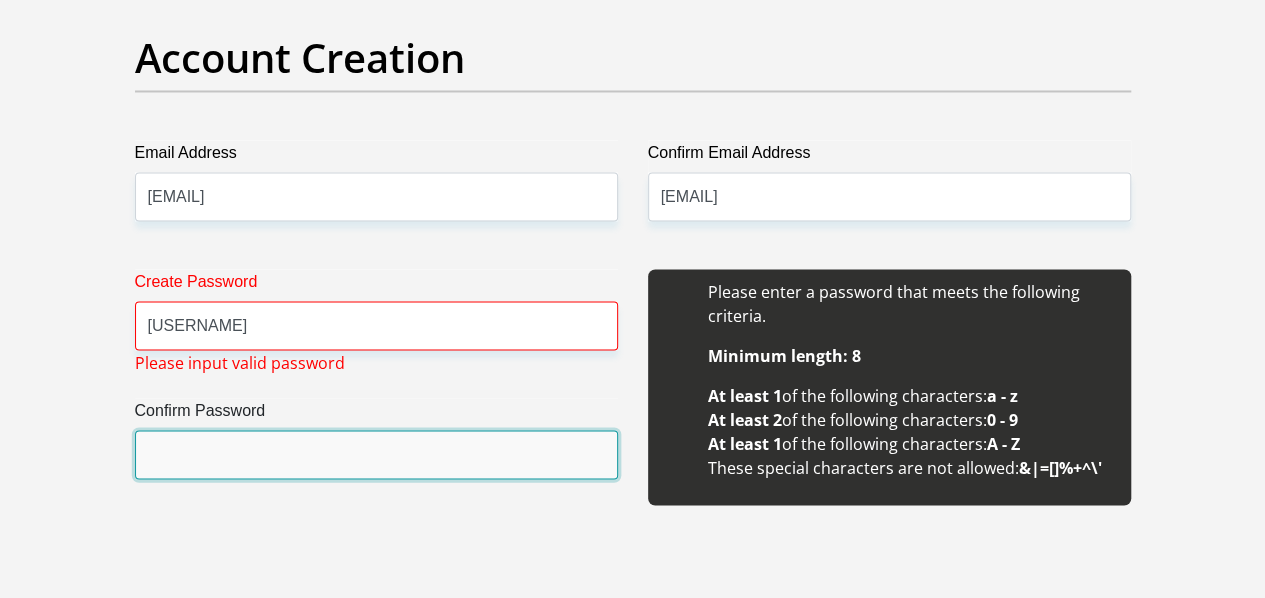 click on "Confirm Password" at bounding box center (376, 454) 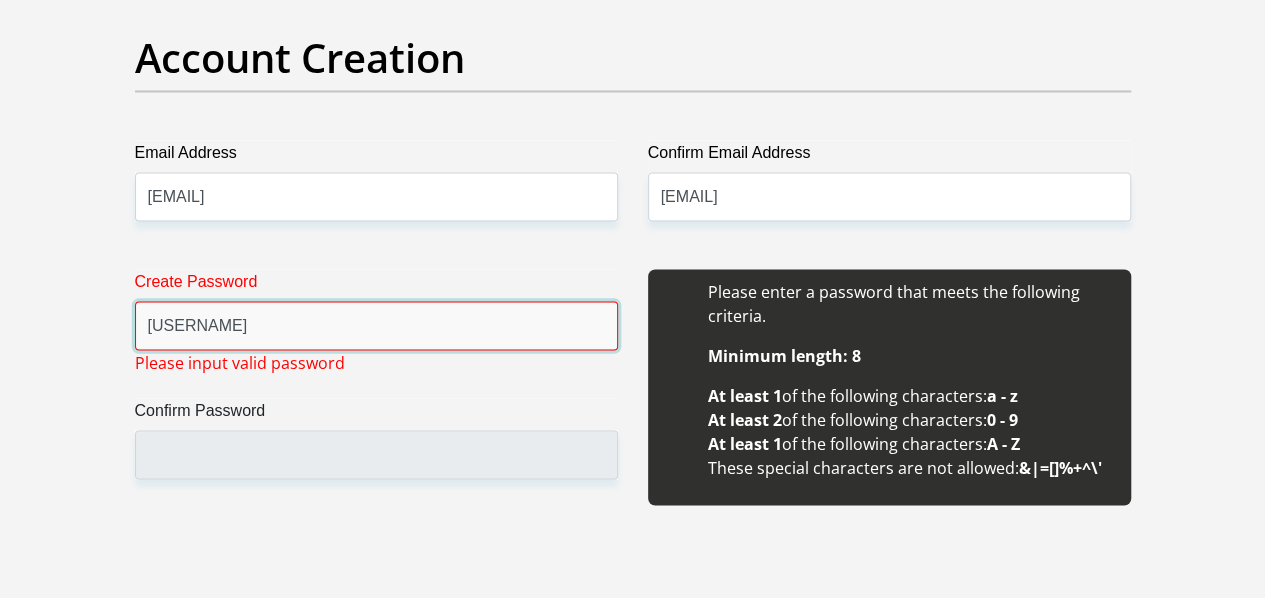 click on "@Samzamclazor.1" at bounding box center (376, 325) 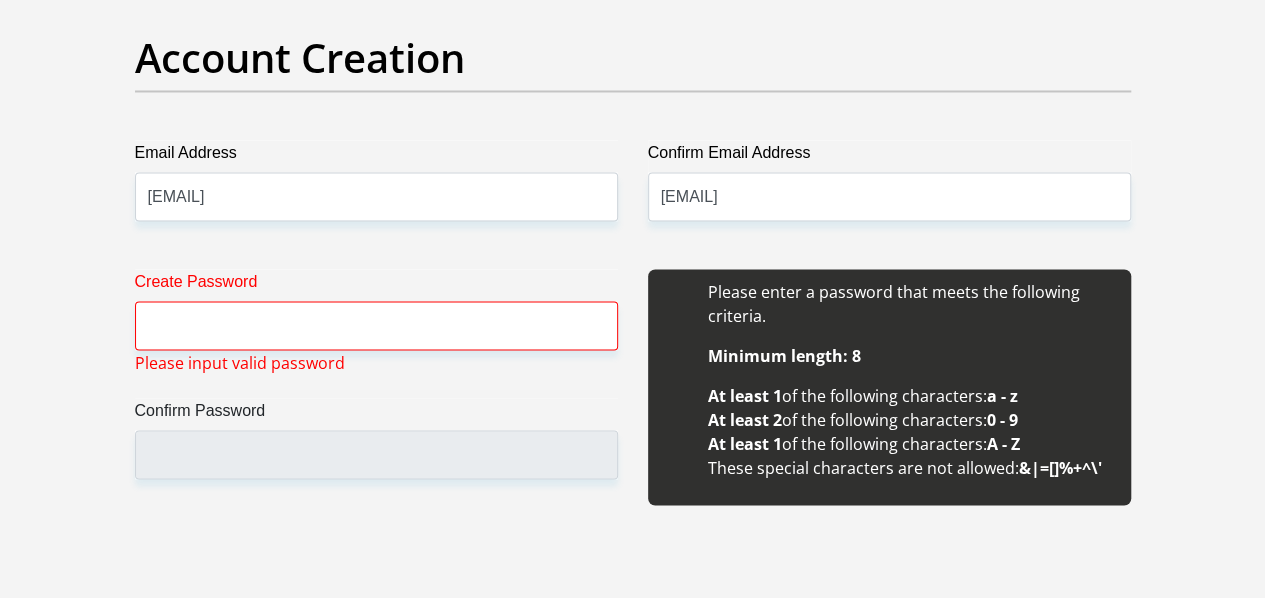 click on "Create Password" at bounding box center [376, 285] 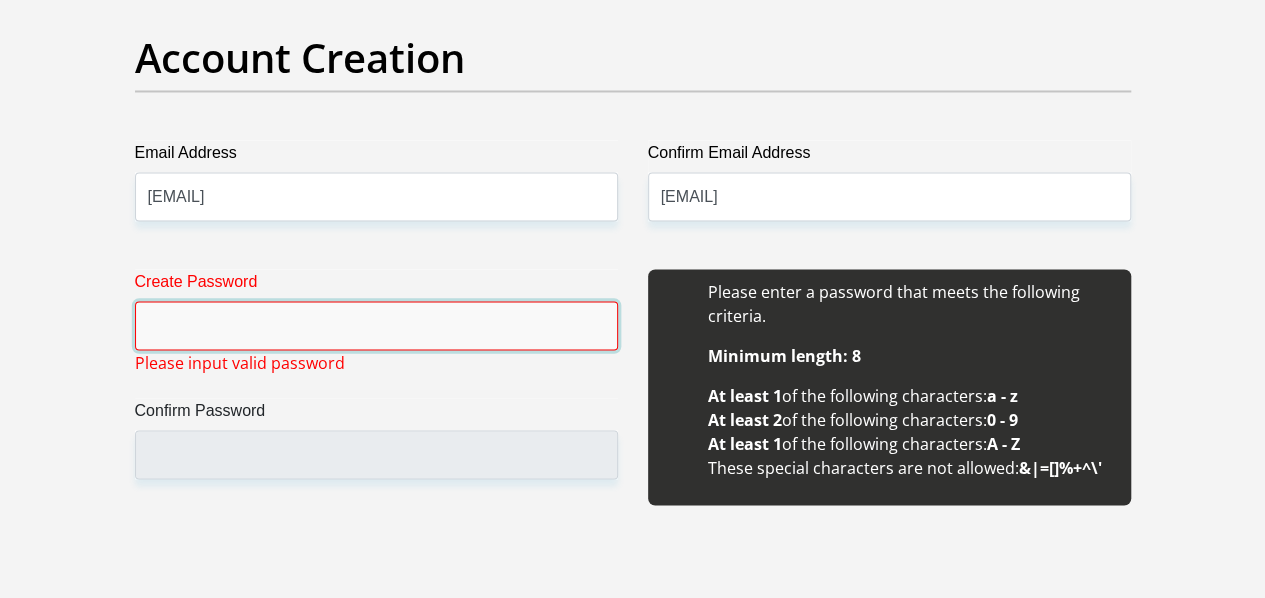click on "Create Password" at bounding box center [376, 325] 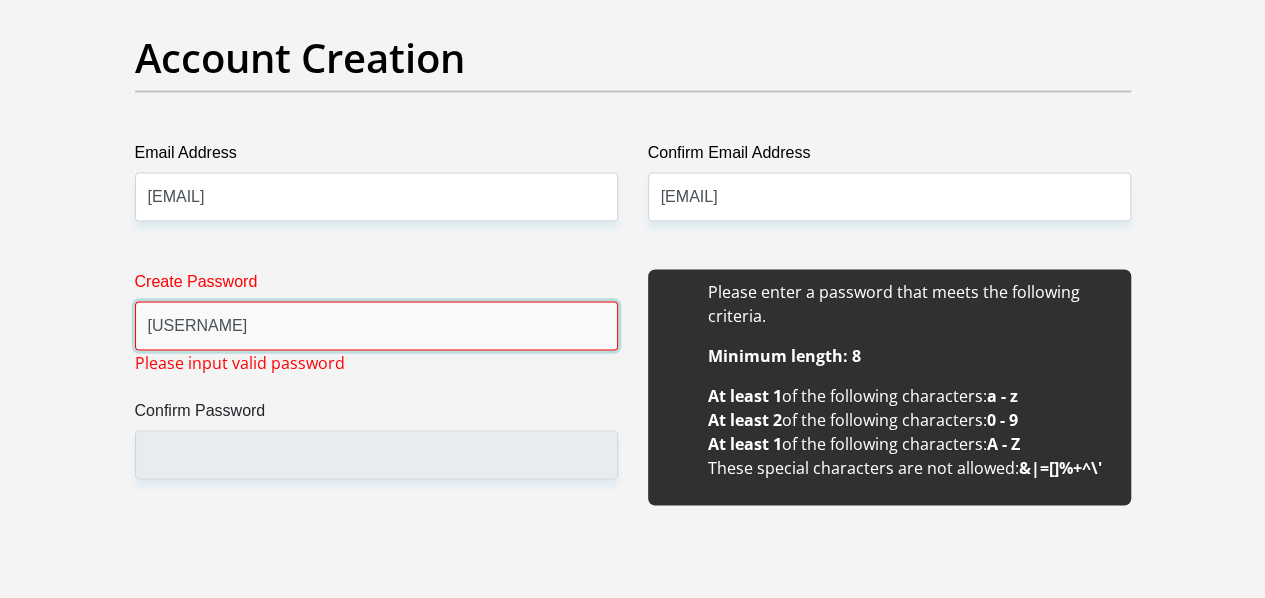 click on "@Samzamclazor.12" at bounding box center [376, 325] 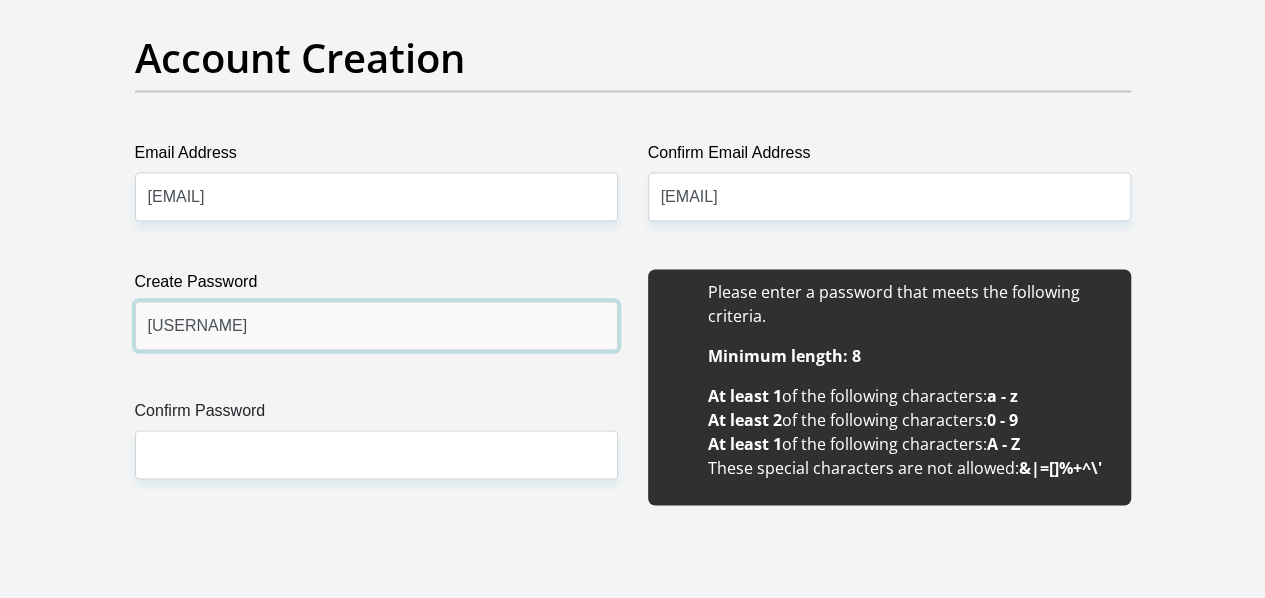 click on "Samzamclazor.12" at bounding box center [376, 325] 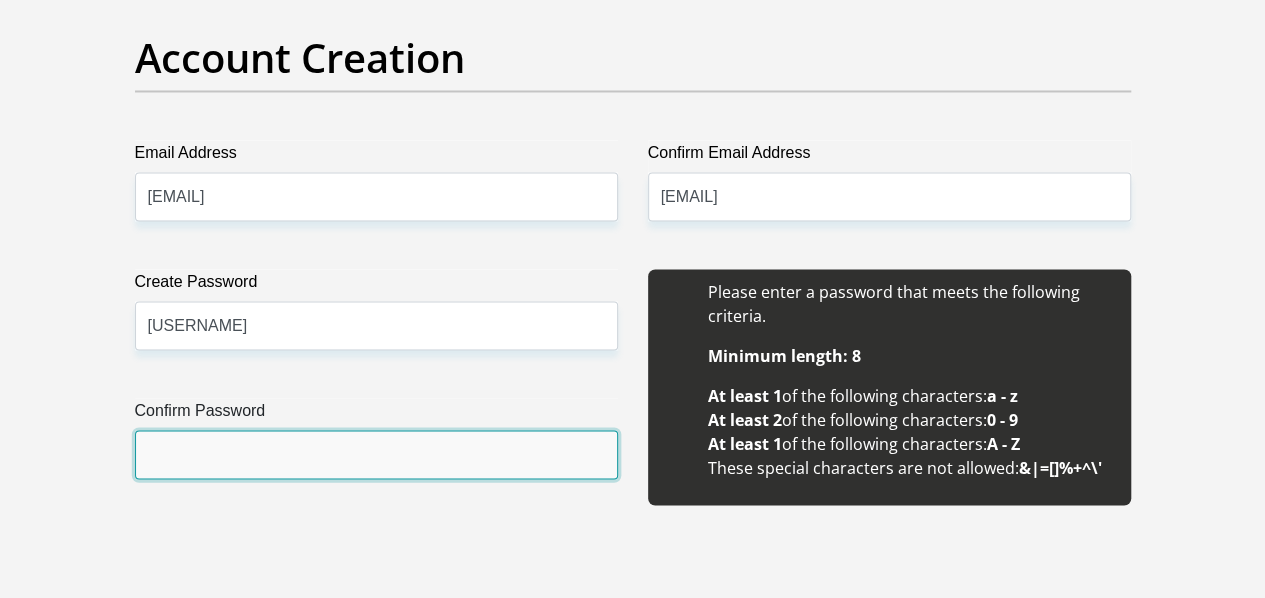 click on "Confirm Password" at bounding box center [376, 454] 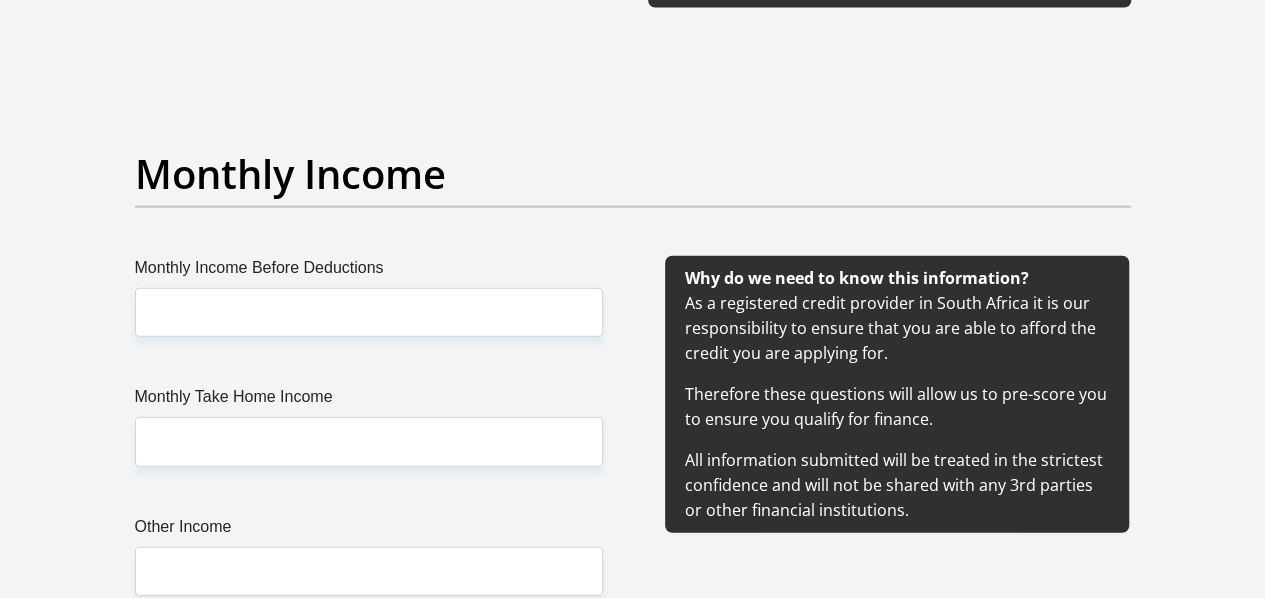 scroll, scrollTop: 2273, scrollLeft: 0, axis: vertical 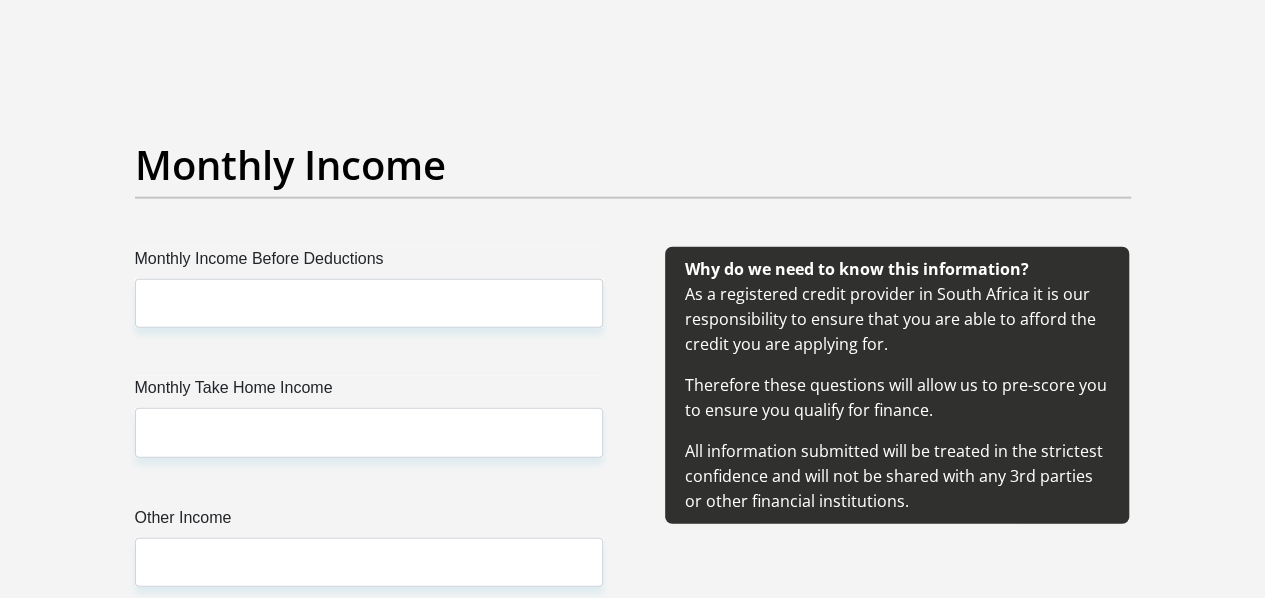 type on "Samzamclazor.12" 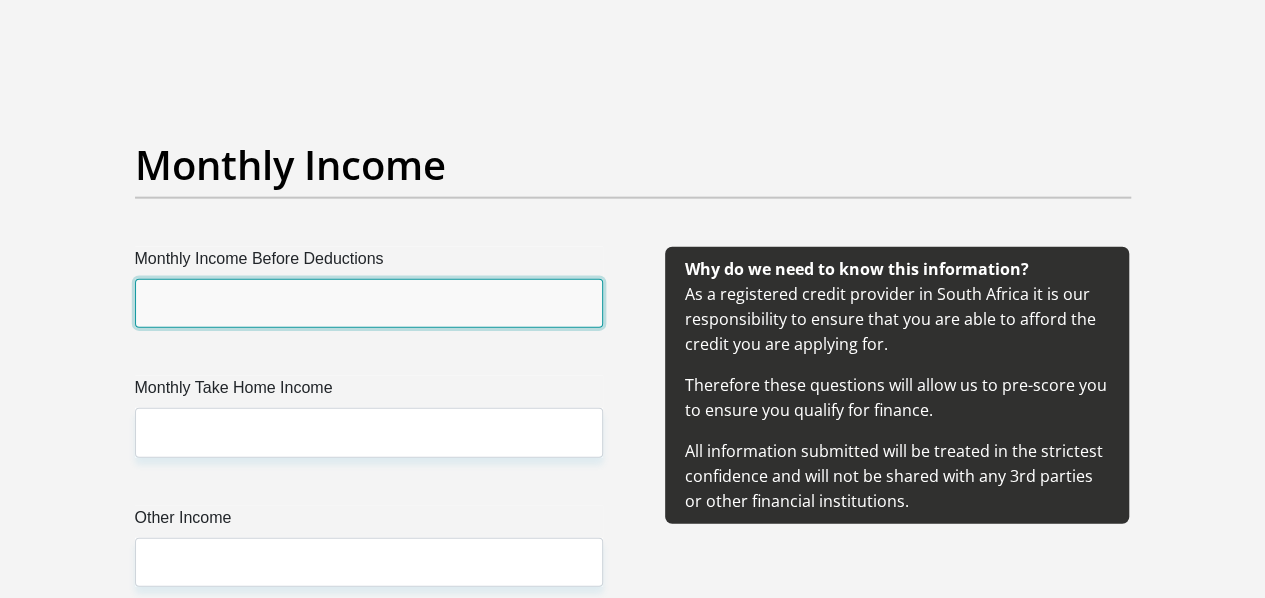 click on "Monthly Income Before Deductions" at bounding box center (369, 303) 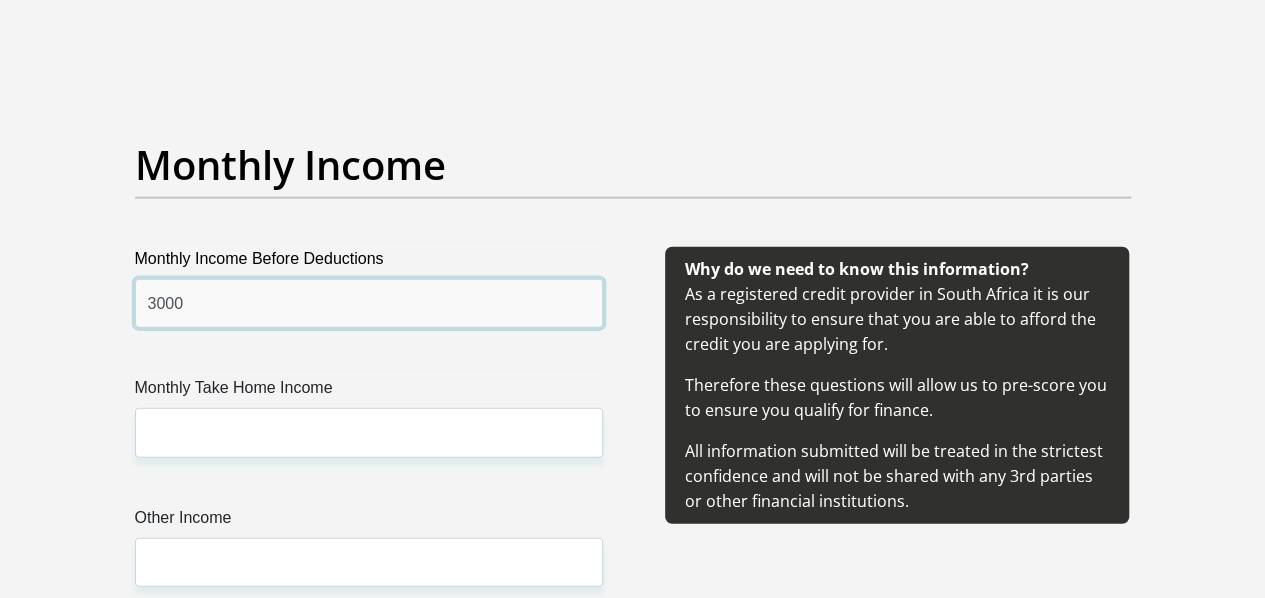type on "3000" 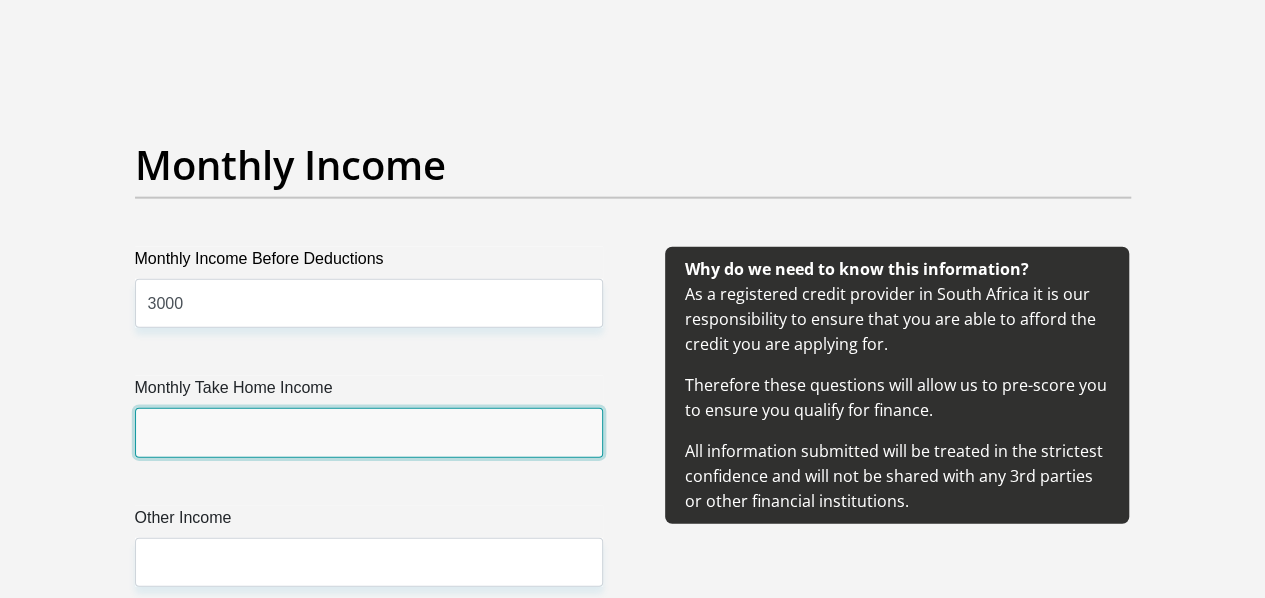 click on "Monthly Take Home Income" at bounding box center [369, 432] 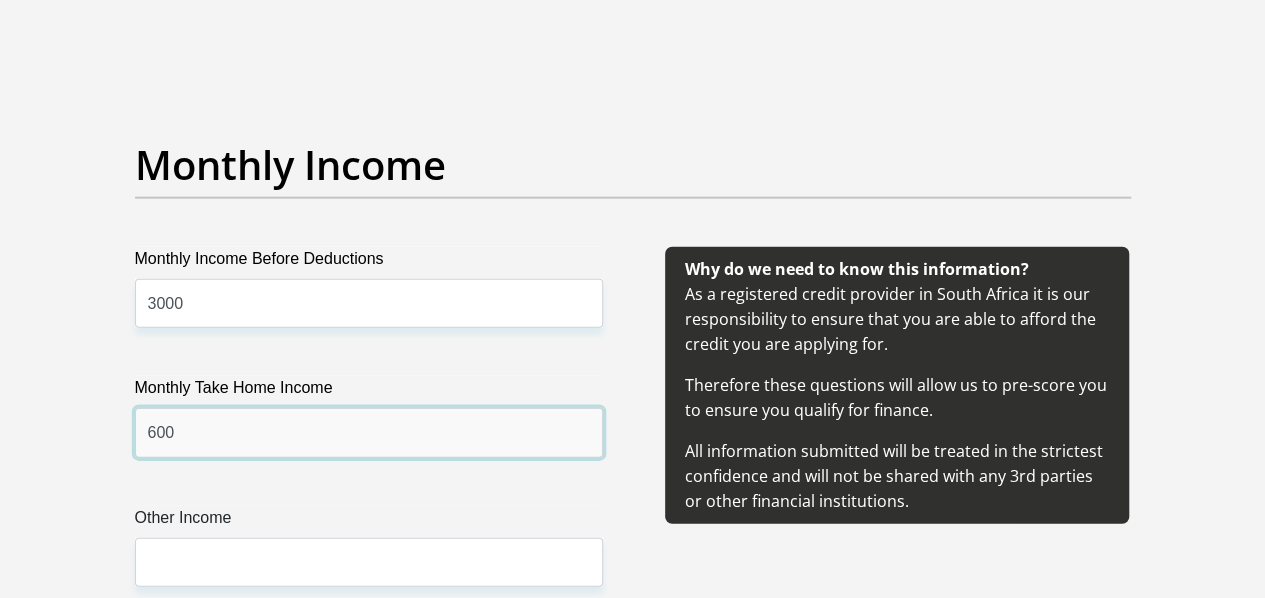 type on "600" 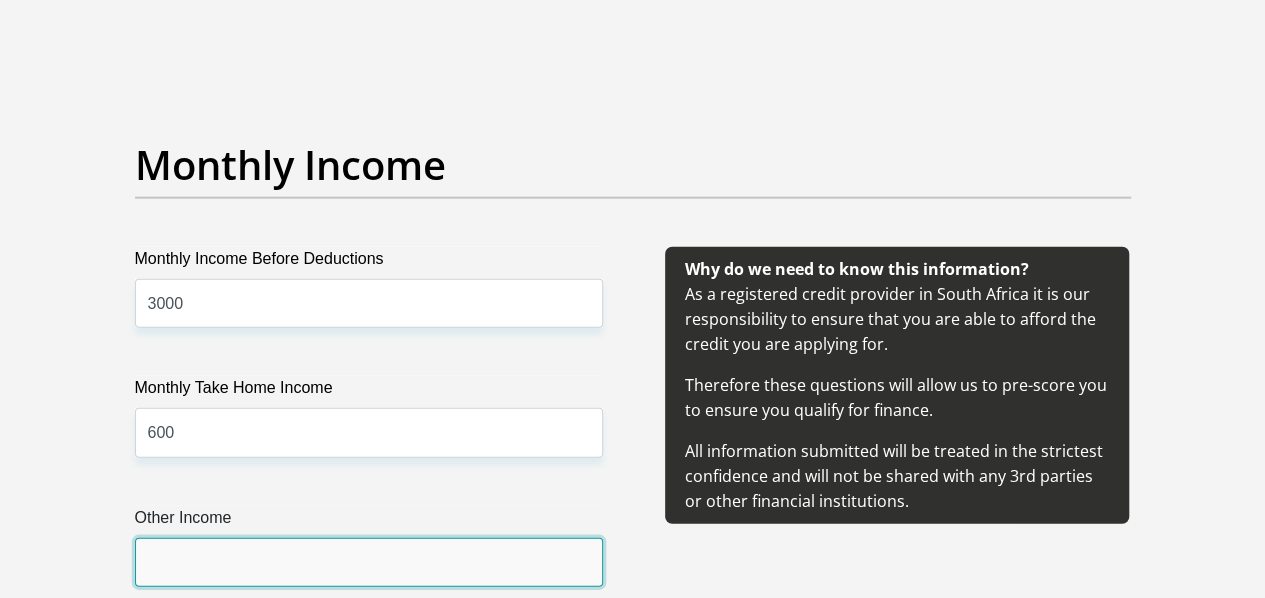 click on "Other Income" at bounding box center [369, 562] 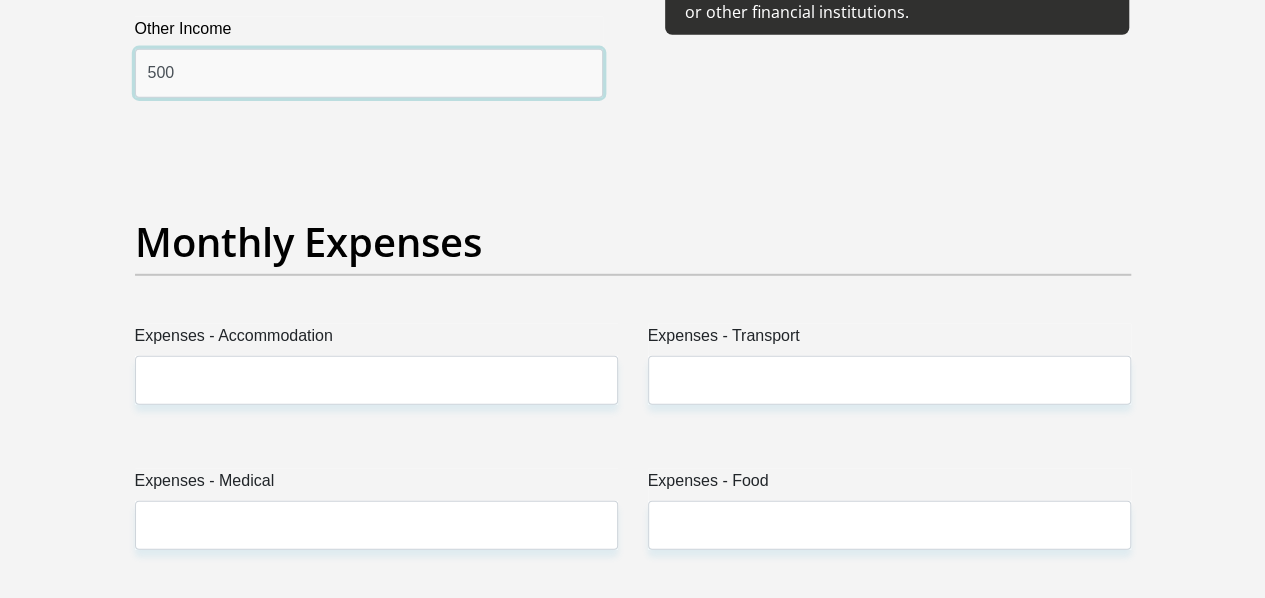 scroll, scrollTop: 2779, scrollLeft: 0, axis: vertical 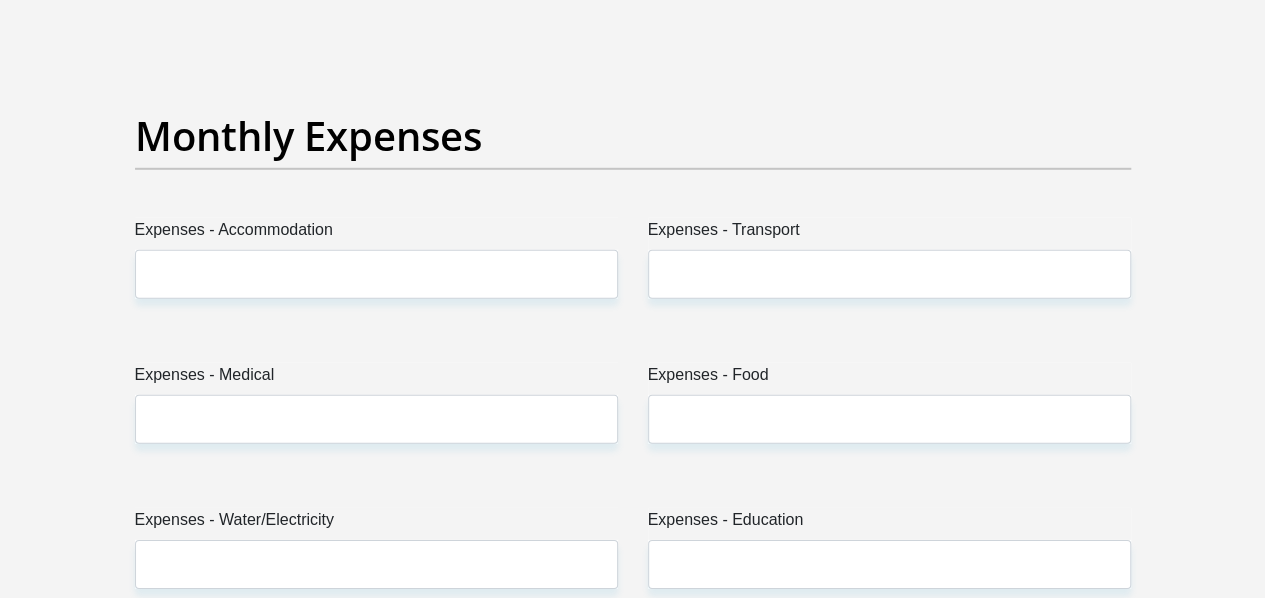 type on "500" 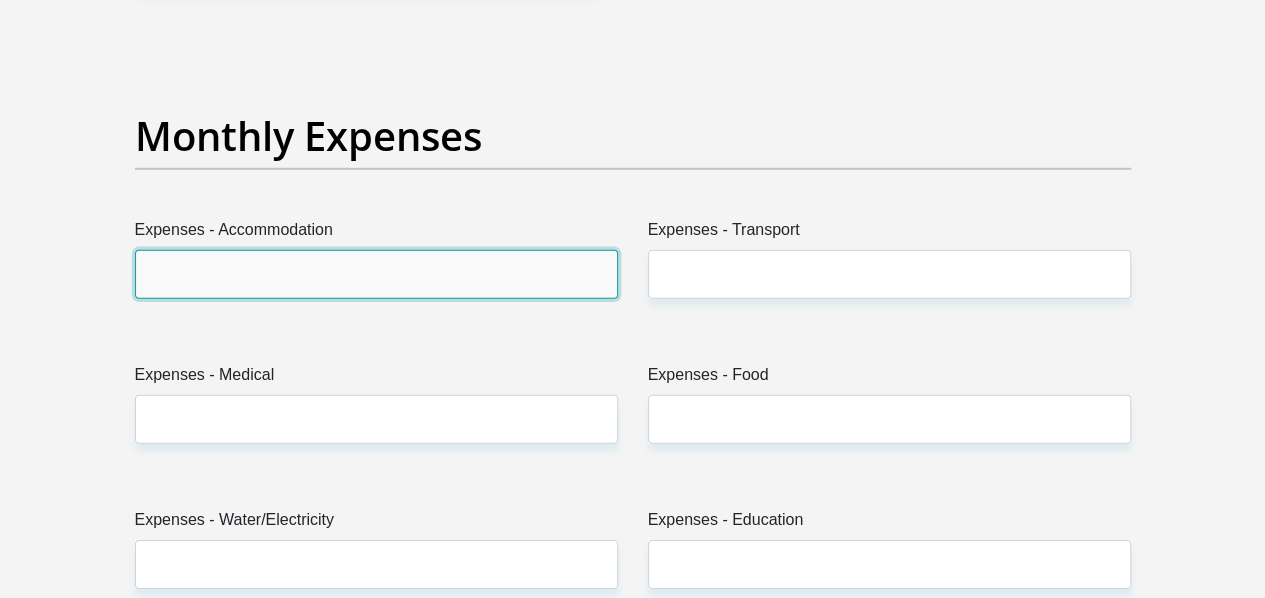 click on "Expenses - Accommodation" at bounding box center (376, 274) 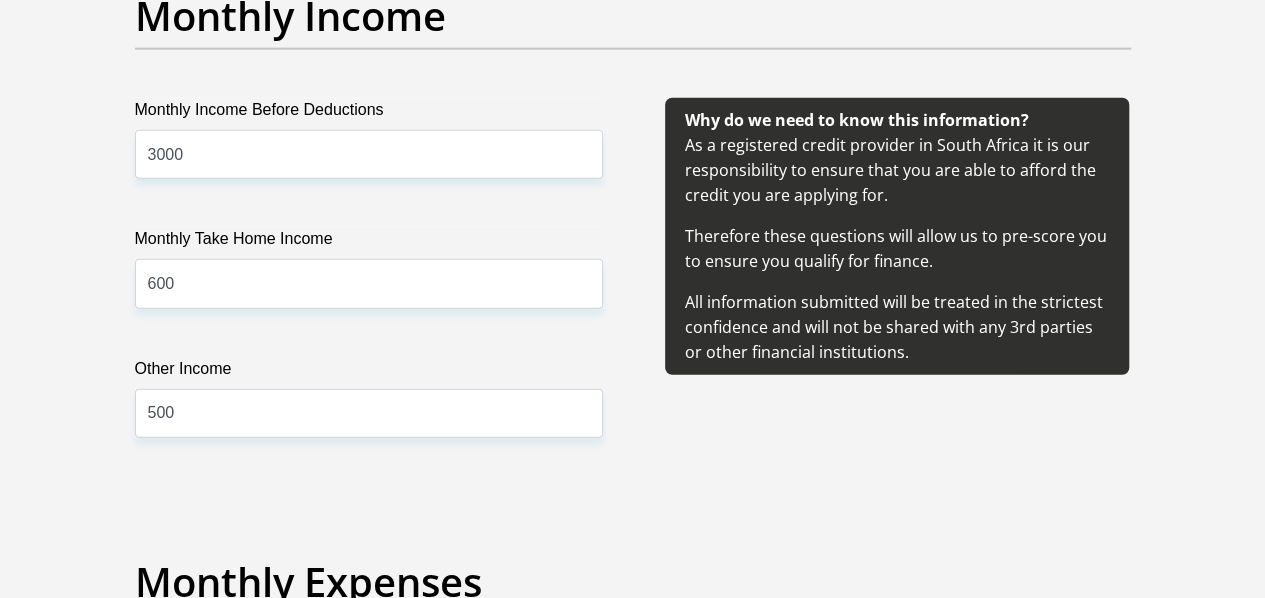 scroll, scrollTop: 2405, scrollLeft: 0, axis: vertical 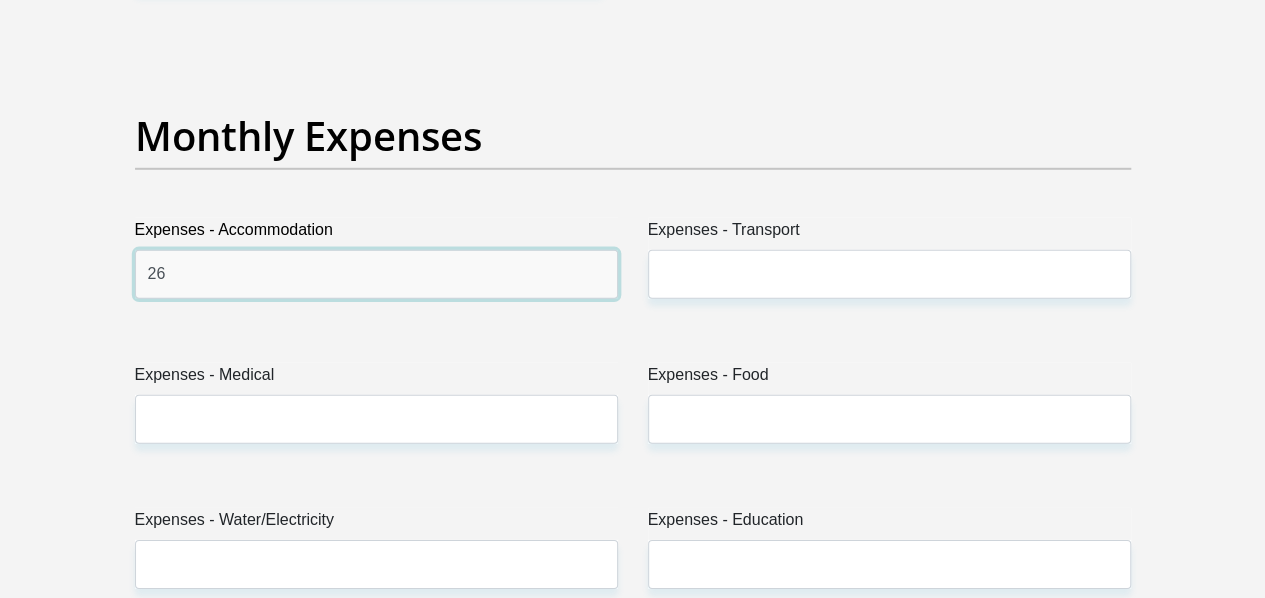 type on "2" 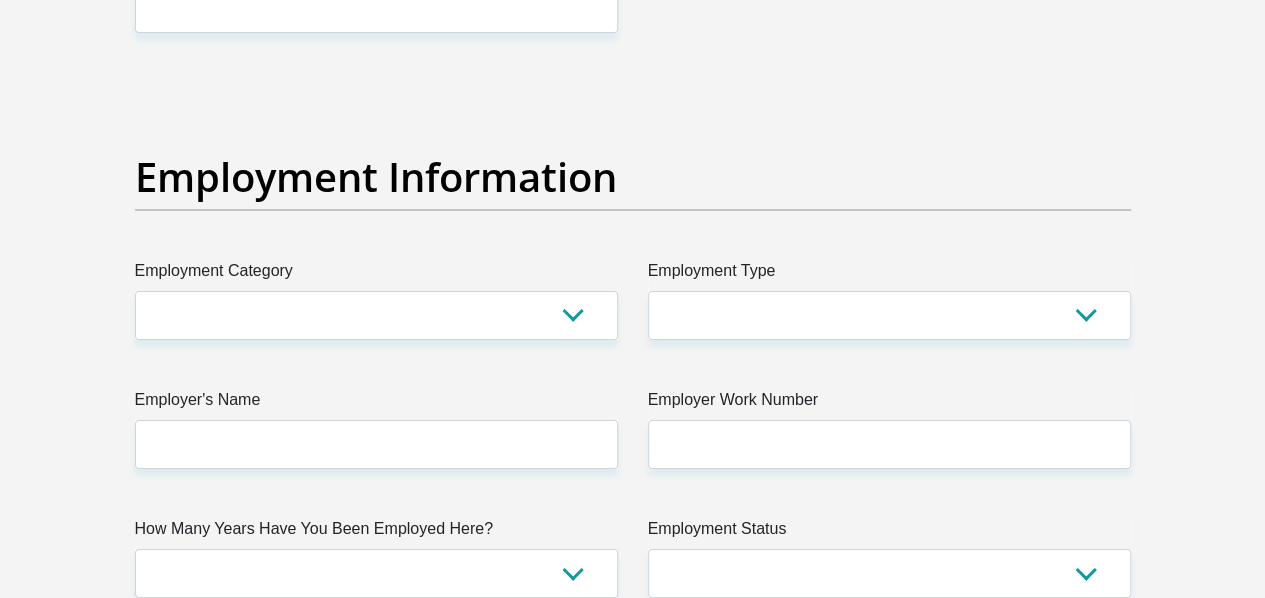 scroll, scrollTop: 3586, scrollLeft: 0, axis: vertical 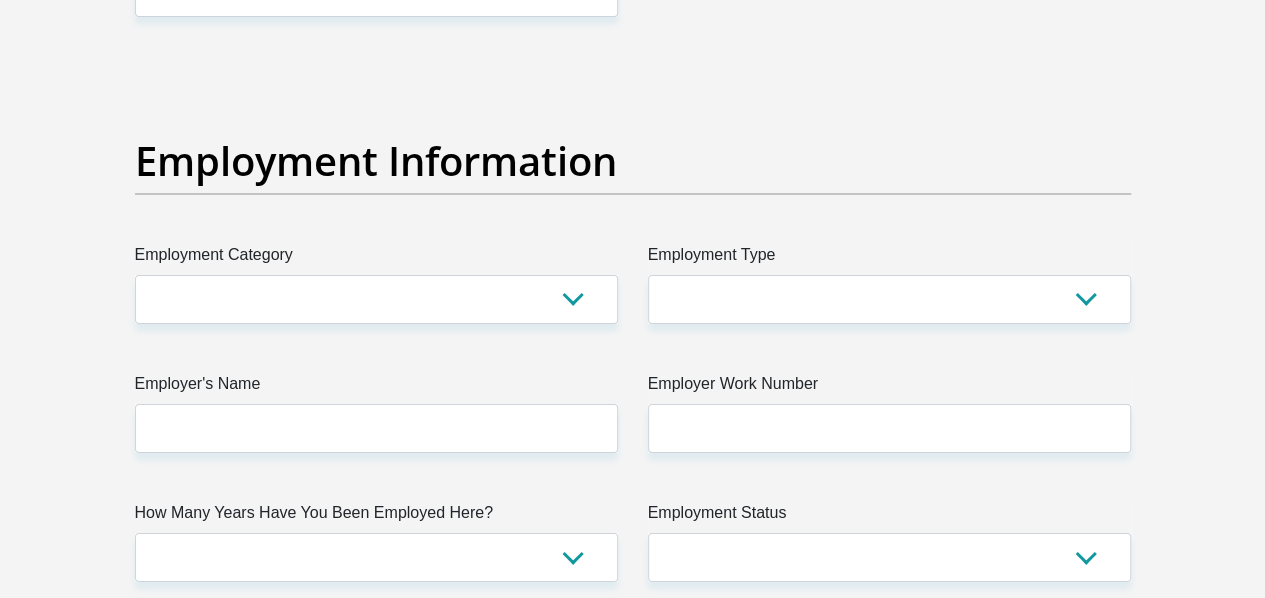 type on "1500" 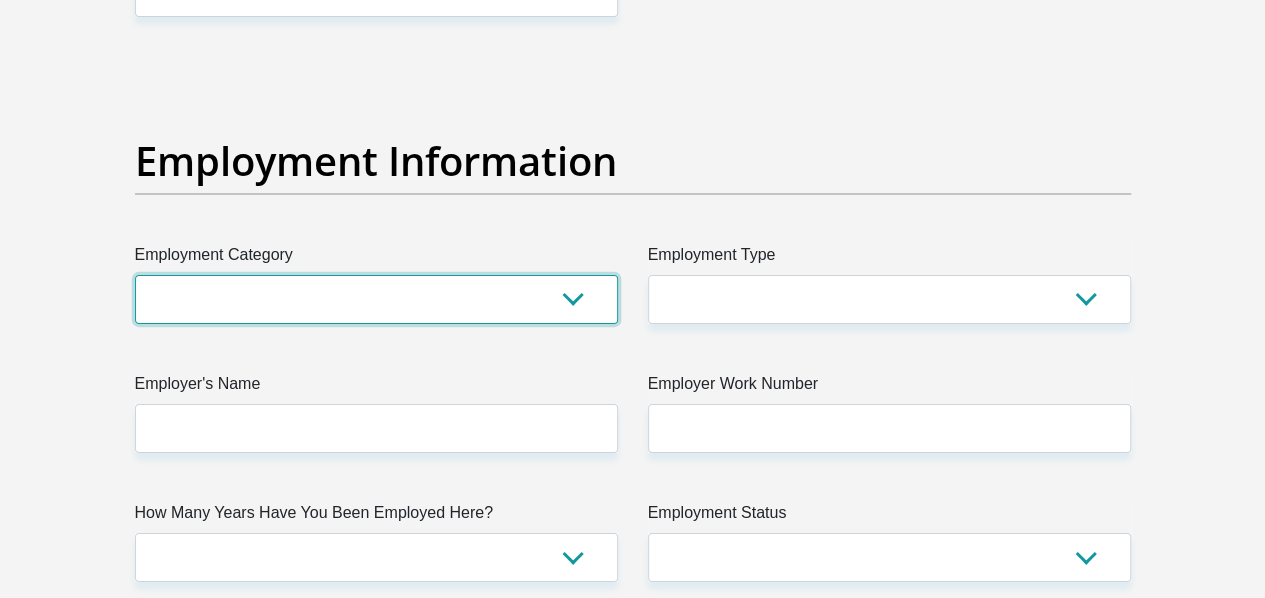 click on "AGRICULTURE
ALCOHOL & TOBACCO
CONSTRUCTION MATERIALS
METALLURGY
EQUIPMENT FOR RENEWABLE ENERGY
SPECIALIZED CONTRACTORS
CAR
GAMING (INCL. INTERNET
OTHER WHOLESALE
UNLICENSED PHARMACEUTICALS
CURRENCY EXCHANGE HOUSES
OTHER FINANCIAL INSTITUTIONS & INSURANCE
REAL ESTATE AGENTS
OIL & GAS
OTHER MATERIALS (E.G. IRON ORE)
PRECIOUS STONES & PRECIOUS METALS
POLITICAL ORGANIZATIONS
RELIGIOUS ORGANIZATIONS(NOT SECTS)
ACTI. HAVING BUSINESS DEAL WITH PUBLIC ADMINISTRATION
LAUNDROMATS" at bounding box center (376, 299) 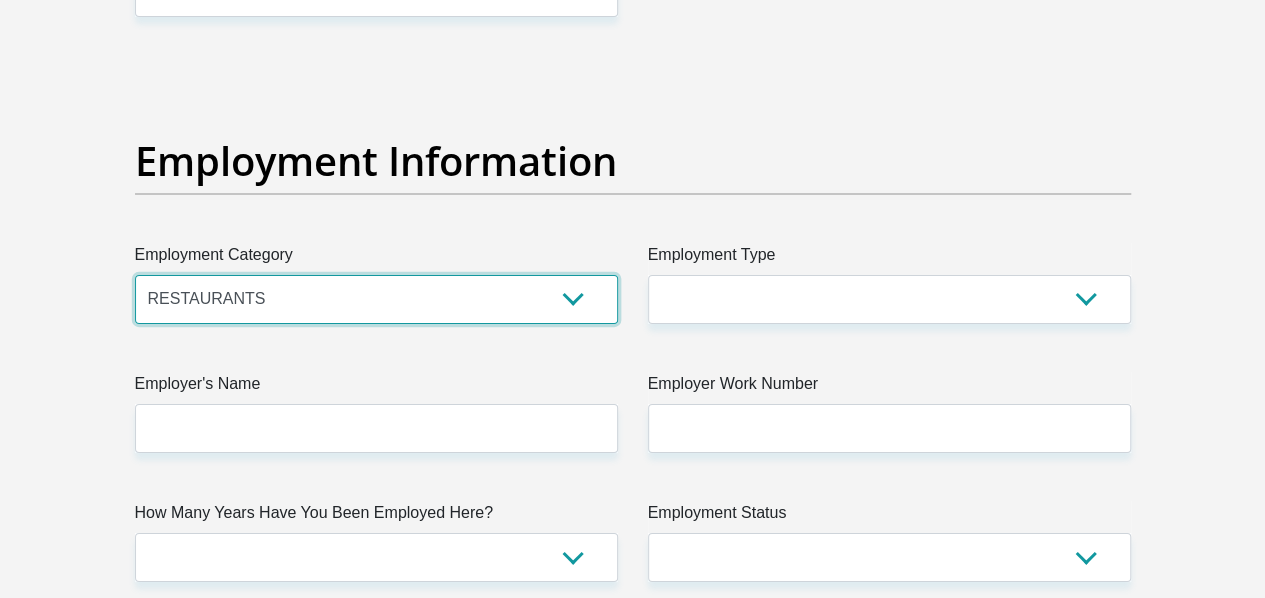 click on "AGRICULTURE
ALCOHOL & TOBACCO
CONSTRUCTION MATERIALS
METALLURGY
EQUIPMENT FOR RENEWABLE ENERGY
SPECIALIZED CONTRACTORS
CAR
GAMING (INCL. INTERNET
OTHER WHOLESALE
UNLICENSED PHARMACEUTICALS
CURRENCY EXCHANGE HOUSES
OTHER FINANCIAL INSTITUTIONS & INSURANCE
REAL ESTATE AGENTS
OIL & GAS
OTHER MATERIALS (E.G. IRON ORE)
PRECIOUS STONES & PRECIOUS METALS
POLITICAL ORGANIZATIONS
RELIGIOUS ORGANIZATIONS(NOT SECTS)
ACTI. HAVING BUSINESS DEAL WITH PUBLIC ADMINISTRATION
LAUNDROMATS" at bounding box center [376, 299] 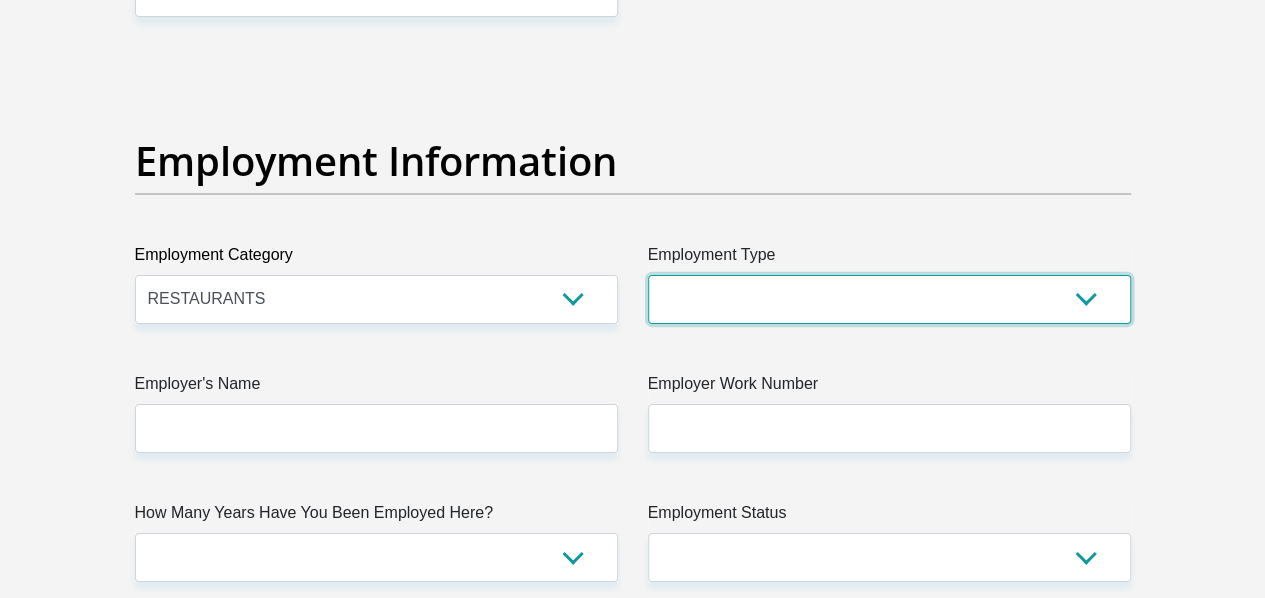 click on "College/Lecturer
Craft Seller
Creative
Driver
Executive
Farmer
Forces - Non Commissioned
Forces - Officer
Hawker
Housewife
Labourer
Licenced Professional
Manager
Miner
Non Licenced Professional
Office Staff/Clerk
Outside Worker
Pensioner
Permanent Teacher
Production/Manufacturing
Sales
Self-Employed
Semi-Professional Worker
Service Industry  Social Worker  Student" at bounding box center (889, 299) 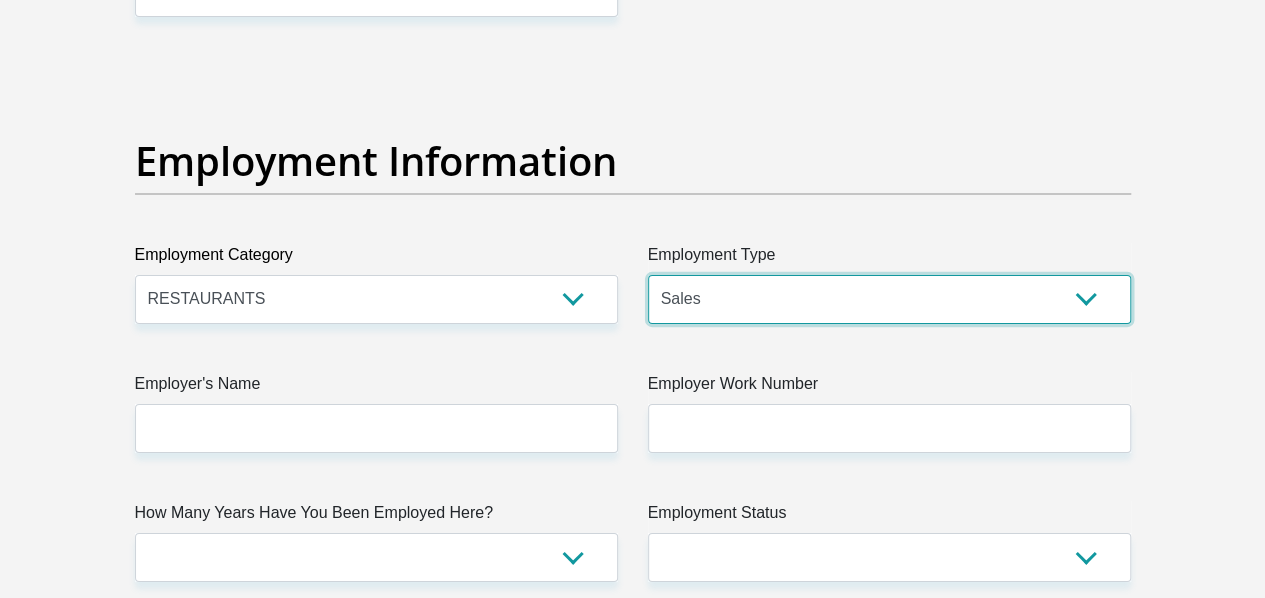 click on "College/Lecturer
Craft Seller
Creative
Driver
Executive
Farmer
Forces - Non Commissioned
Forces - Officer
Hawker
Housewife
Labourer
Licenced Professional
Manager
Miner
Non Licenced Professional
Office Staff/Clerk
Outside Worker
Pensioner
Permanent Teacher
Production/Manufacturing
Sales
Self-Employed
Semi-Professional Worker
Service Industry  Social Worker  Student" at bounding box center [889, 299] 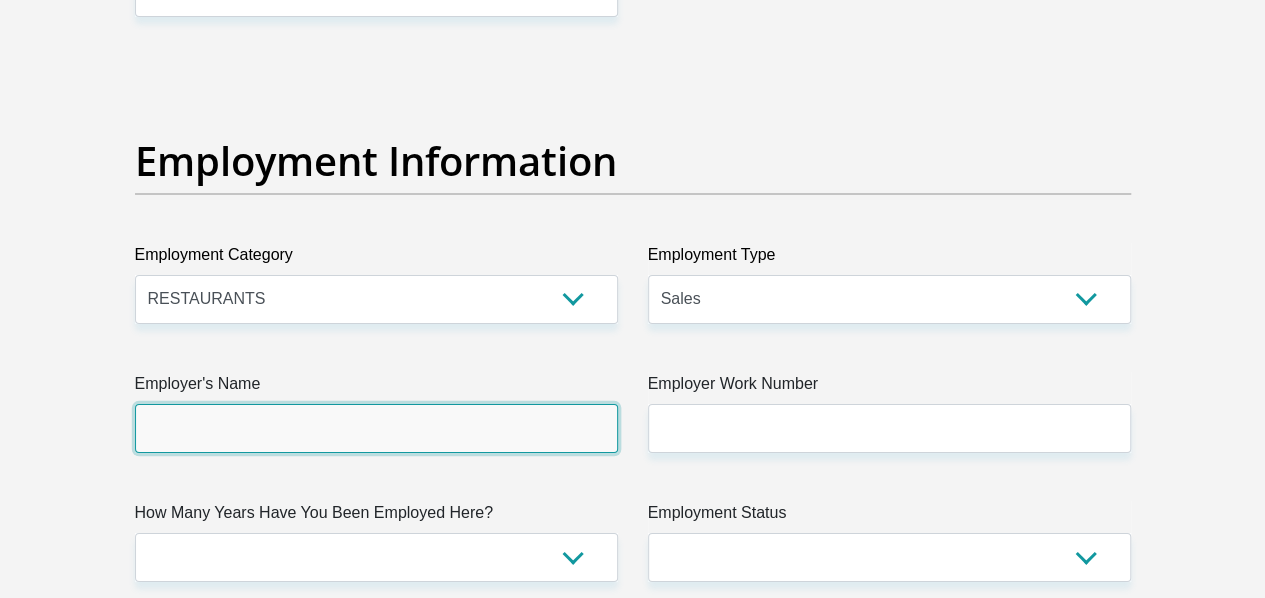 click on "Employer's Name" at bounding box center [376, 428] 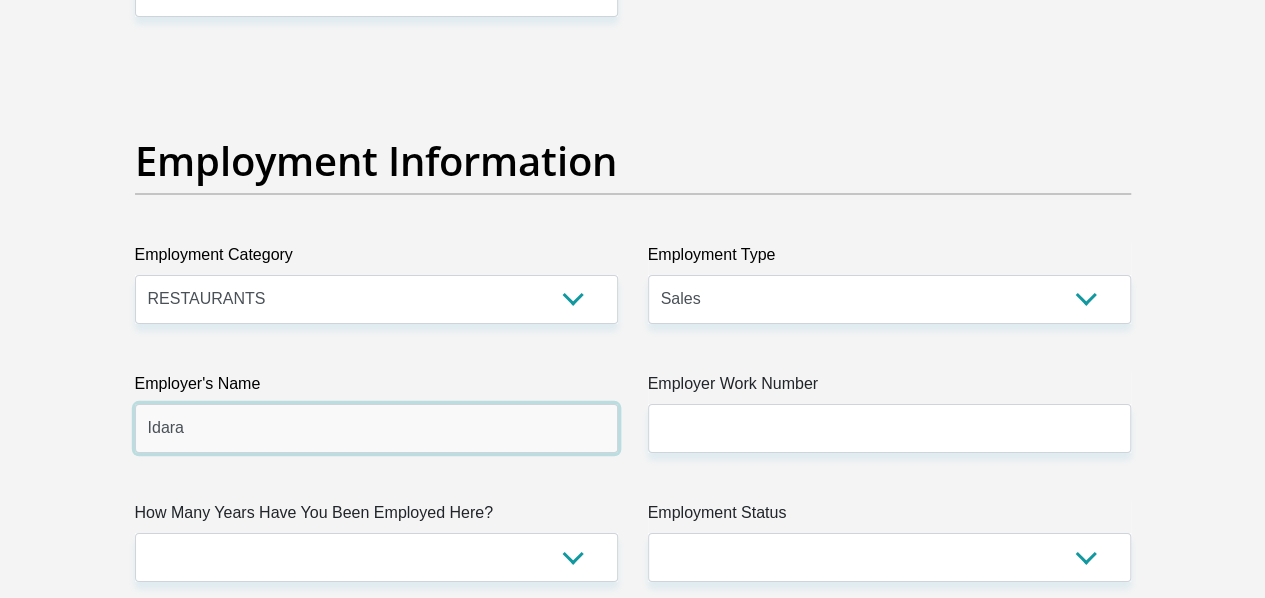 type on "Idara" 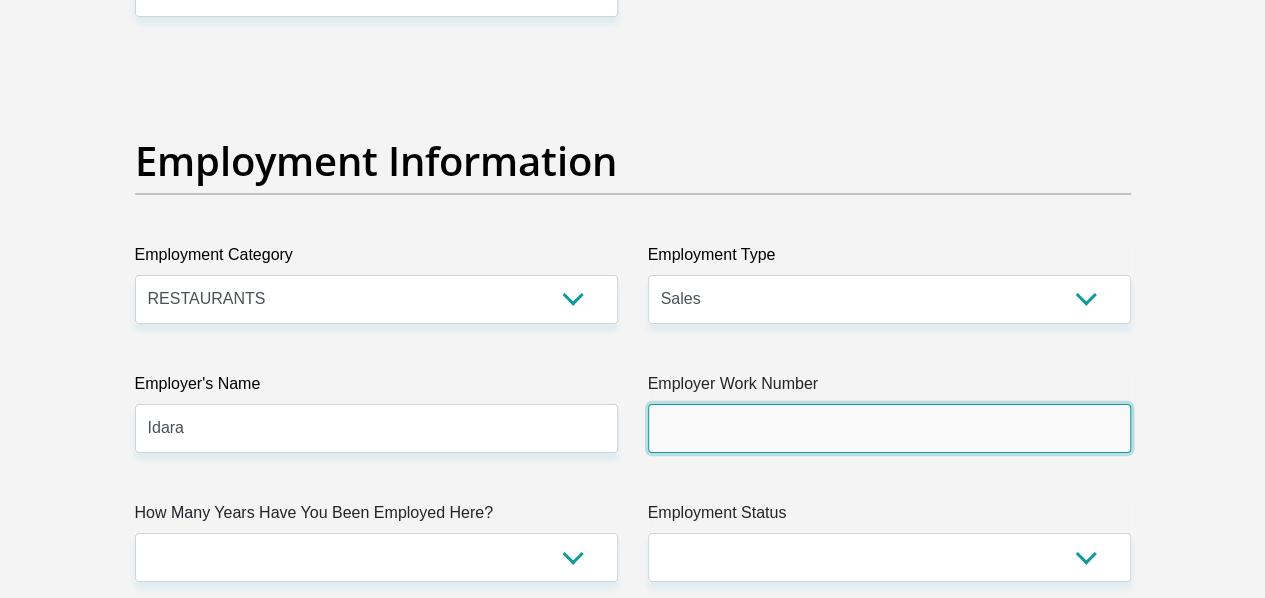 click on "Employer Work Number" at bounding box center (889, 428) 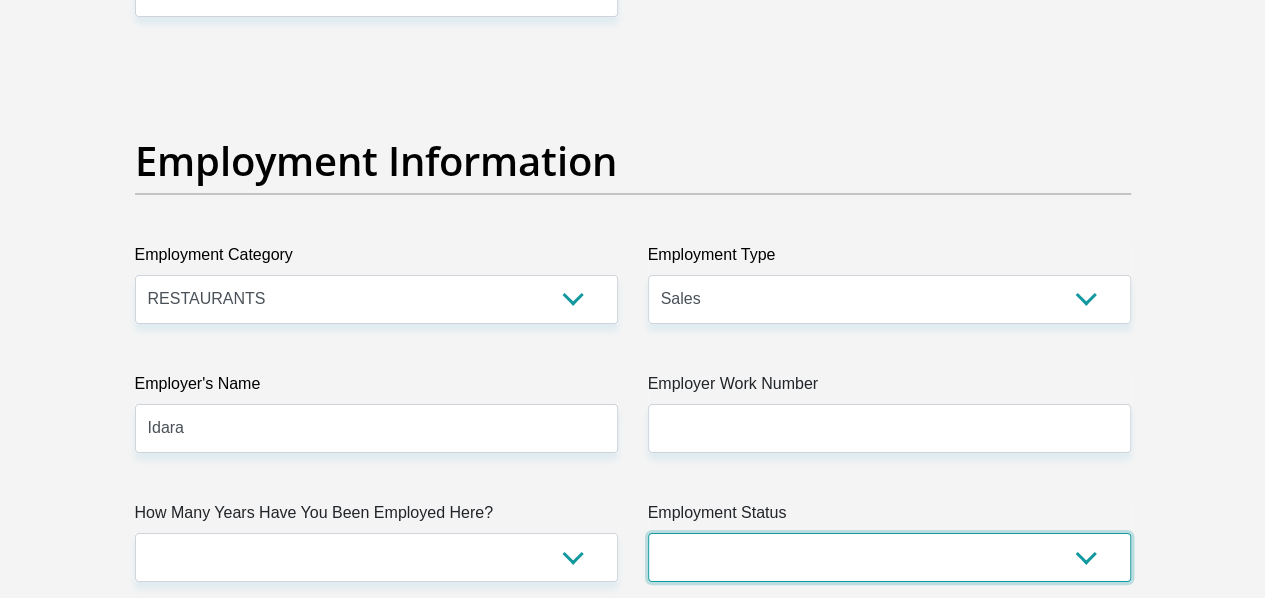 click on "Permanent/Full-time
Part-time/Casual
Contract Worker
Self-Employed
Housewife
Retired
Student
Medically Boarded
Disability
Unemployed" at bounding box center [889, 557] 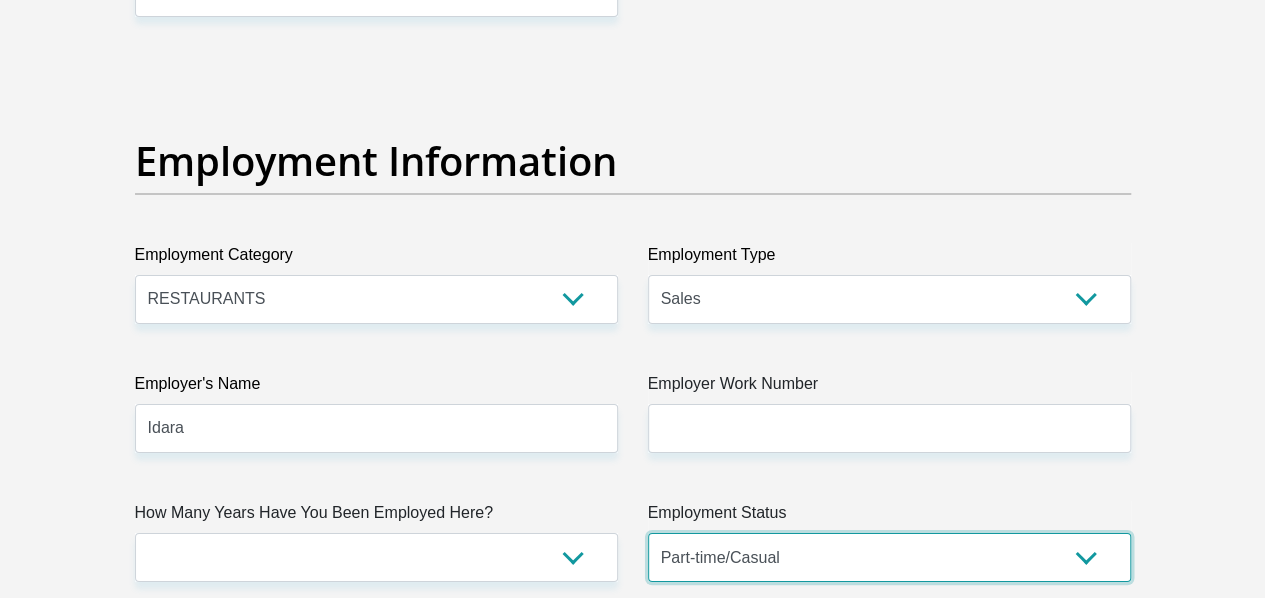 click on "Permanent/Full-time
Part-time/Casual
Contract Worker
Self-Employed
Housewife
Retired
Student
Medically Boarded
Disability
Unemployed" at bounding box center [889, 557] 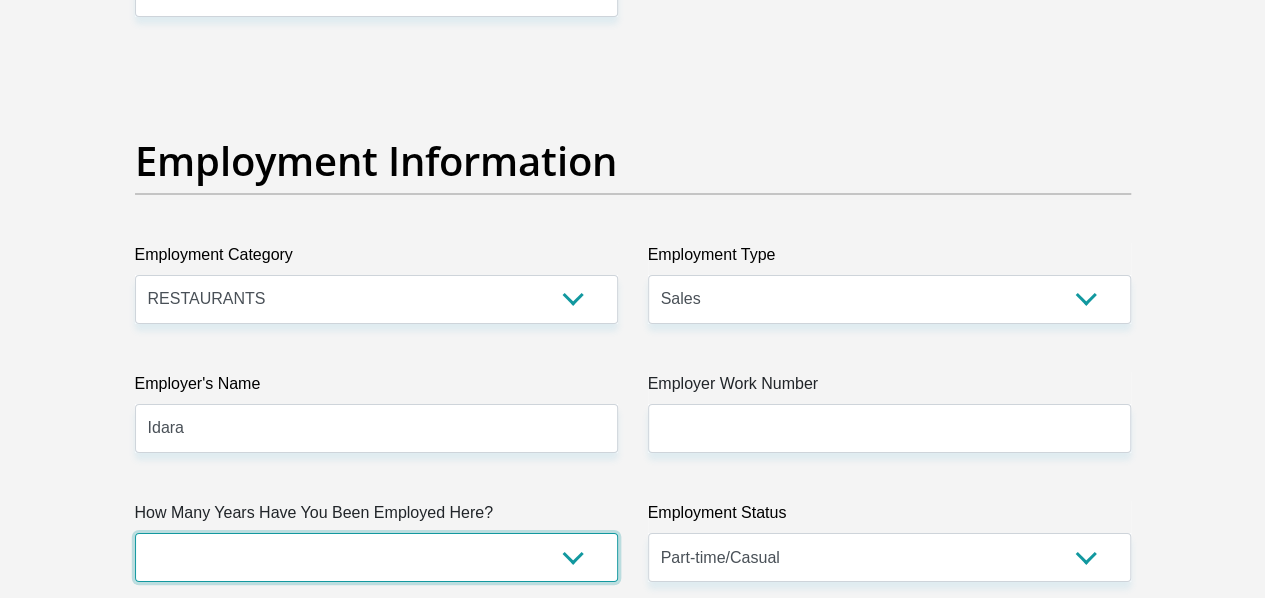 click on "less than 1 year
1-3 years
3-5 years
5+ years" at bounding box center (376, 557) 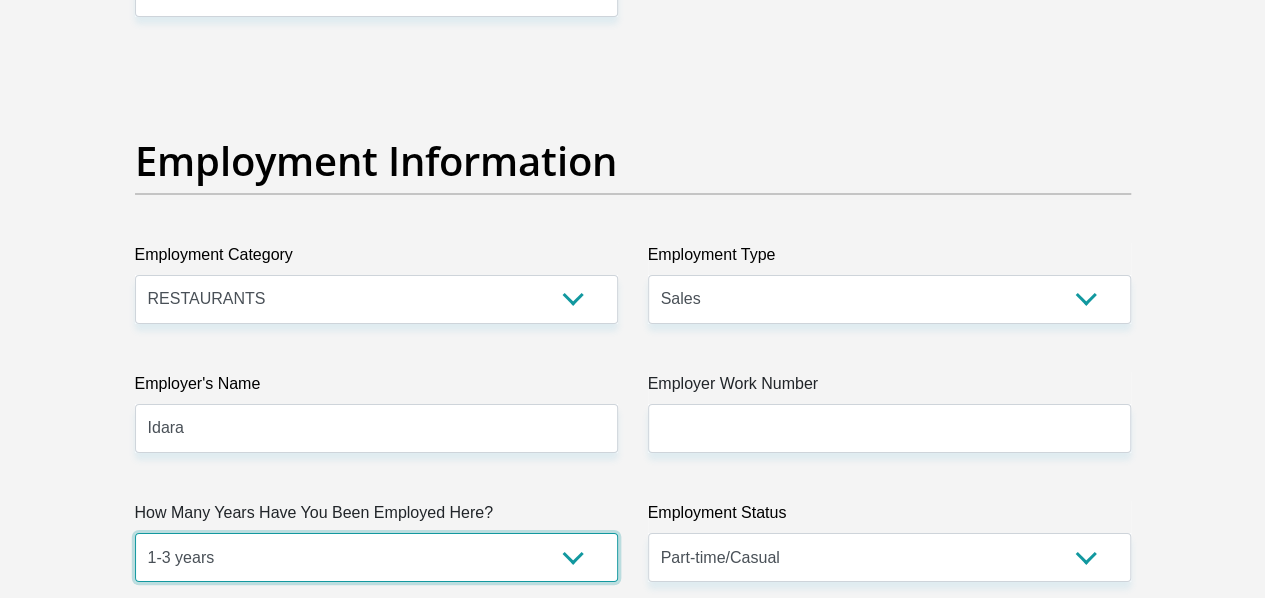 click on "less than 1 year
1-3 years
3-5 years
5+ years" at bounding box center (376, 557) 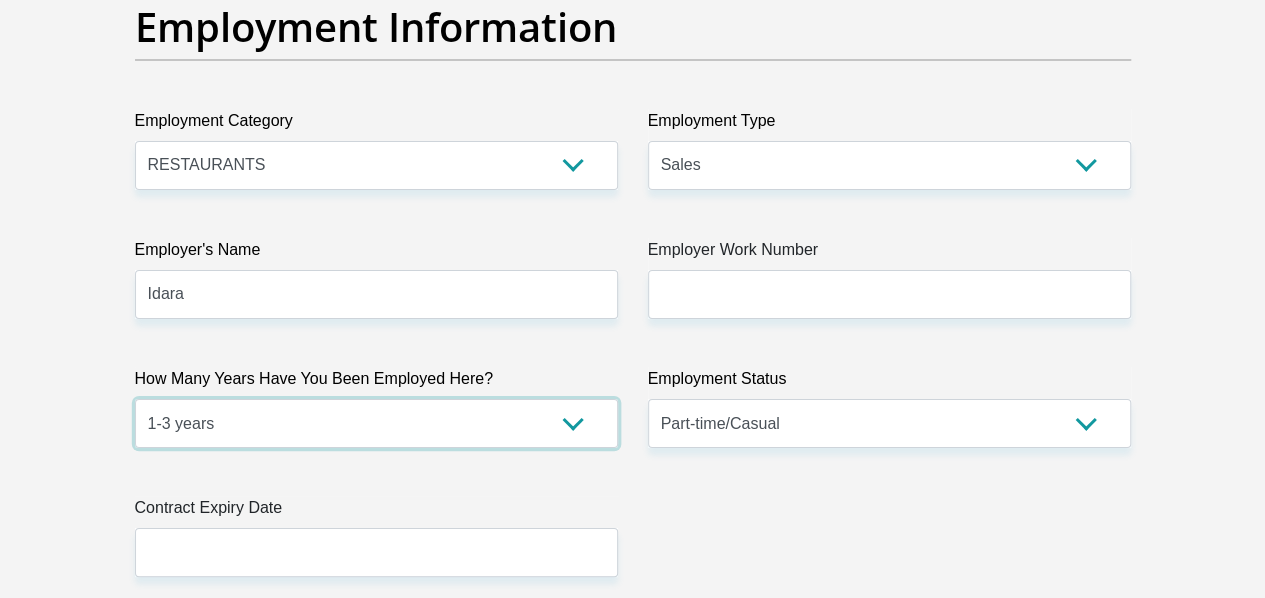 scroll, scrollTop: 3712, scrollLeft: 0, axis: vertical 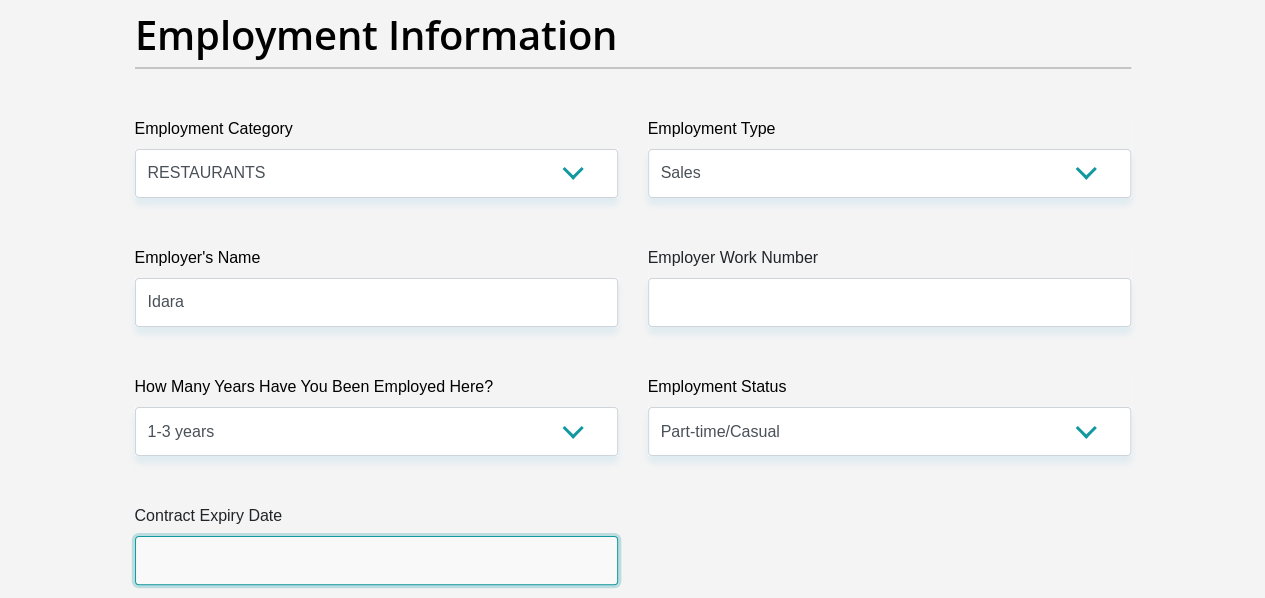 click at bounding box center (376, 560) 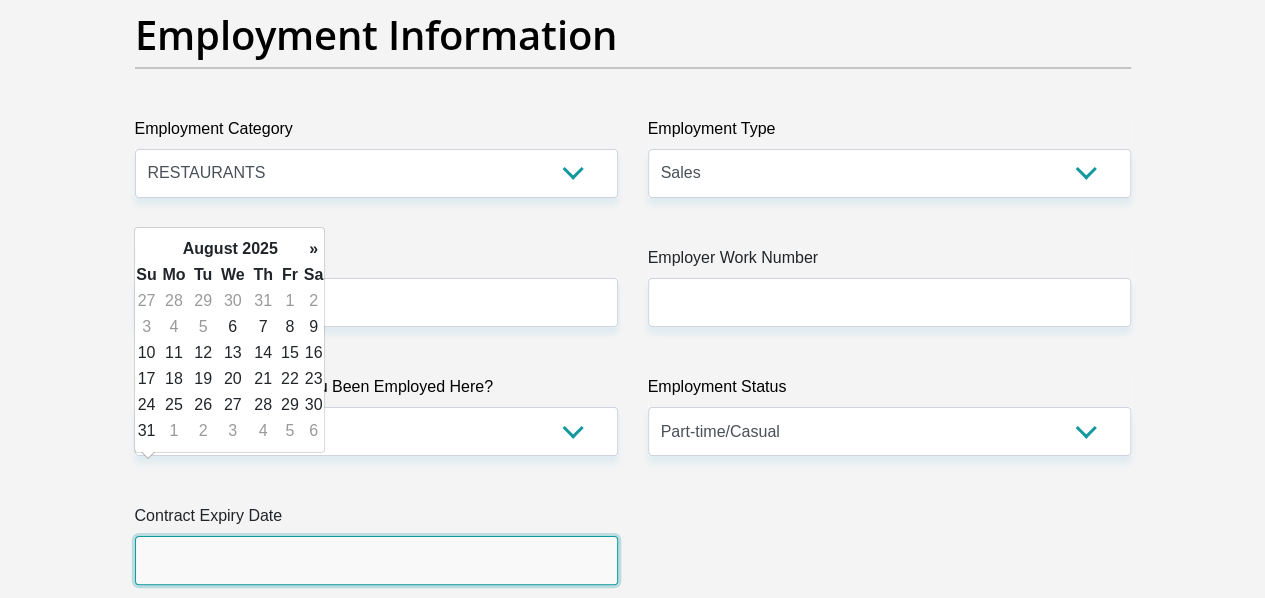 click at bounding box center [376, 560] 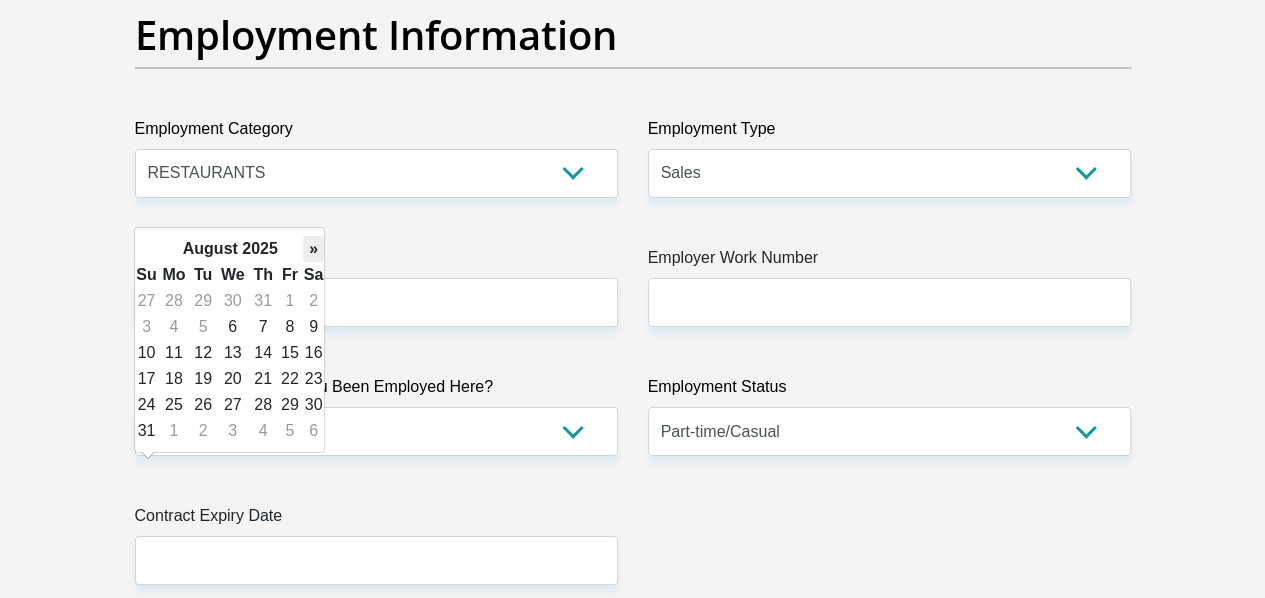 click on "»" at bounding box center (314, 249) 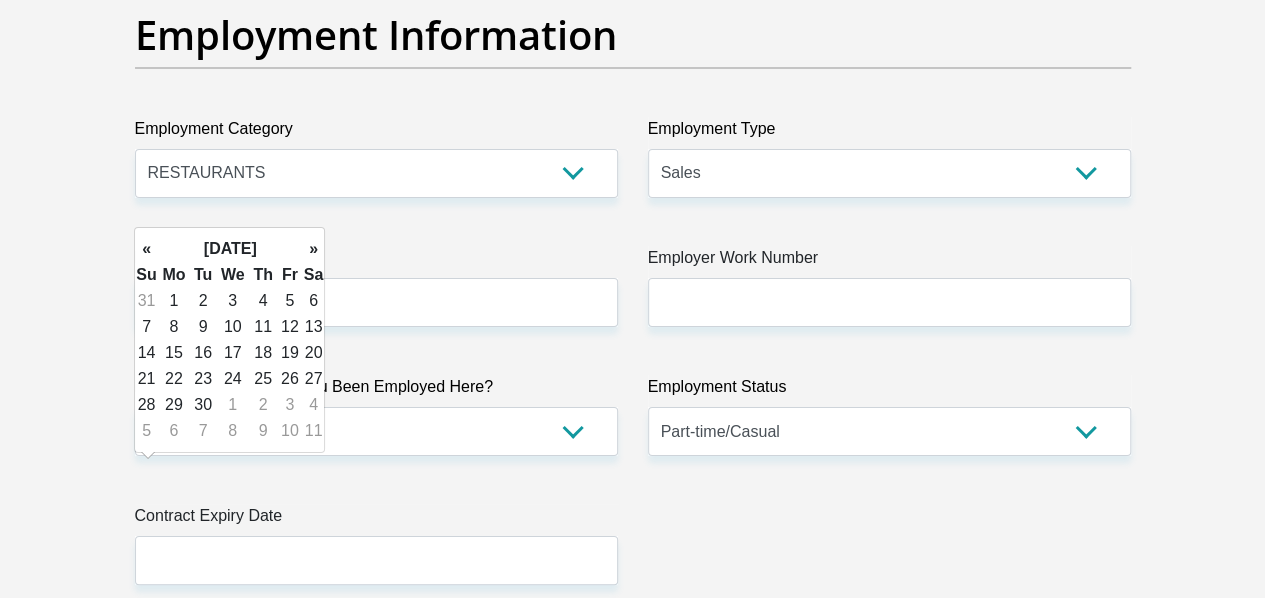 click on "»" at bounding box center [314, 249] 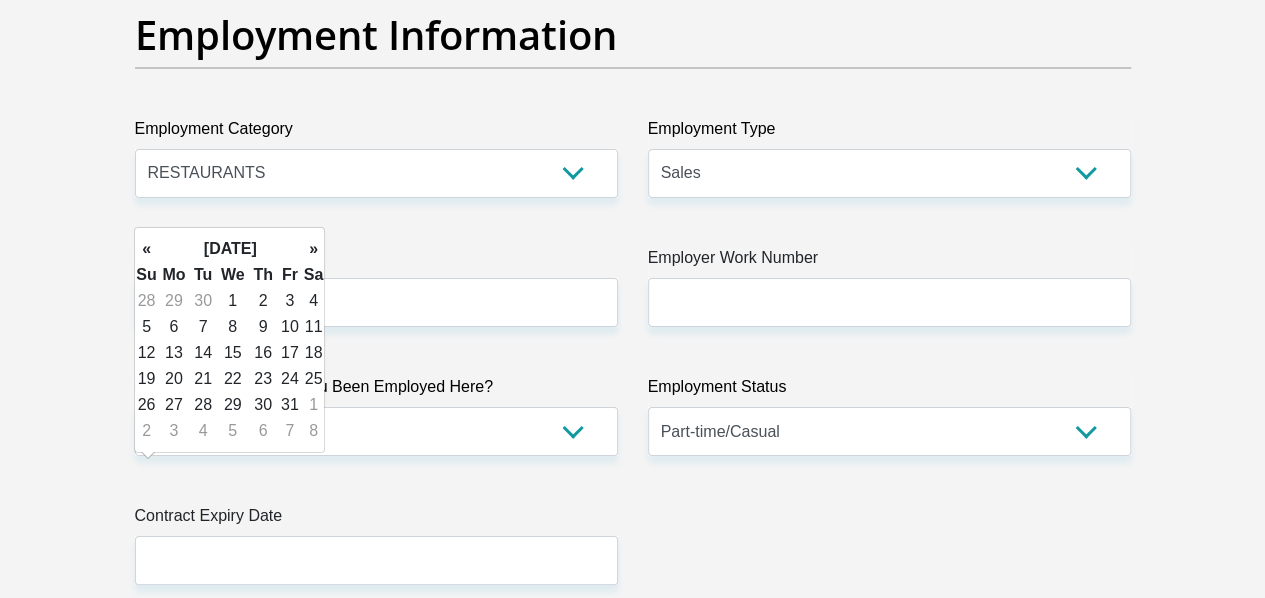 click on "»" at bounding box center (314, 249) 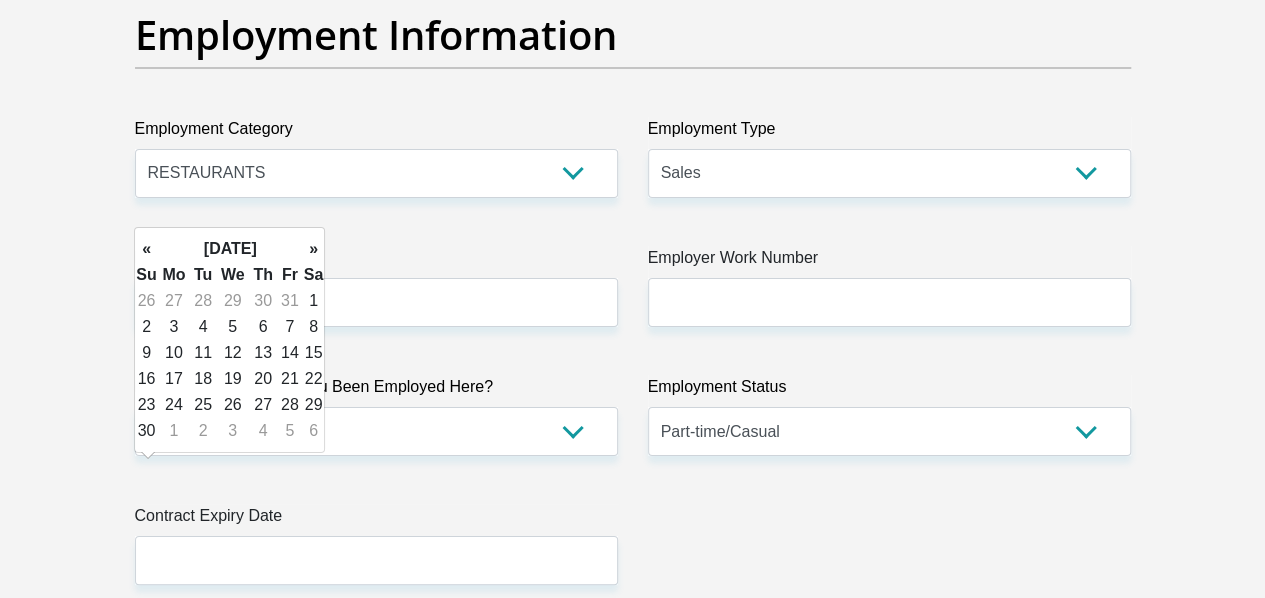 click on "»" at bounding box center (314, 249) 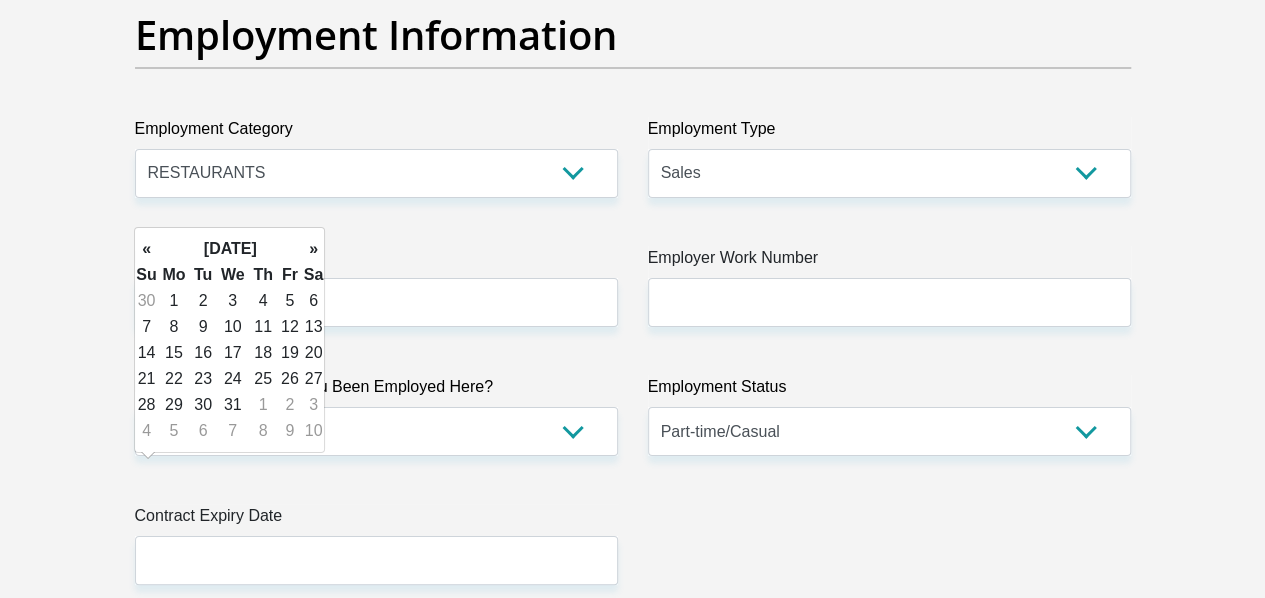 click on "»" at bounding box center [314, 249] 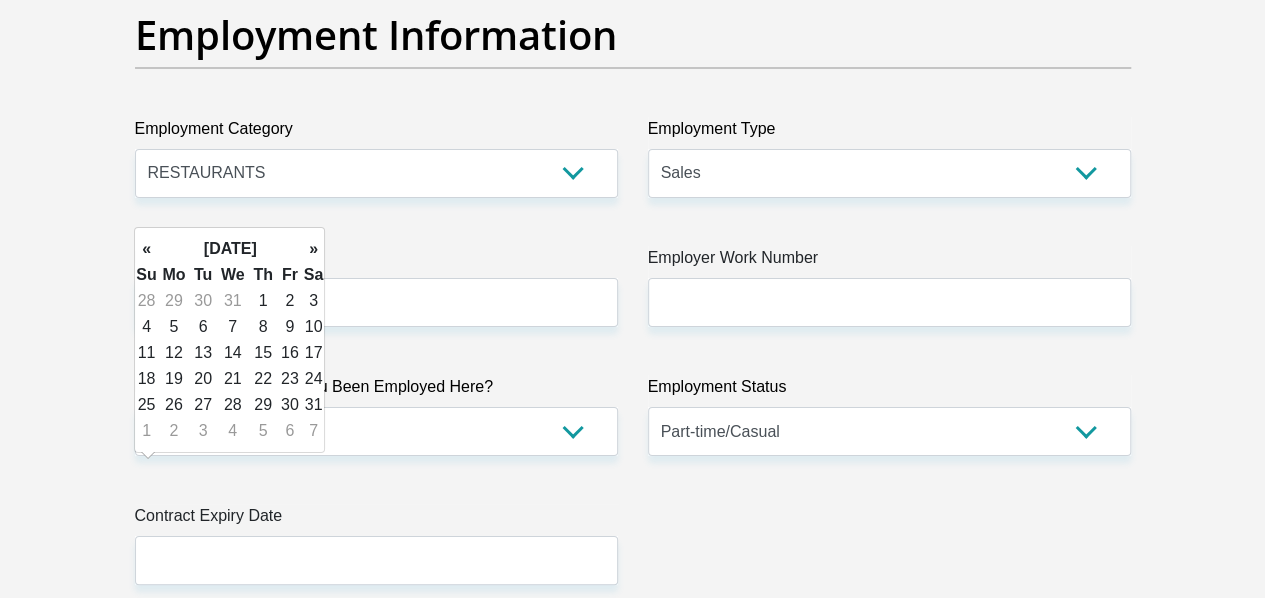 click on "»" at bounding box center [314, 249] 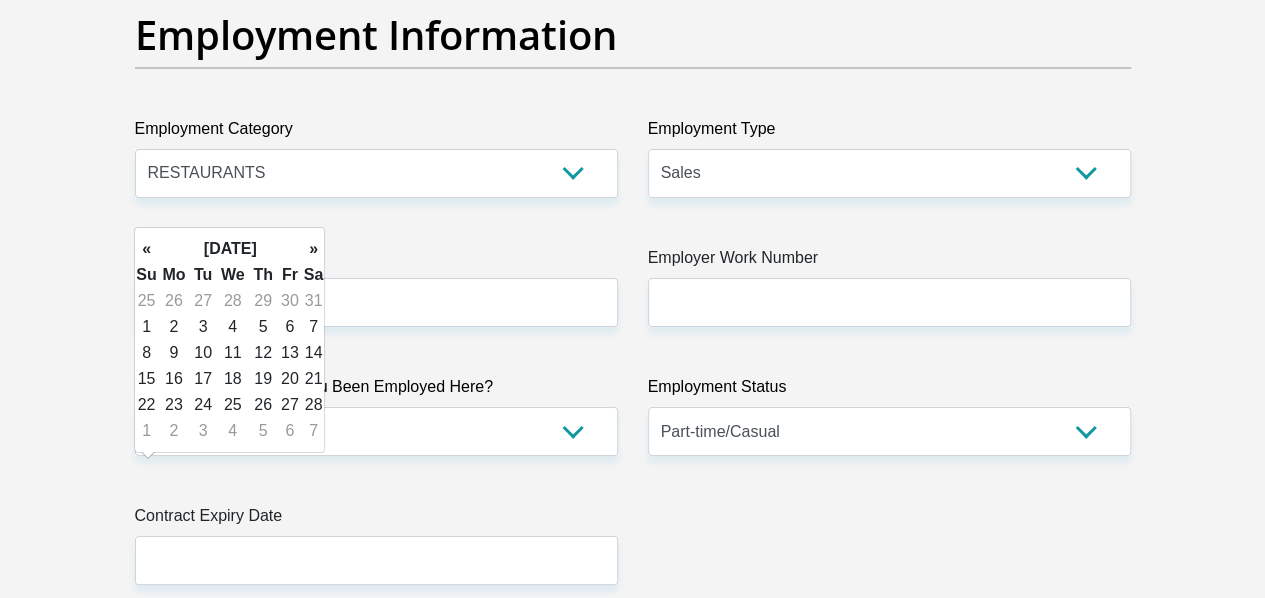 click on "»" at bounding box center [314, 249] 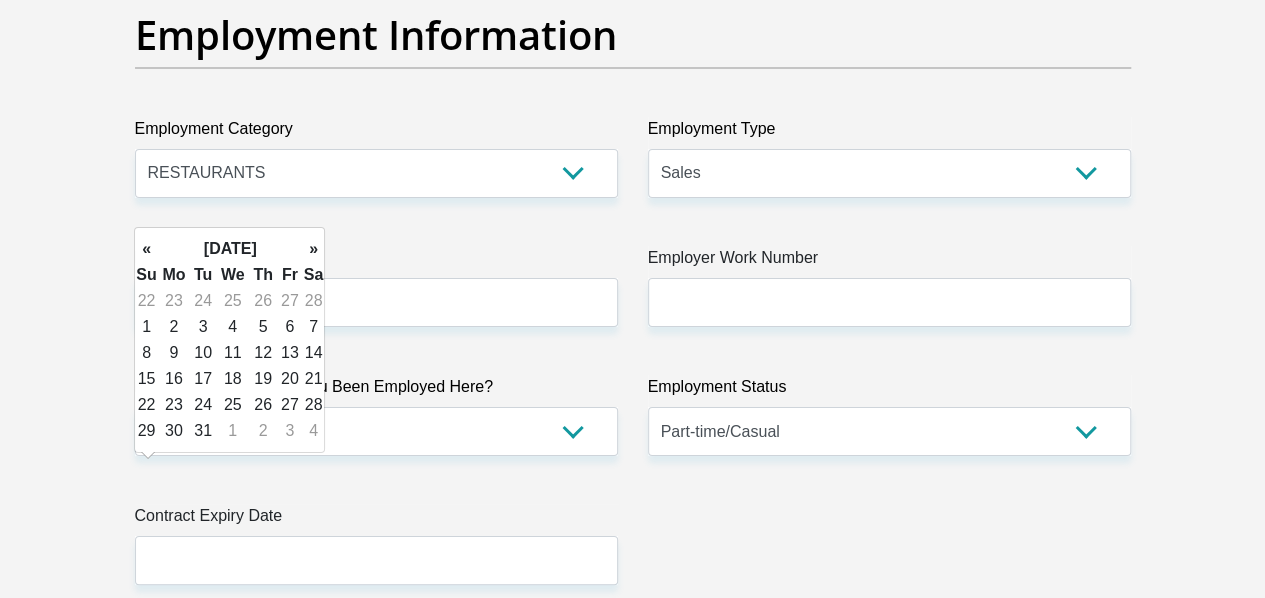click on "»" at bounding box center (314, 249) 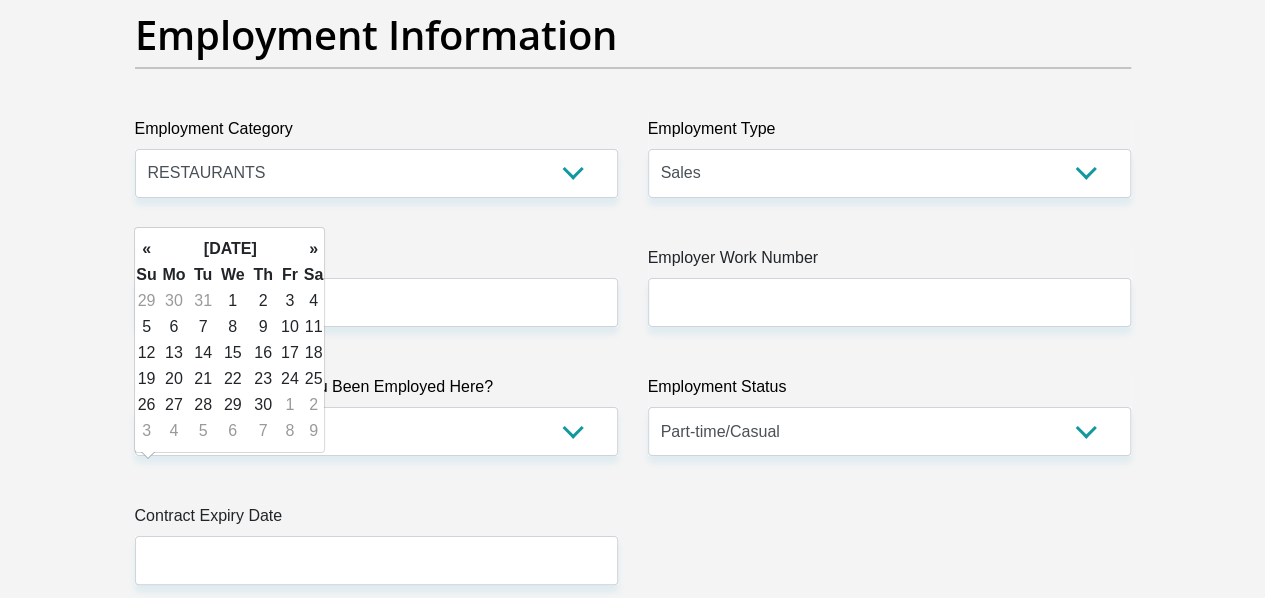 click on "»" at bounding box center [314, 249] 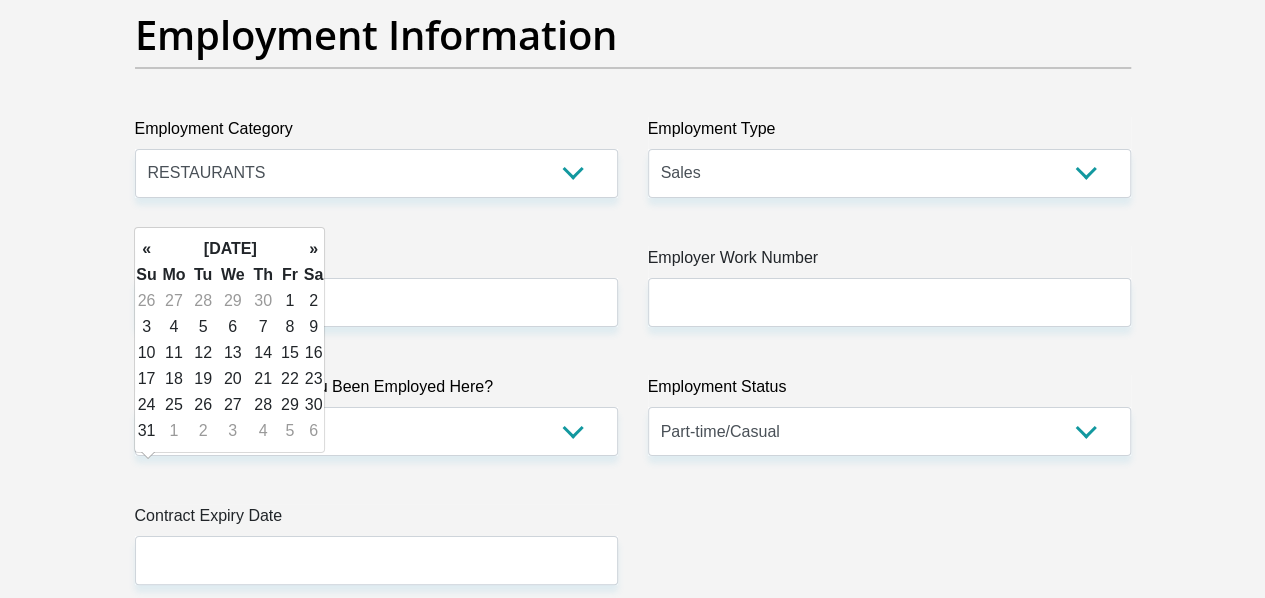 click on "»" at bounding box center [314, 249] 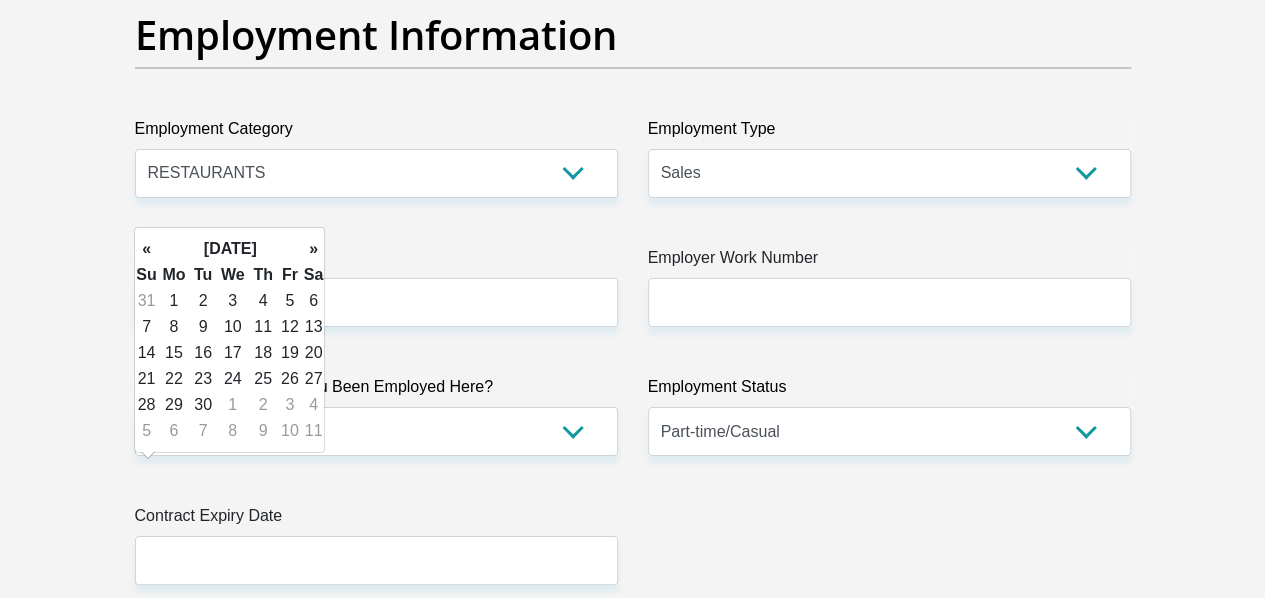 click on "»" at bounding box center [314, 249] 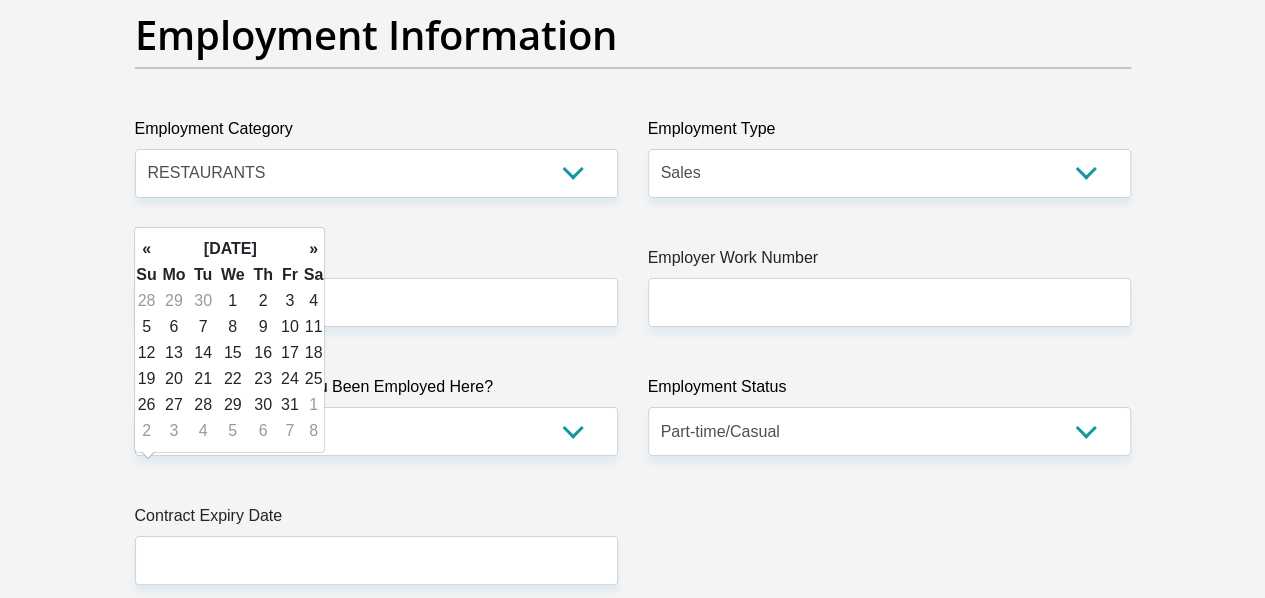 click on "»" at bounding box center [314, 249] 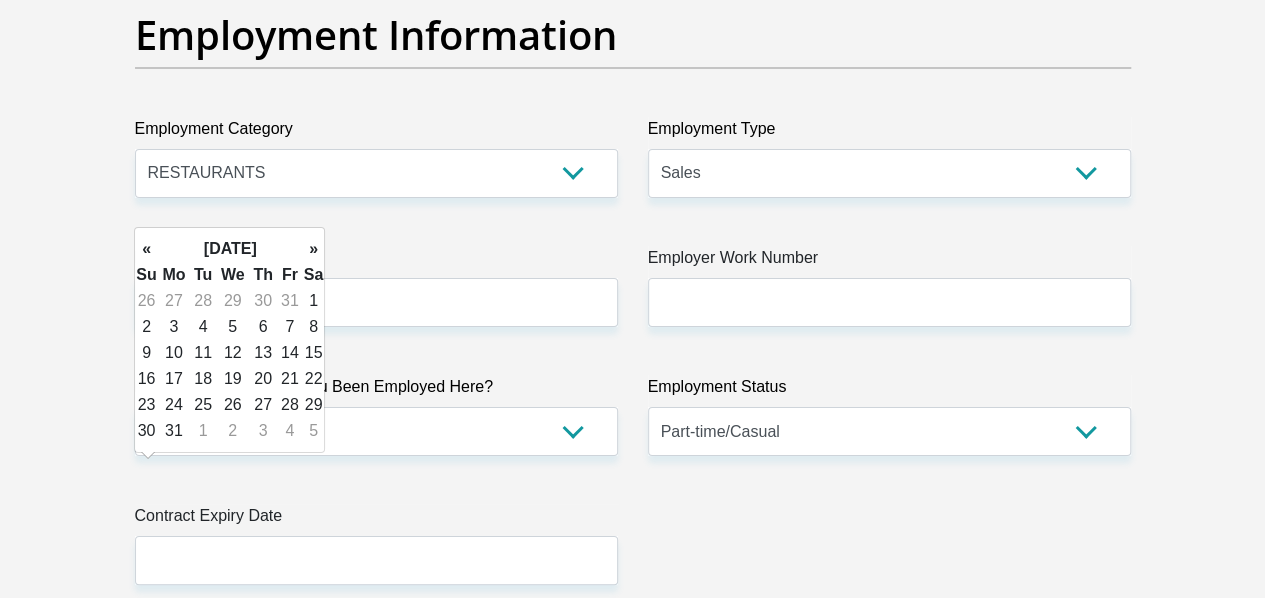 click on "»" at bounding box center (314, 249) 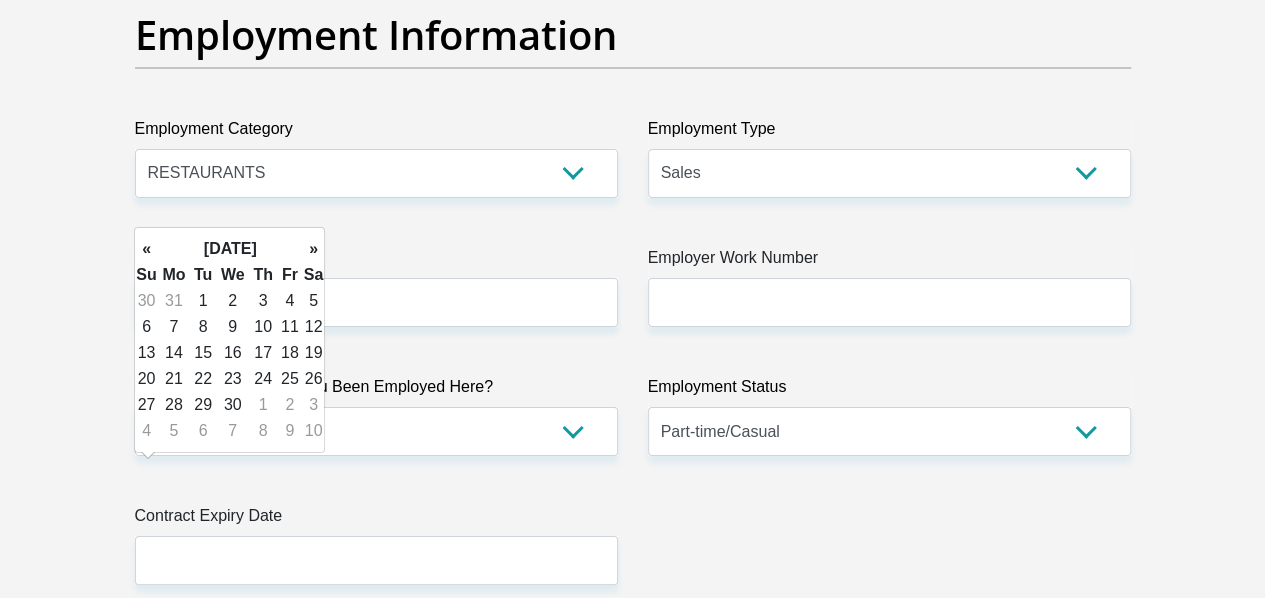 click on "»" at bounding box center (314, 249) 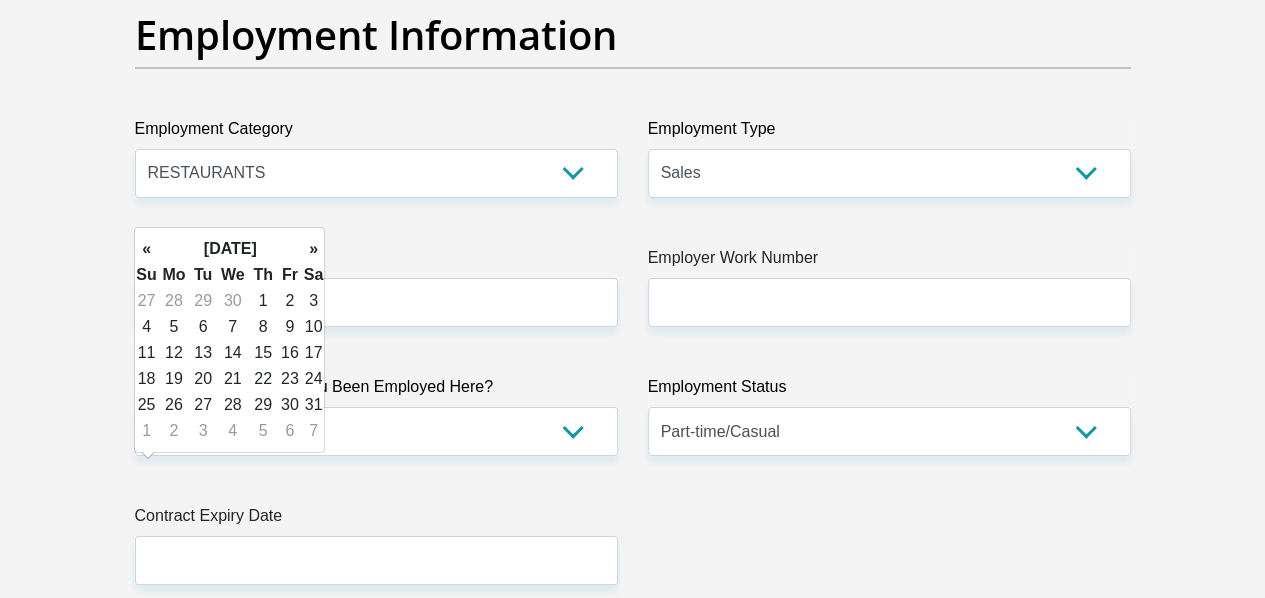click on "»" at bounding box center [314, 249] 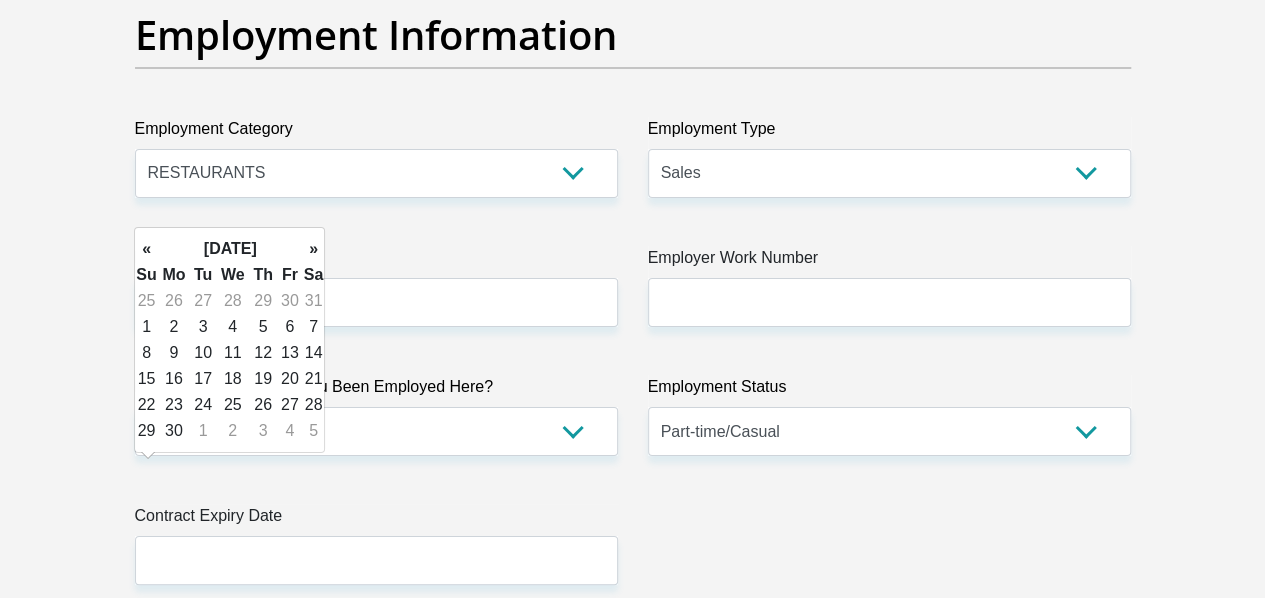 click on "»" at bounding box center [314, 249] 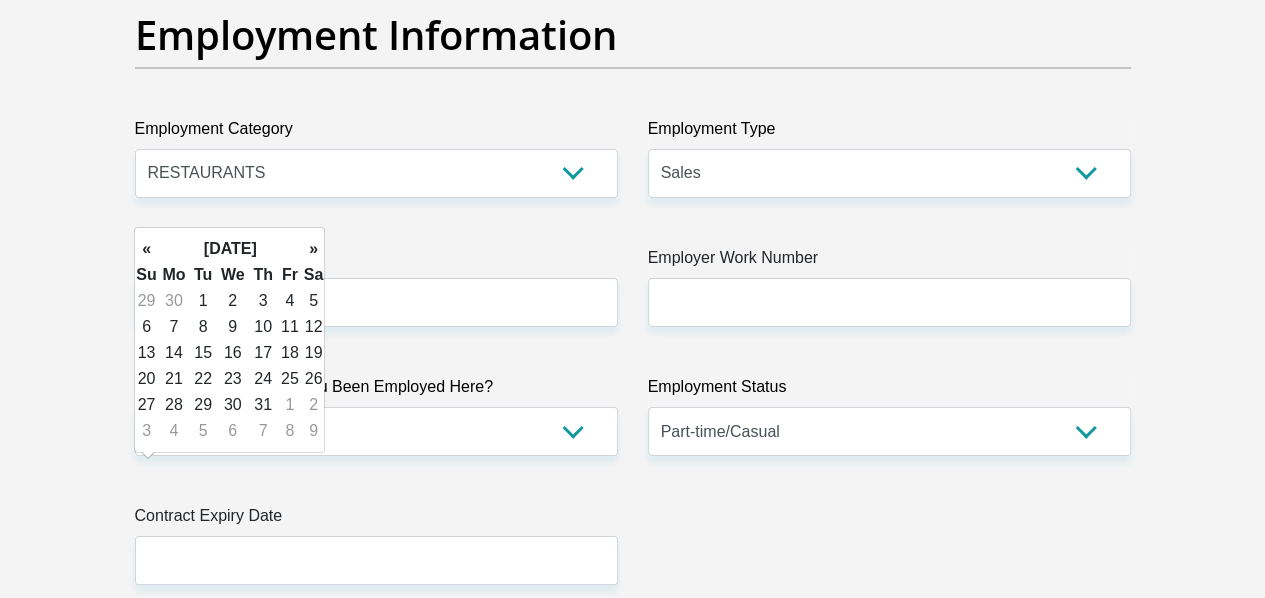 click on "»" at bounding box center (314, 249) 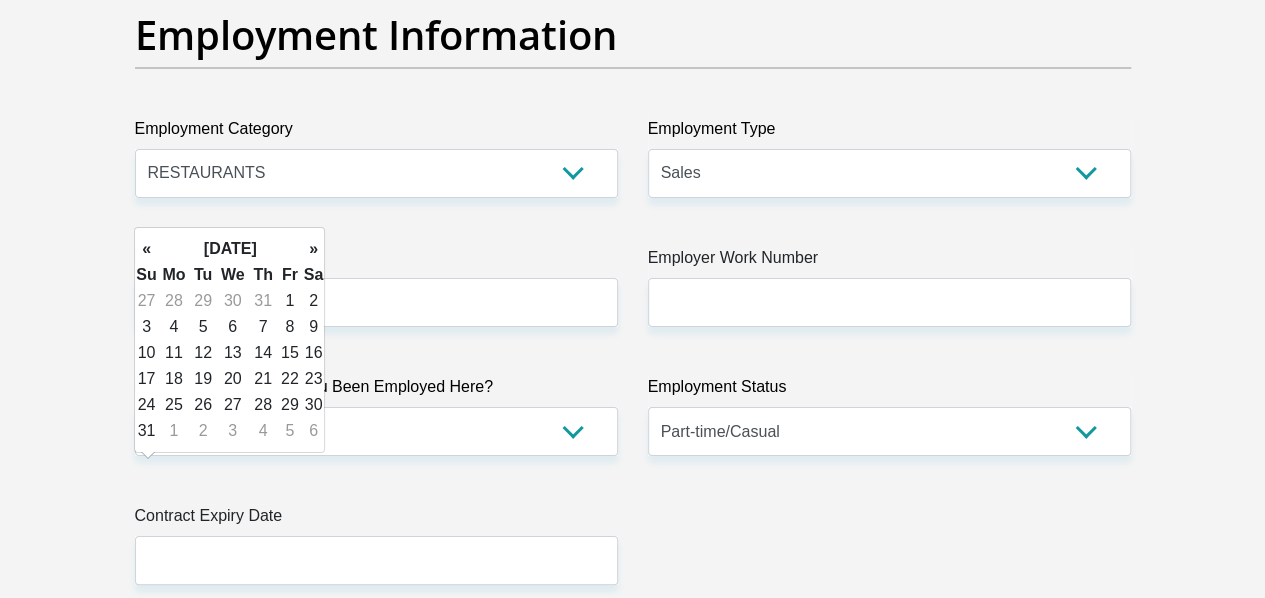 click on "»" at bounding box center (314, 249) 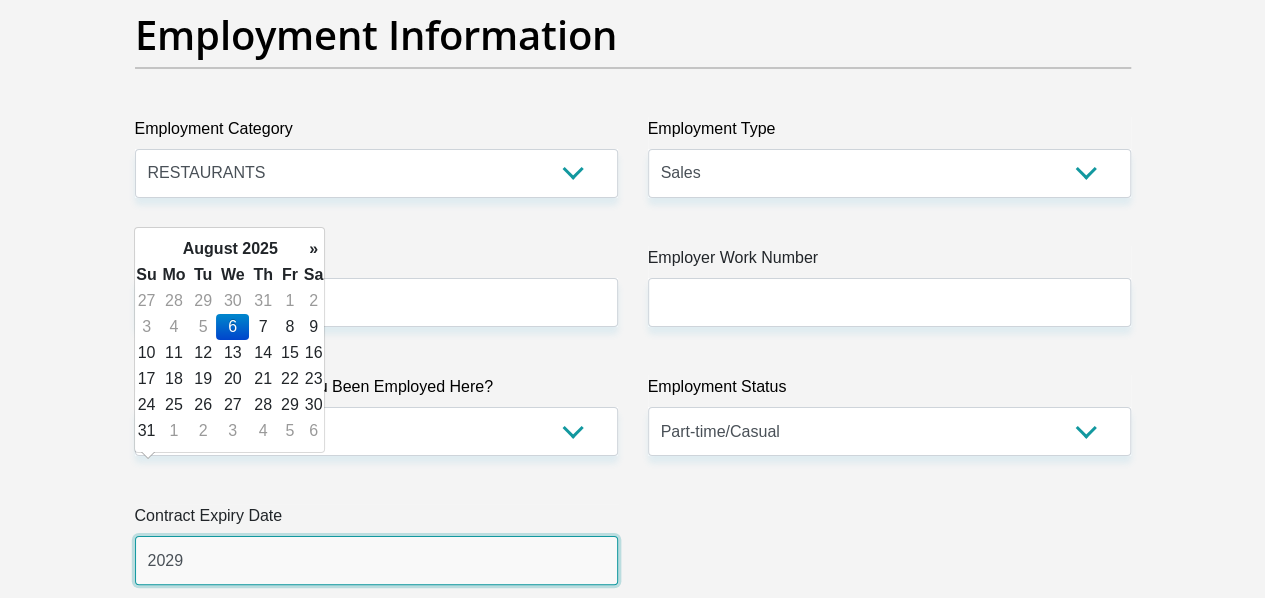 click on "2029" at bounding box center (376, 560) 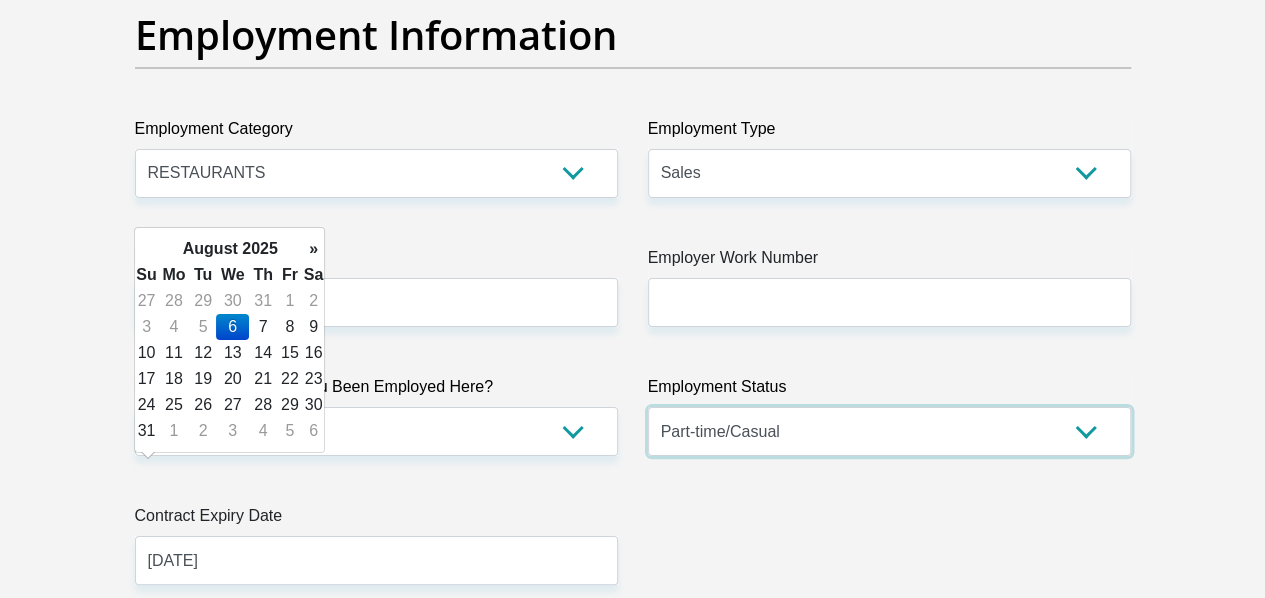 click on "Permanent/Full-time
Part-time/Casual
Contract Worker
Self-Employed
Housewife
Retired
Student
Medically Boarded
Disability
Unemployed" at bounding box center [889, 431] 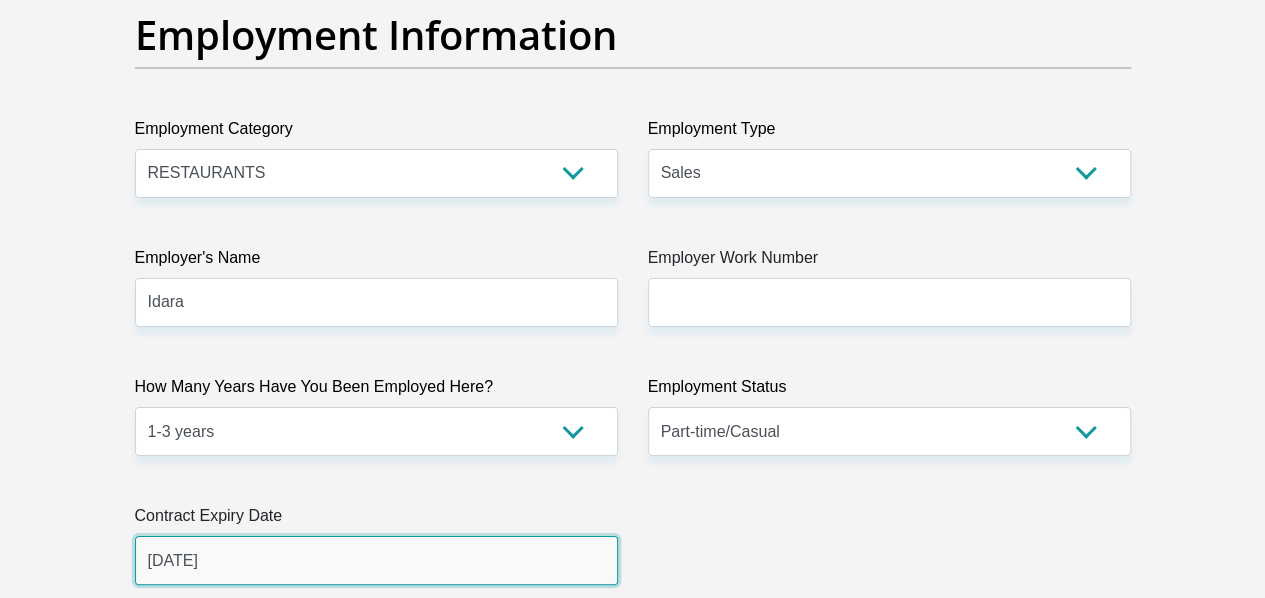 click on "2025/08/06" at bounding box center (376, 560) 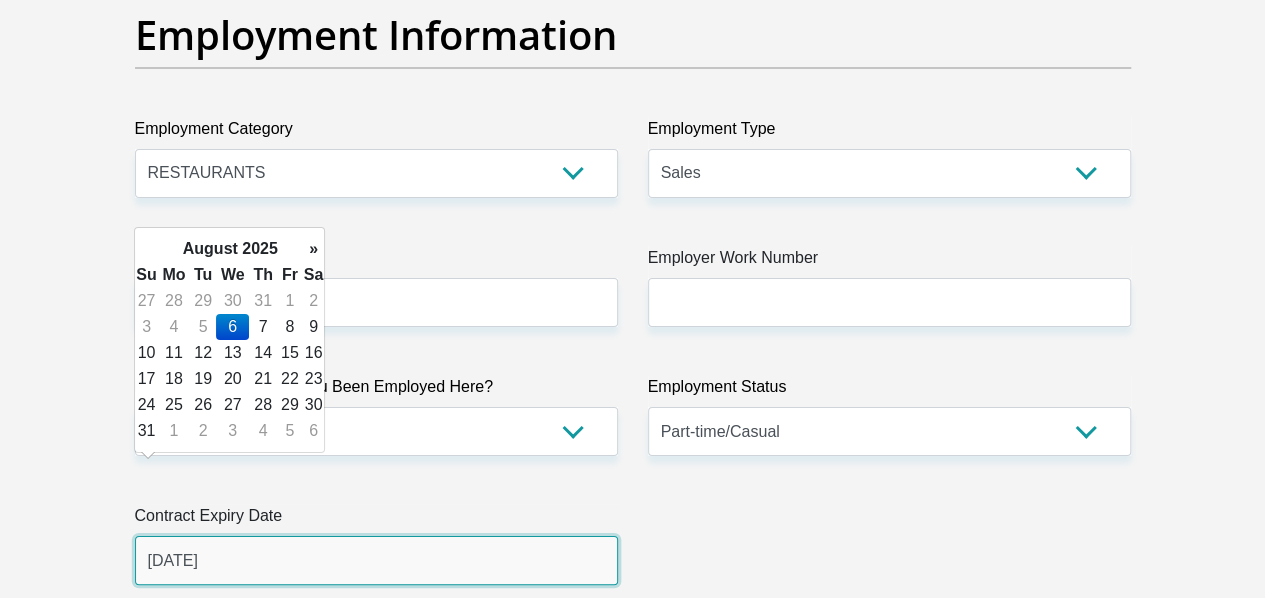 click on "2025/08/06" at bounding box center (376, 560) 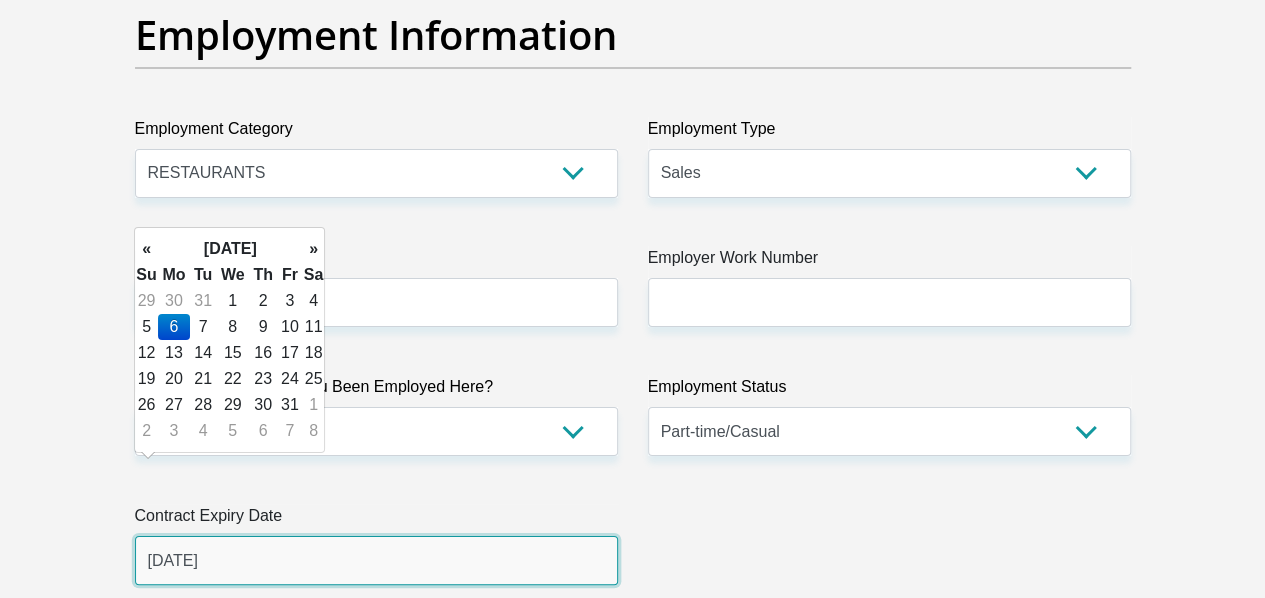 click on "2029/08/06" at bounding box center [376, 560] 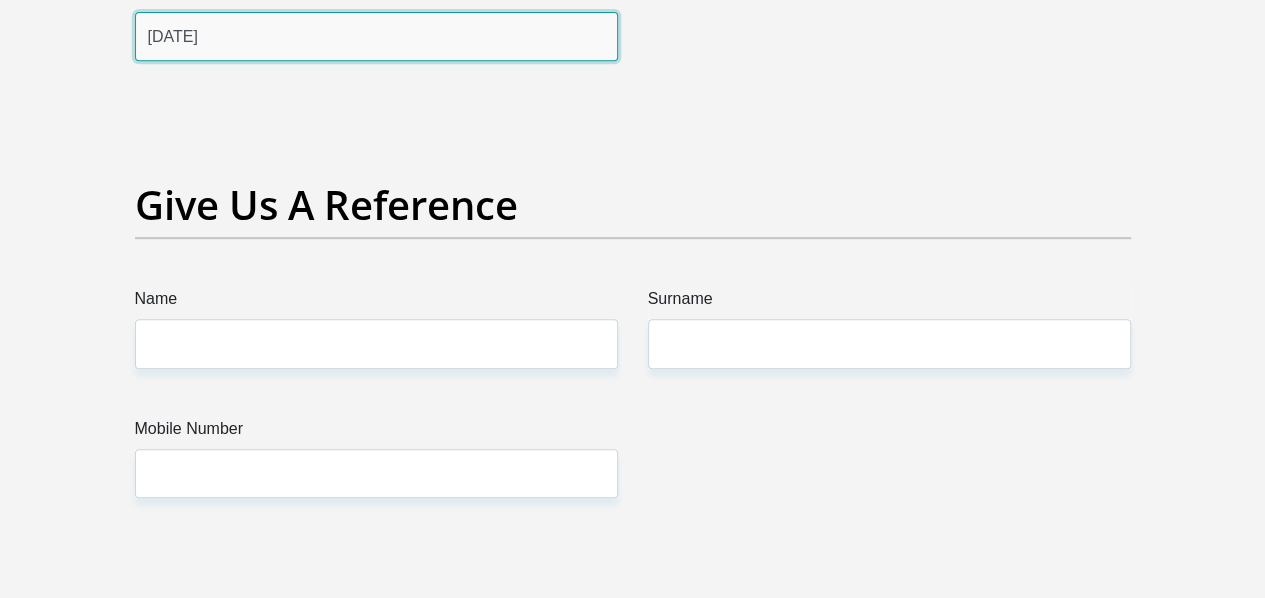 scroll, scrollTop: 4279, scrollLeft: 0, axis: vertical 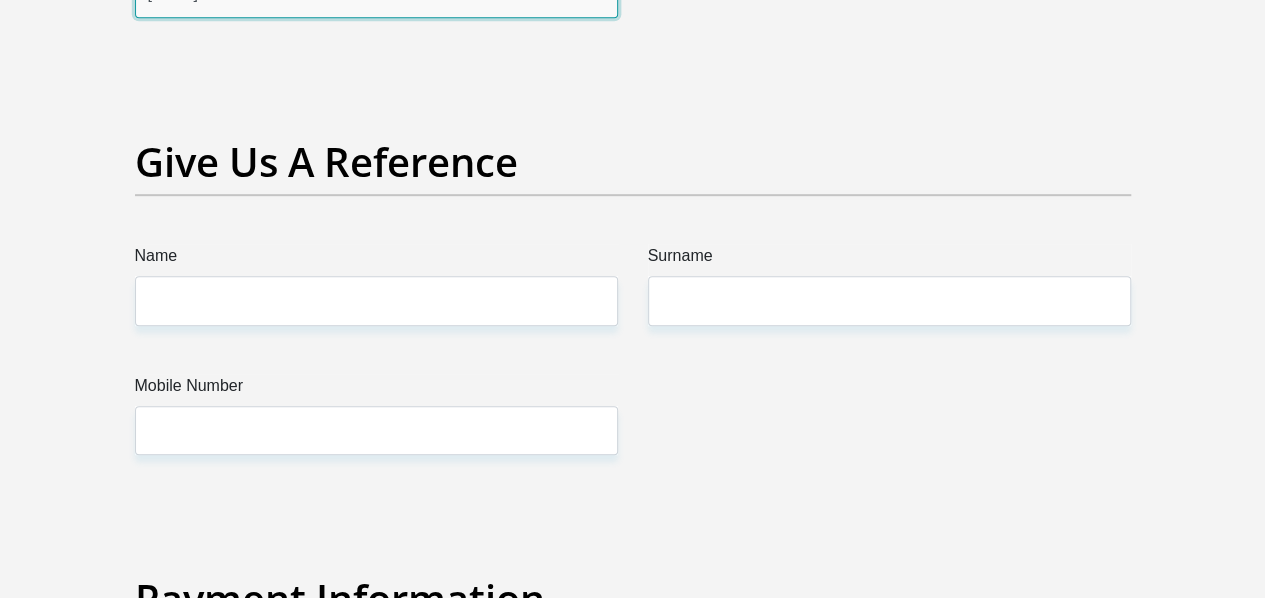 type on "2029/05/06" 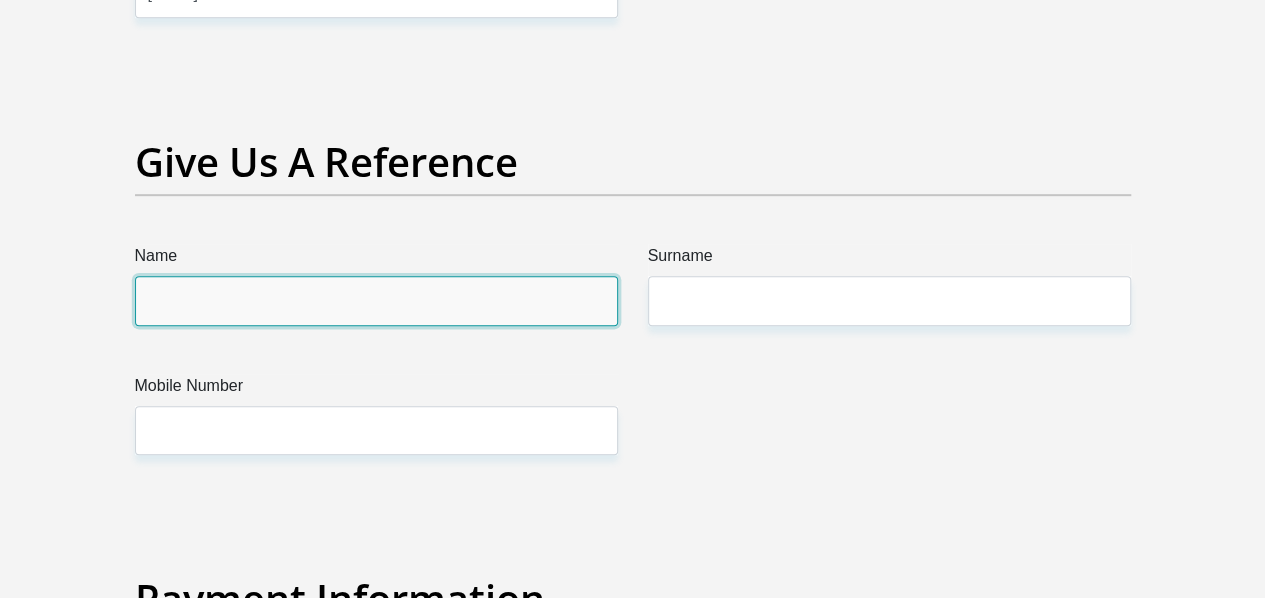 click on "Name" at bounding box center (376, 300) 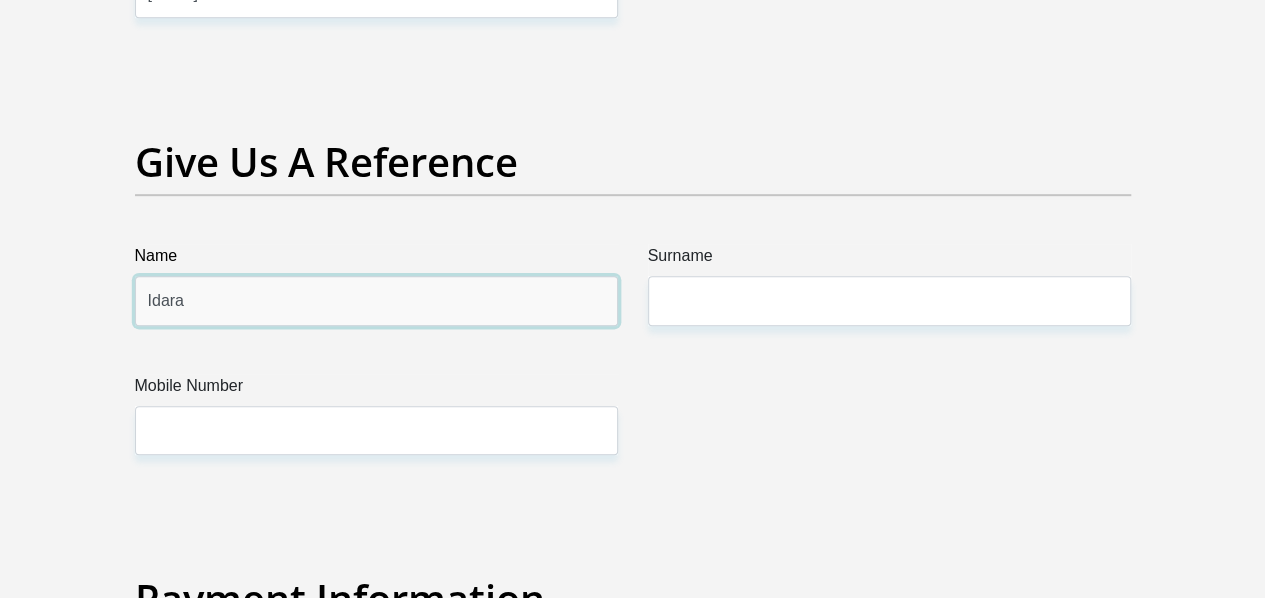 type on "Idara" 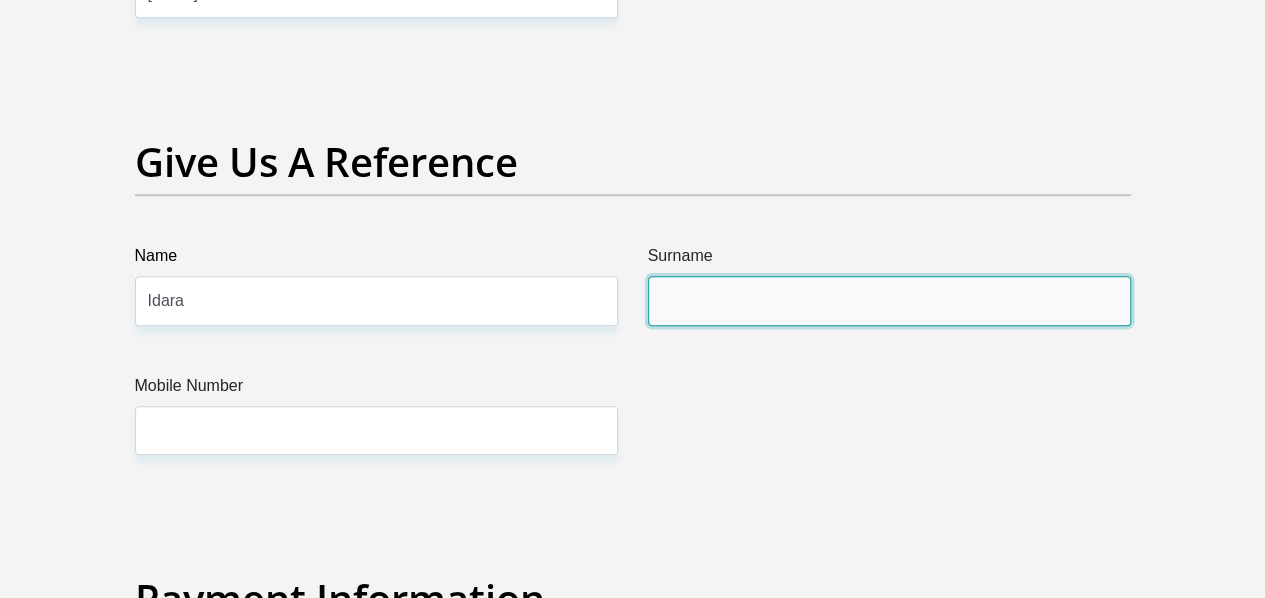click on "Surname" at bounding box center [889, 300] 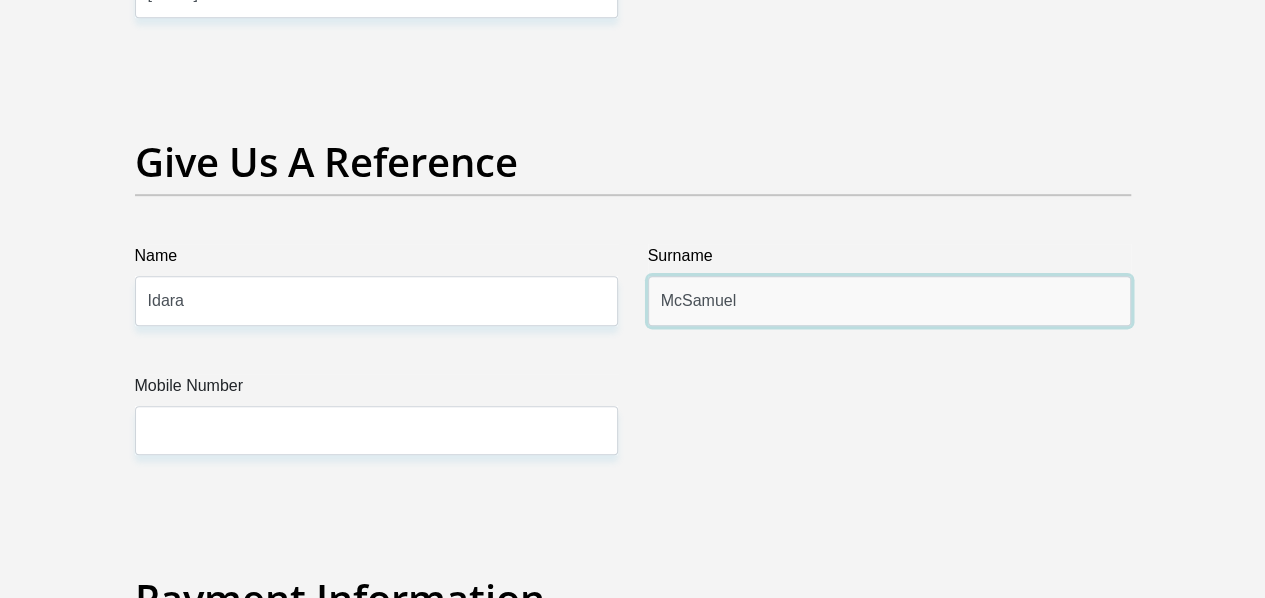 type on "McSamuel" 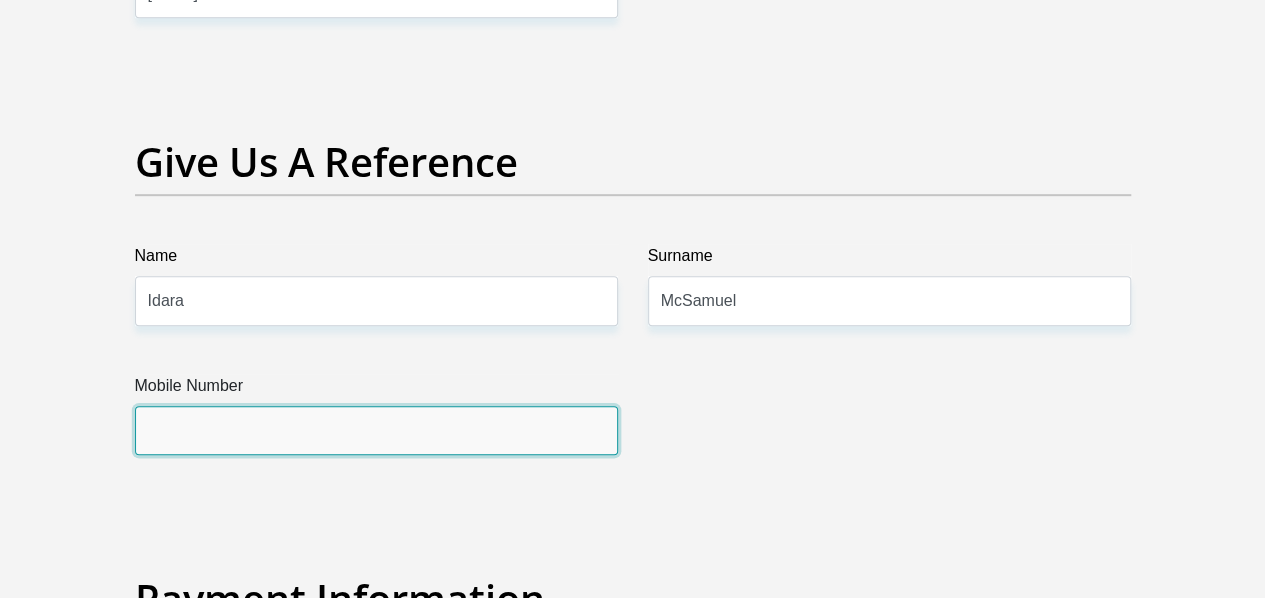 click on "Mobile Number" at bounding box center (376, 430) 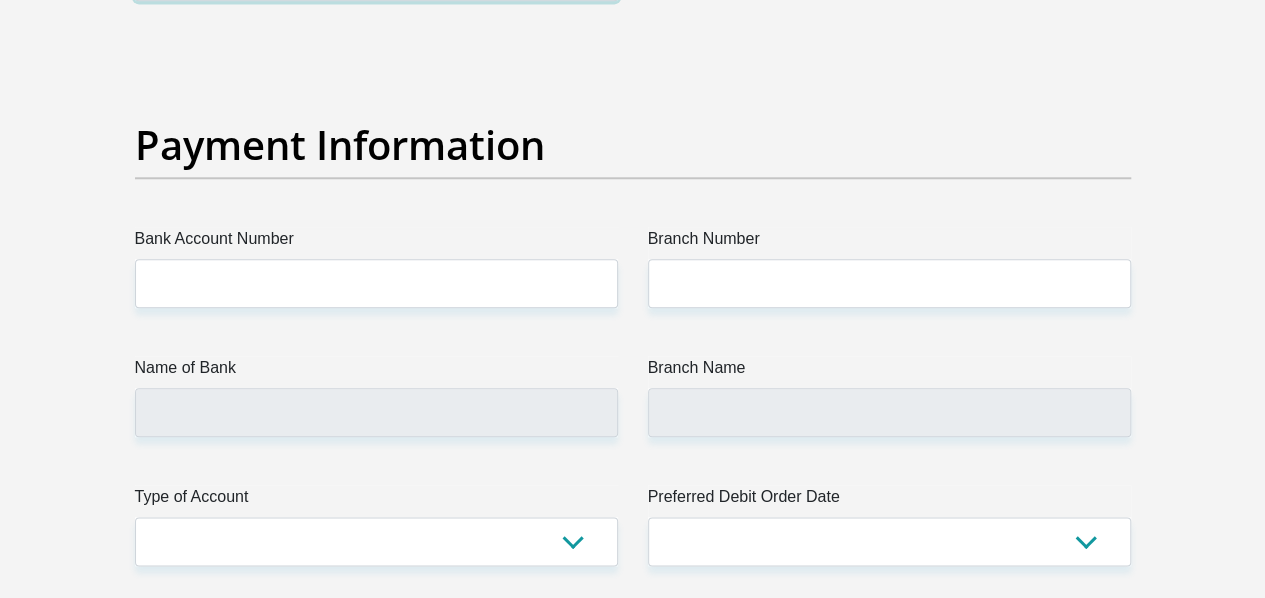 scroll, scrollTop: 4742, scrollLeft: 0, axis: vertical 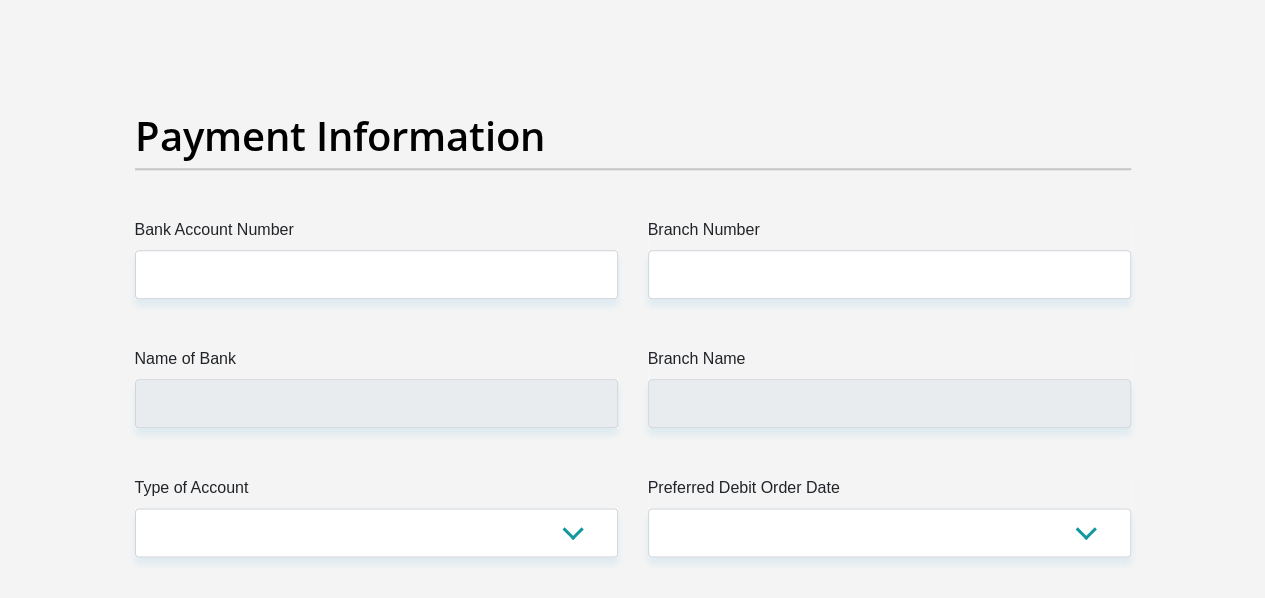 type on "+27 72 342 3457" 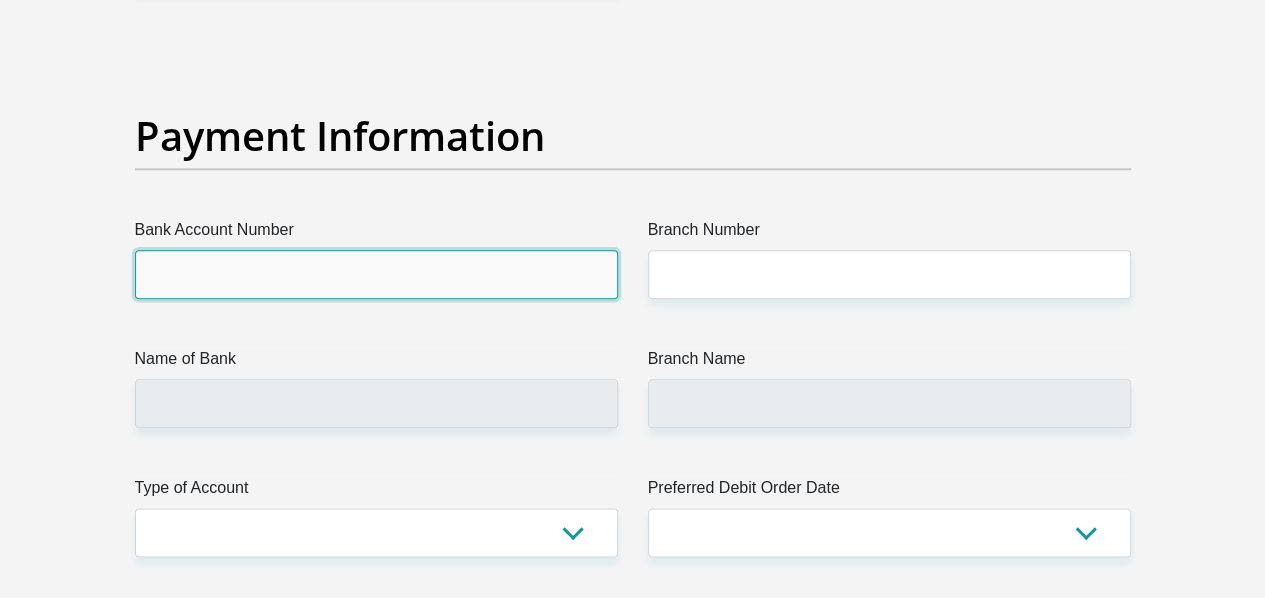 click on "Bank Account Number" at bounding box center [376, 274] 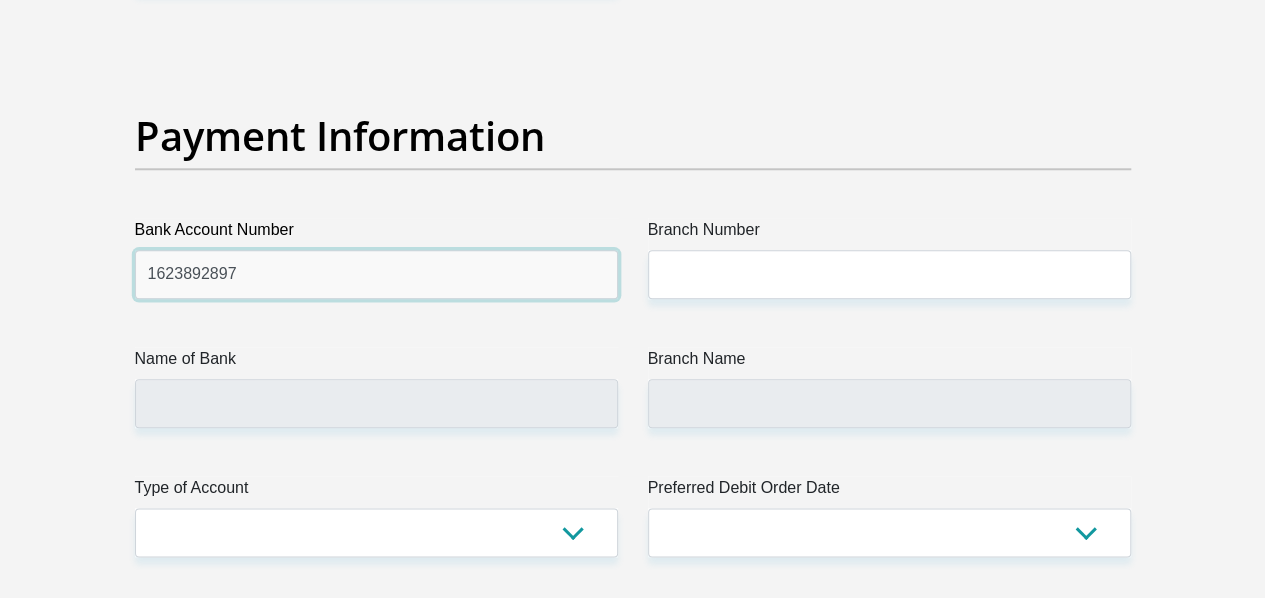 type on "1623892897" 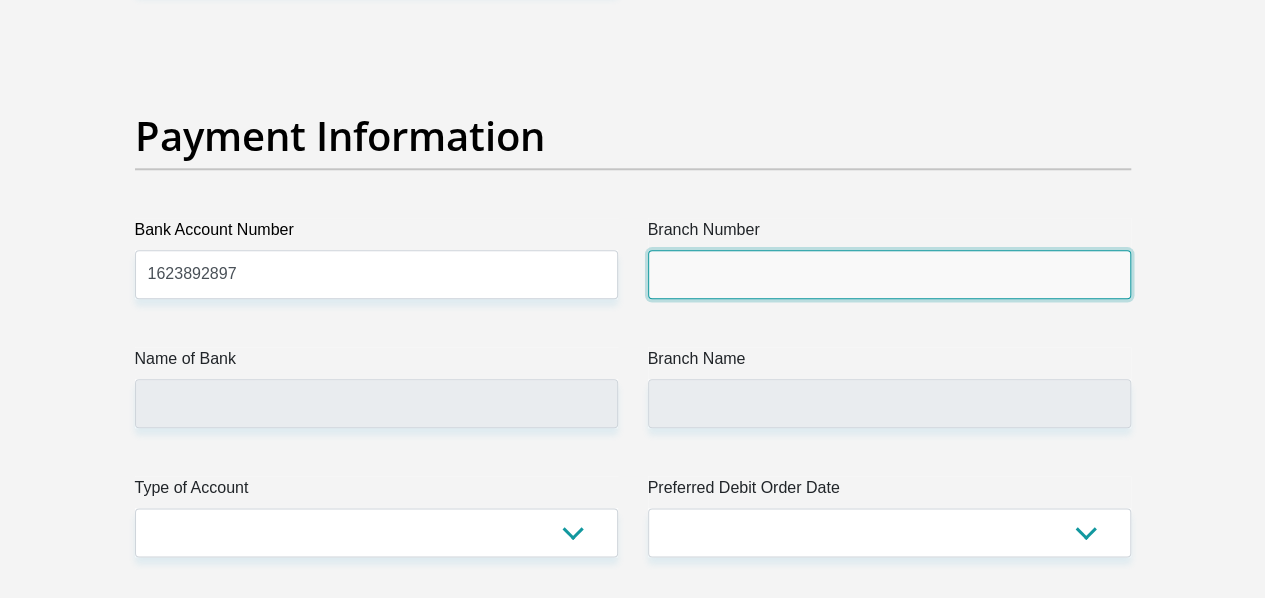 click on "Branch Number" at bounding box center [889, 274] 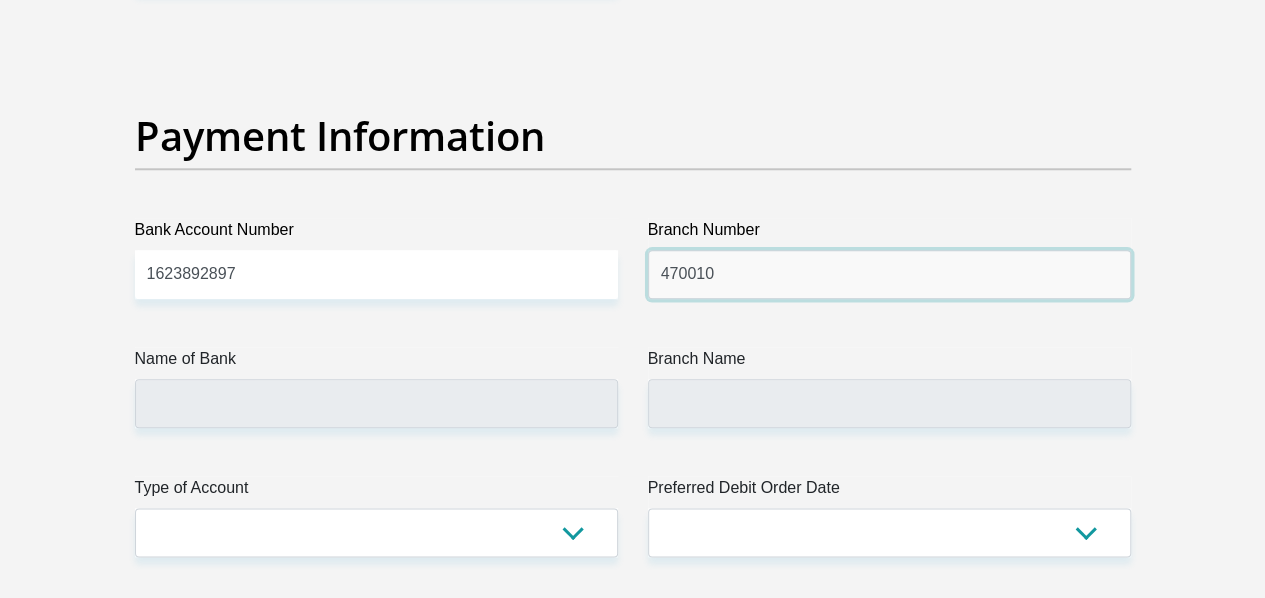 type on "470010" 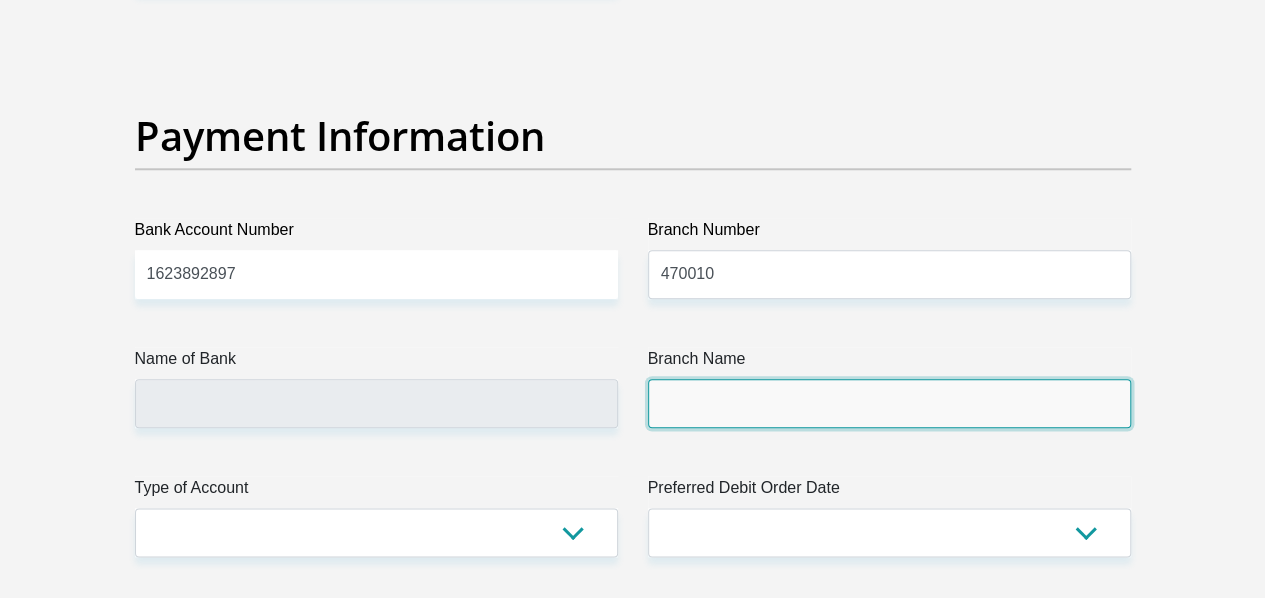 click on "Branch Name" at bounding box center (889, 403) 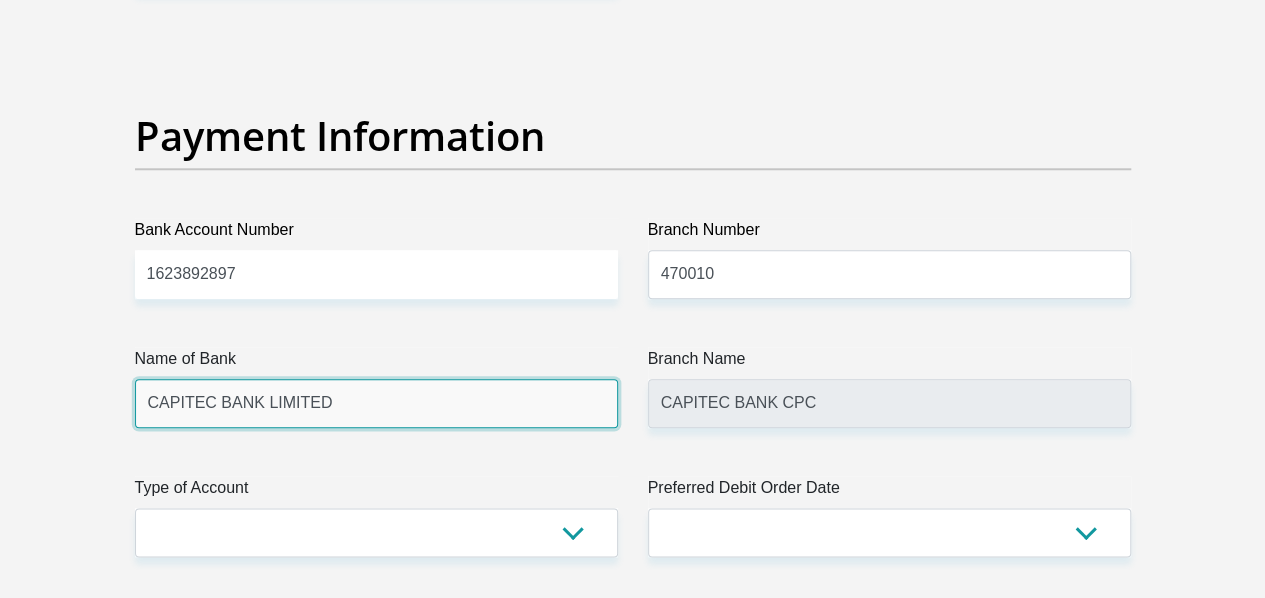 click on "CAPITEC BANK LIMITED" at bounding box center [376, 403] 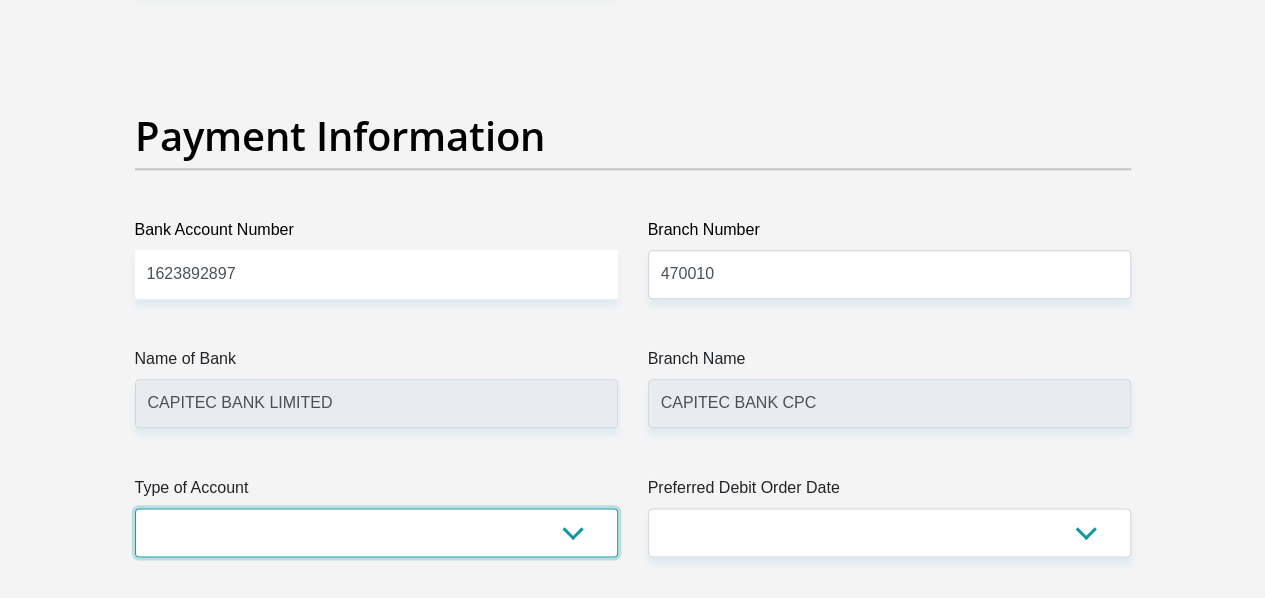 click on "Cheque
Savings" at bounding box center (376, 532) 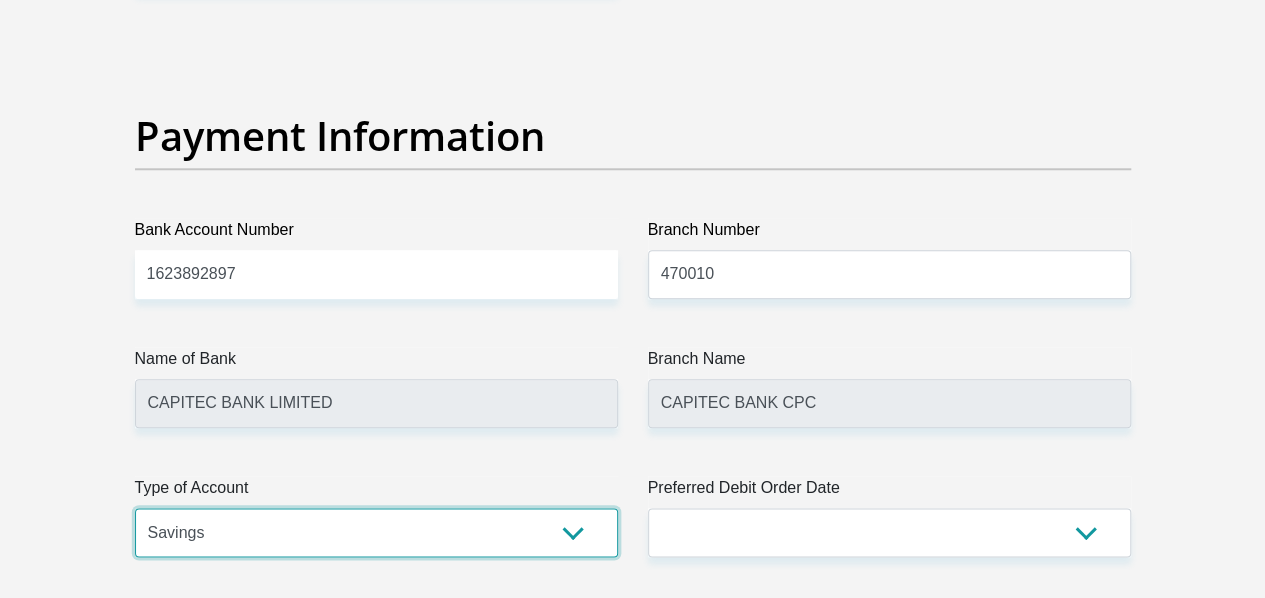 click on "Cheque
Savings" at bounding box center (376, 532) 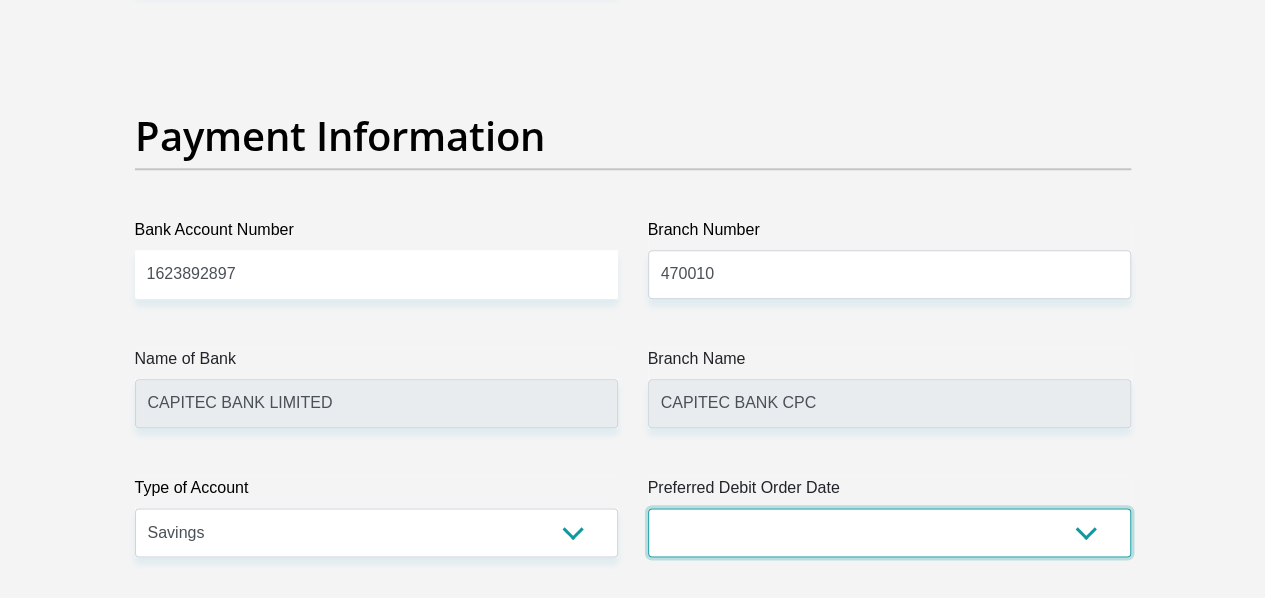 click on "1st
2nd
3rd
4th
5th
7th
18th
19th
20th
21st
22nd
23rd
24th
25th
26th
27th
28th
29th
30th" at bounding box center [889, 532] 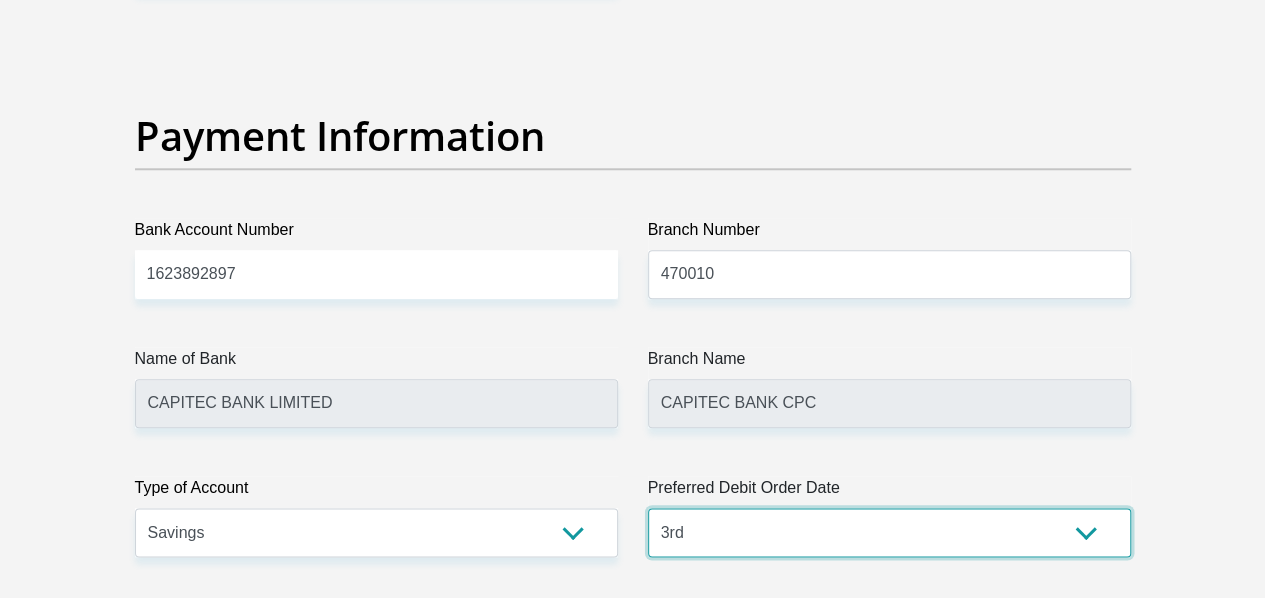 click on "1st
2nd
3rd
4th
5th
7th
18th
19th
20th
21st
22nd
23rd
24th
25th
26th
27th
28th
29th
30th" at bounding box center [889, 532] 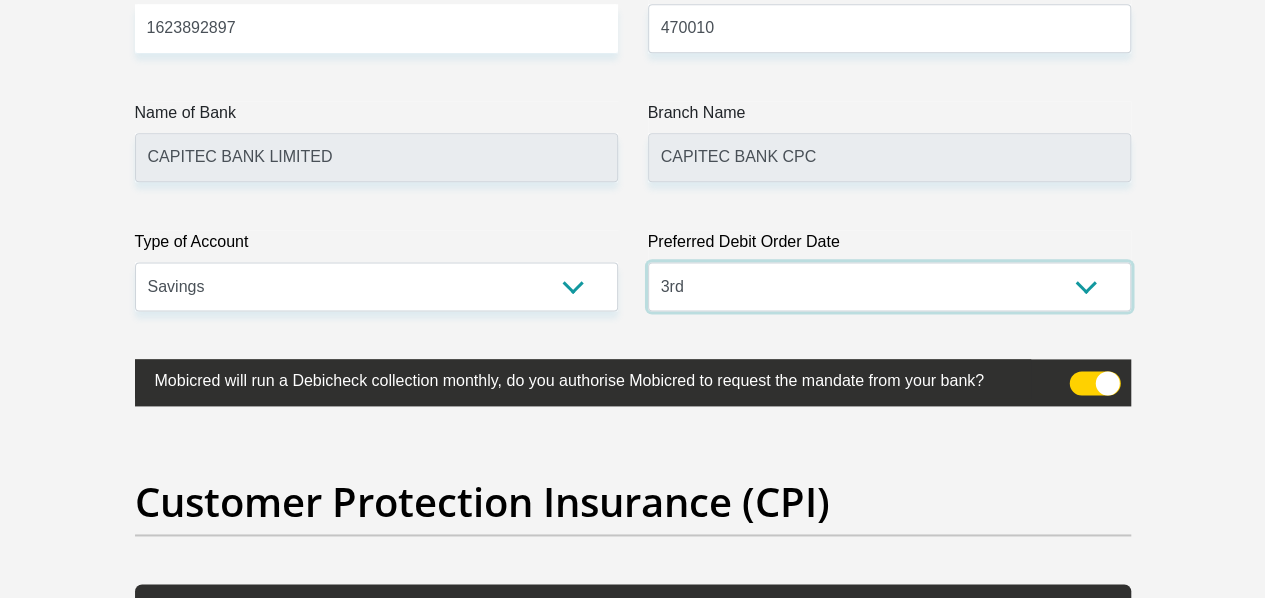 scroll, scrollTop: 4997, scrollLeft: 0, axis: vertical 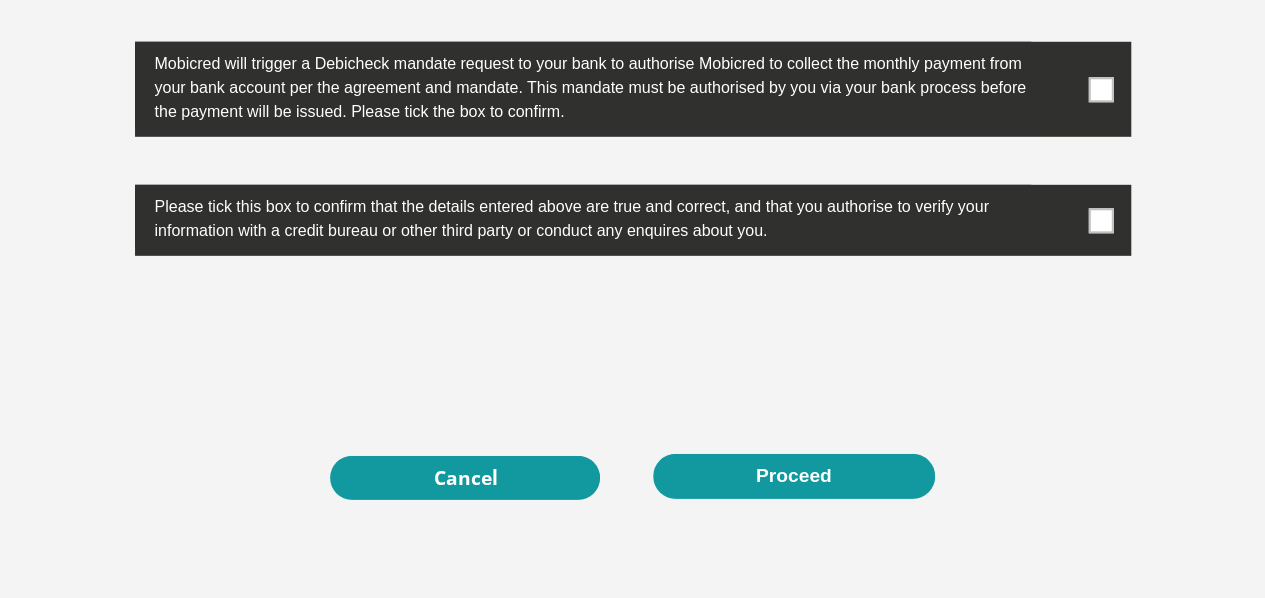 click at bounding box center [1100, 220] 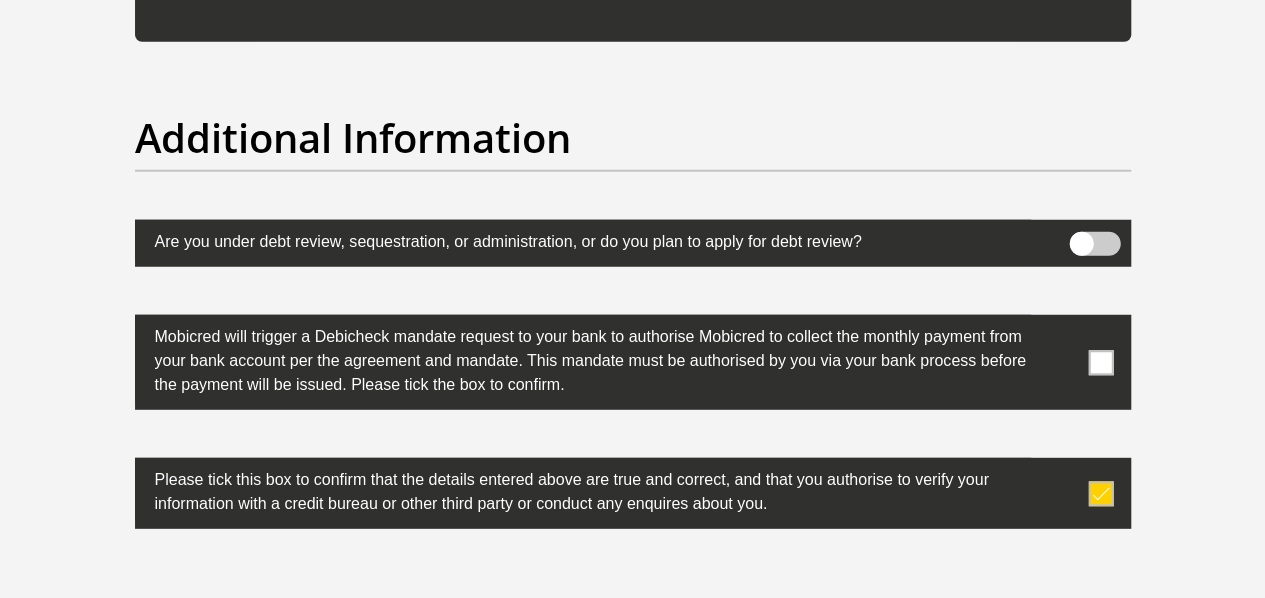 scroll, scrollTop: 6360, scrollLeft: 0, axis: vertical 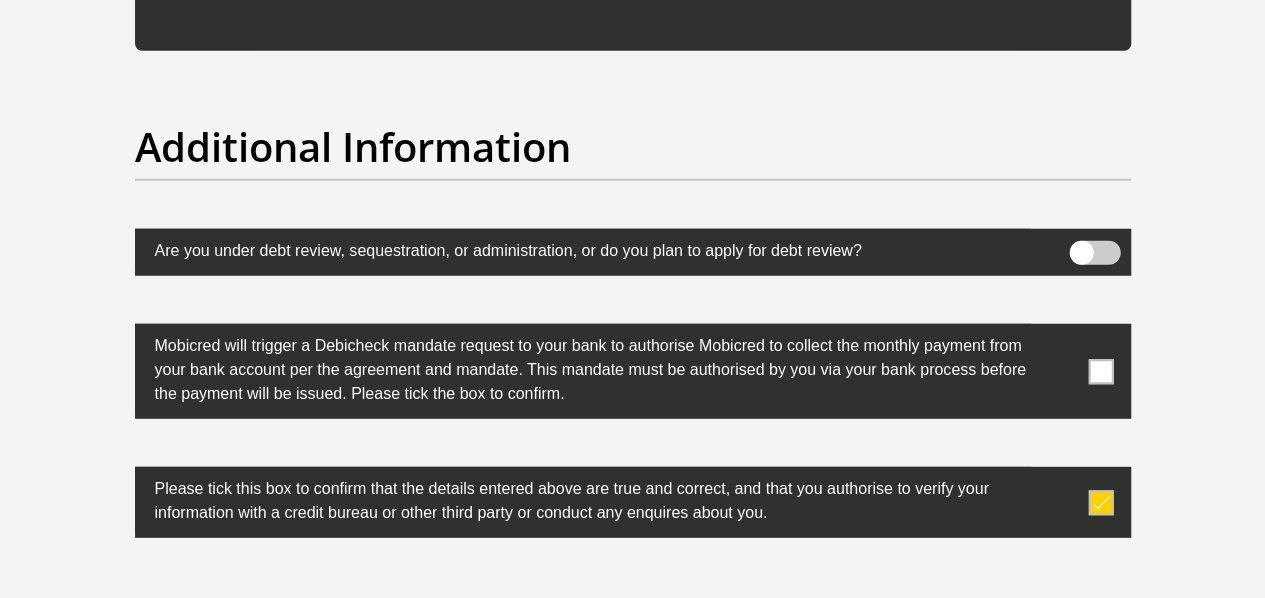 click at bounding box center [1100, 371] 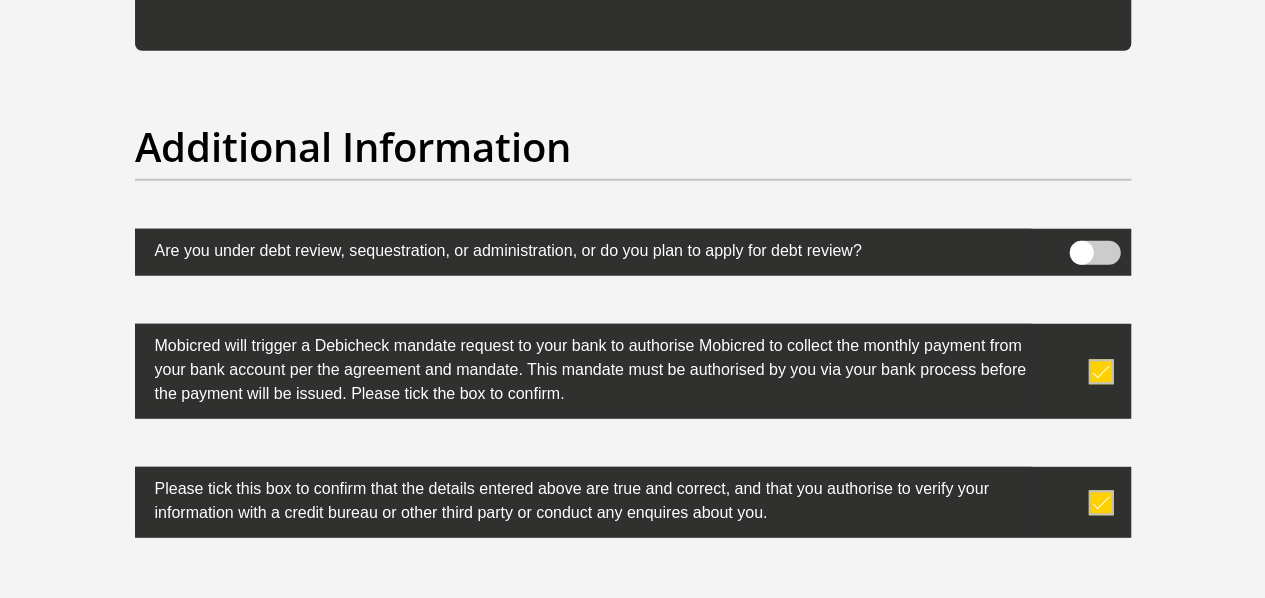 scroll, scrollTop: 6699, scrollLeft: 0, axis: vertical 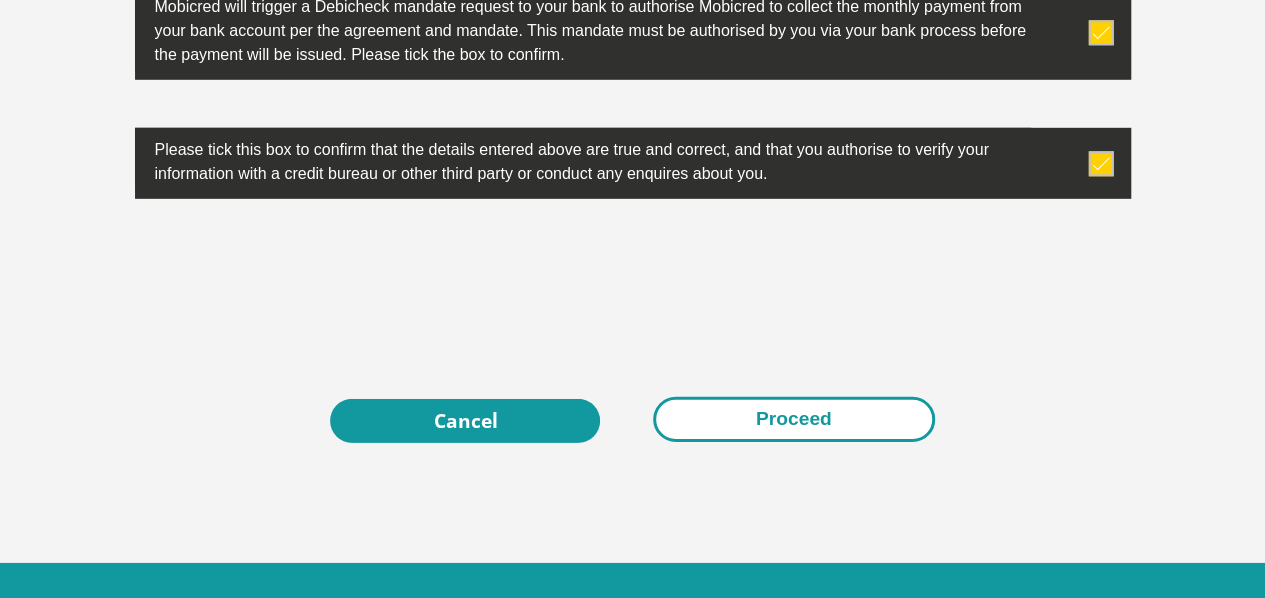 click on "Proceed" at bounding box center (794, 419) 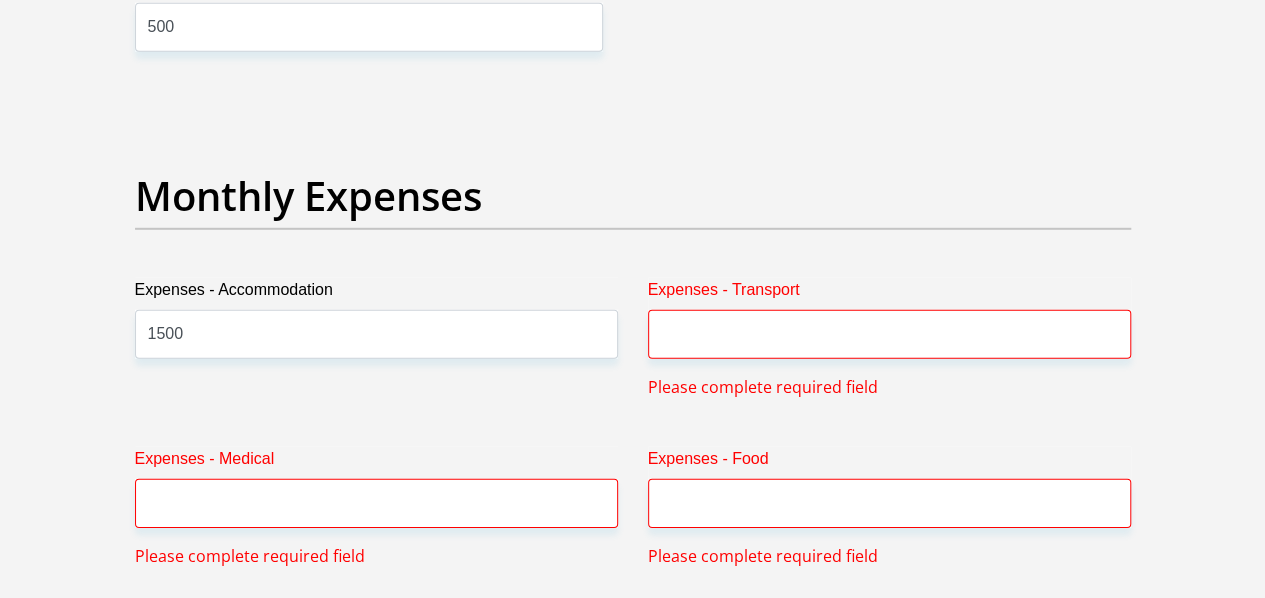 scroll, scrollTop: 2806, scrollLeft: 0, axis: vertical 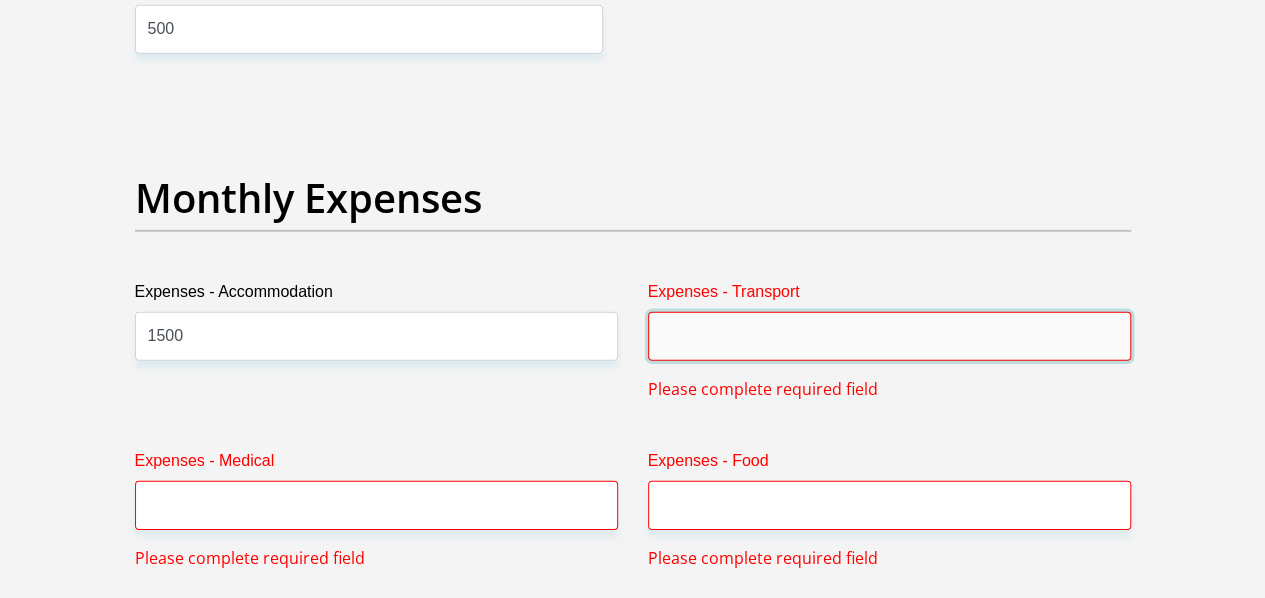 click on "Expenses - Transport" at bounding box center (889, 336) 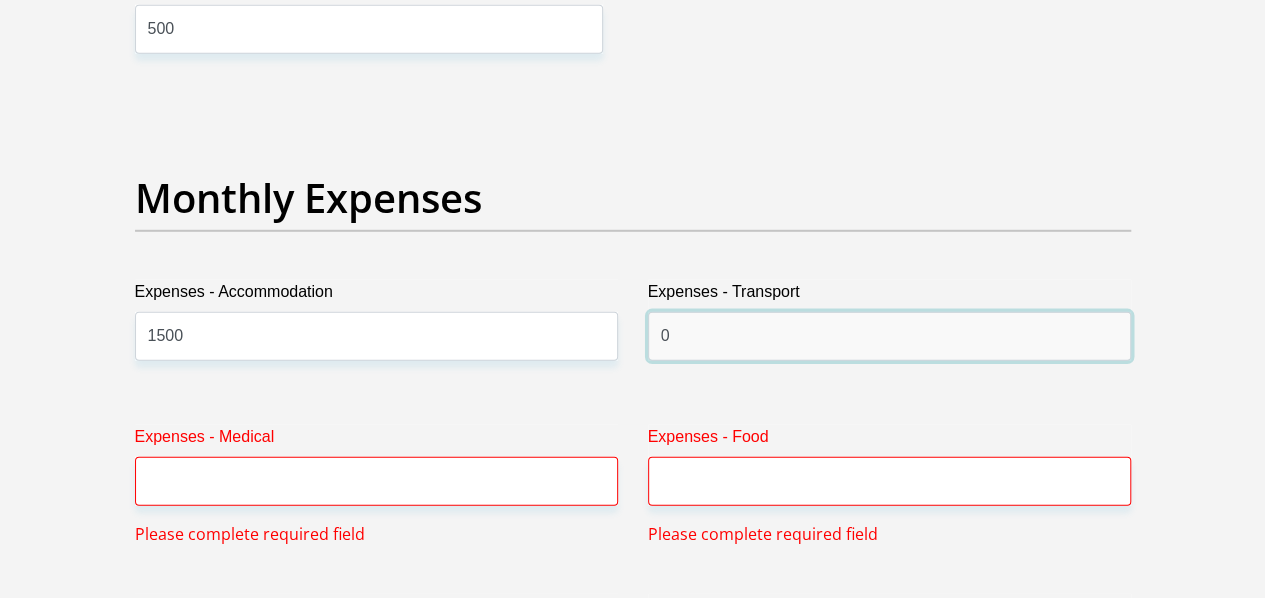 type on "0" 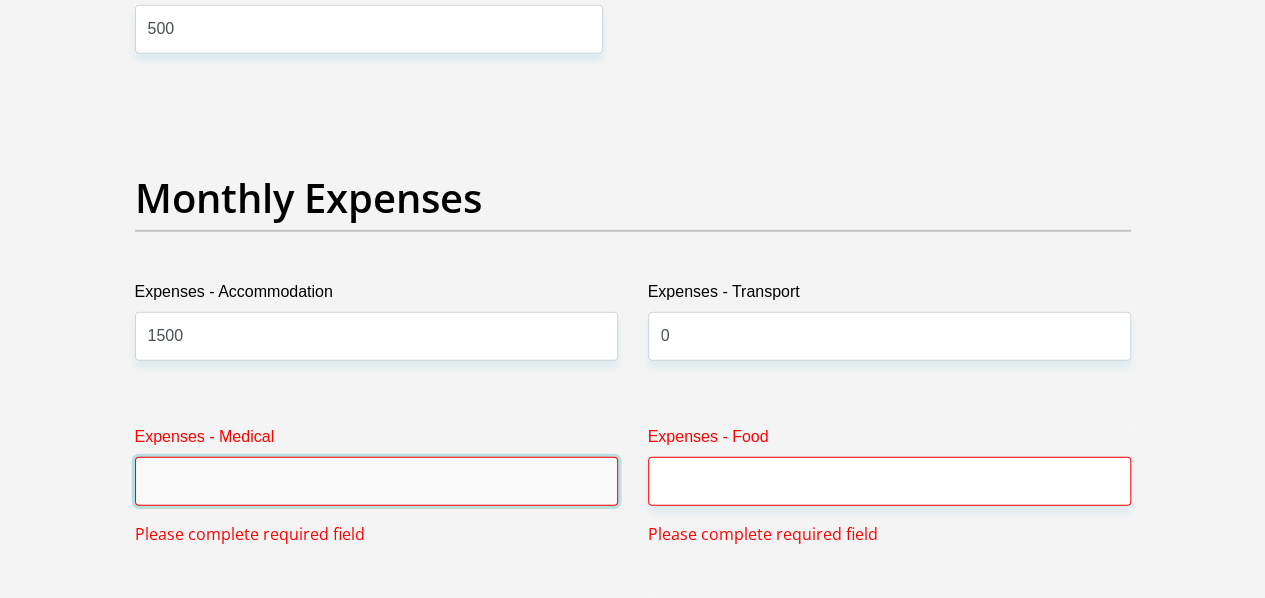 click on "Expenses - Medical" at bounding box center (376, 481) 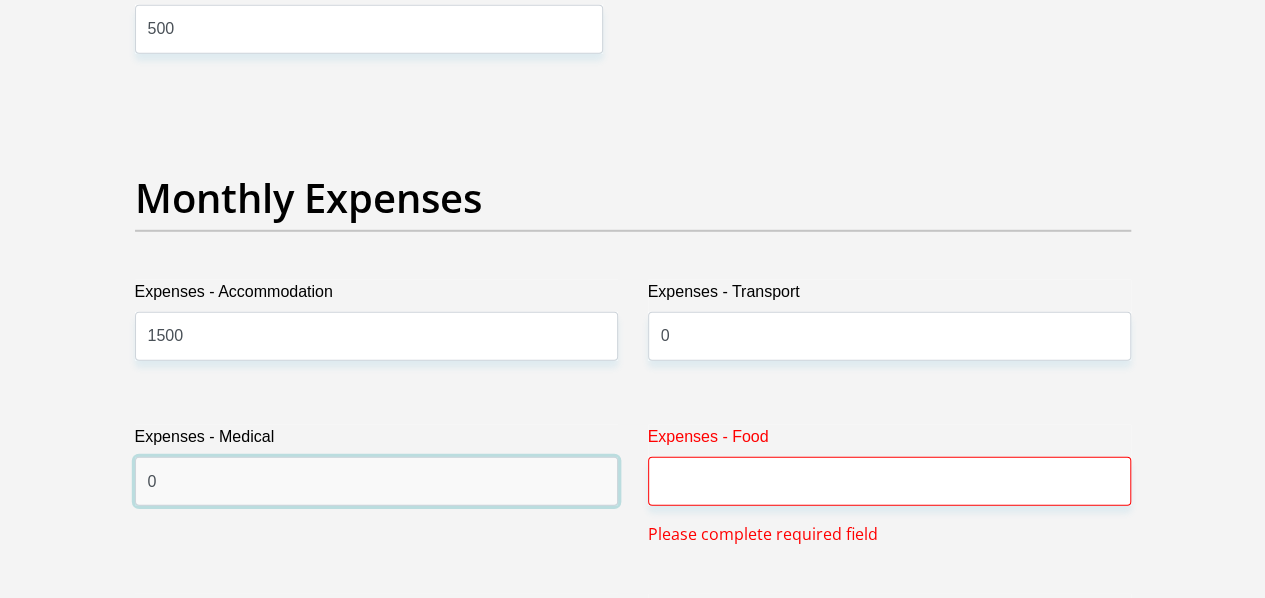 type on "0" 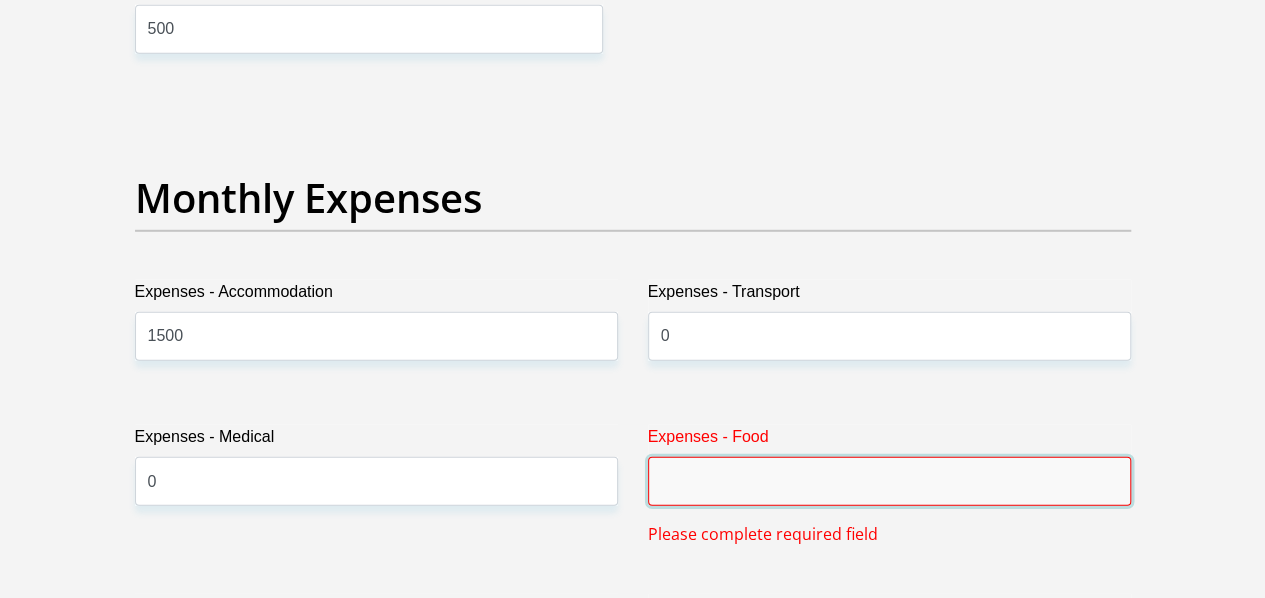 click on "Expenses - Food" at bounding box center (889, 481) 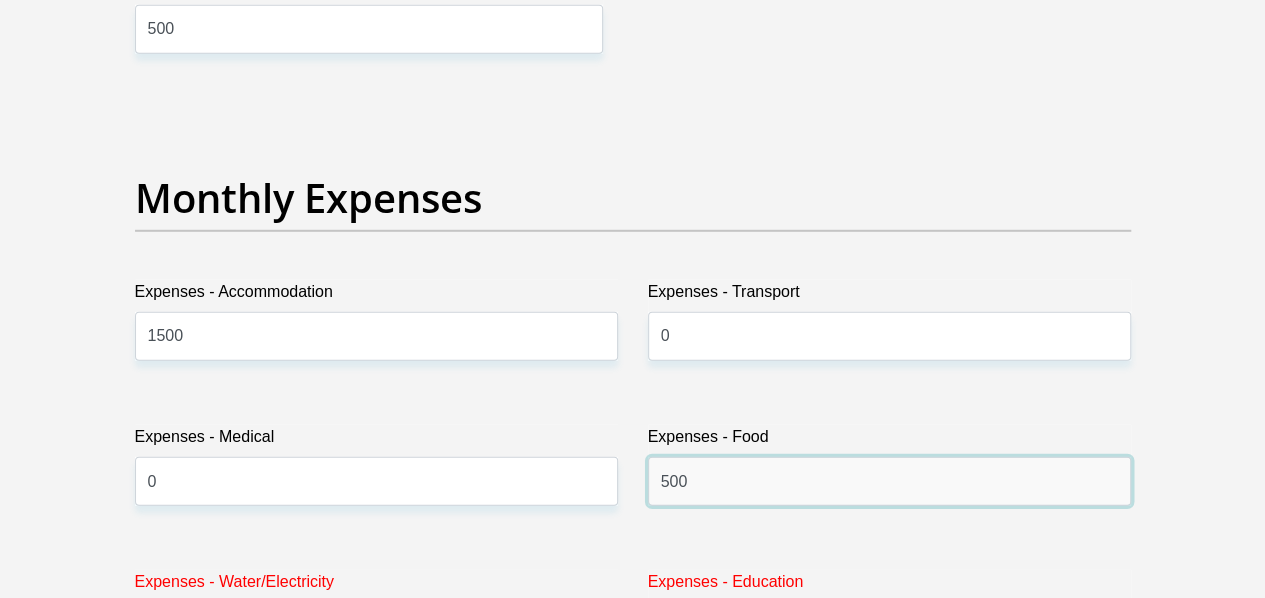 type on "500" 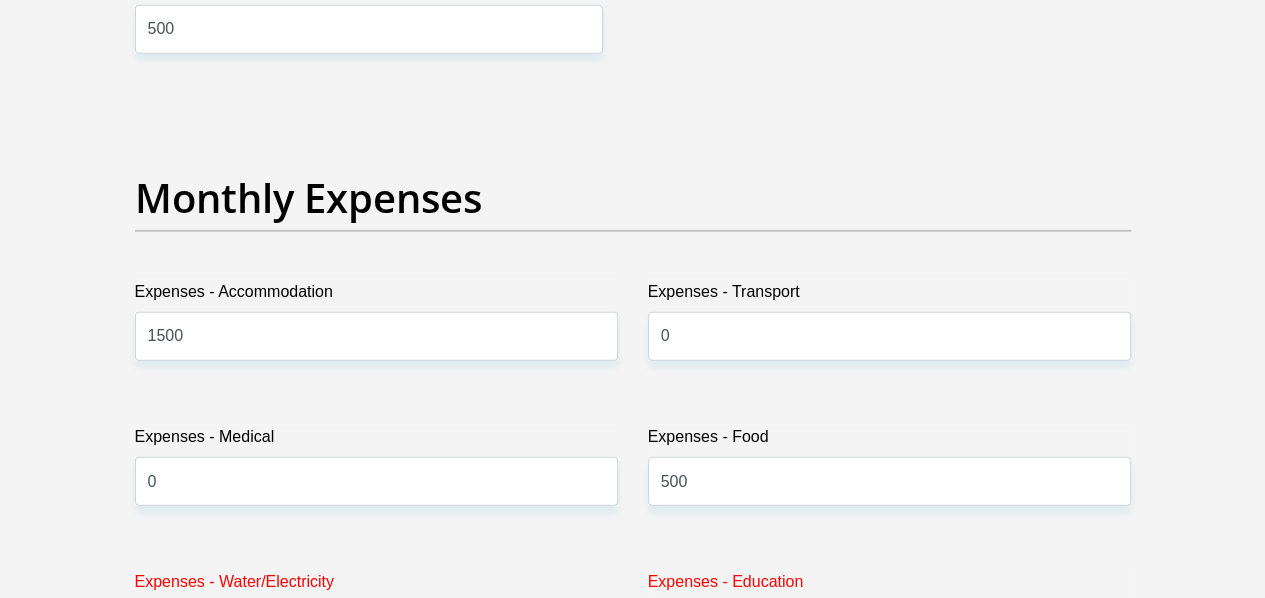 click on "Expenses - Water/Electricity" at bounding box center [376, 626] 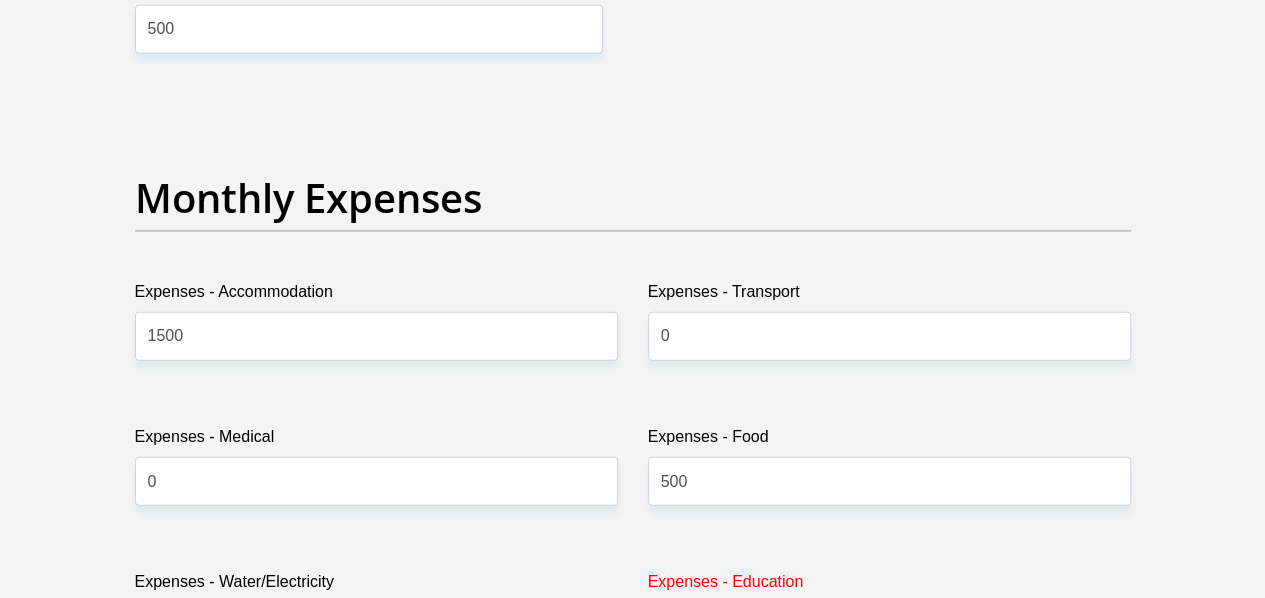 type on "0" 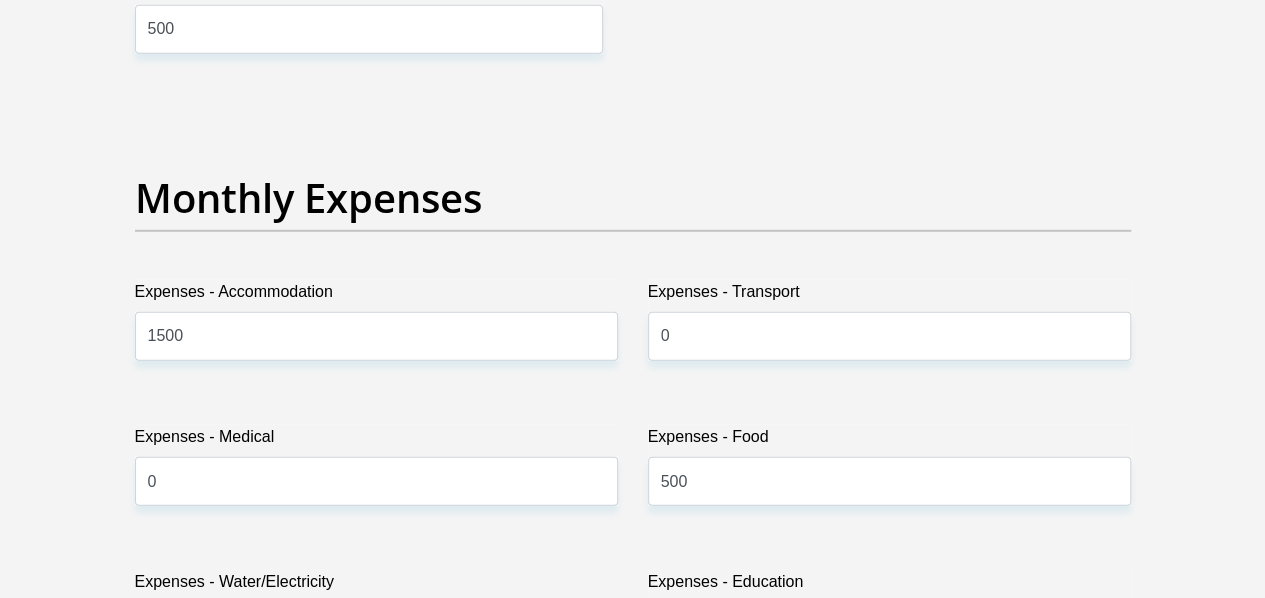 scroll, scrollTop: 3328, scrollLeft: 0, axis: vertical 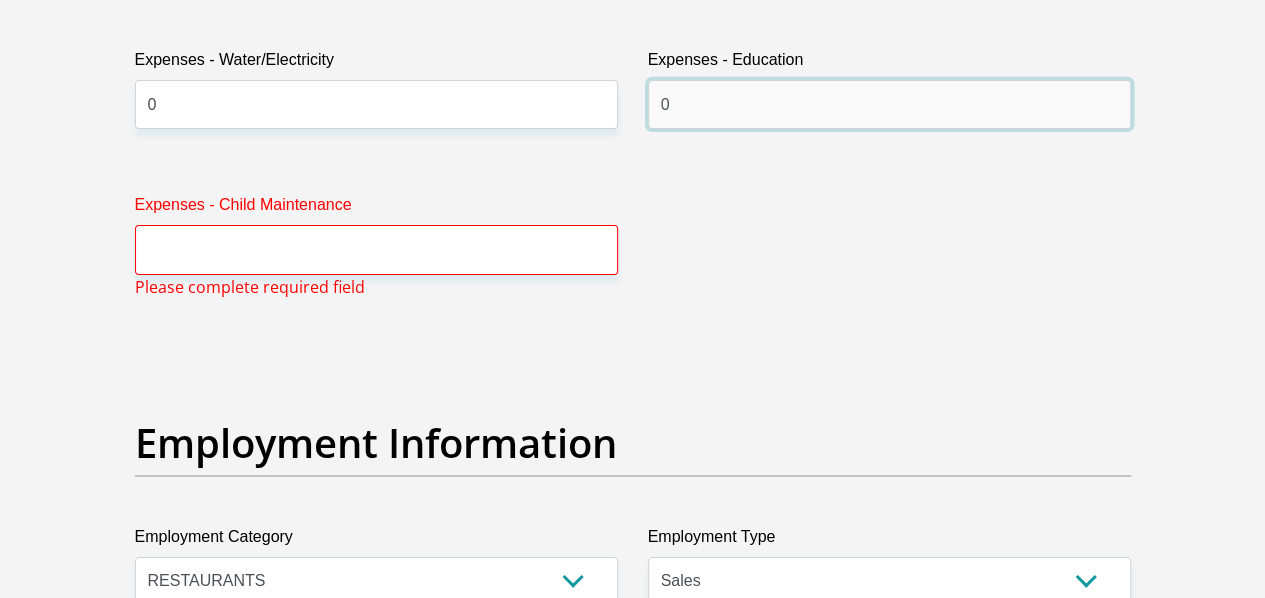 type on "0" 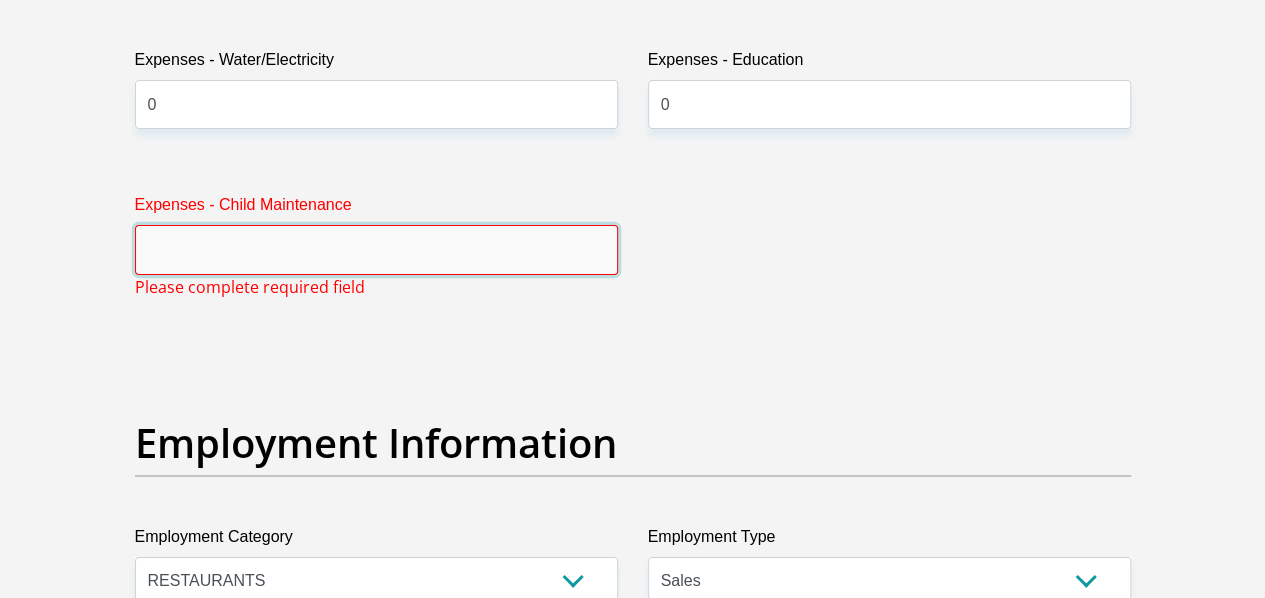 click on "Expenses - Child Maintenance" at bounding box center [376, 249] 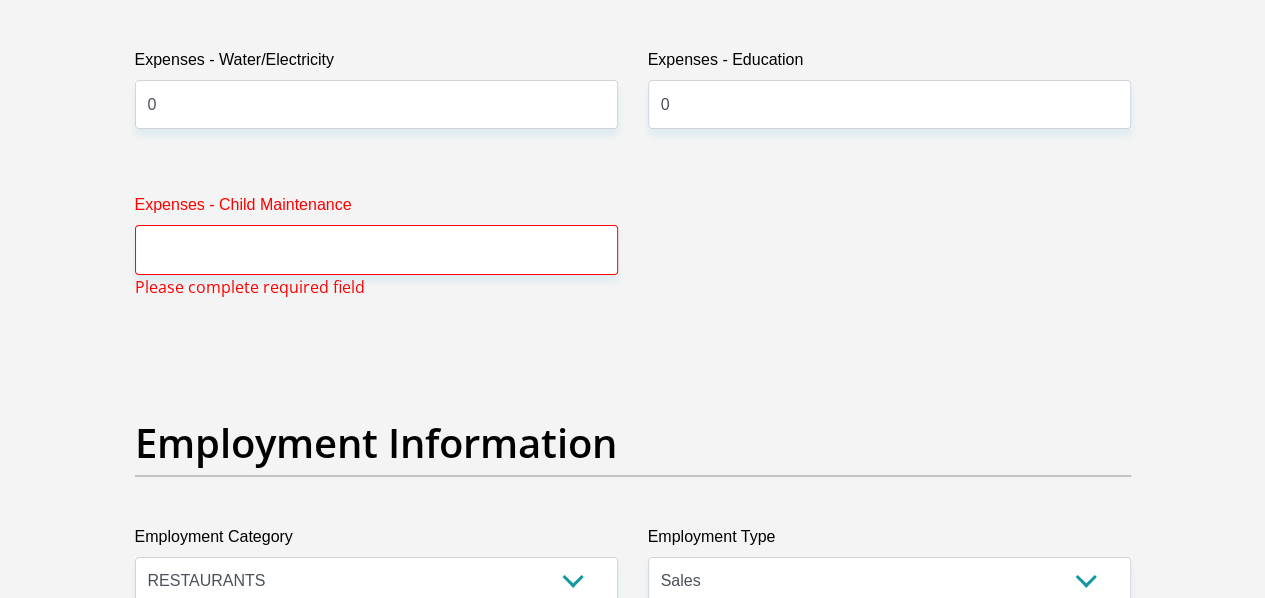 scroll, scrollTop: 6661, scrollLeft: 0, axis: vertical 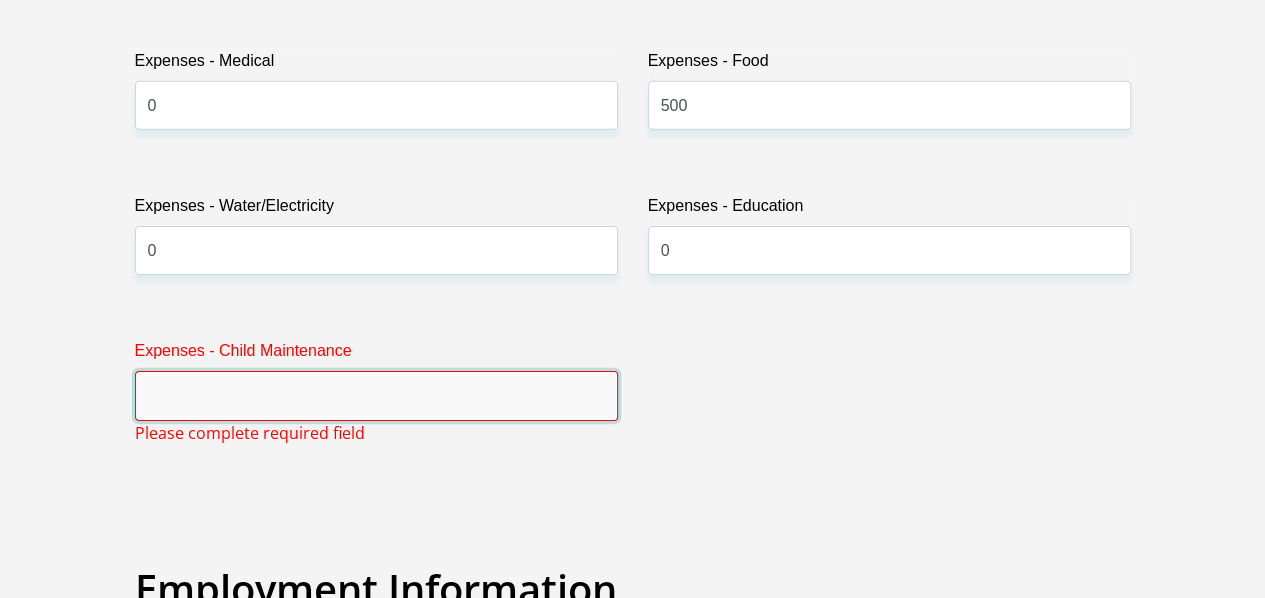 click on "Expenses - Child Maintenance" at bounding box center [376, 395] 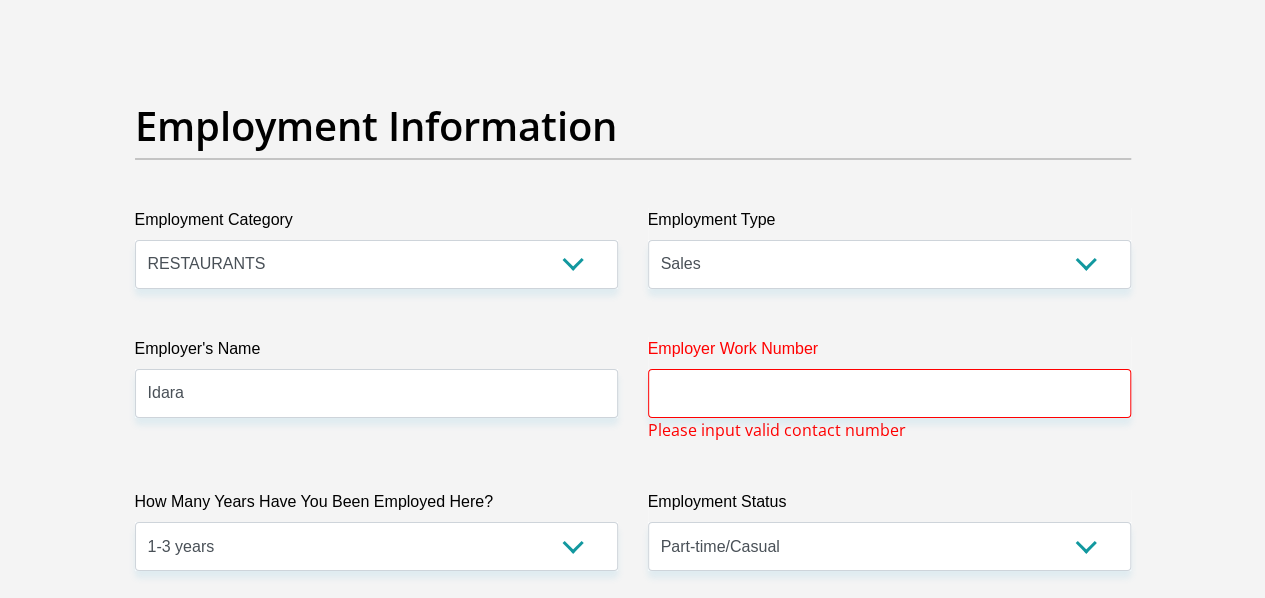scroll, scrollTop: 3665, scrollLeft: 0, axis: vertical 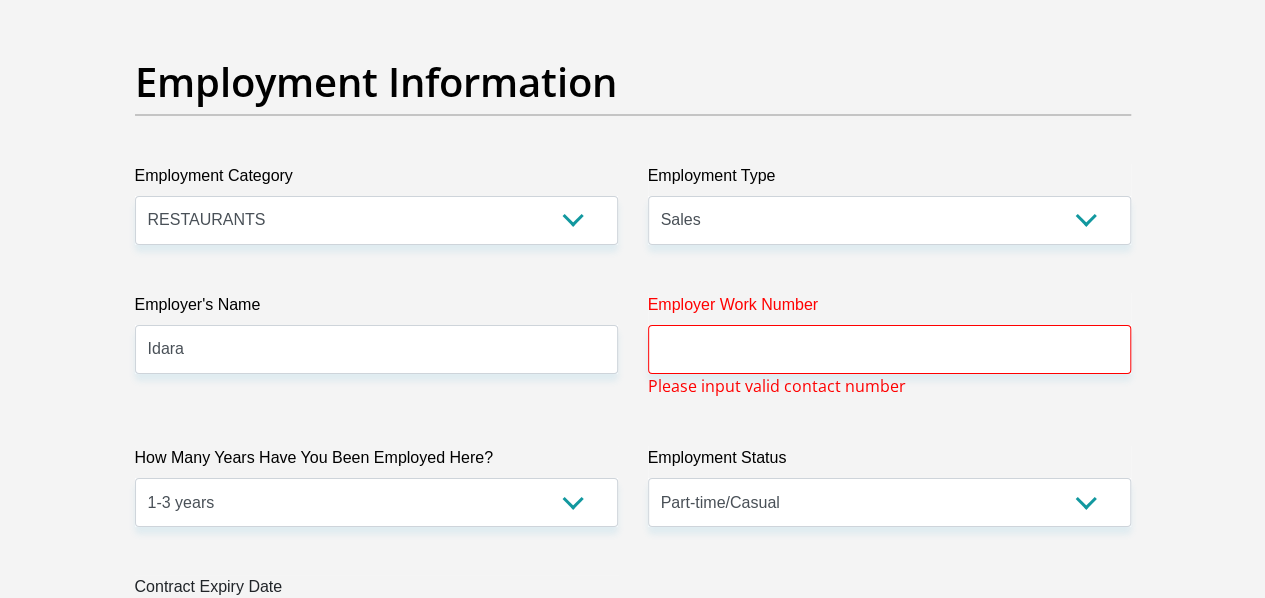type on "0" 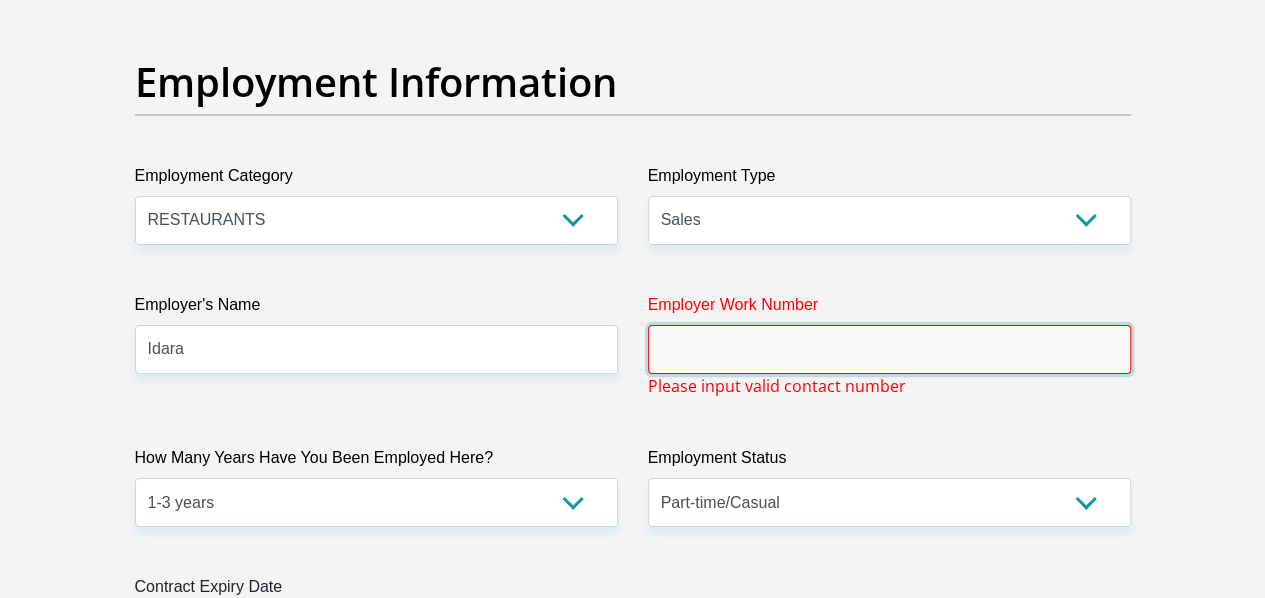 click on "Employer Work Number" at bounding box center [889, 349] 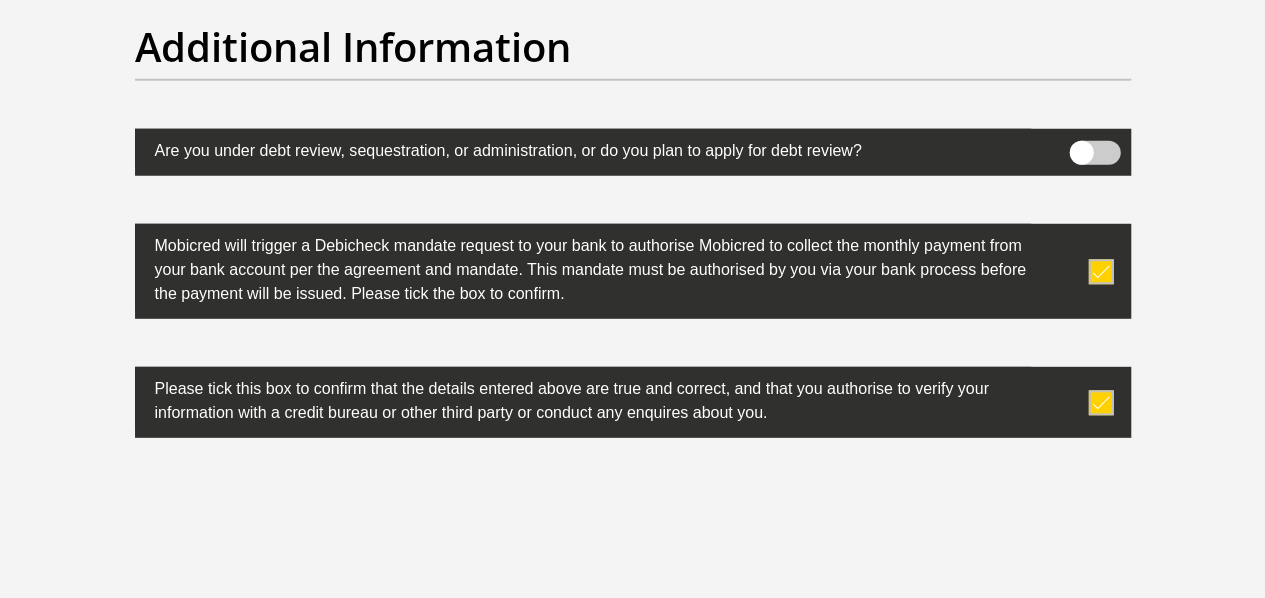 scroll, scrollTop: 6501, scrollLeft: 0, axis: vertical 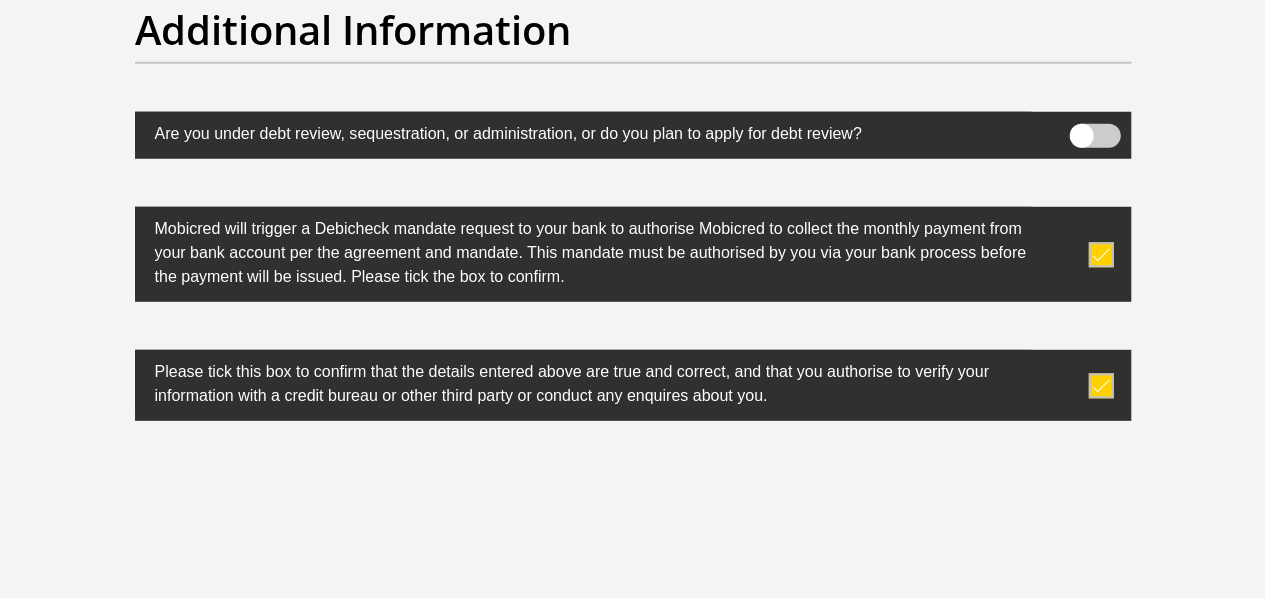 click on "Proceed" at bounding box center [794, 641] 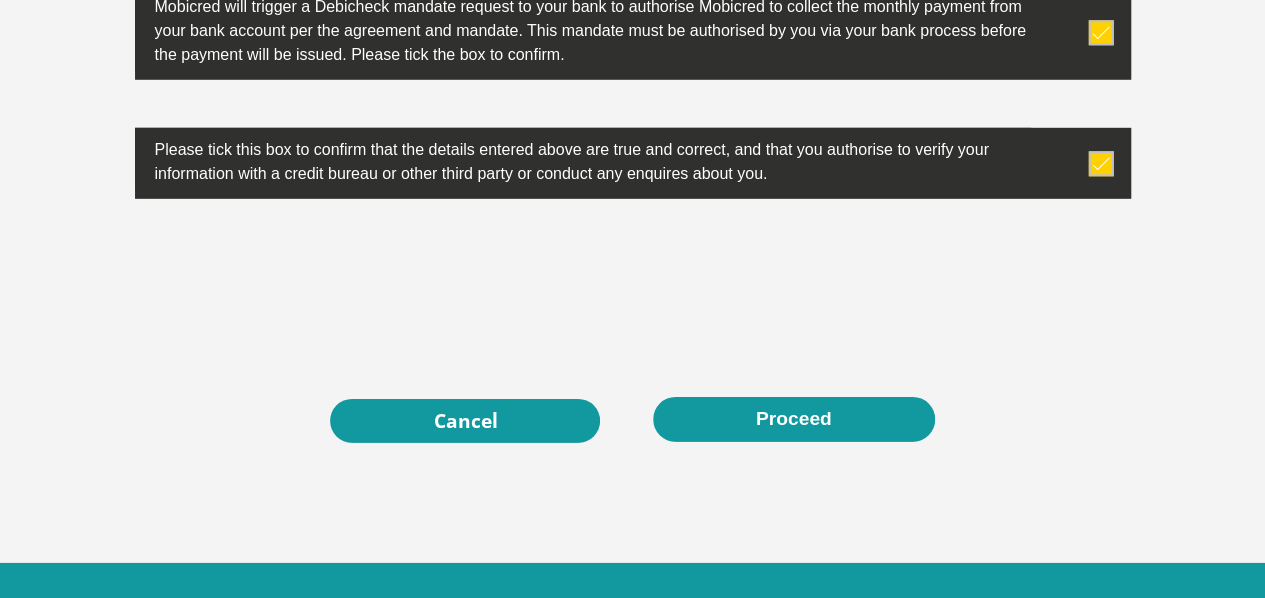 scroll, scrollTop: 6584, scrollLeft: 0, axis: vertical 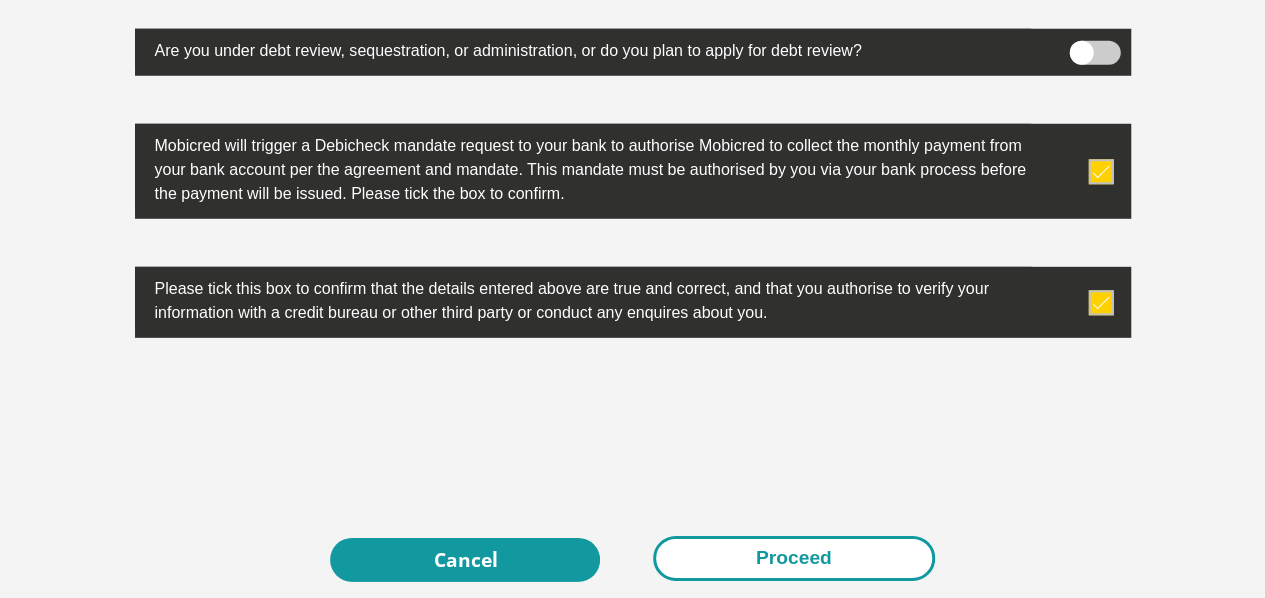 click on "Proceed" at bounding box center (794, 558) 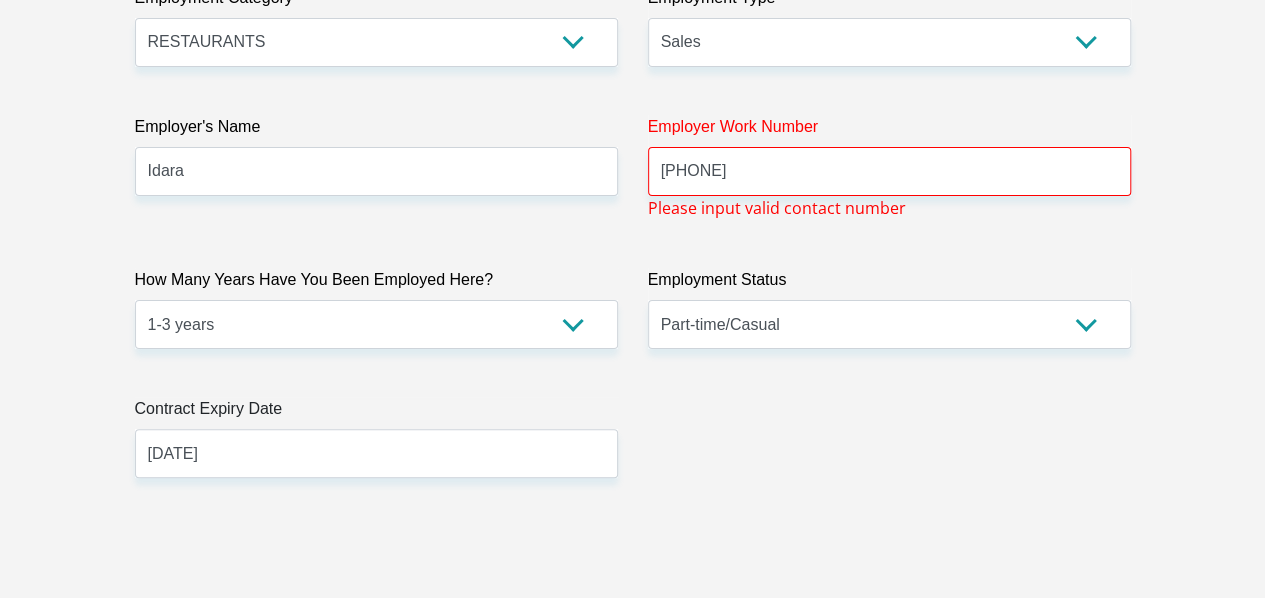 scroll, scrollTop: 3721, scrollLeft: 0, axis: vertical 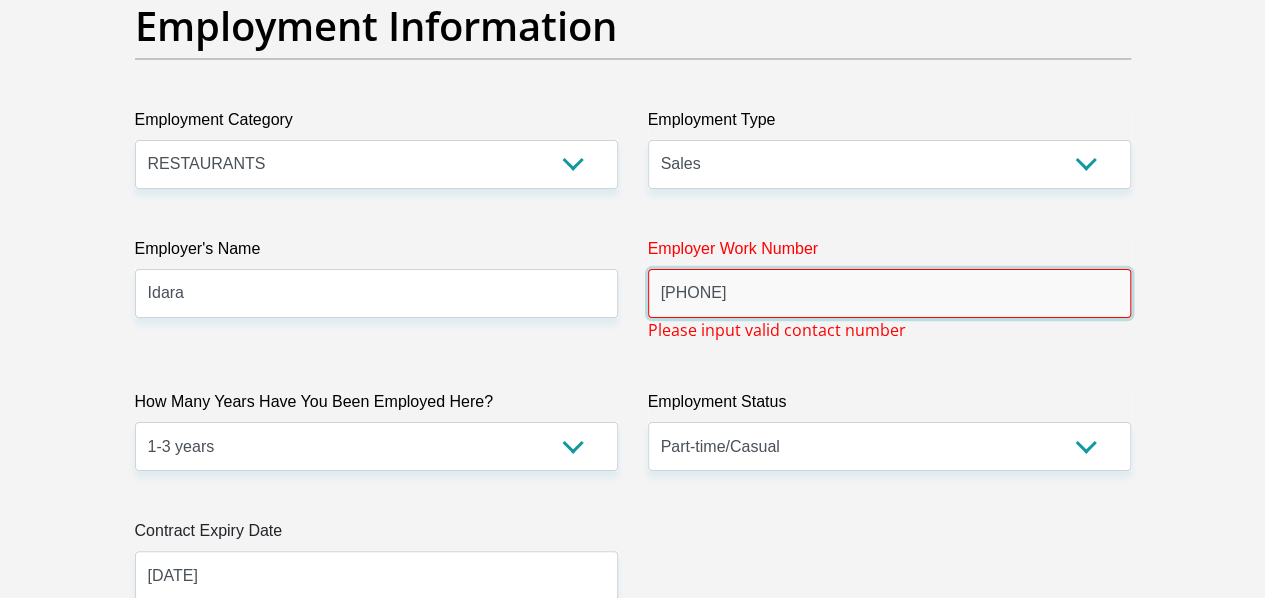 click on "+27 72 342 3457" at bounding box center [889, 293] 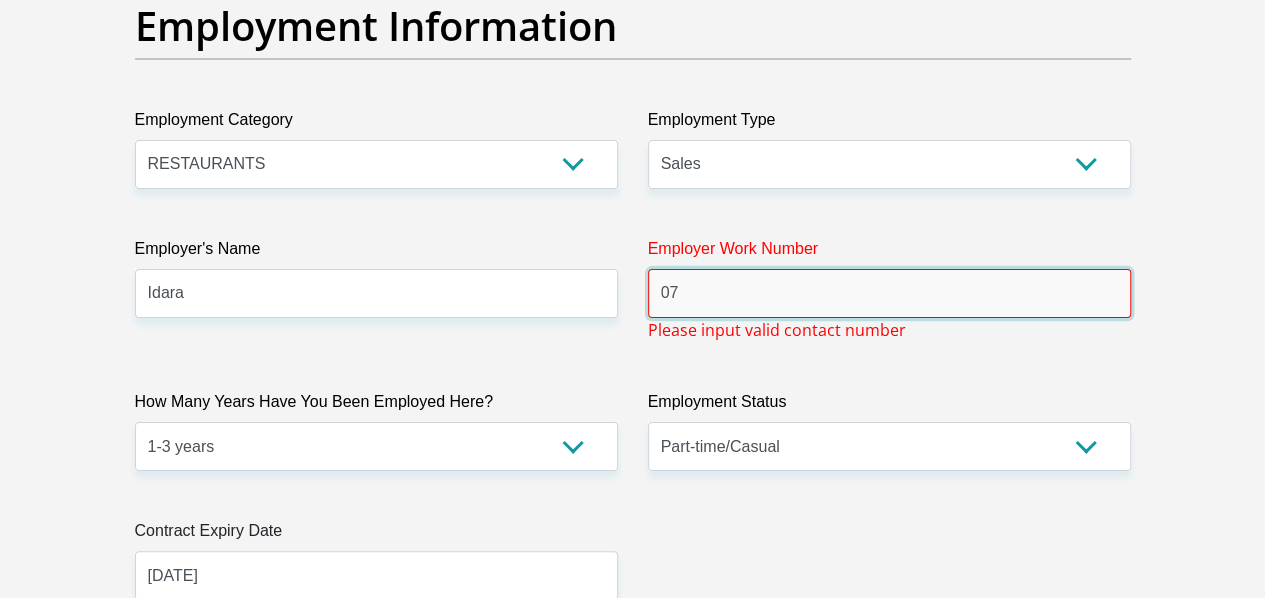 type on "0" 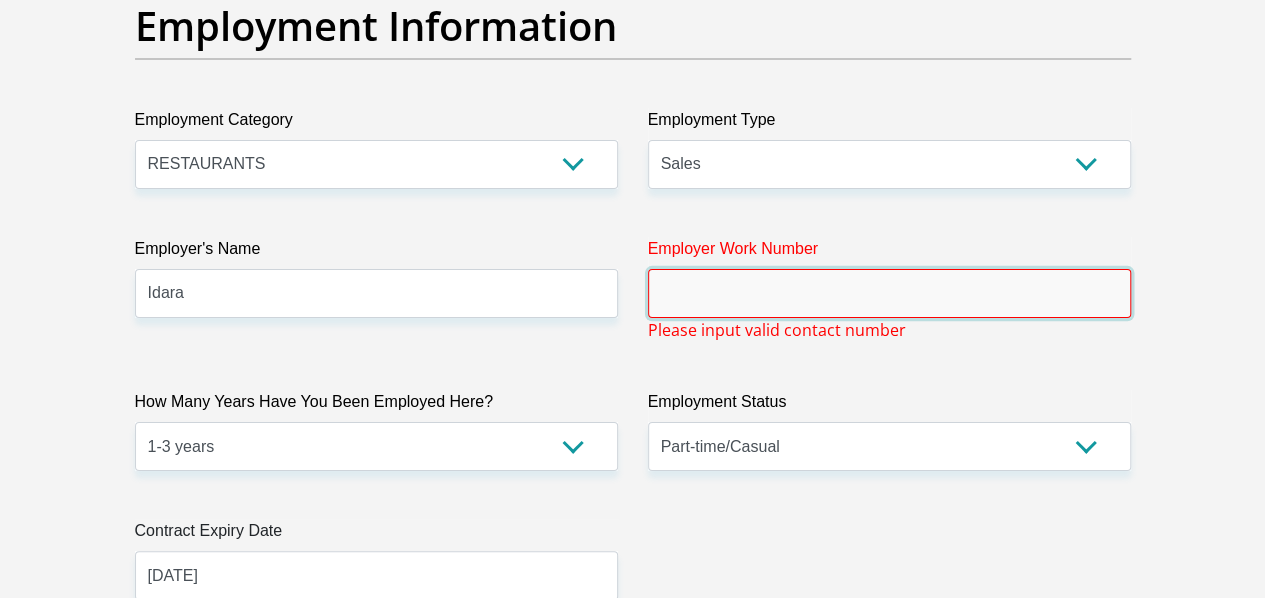 paste on "+27 72 342 3457" 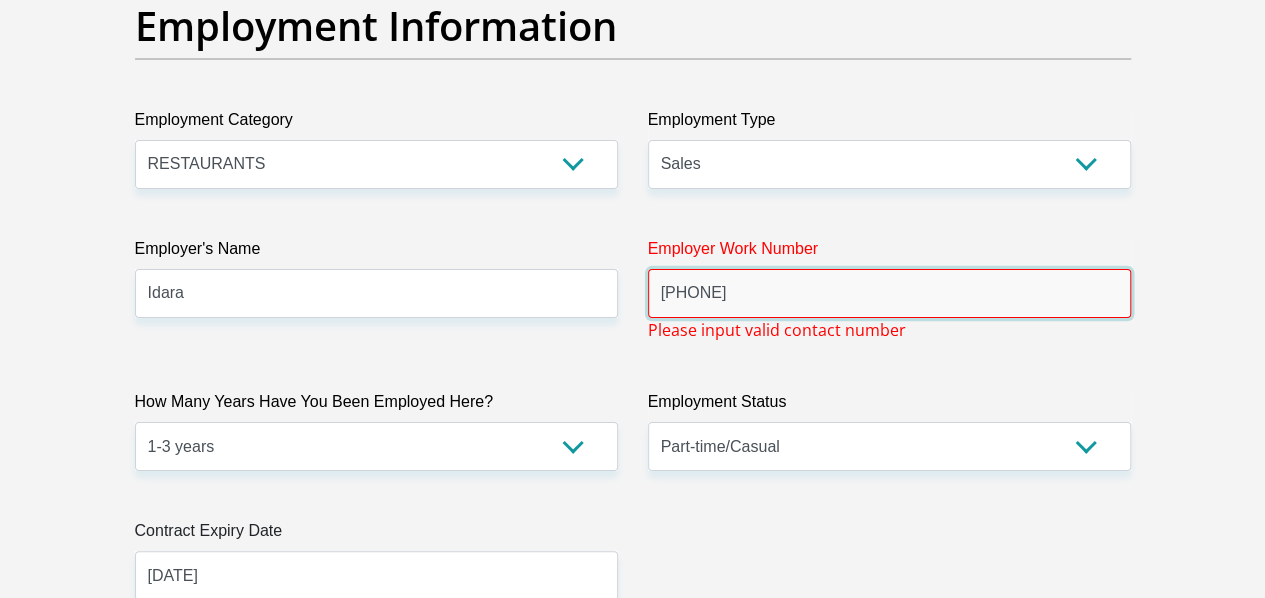click on "+27 72 342 3457" at bounding box center [889, 293] 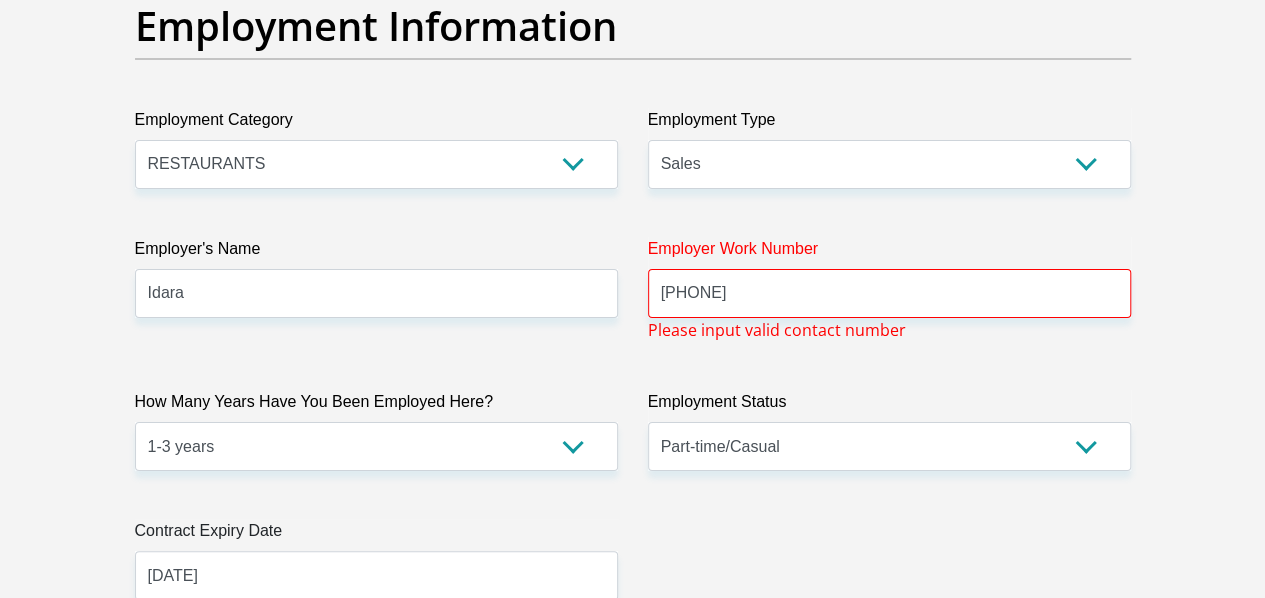 click on "Title
Mr
Ms
Mrs
Dr
Other
First Name
Sinenhlanhla
Surname
Malaza
ID Number
9912315762085
Please input valid ID number
Race
Black
Coloured
Indian
White
Other
Contact Number
0820578303
Please input valid contact number
Nationality
South Africa
Afghanistan
Aland Islands  Albania  Chad" at bounding box center (633, -3) 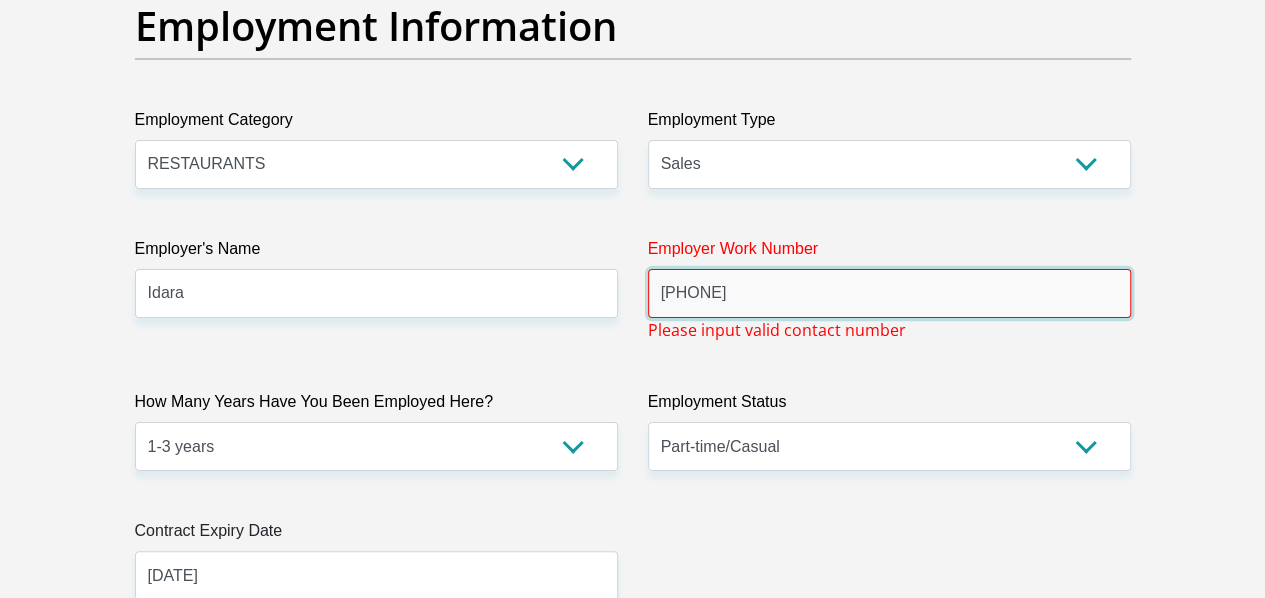 click on "+27723423457" at bounding box center (889, 293) 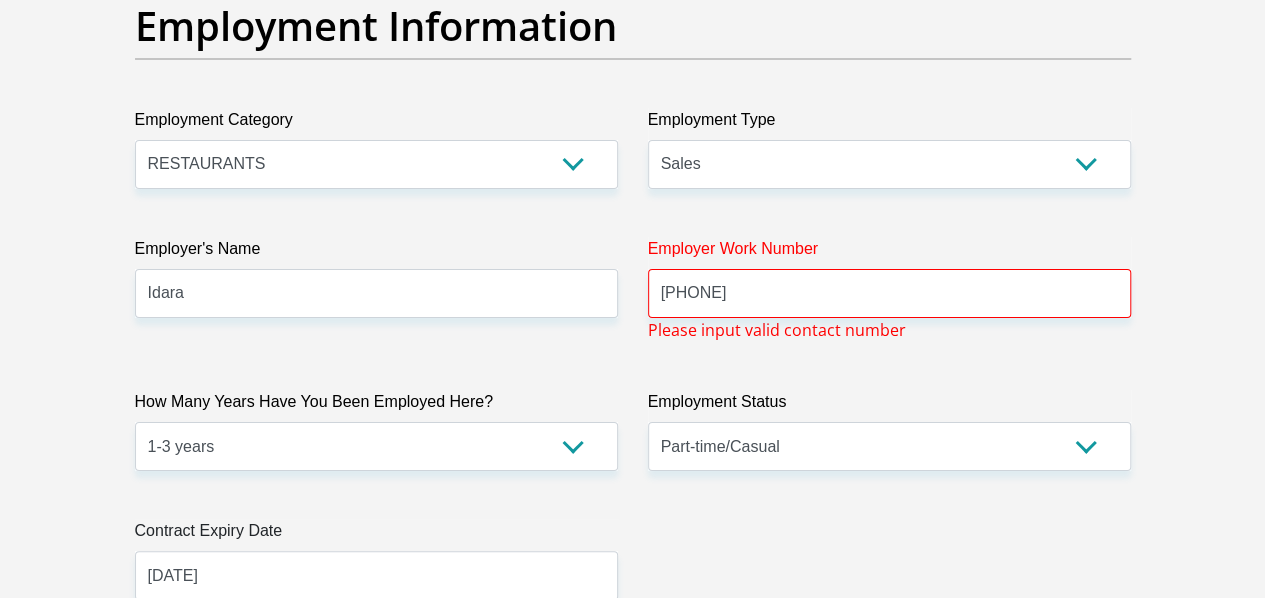 click on "Personal Details
Title
Mr
Ms
Mrs
Dr
Other
First Name
Sinenhlanhla
Surname
Malaza
ID Number
9912315762085
Please input valid ID number
Race
Black
Coloured
Indian
White
Other
Contact Number
0820578303
Please input valid contact number
Albania" at bounding box center (632, 3) 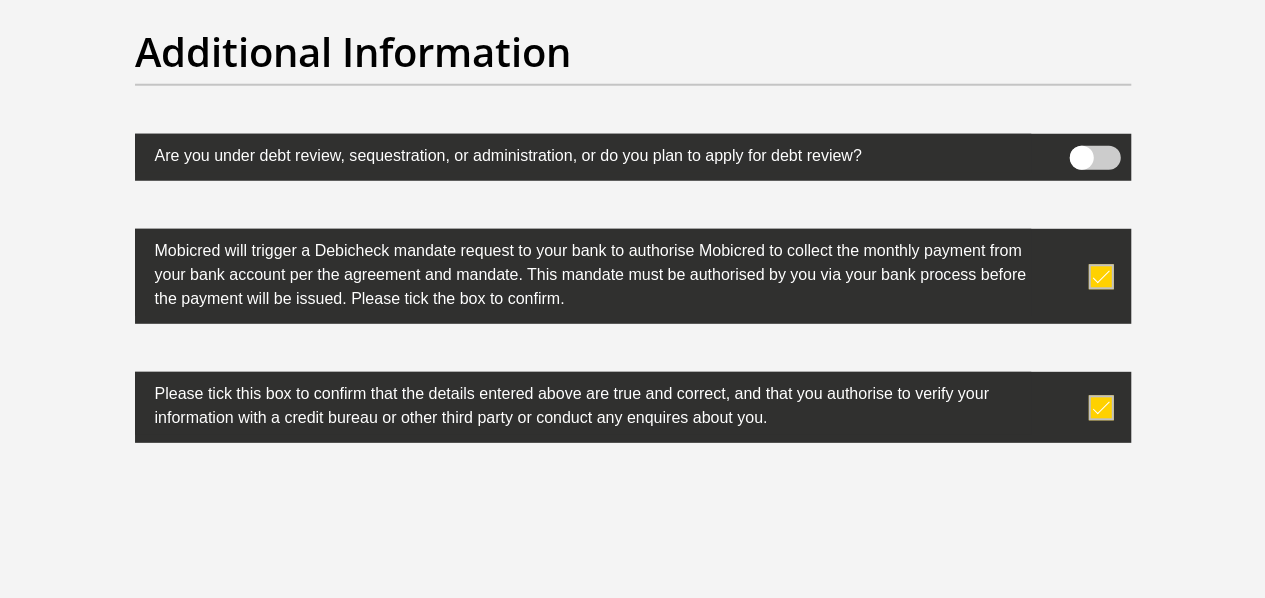 scroll, scrollTop: 6548, scrollLeft: 0, axis: vertical 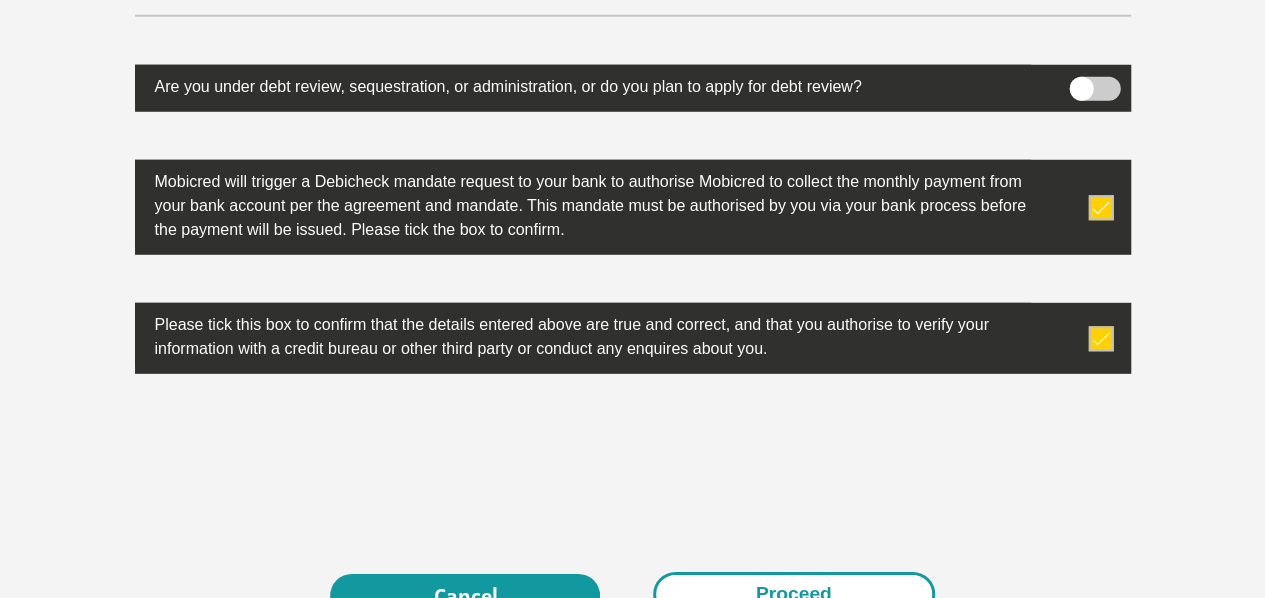 click on "Proceed" at bounding box center (794, 594) 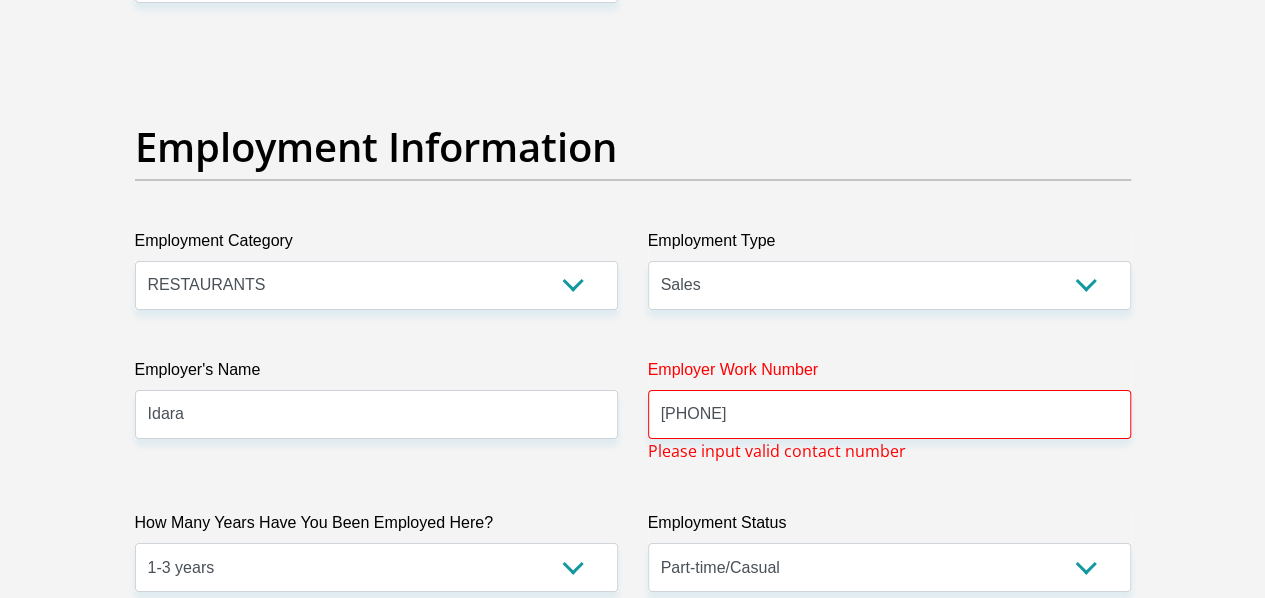 scroll, scrollTop: 3565, scrollLeft: 0, axis: vertical 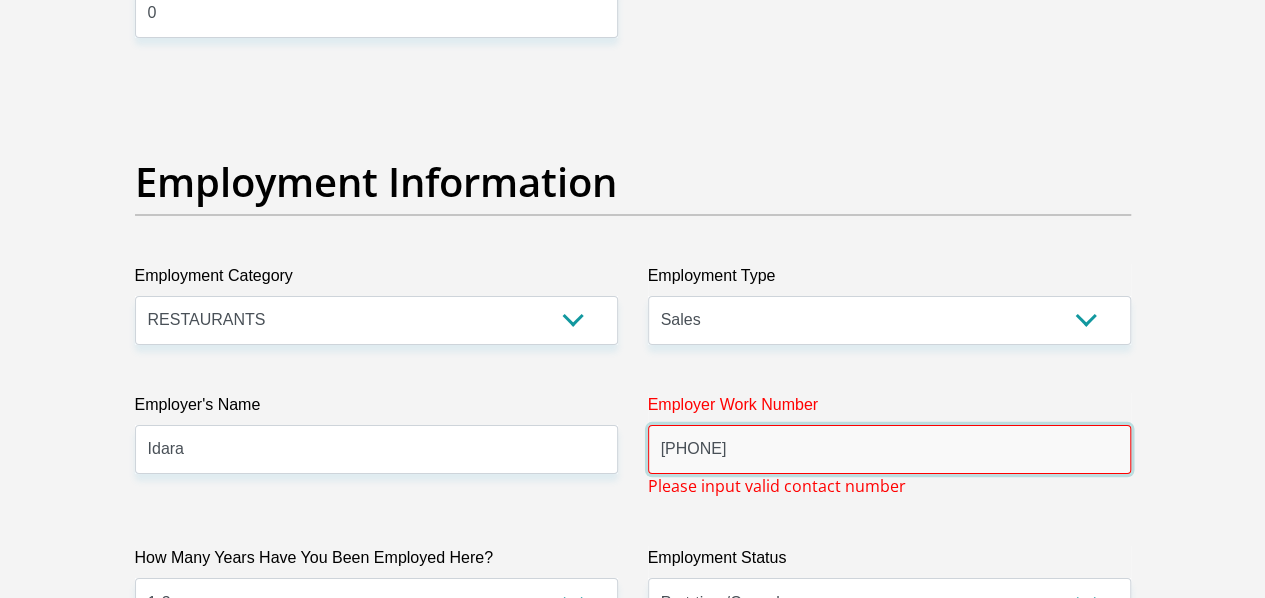click on "+27723423457" at bounding box center [889, 449] 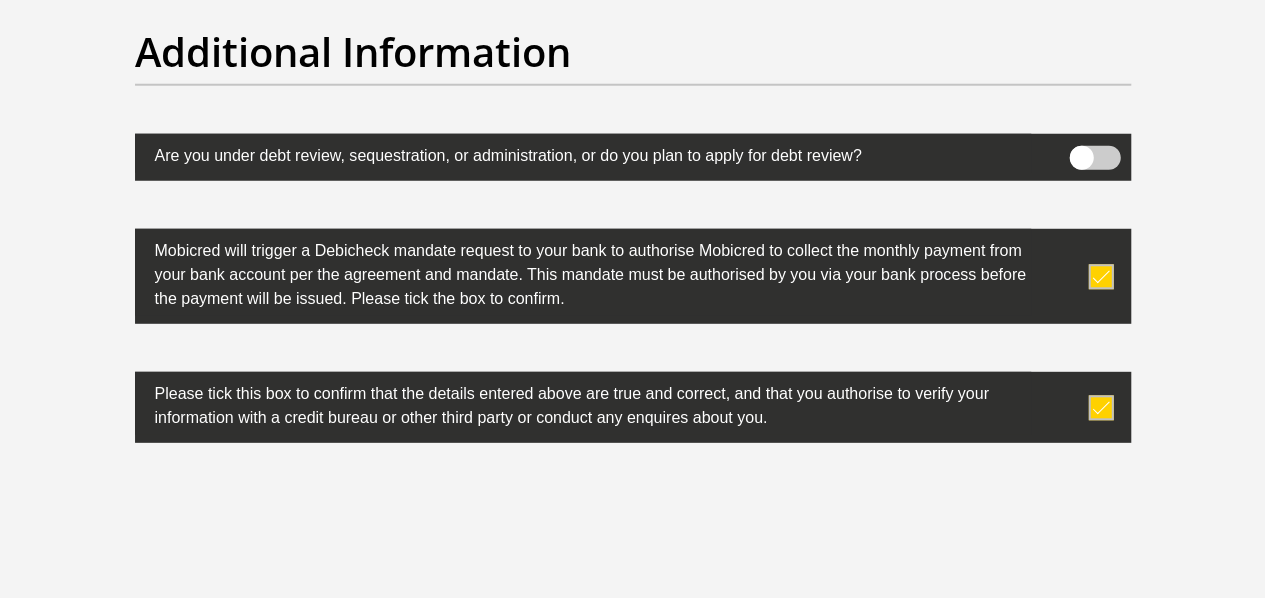 scroll, scrollTop: 6576, scrollLeft: 0, axis: vertical 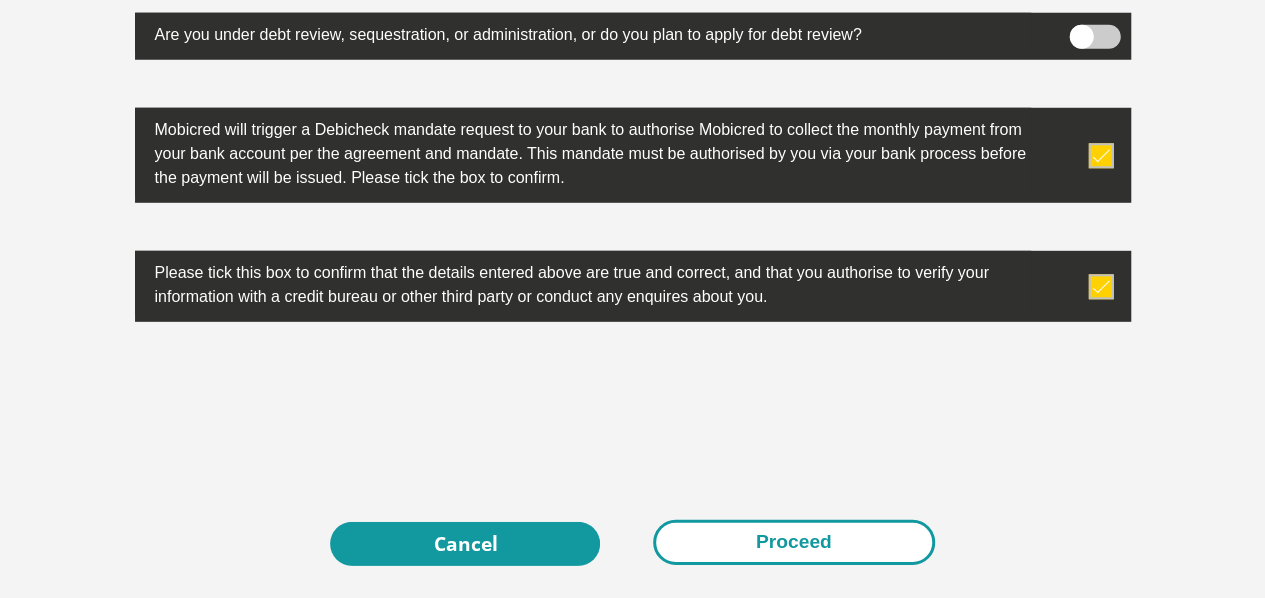 type on "0723423457" 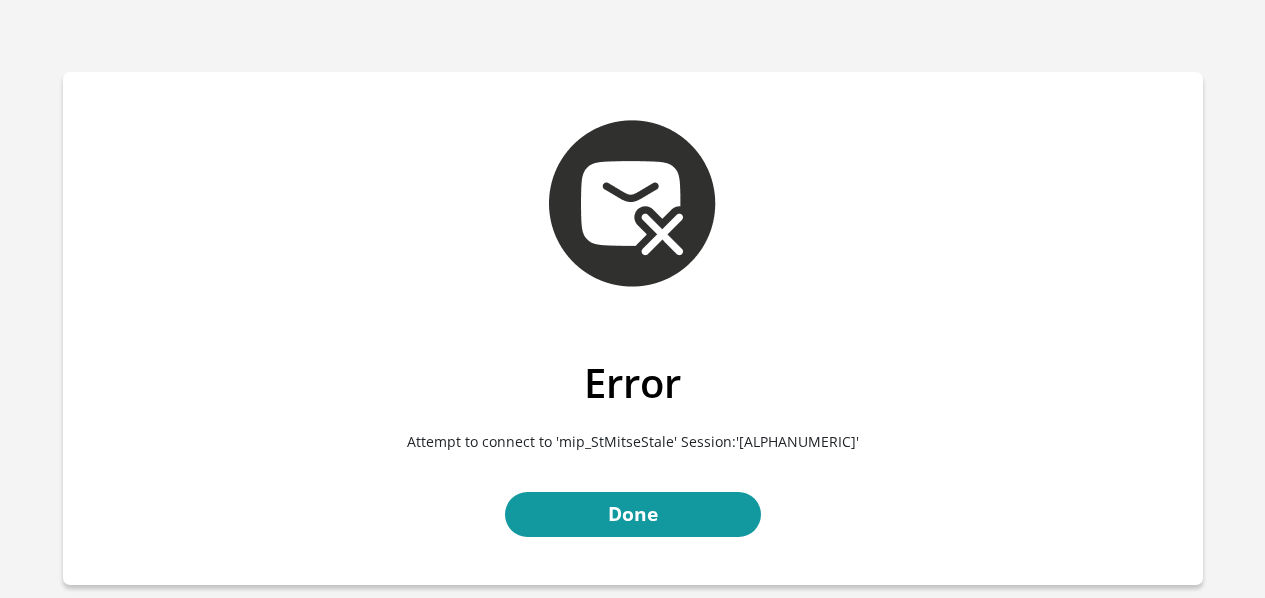 scroll, scrollTop: 0, scrollLeft: 0, axis: both 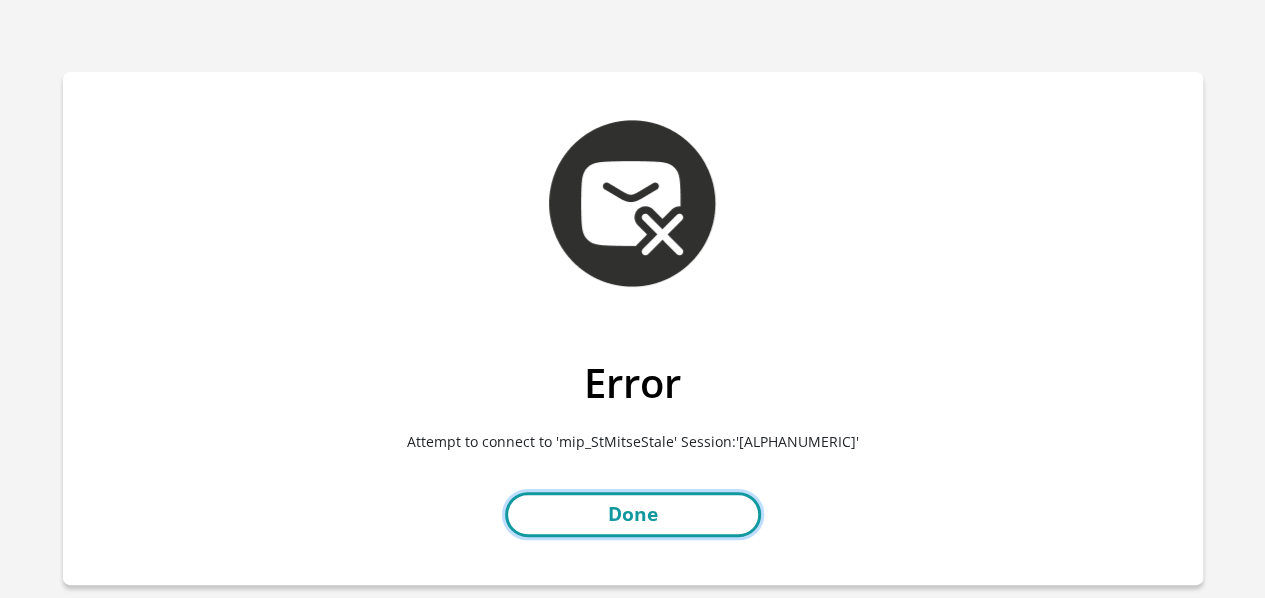 click on "Done" at bounding box center [633, 514] 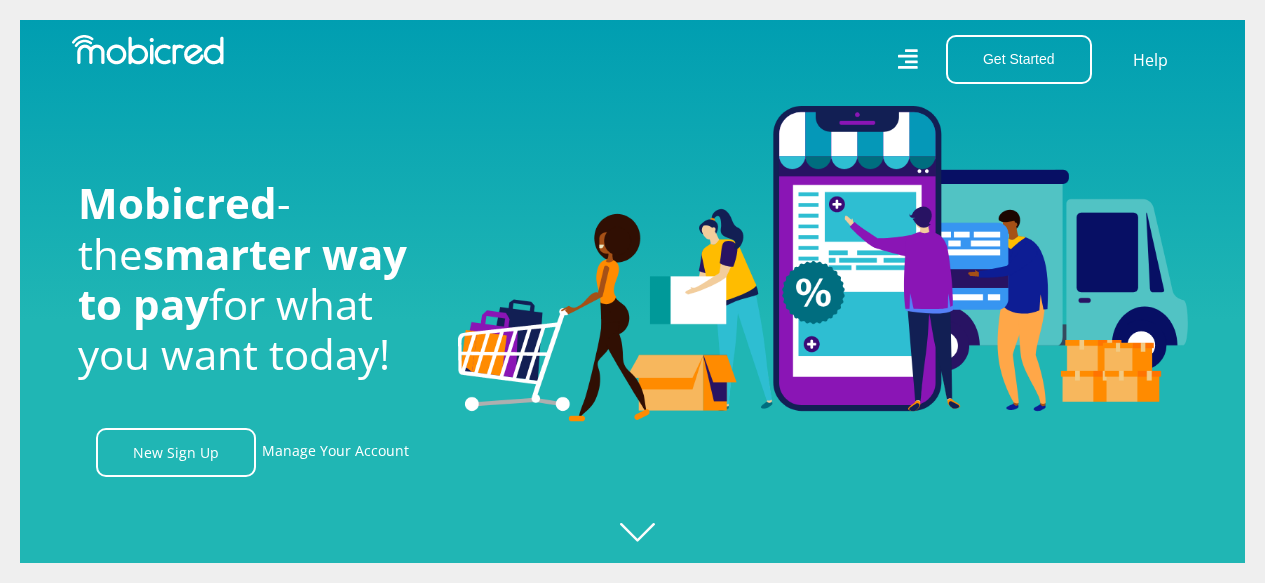 scroll, scrollTop: 0, scrollLeft: 0, axis: both 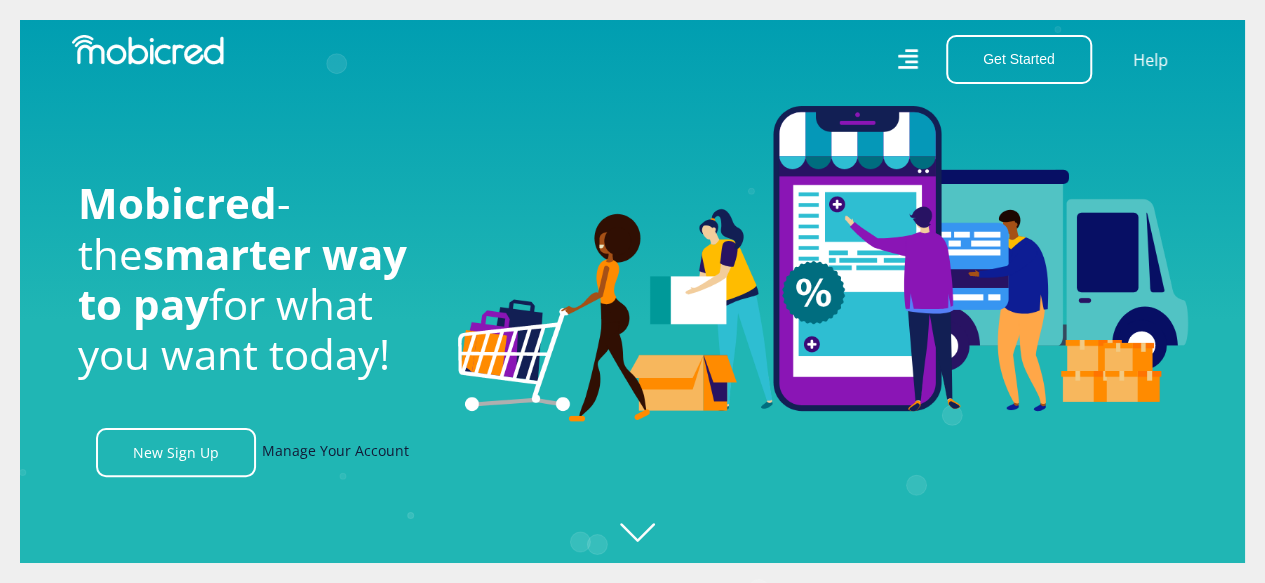 click on "Manage Your Account" at bounding box center (335, 452) 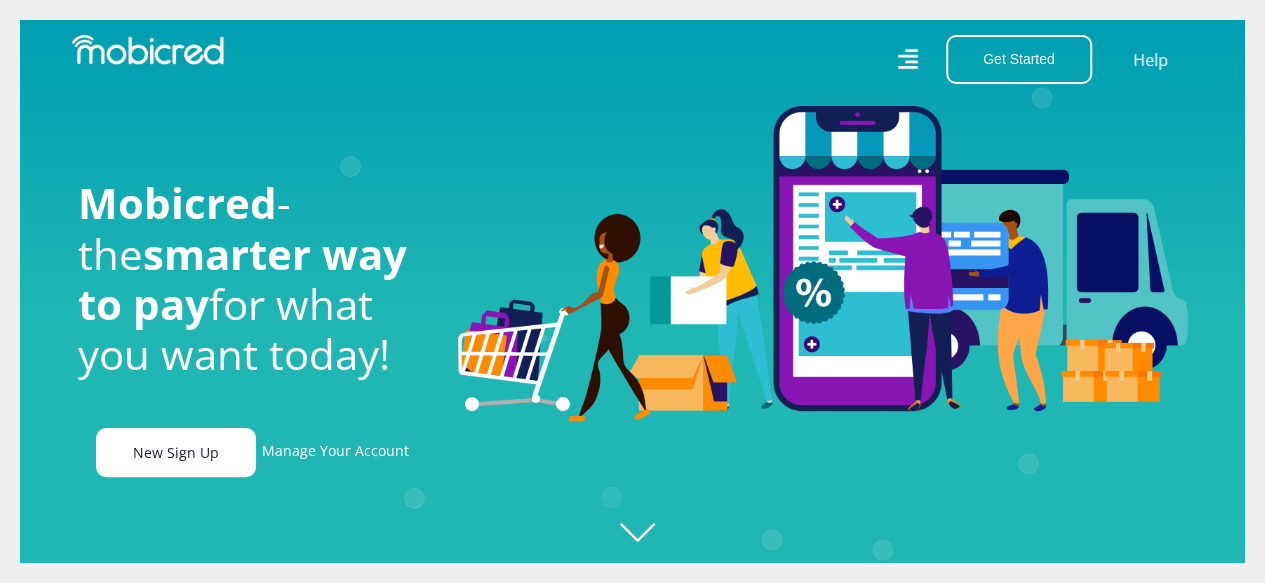 click on "New Sign Up" at bounding box center (176, 452) 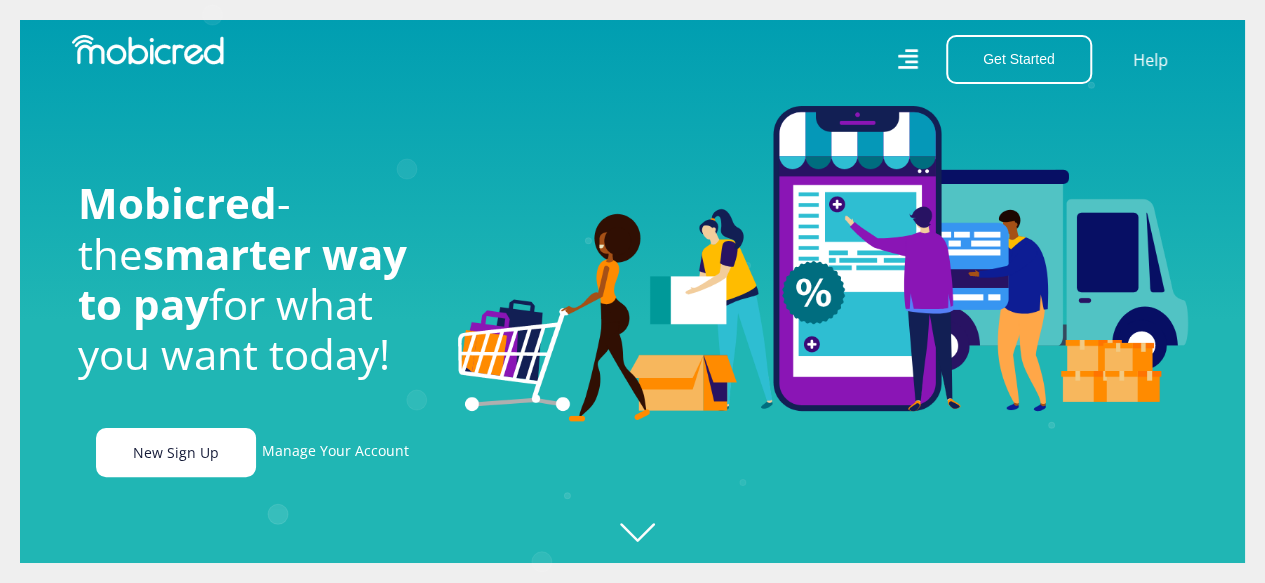 scroll, scrollTop: 0, scrollLeft: 0, axis: both 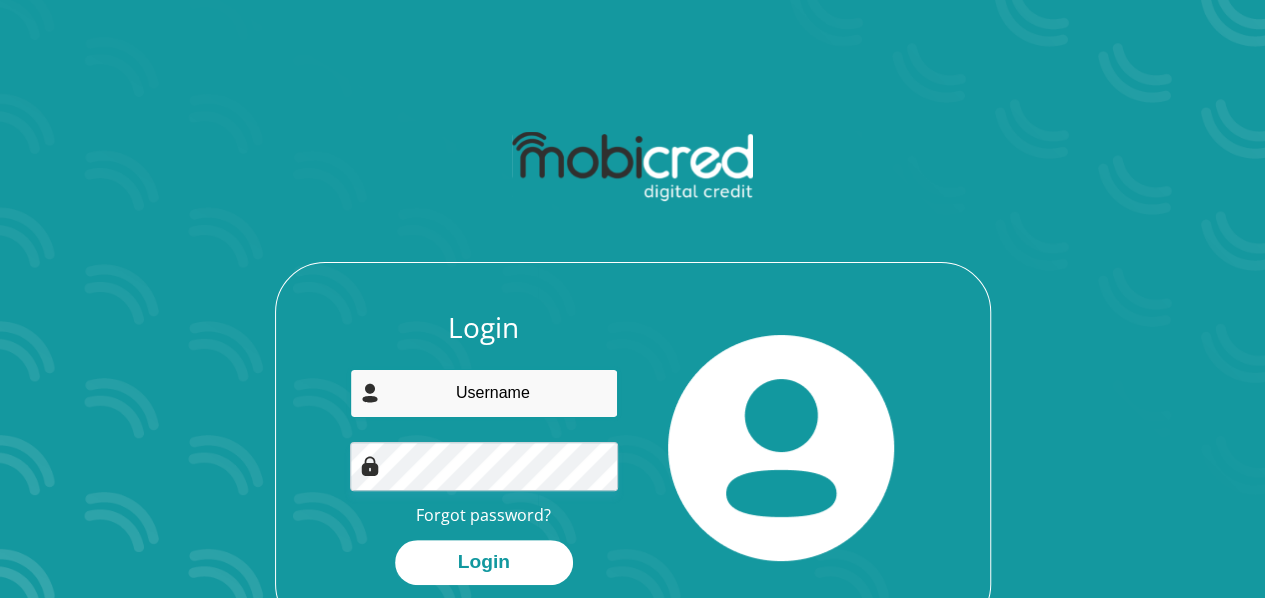 click at bounding box center (484, 393) 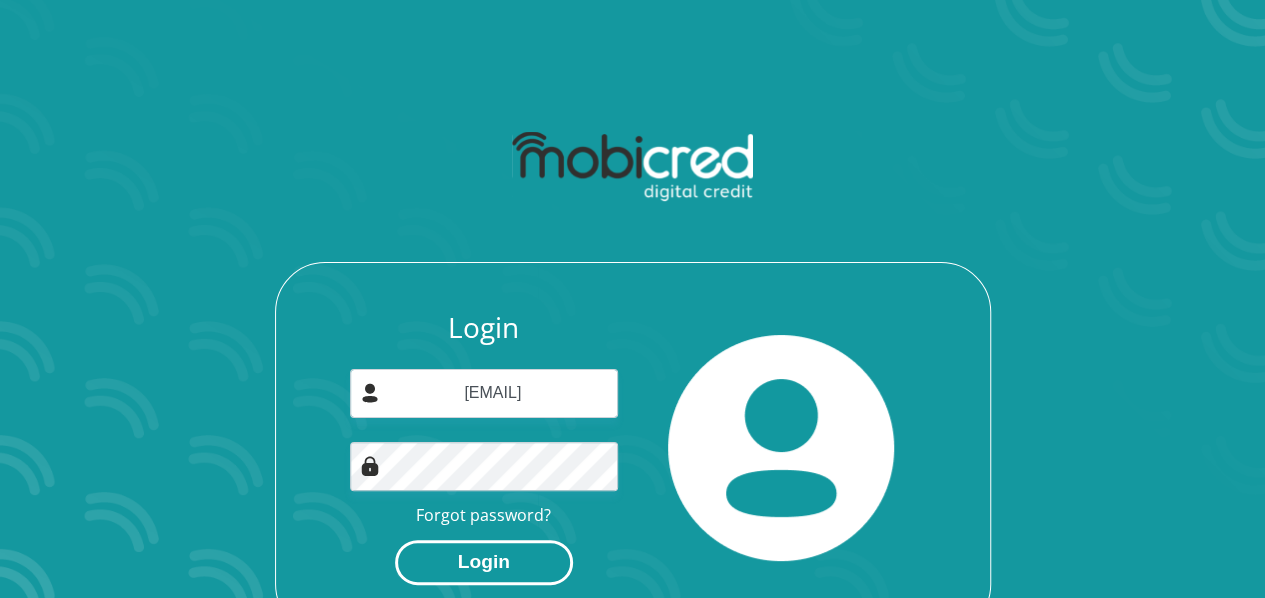 click on "Login" at bounding box center (484, 562) 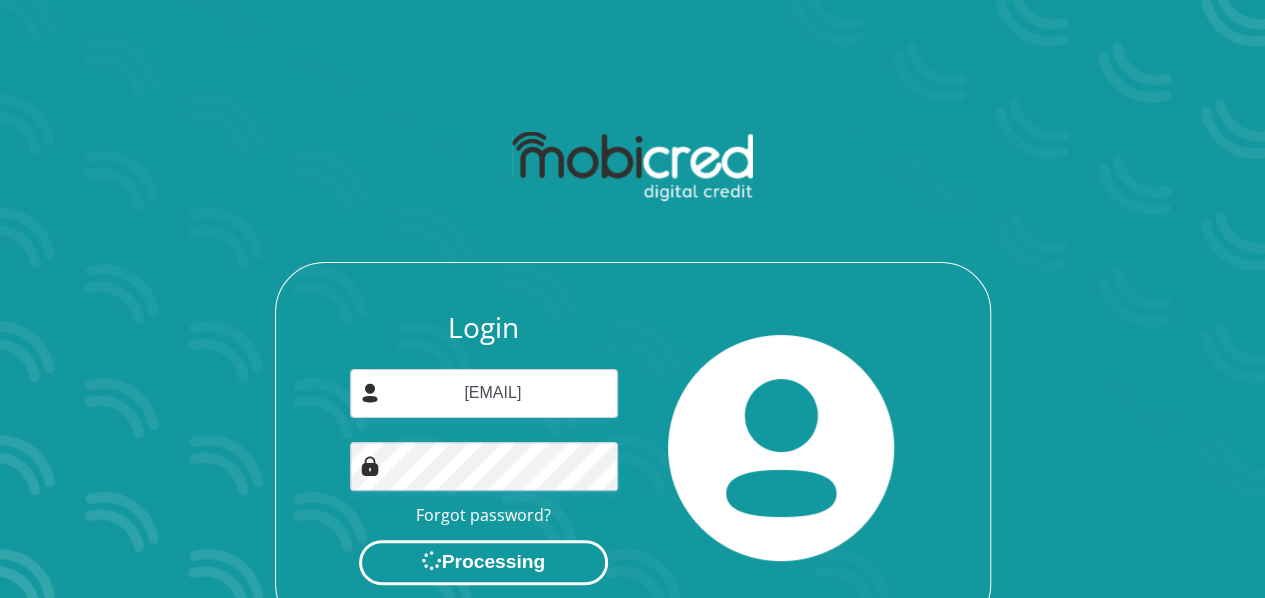 scroll, scrollTop: 0, scrollLeft: 0, axis: both 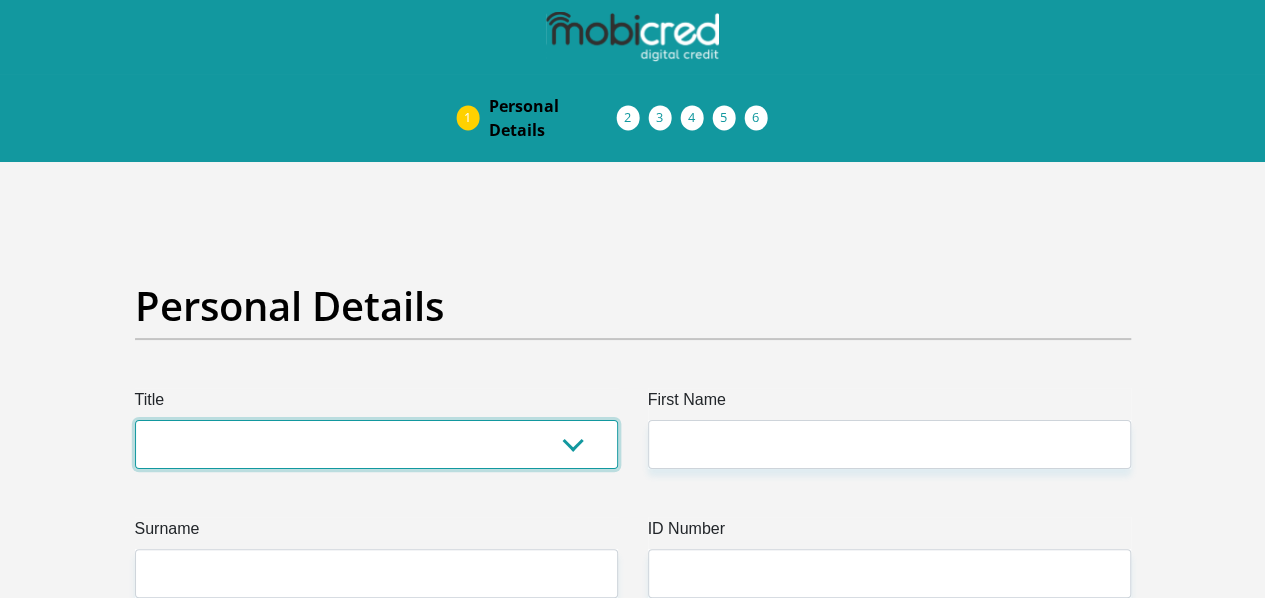 click on "Mr
Ms
Mrs
Dr
Other" at bounding box center [376, 444] 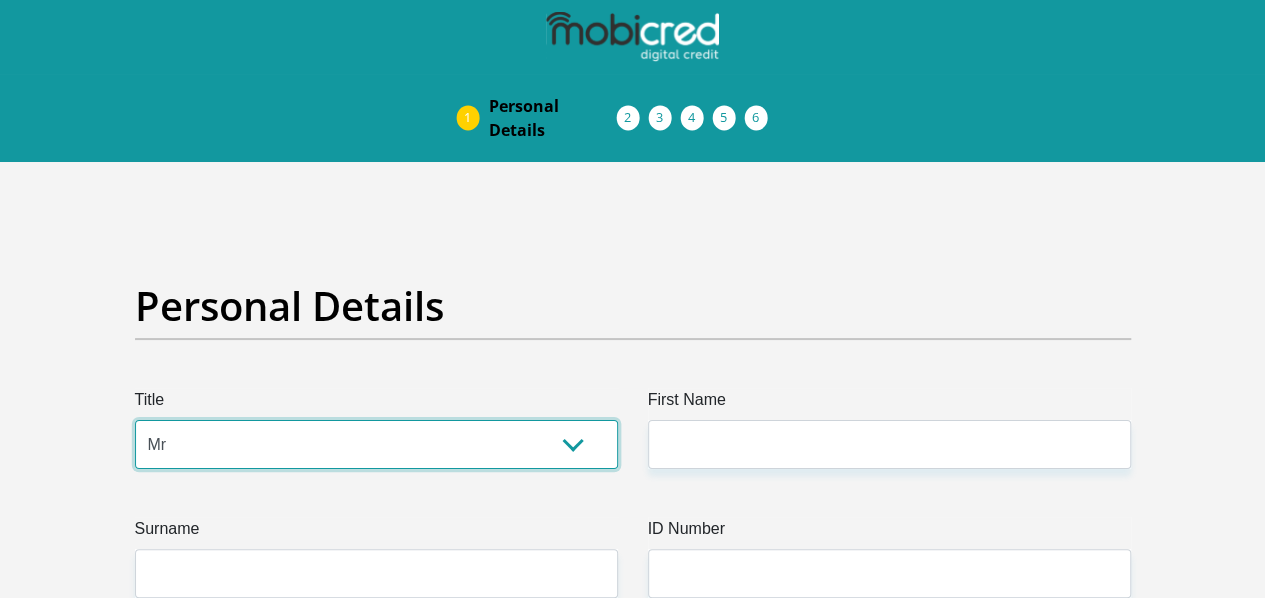 click on "Mr
Ms
Mrs
Dr
Other" at bounding box center (376, 444) 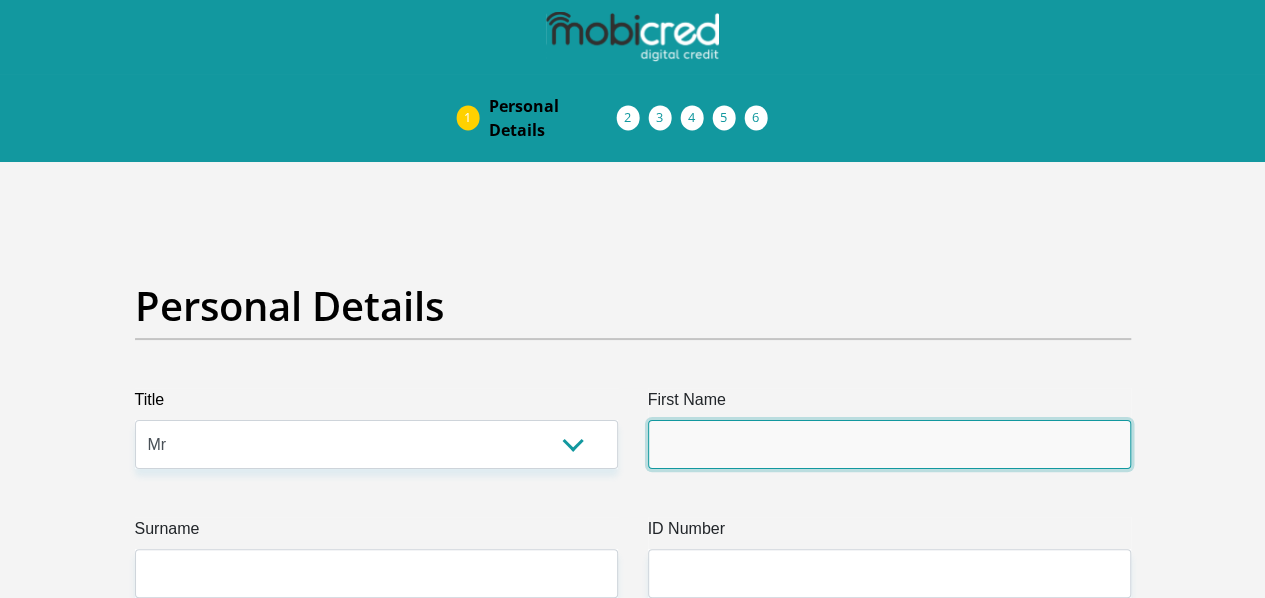 click on "First Name" at bounding box center (889, 444) 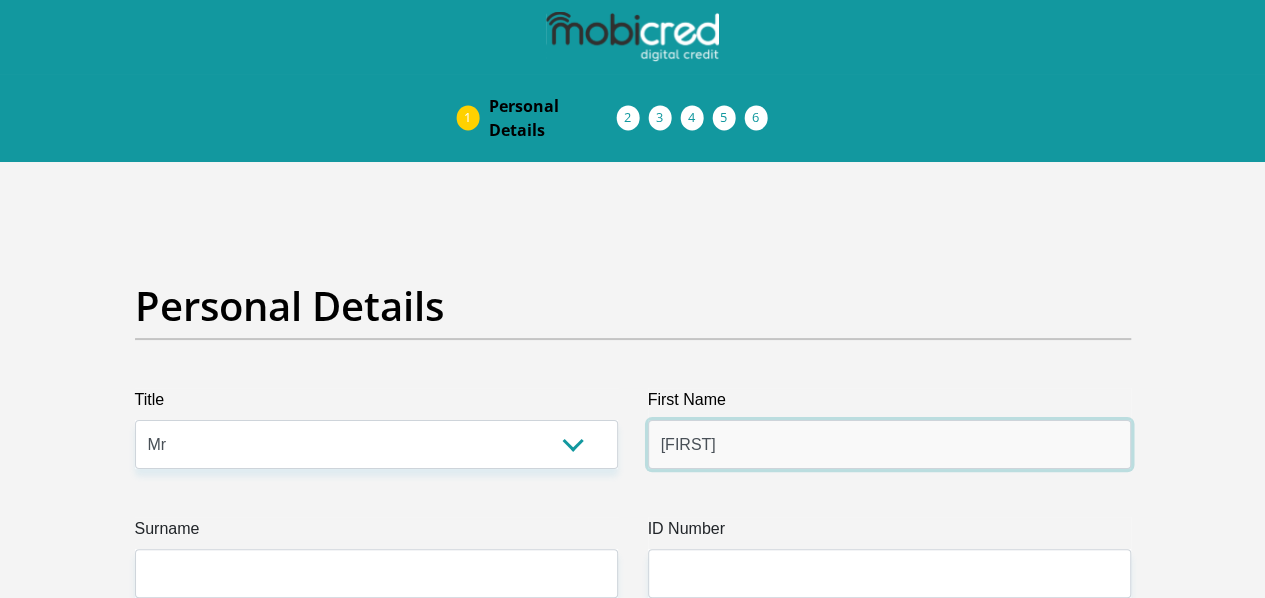 type on "Sinenhlanhla" 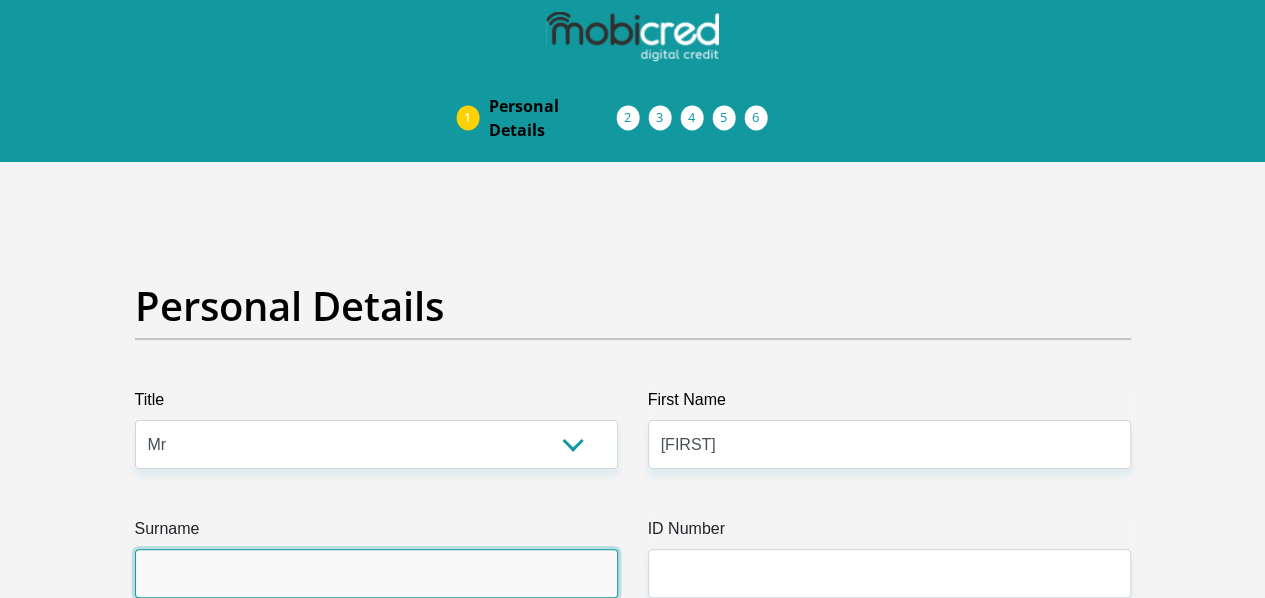 click on "Surname" at bounding box center (376, 573) 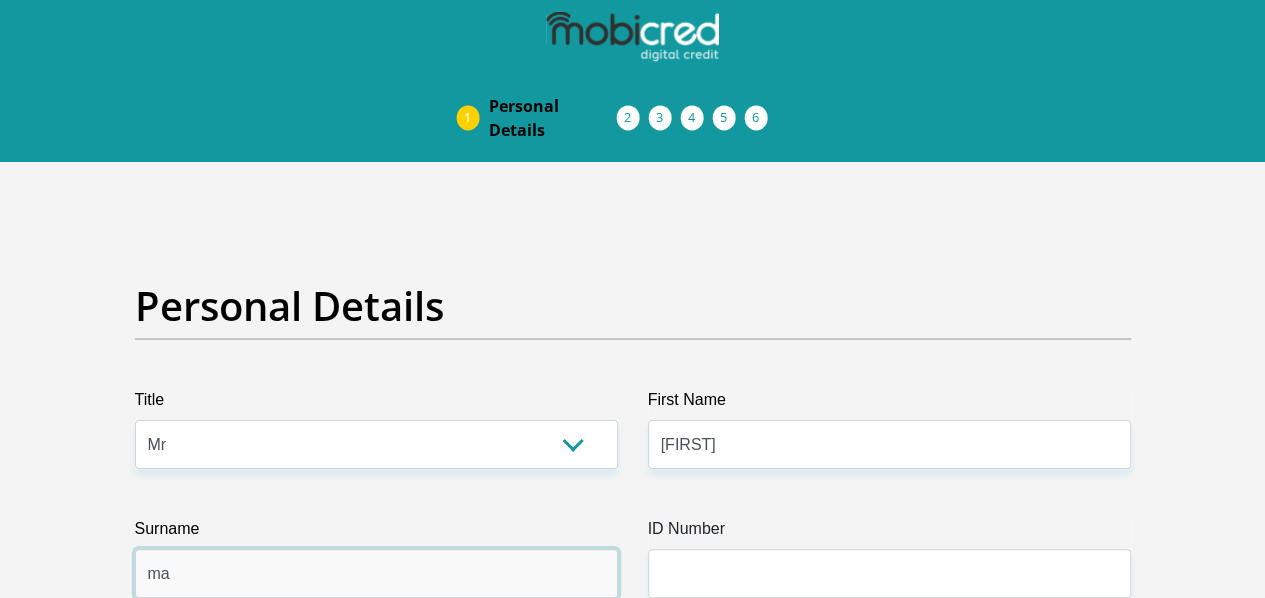type on "Malaza" 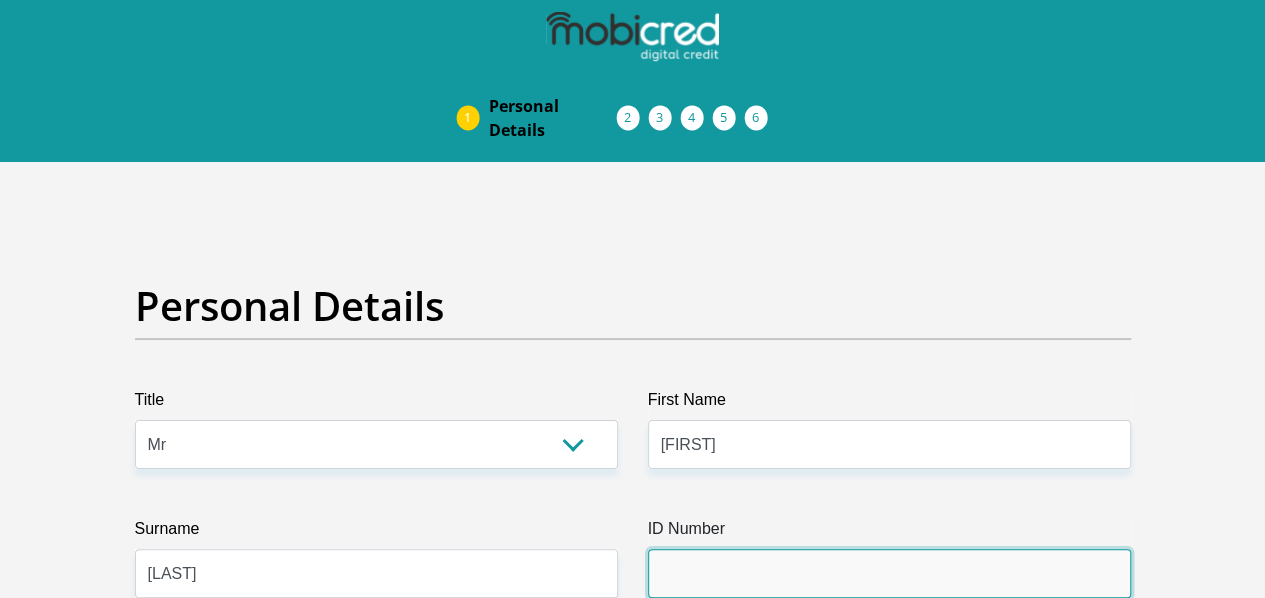 click on "ID Number" at bounding box center [889, 573] 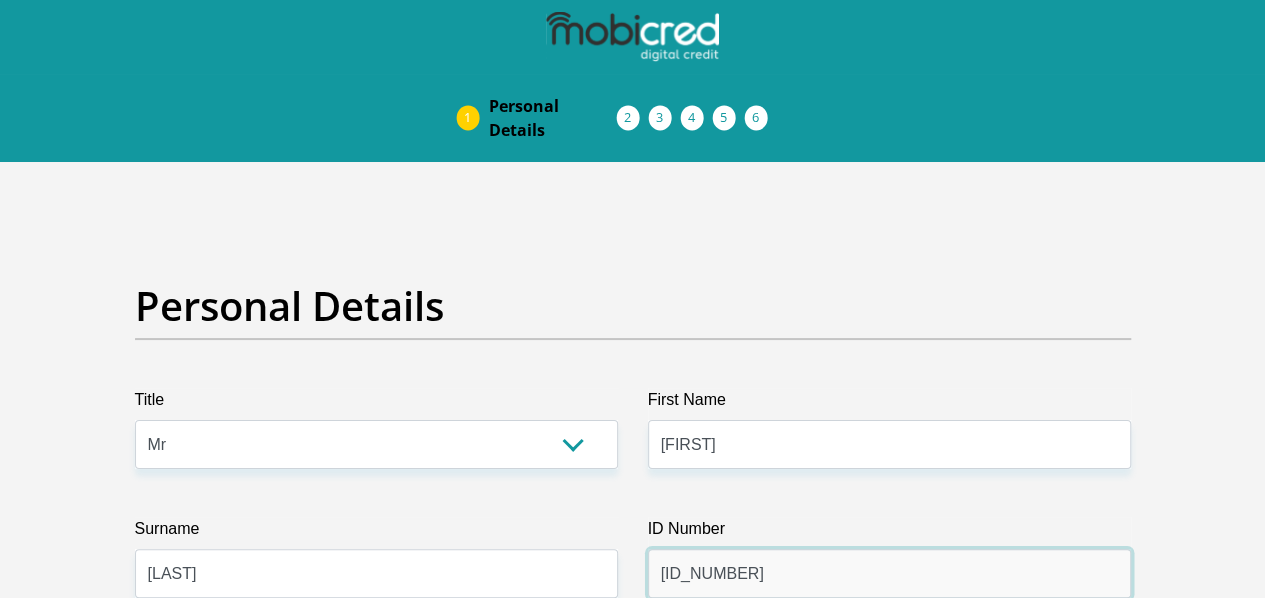 type on "9912315762085" 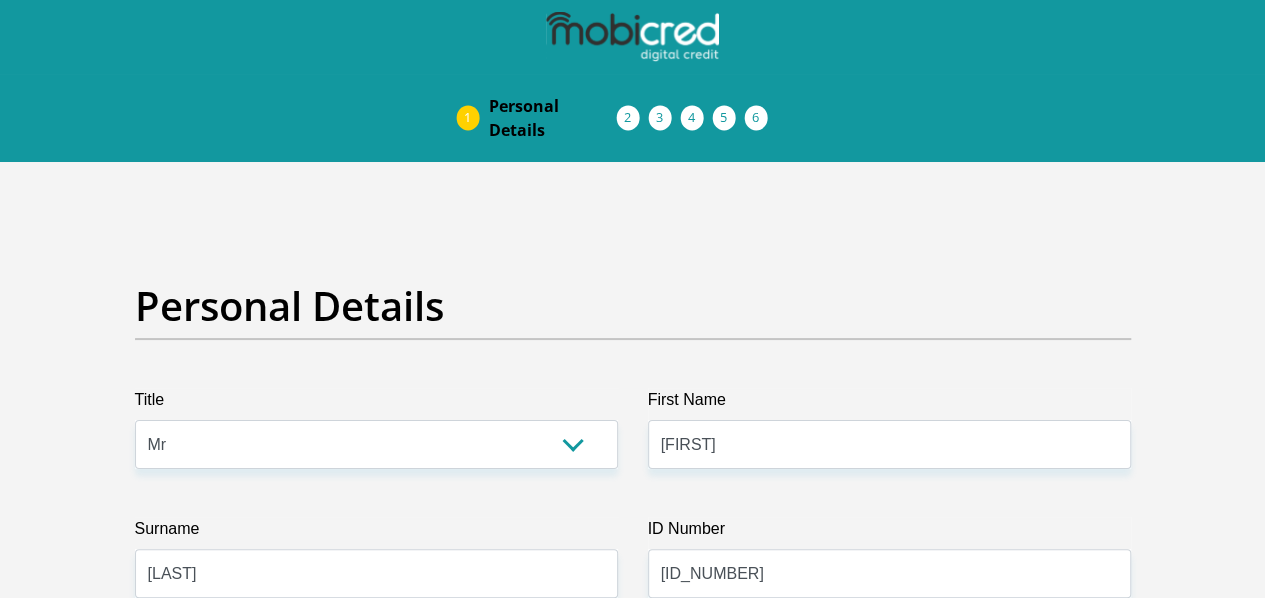 scroll, scrollTop: 329, scrollLeft: 0, axis: vertical 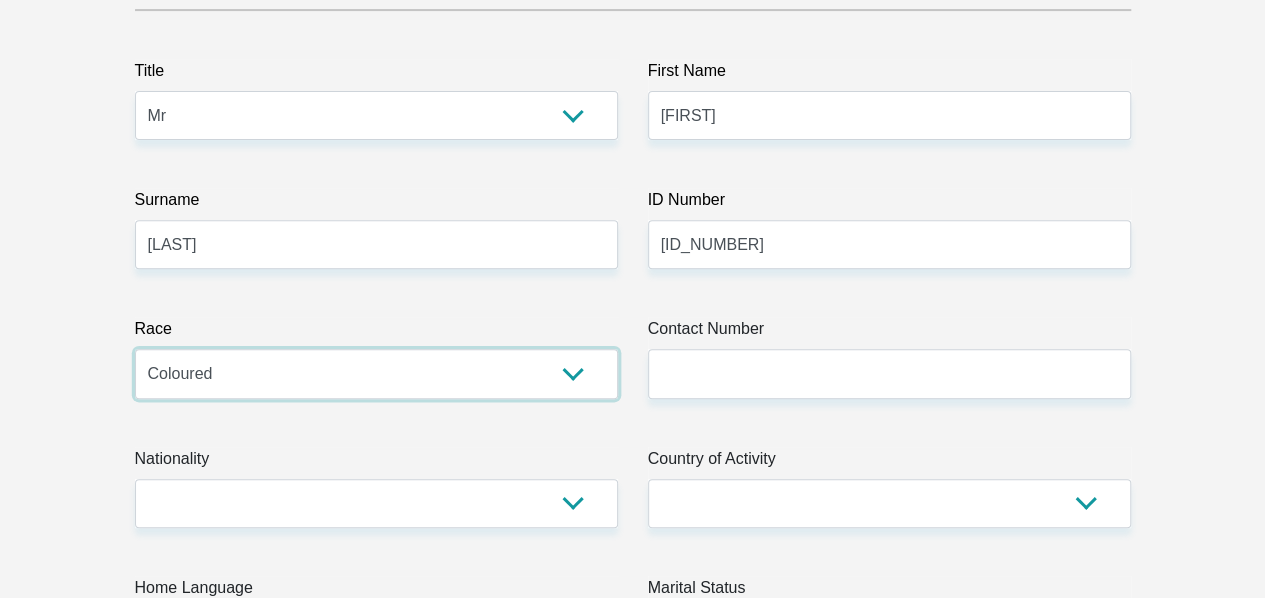 select on "1" 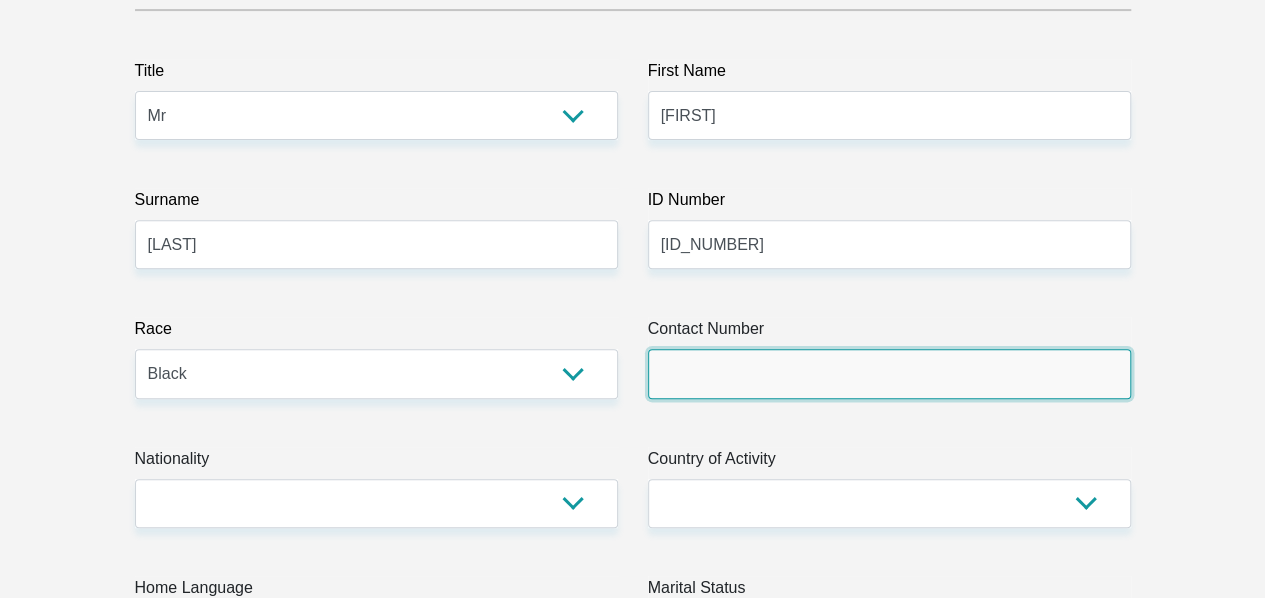 type on "0820578303" 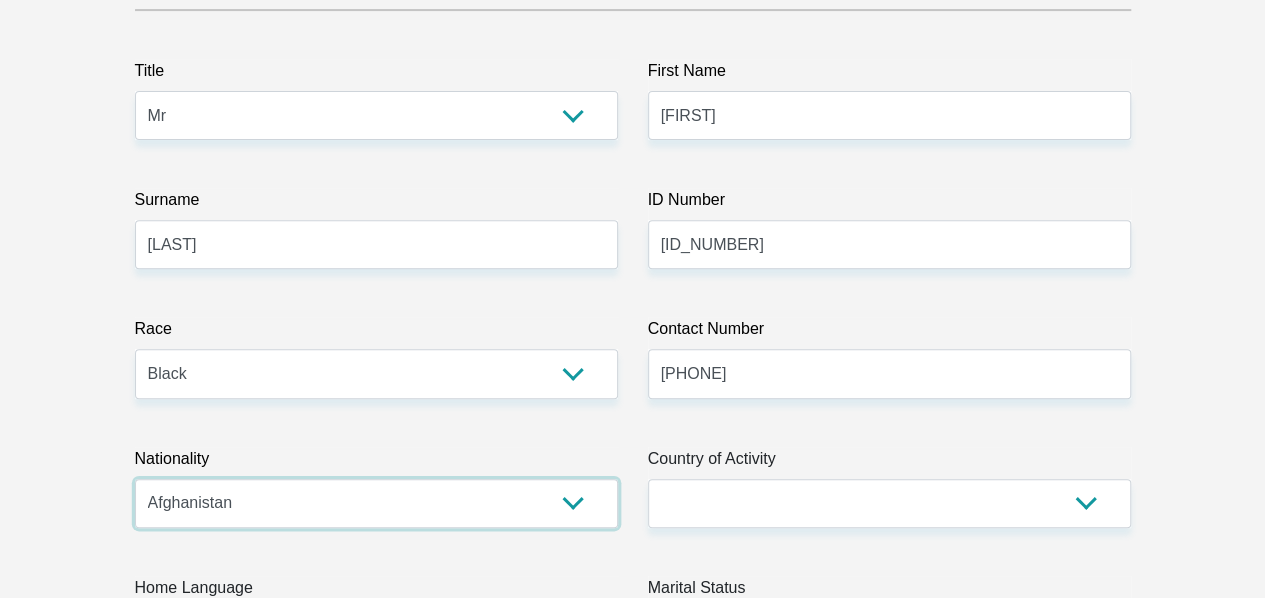 select on "ZAF" 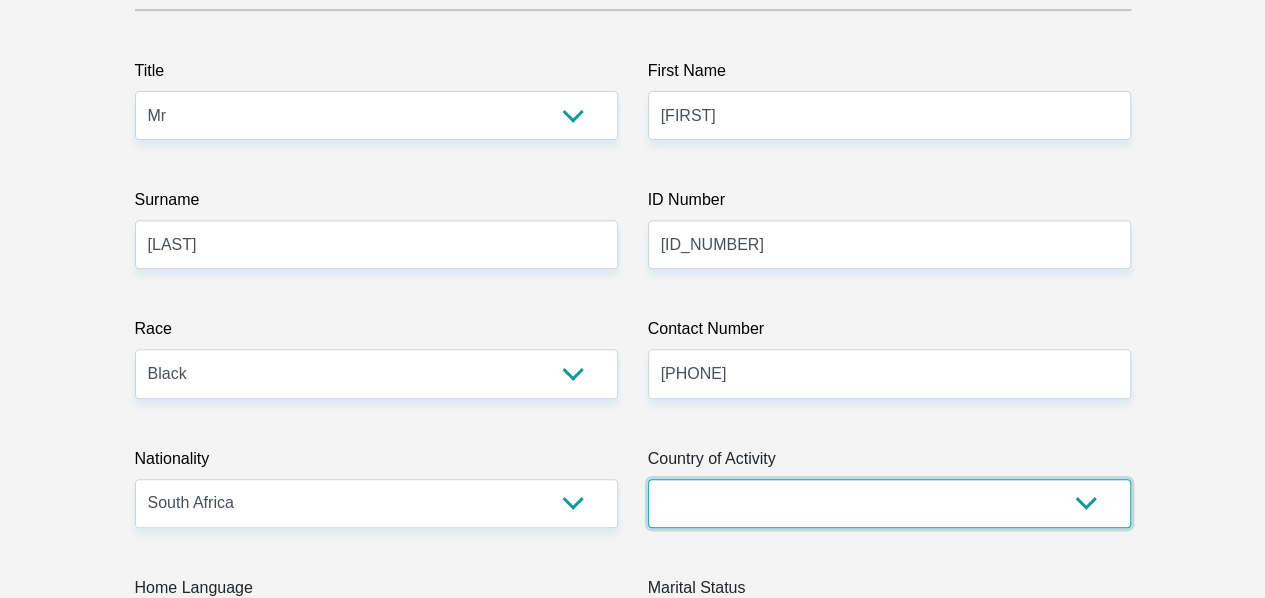 select on "ZAF" 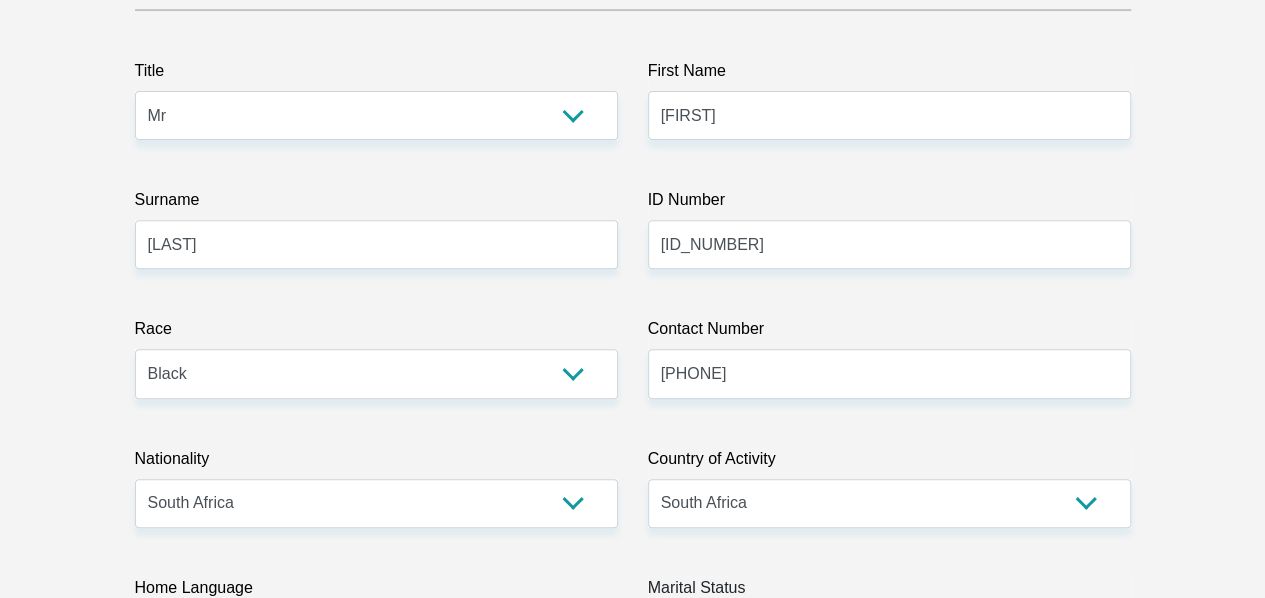 select on "ssw" 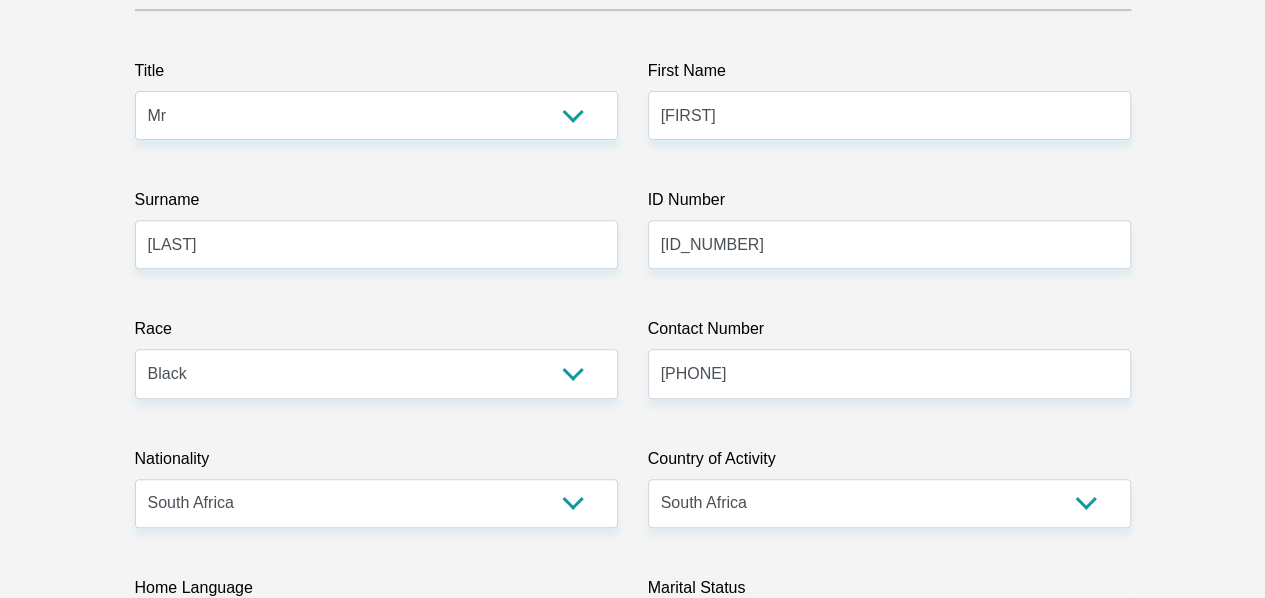 select on "2" 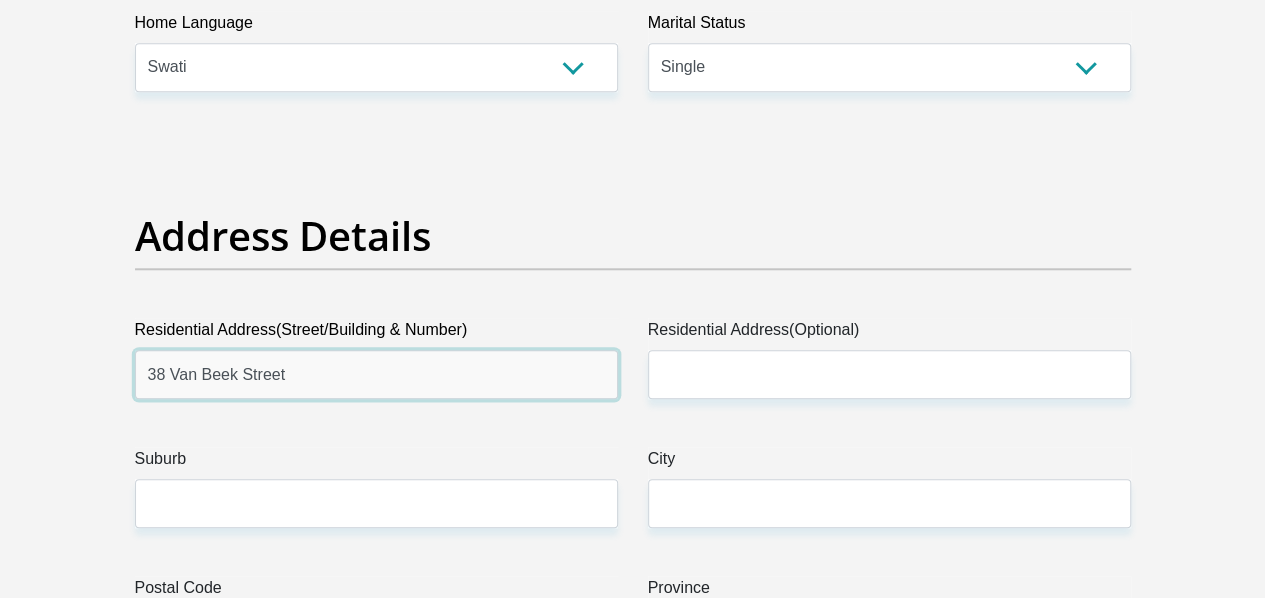 type on "38 Van Beek Street" 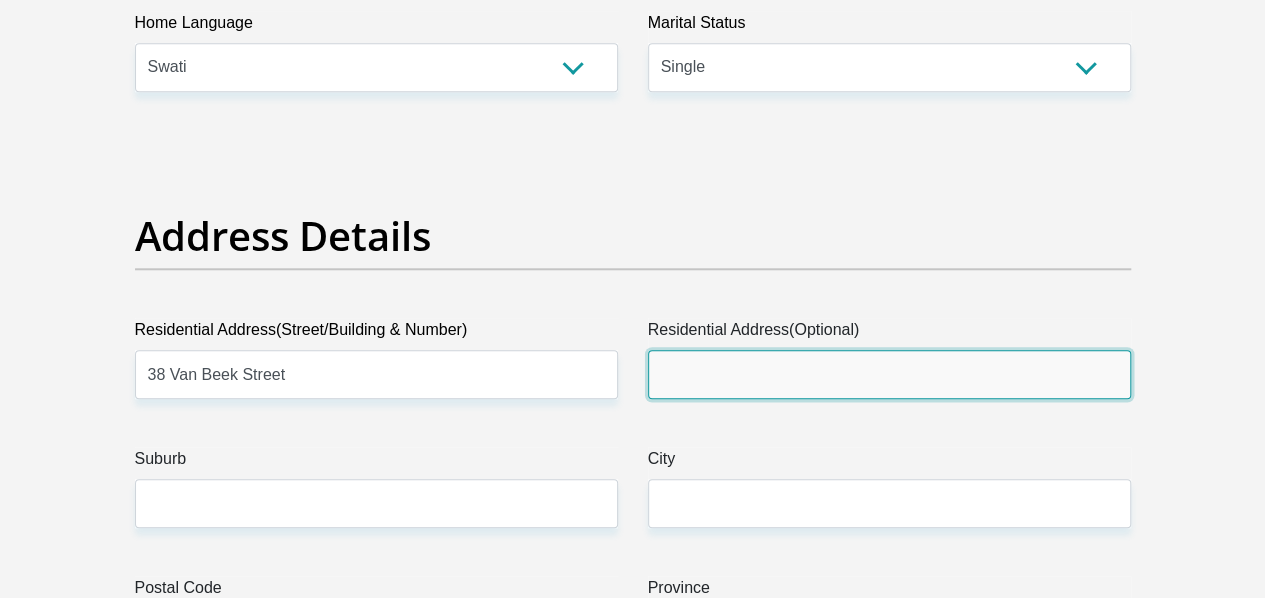 click on "Residential Address(Optional)" at bounding box center [889, 374] 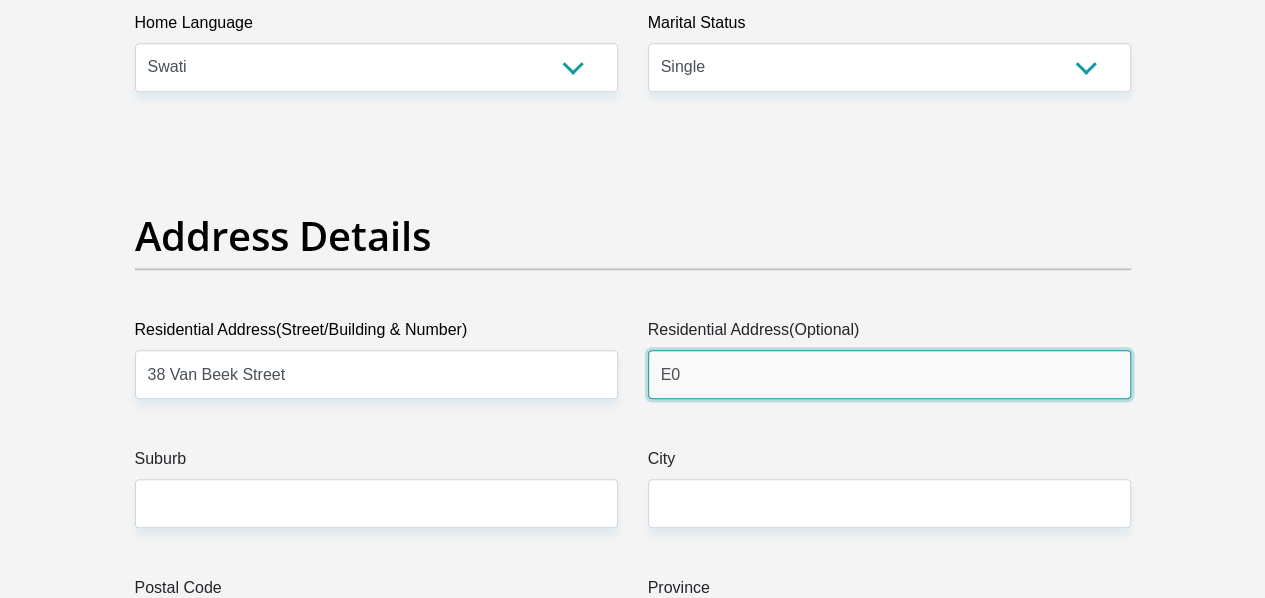 type on "E" 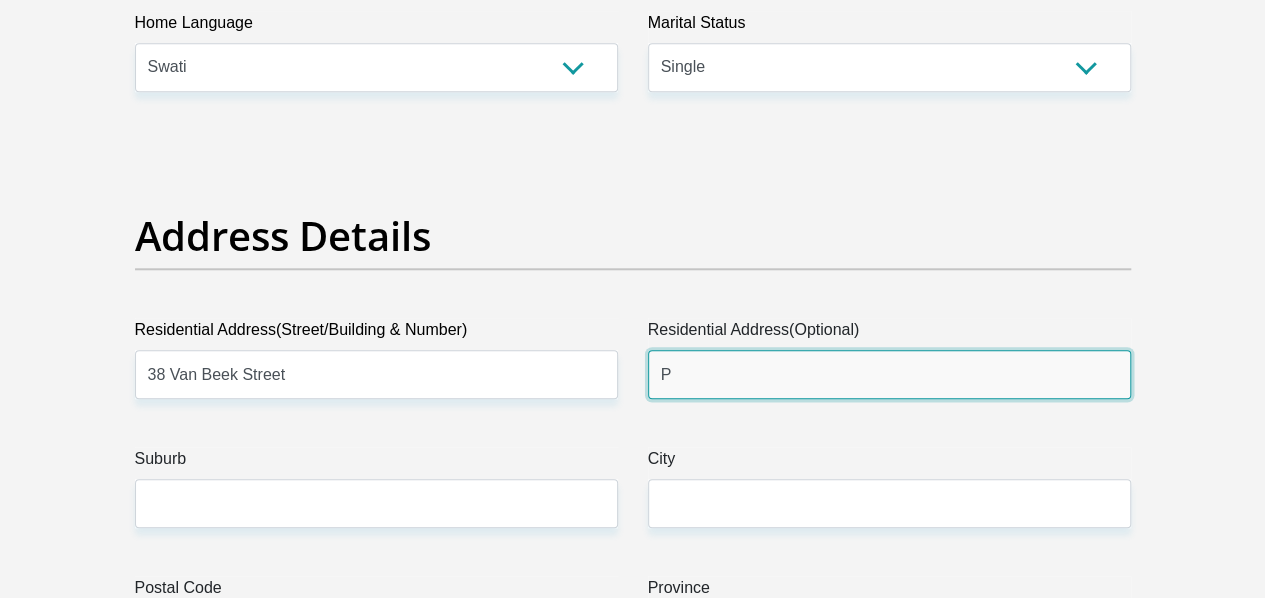 type on "Platinum Place" 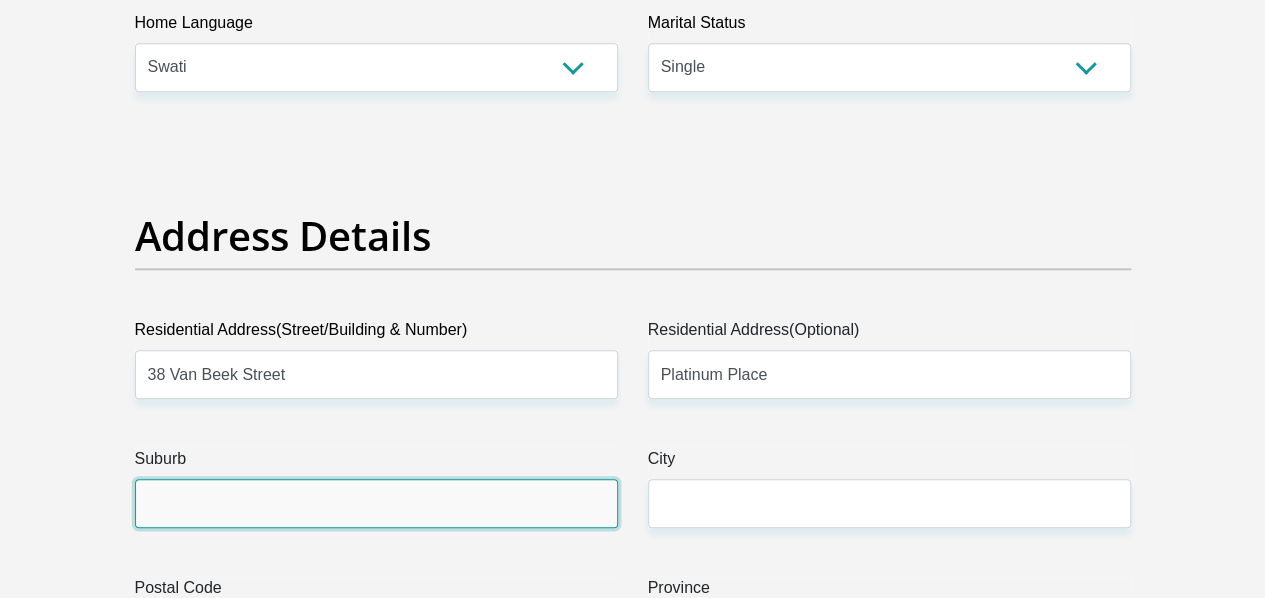 click on "Suburb" at bounding box center (376, 503) 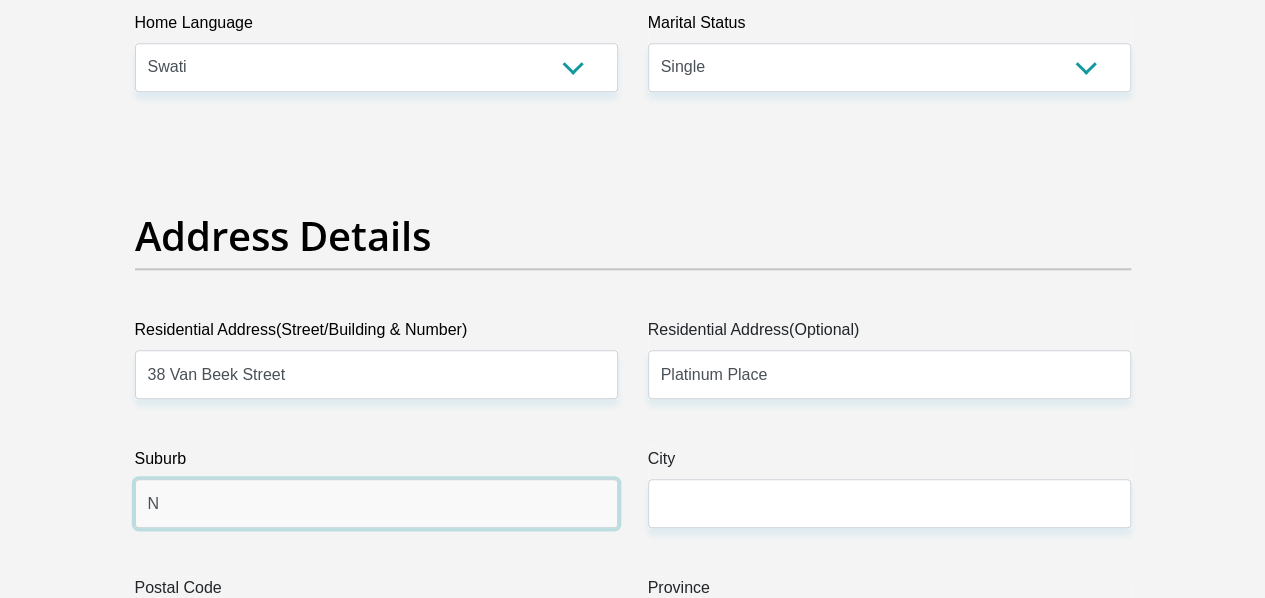 type on "New Doornfontein" 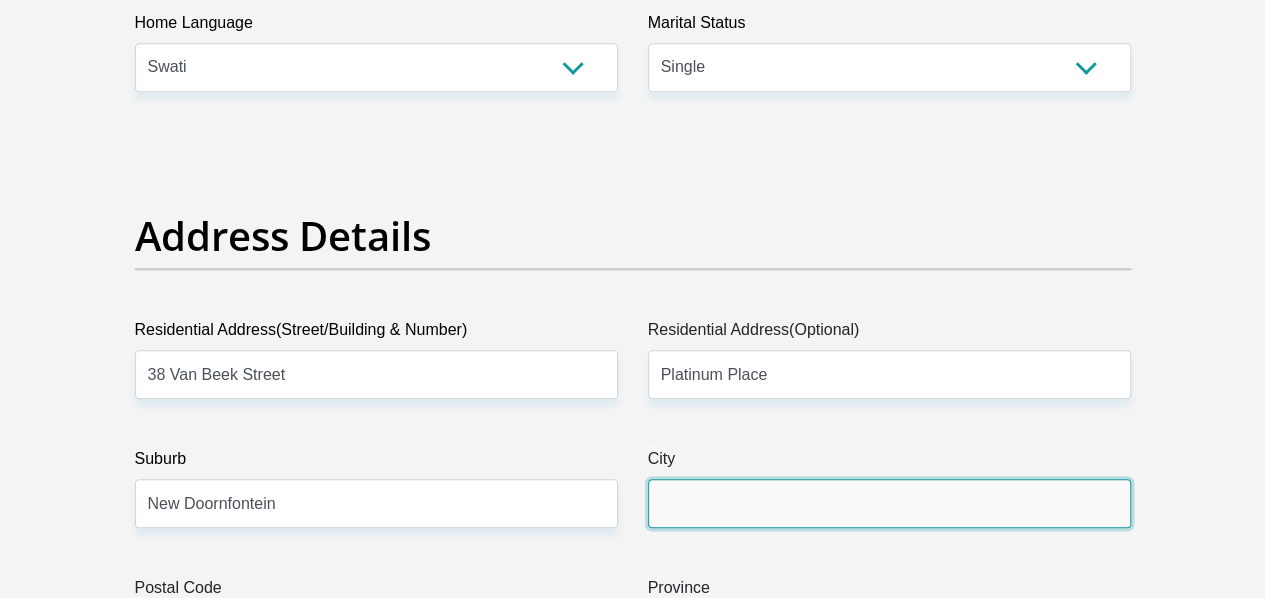 click on "City" at bounding box center [889, 503] 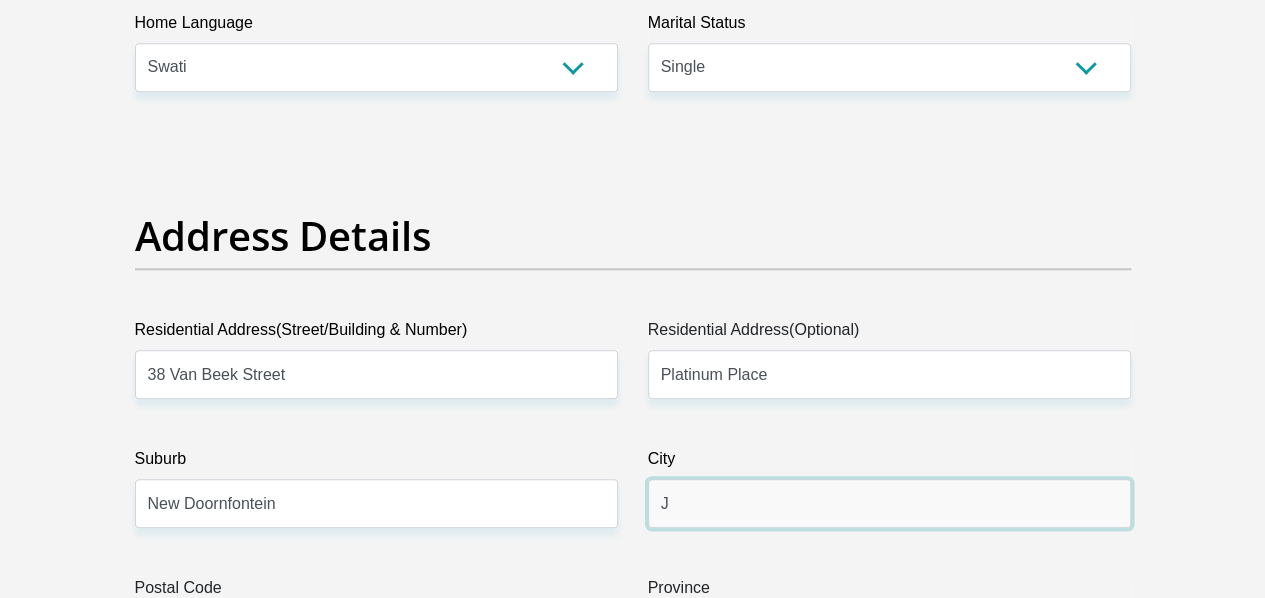 type on "Johannesburg" 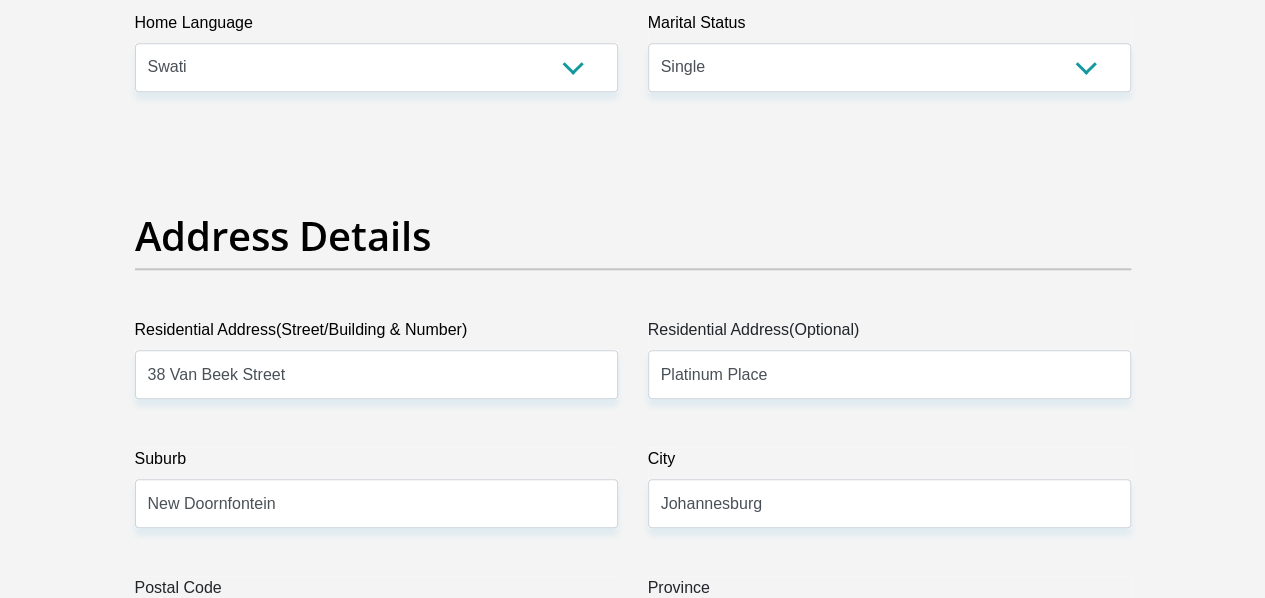 click on "Postal Code" at bounding box center [376, 632] 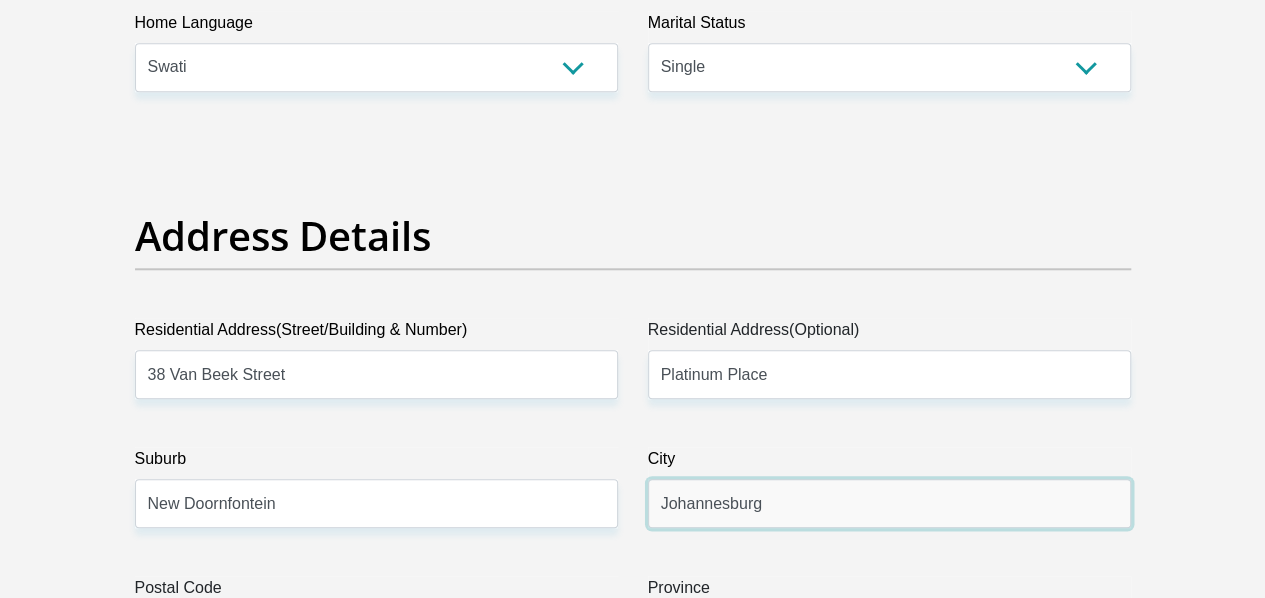 click on "Johannesburg" at bounding box center (889, 503) 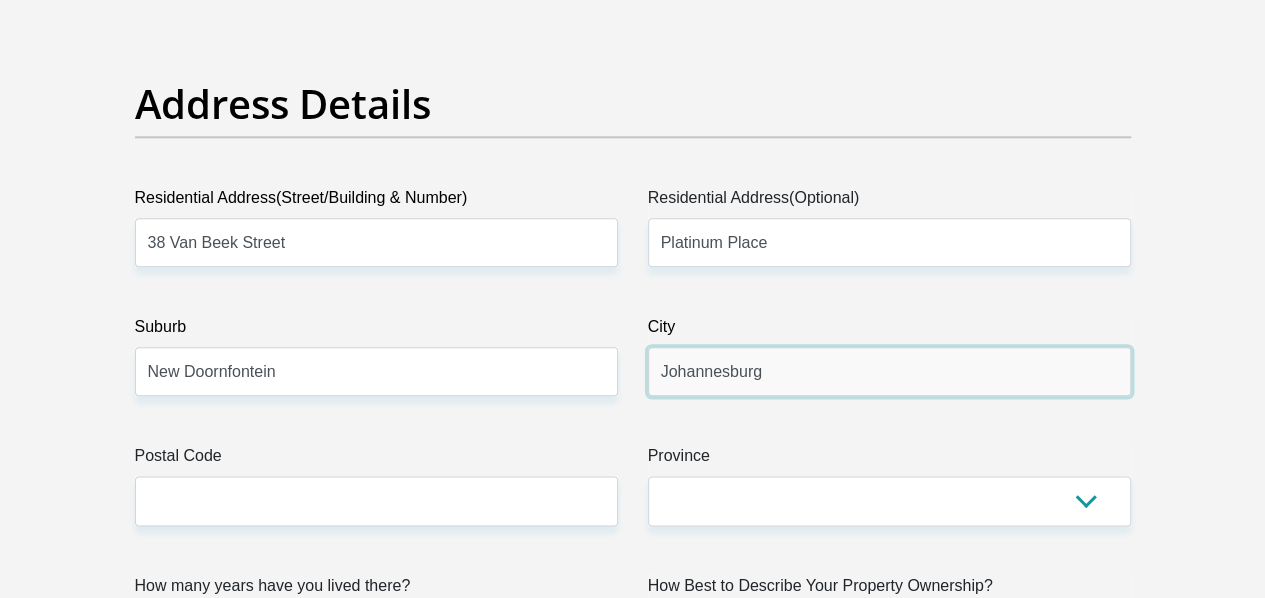 scroll, scrollTop: 1102, scrollLeft: 0, axis: vertical 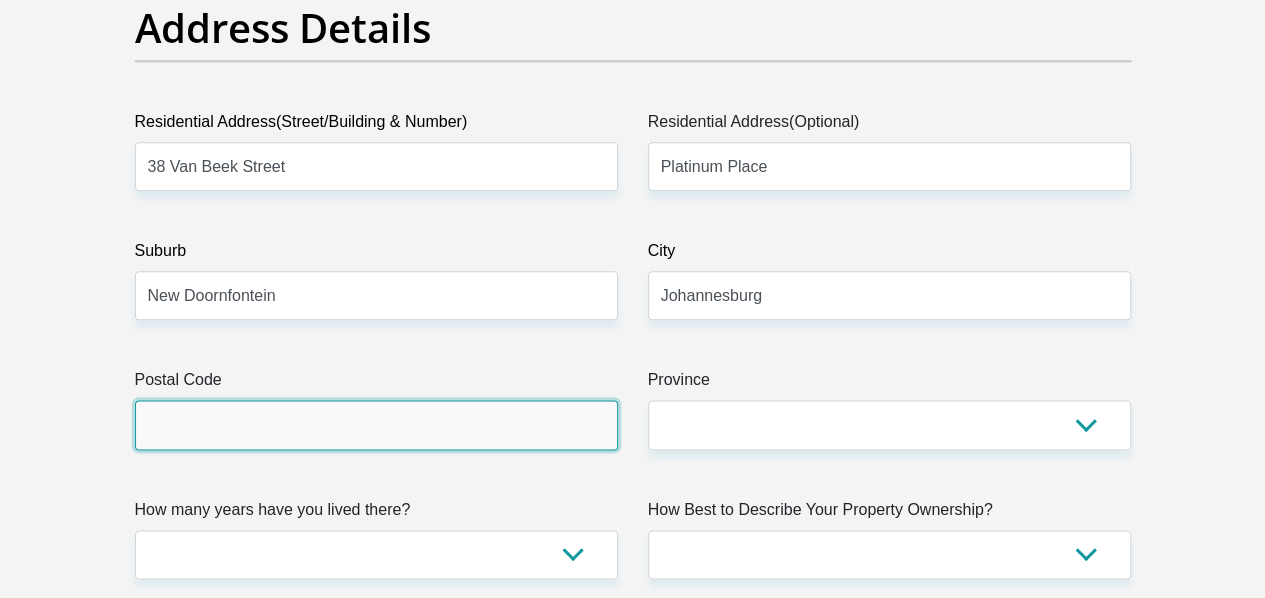 click on "Postal Code" at bounding box center (376, 424) 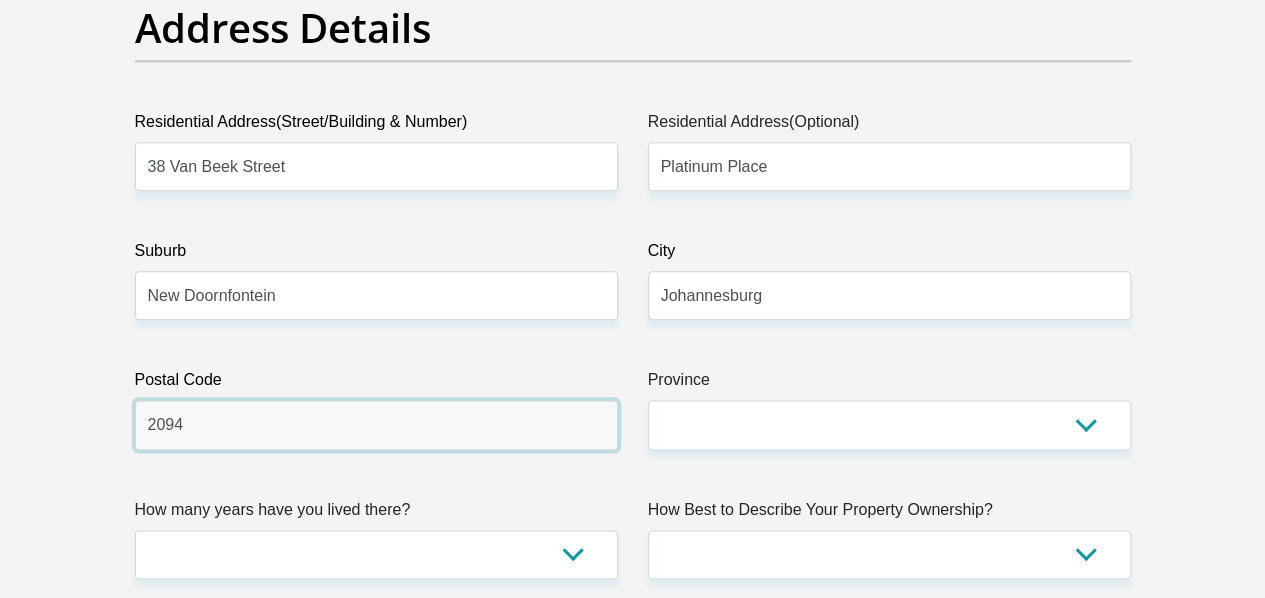 type on "2094" 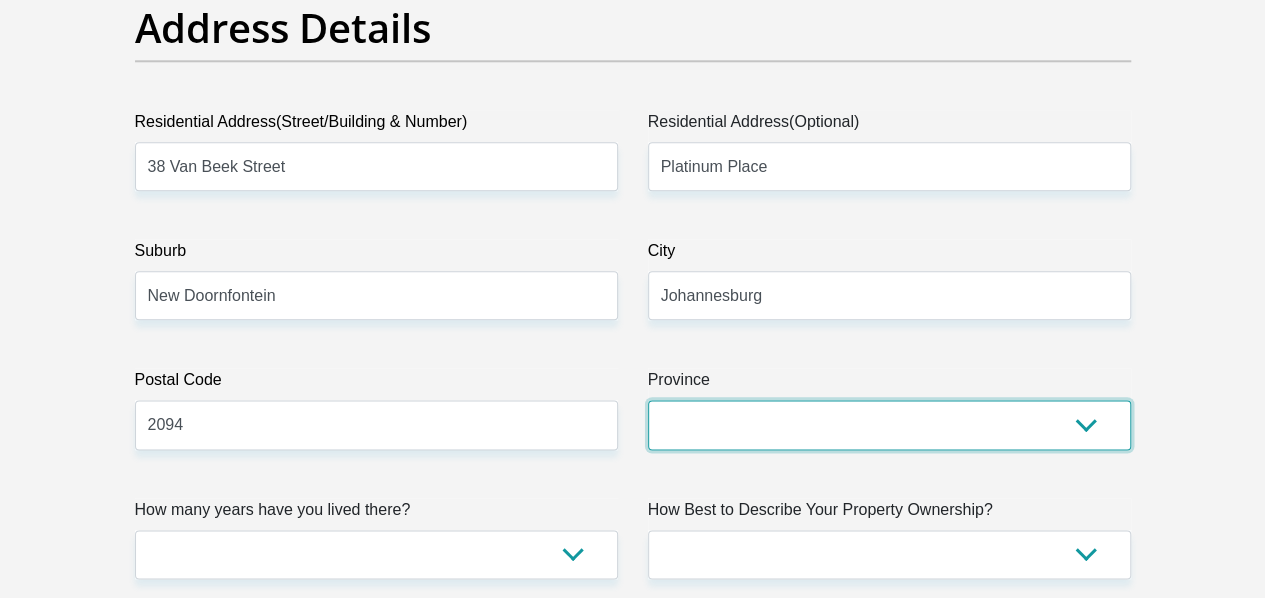 select on "Gauteng" 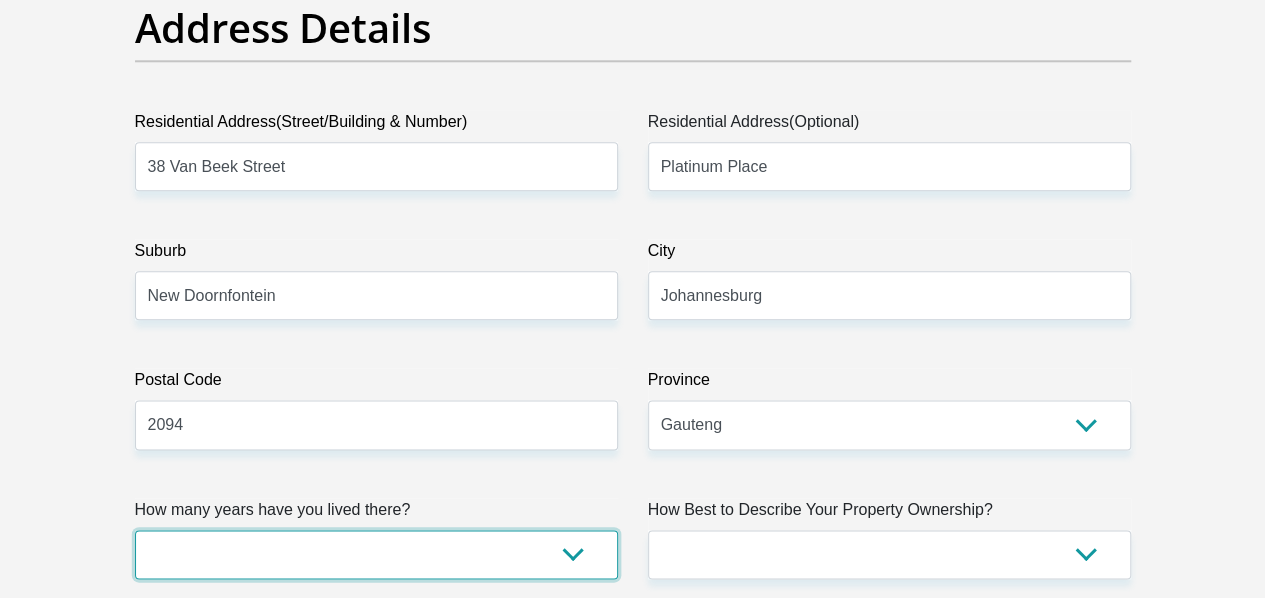 select on "2" 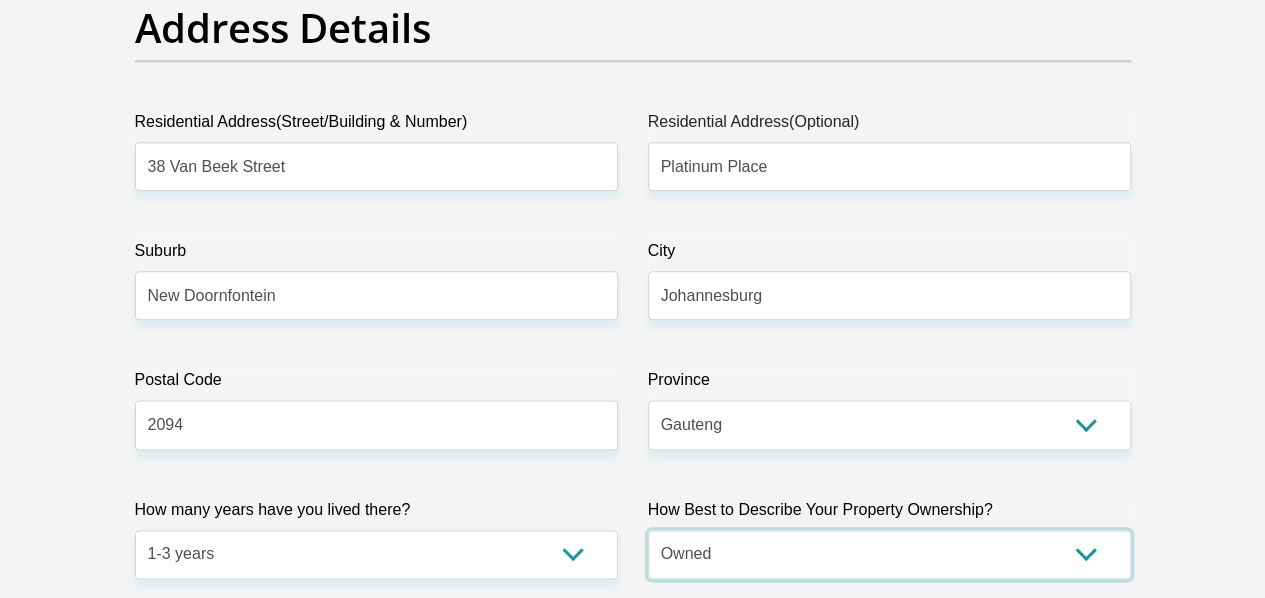 select on "Rented" 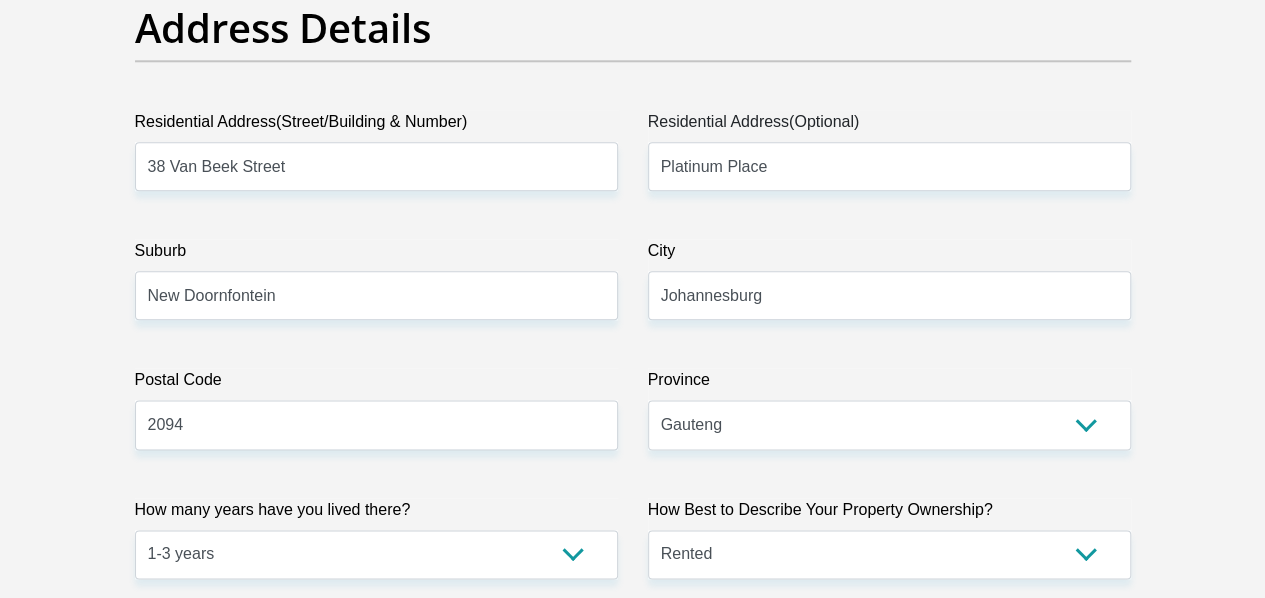 scroll, scrollTop: 1588, scrollLeft: 0, axis: vertical 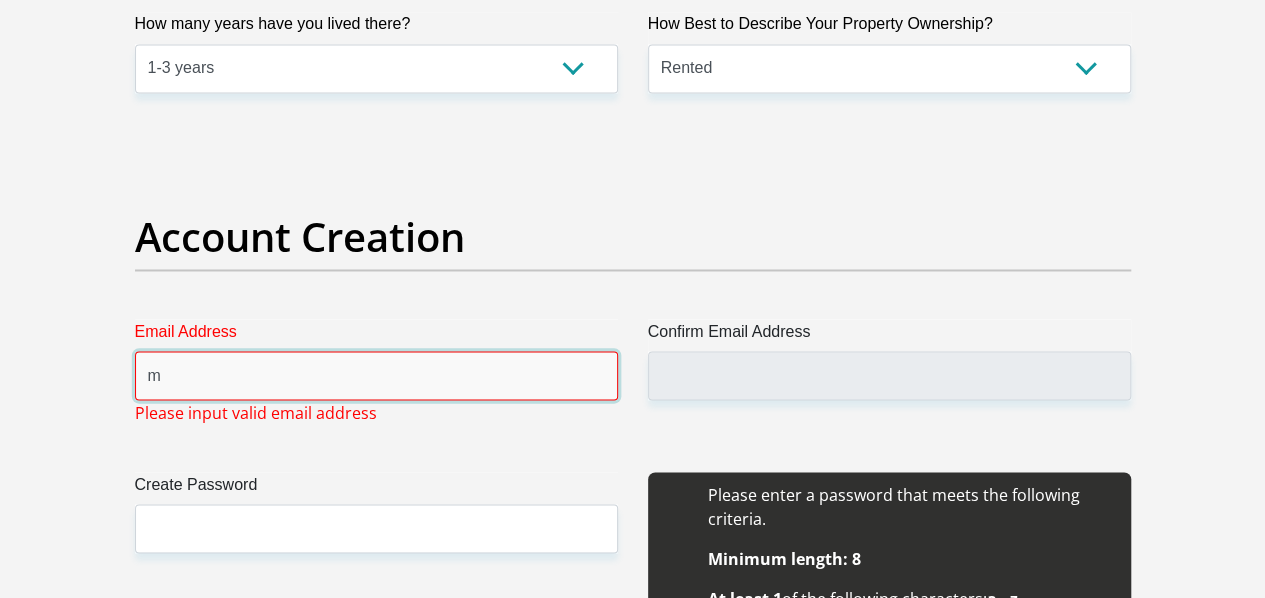 type on "malazasnenhlanhla@gmail.com" 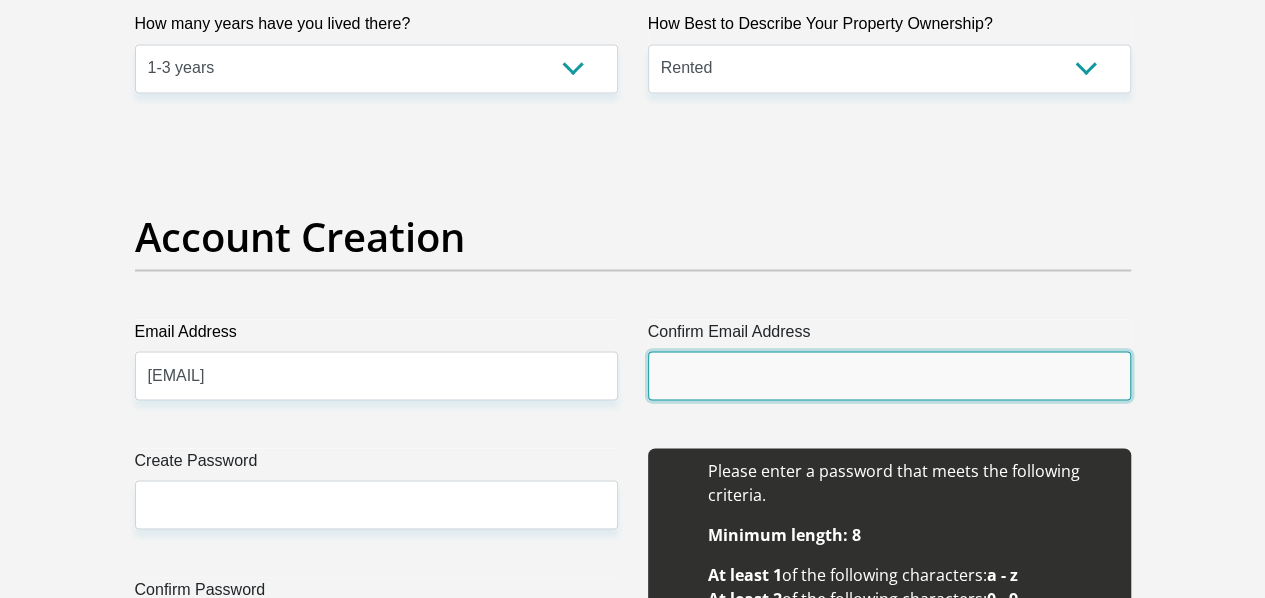 click on "Confirm Email Address" at bounding box center (889, 375) 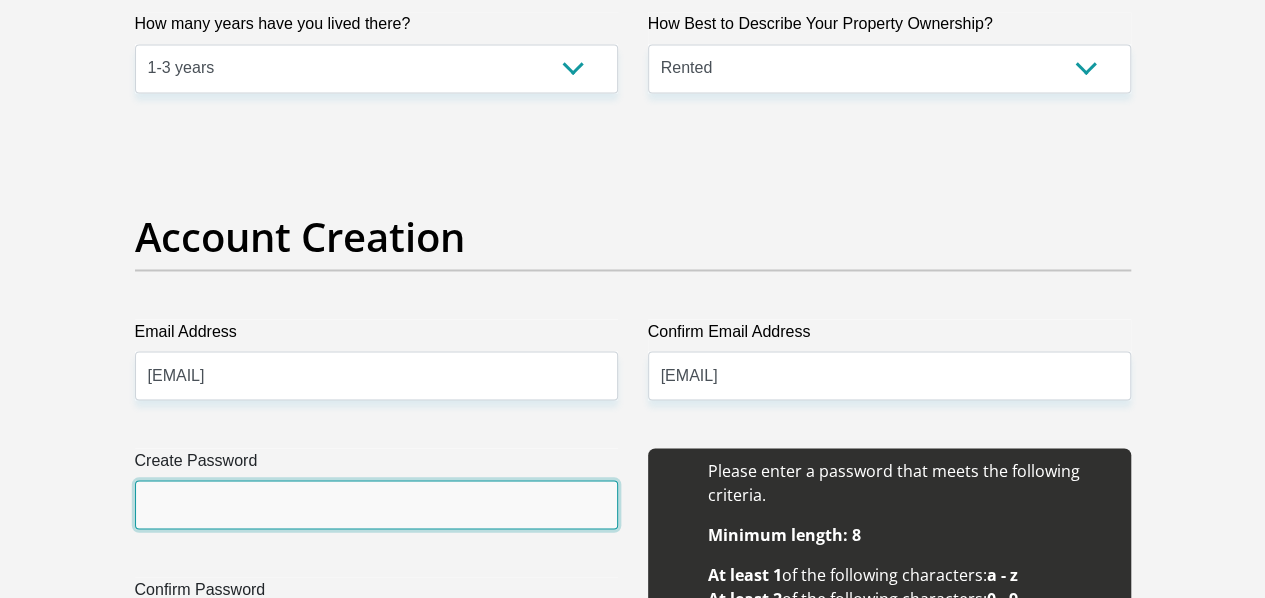 click on "Create Password" at bounding box center (376, 504) 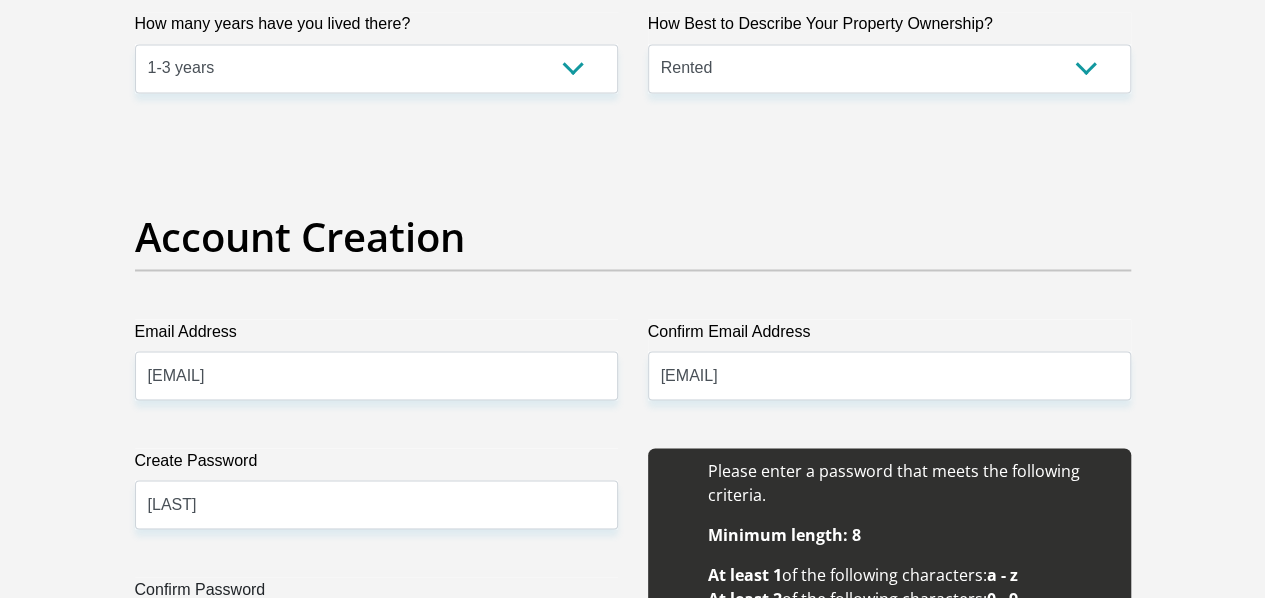 click on "Confirm Password" at bounding box center [376, 633] 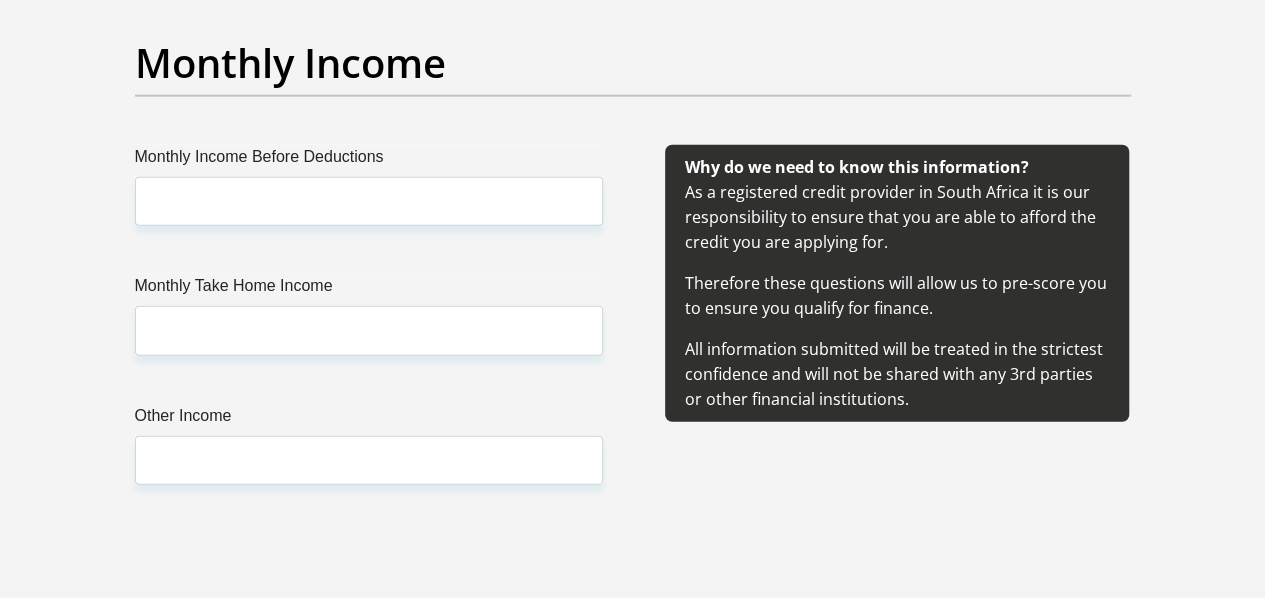 scroll, scrollTop: 2392, scrollLeft: 0, axis: vertical 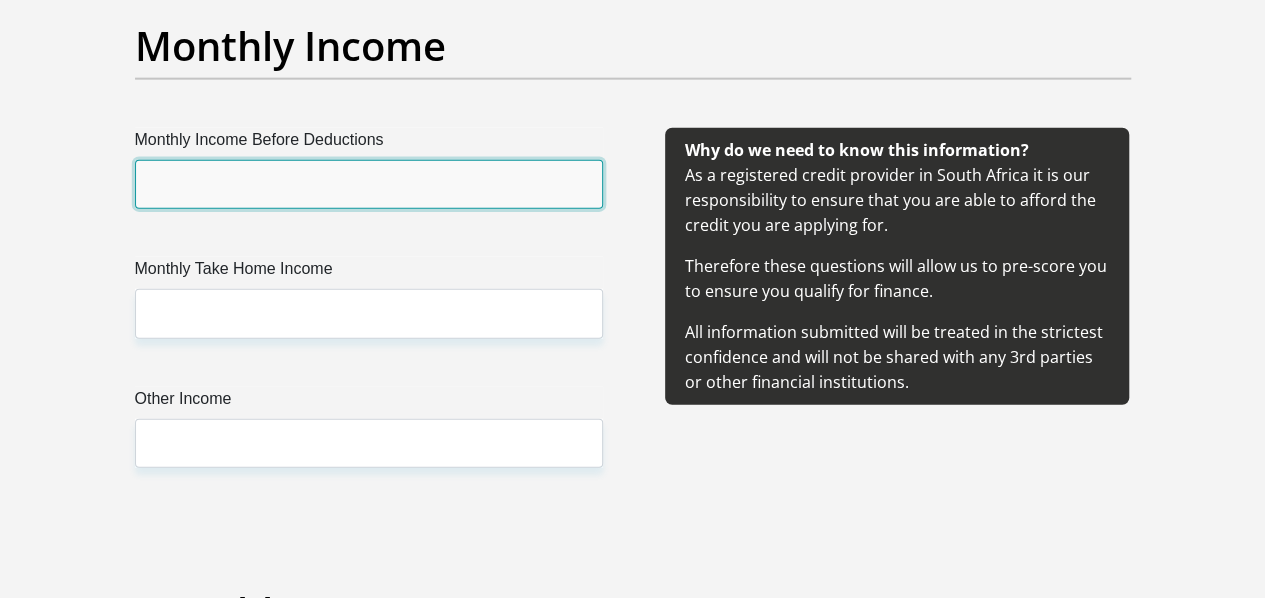 click on "Monthly Income Before Deductions" at bounding box center (369, 184) 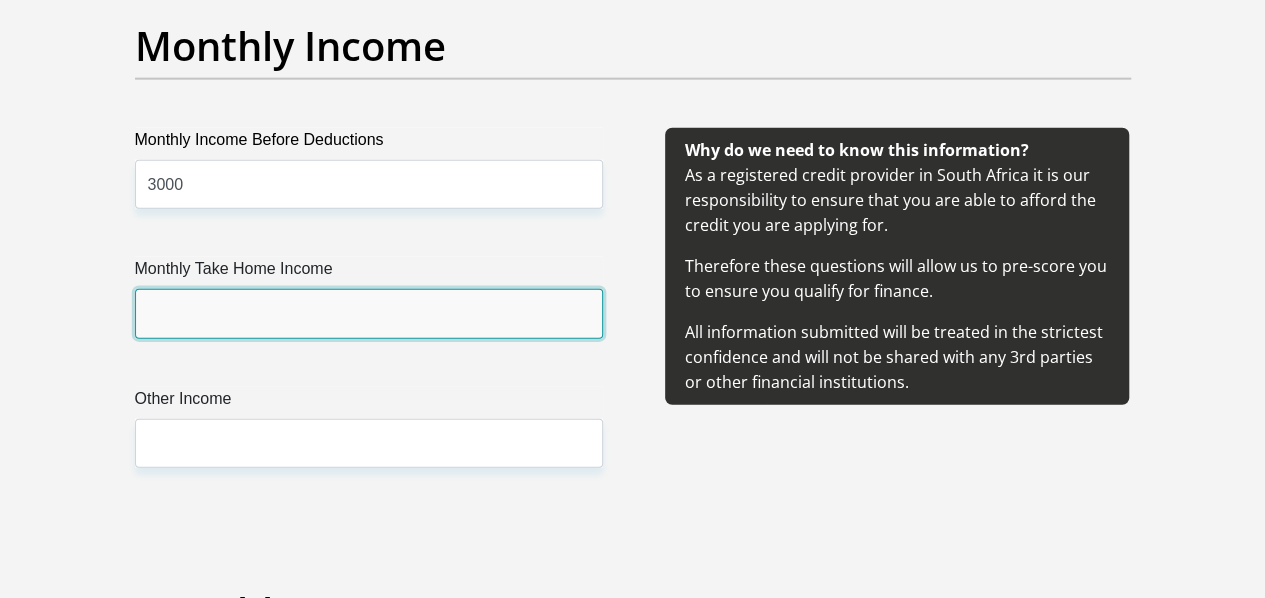 click on "Monthly Take Home Income" at bounding box center [369, 313] 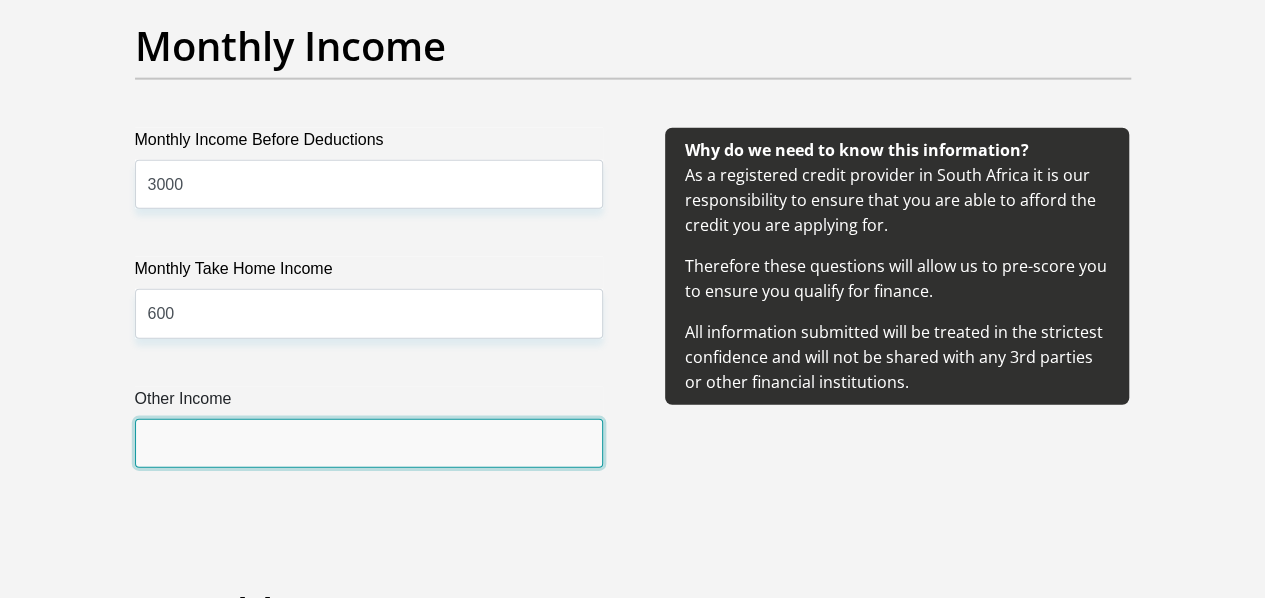 click on "Other Income" at bounding box center (369, 443) 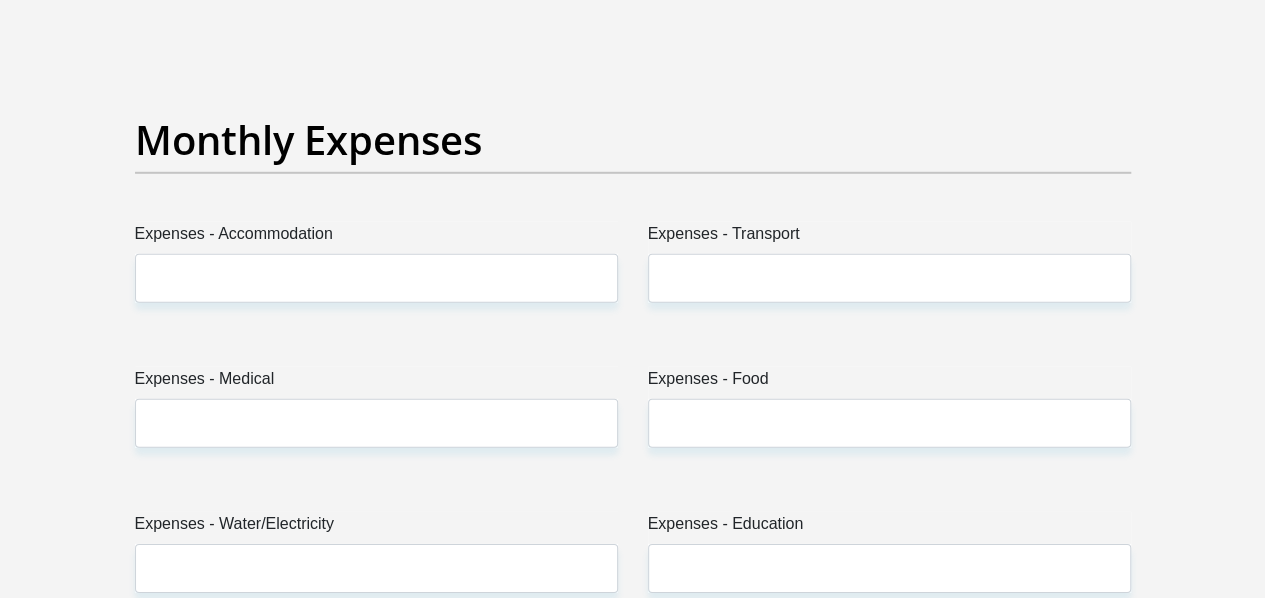 scroll, scrollTop: 2872, scrollLeft: 0, axis: vertical 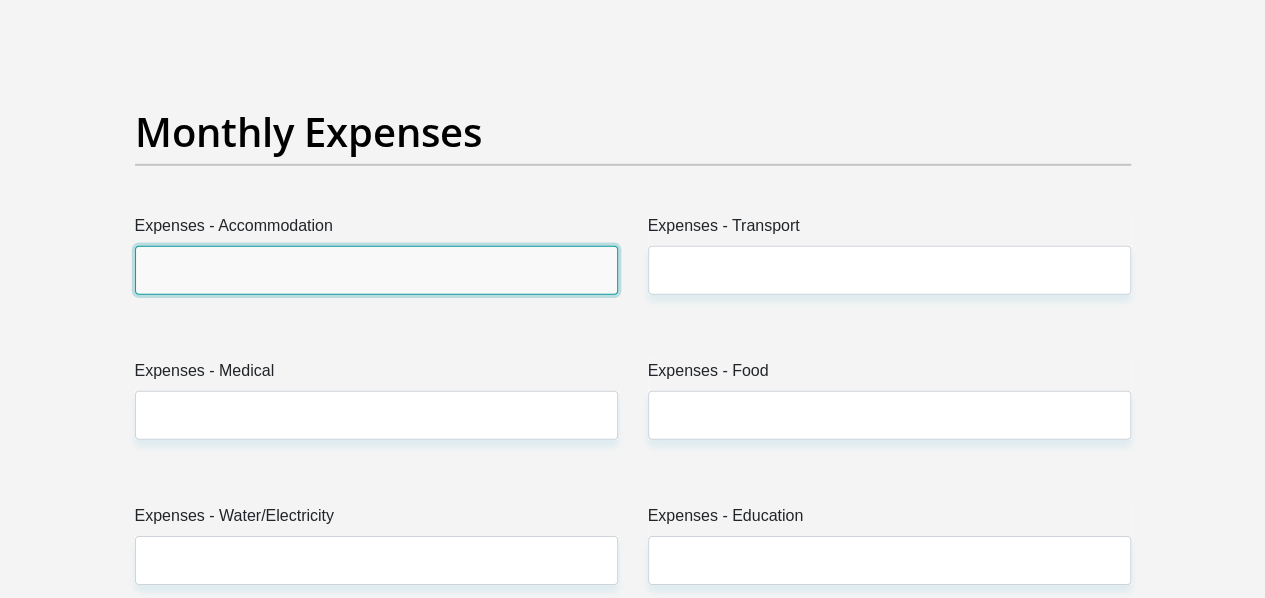 click on "Expenses - Accommodation" at bounding box center (376, 270) 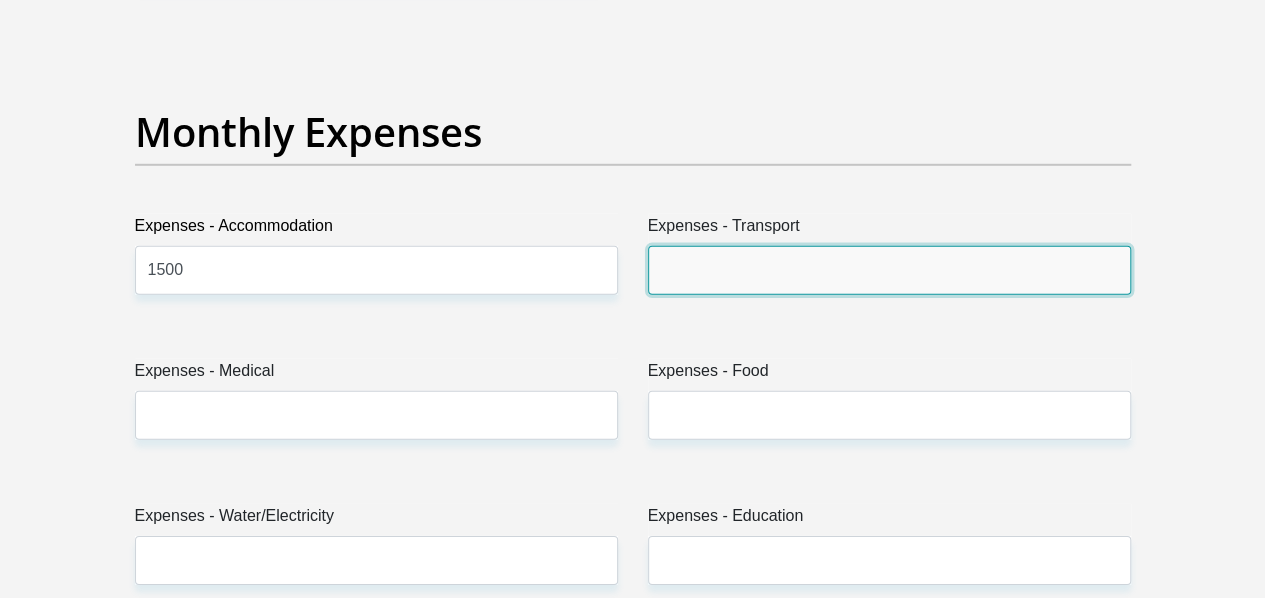 click on "Expenses - Transport" at bounding box center [889, 270] 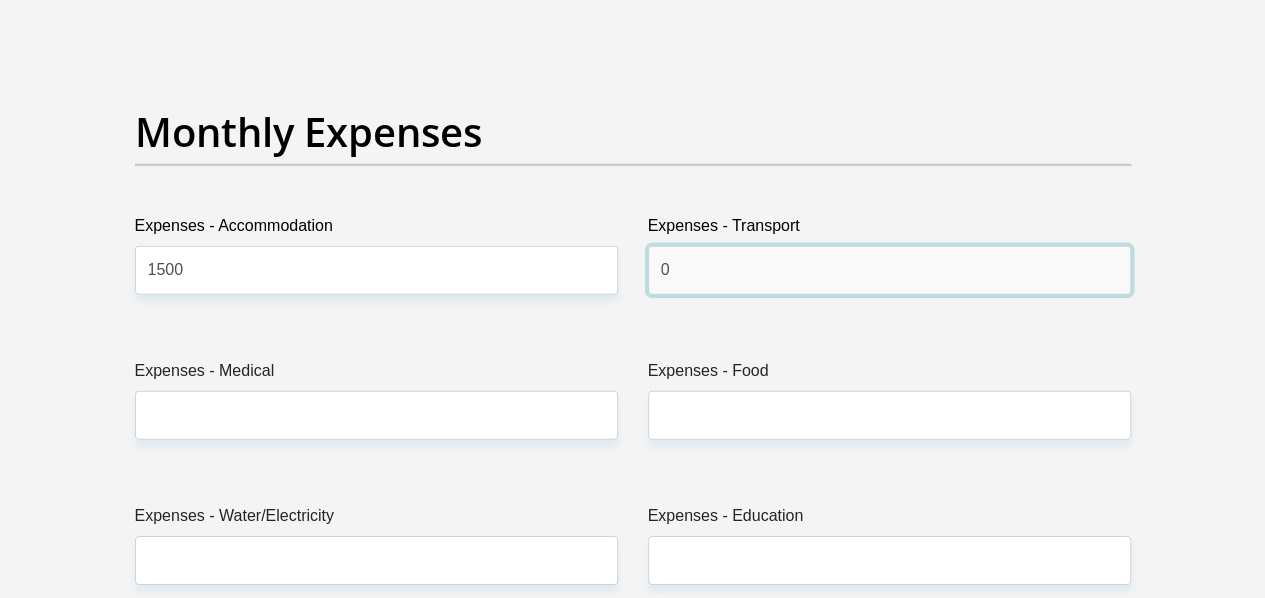 type on "0" 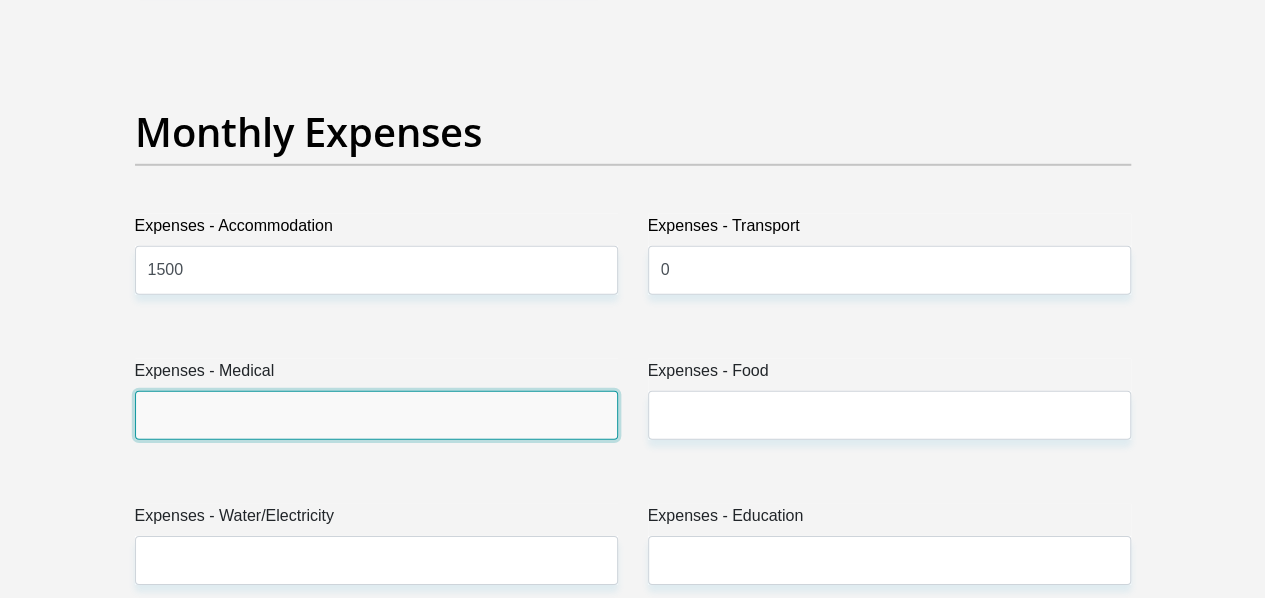 click on "Expenses - Medical" at bounding box center [376, 415] 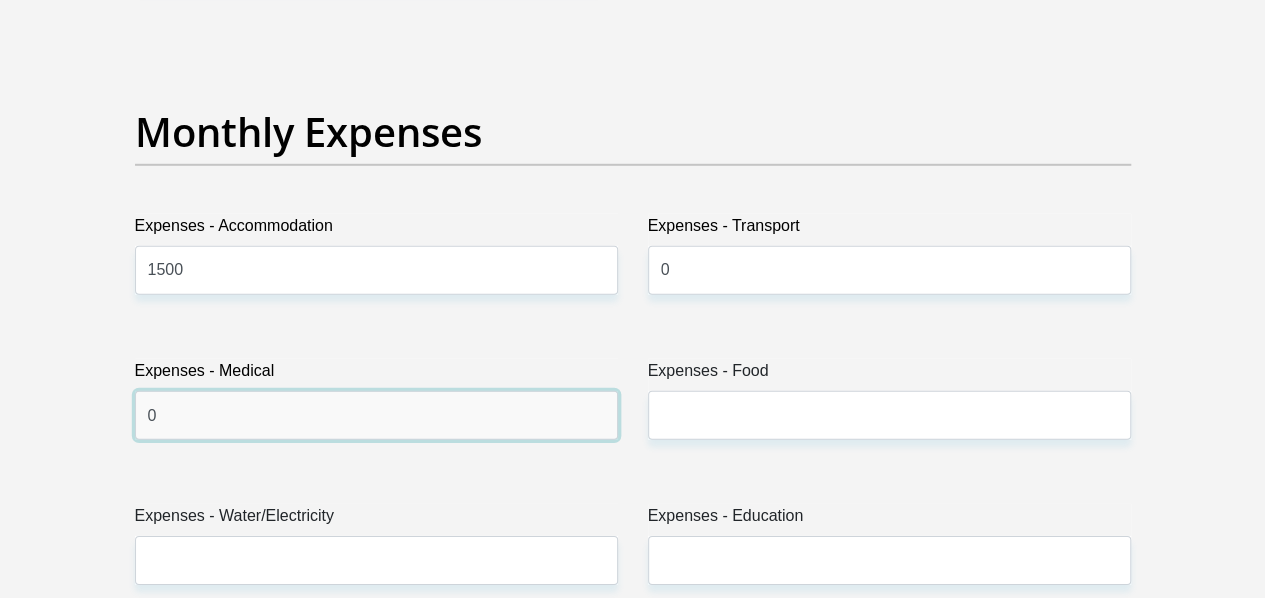 type on "0" 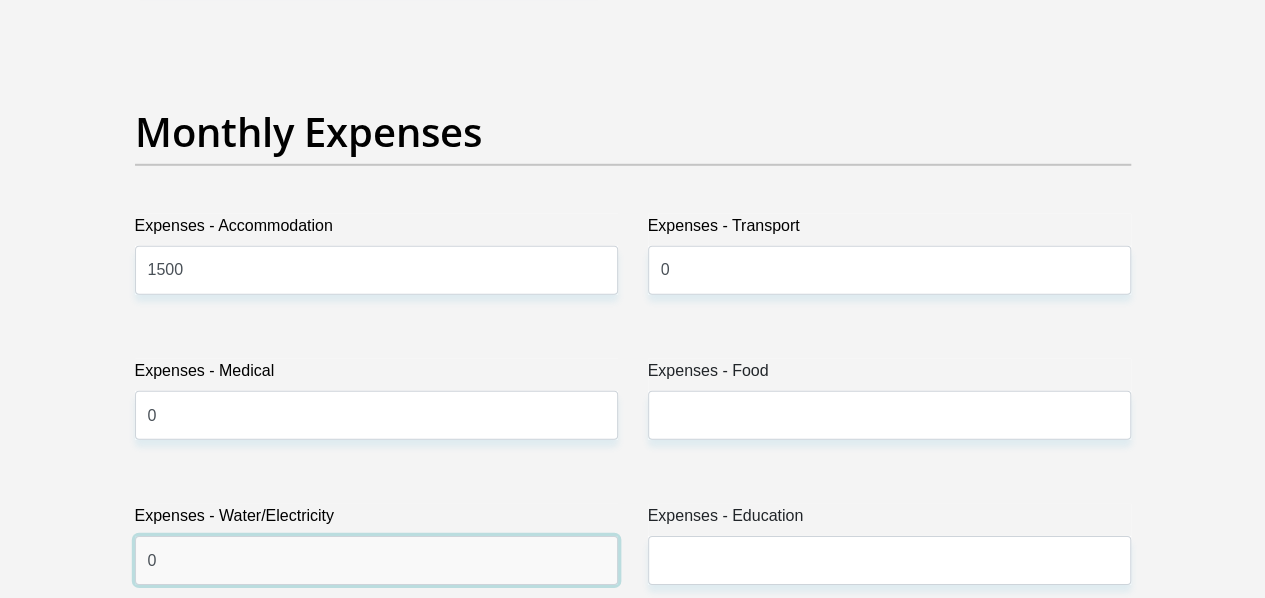 type on "0" 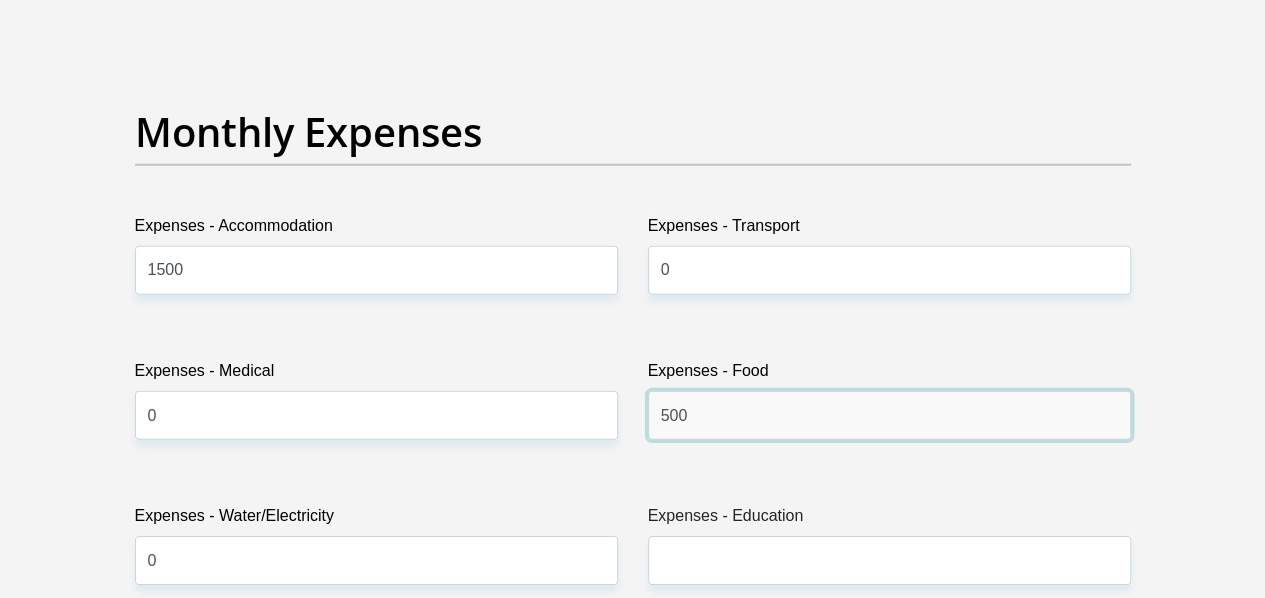 type on "500" 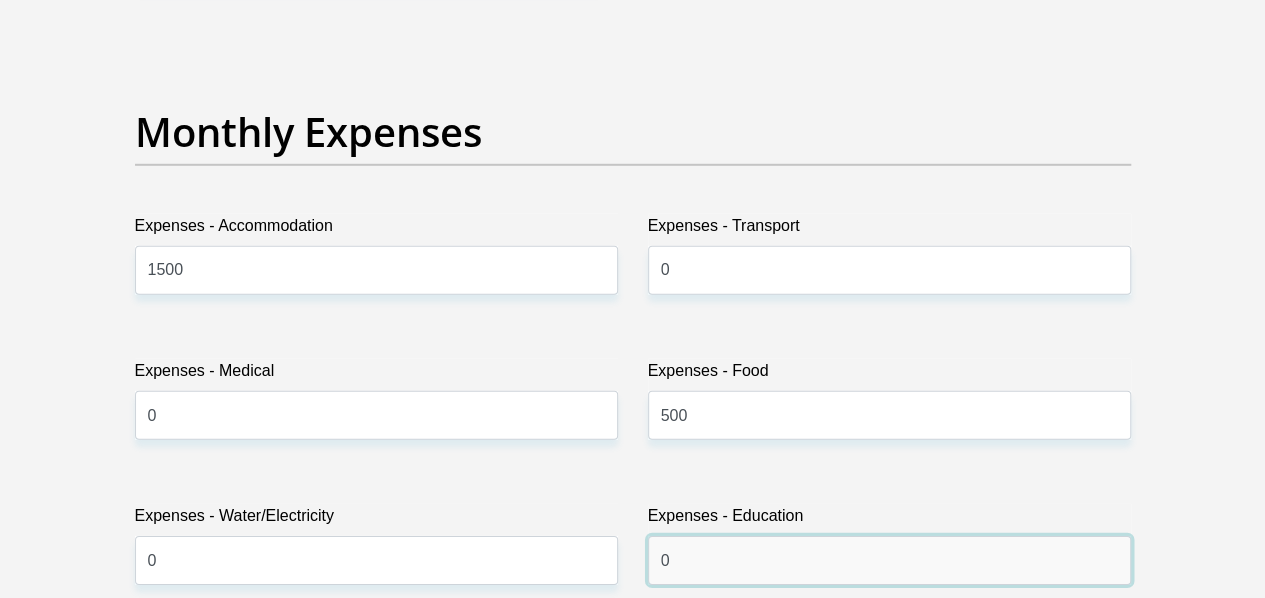 type on "0" 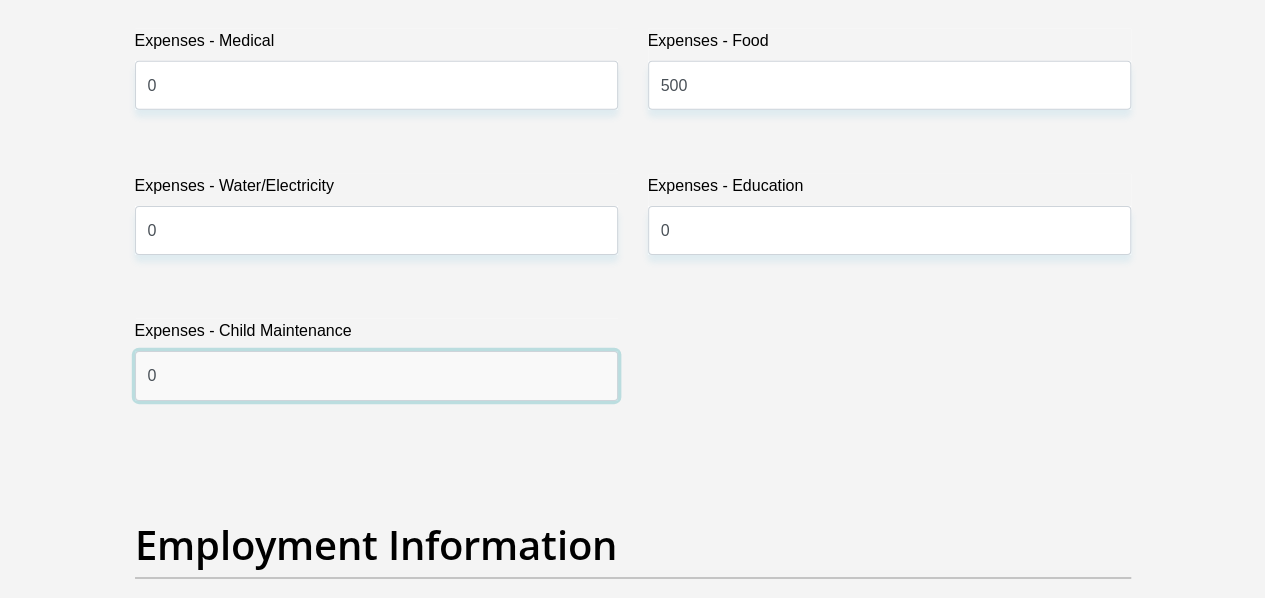 type on "0" 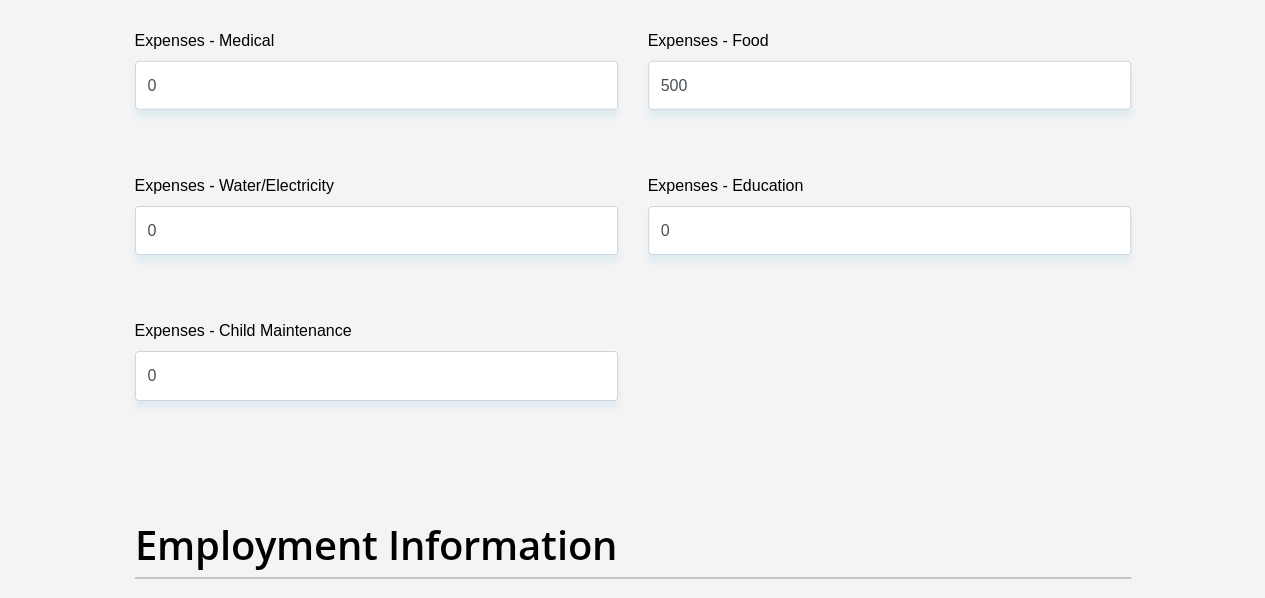 scroll, scrollTop: 3234, scrollLeft: 0, axis: vertical 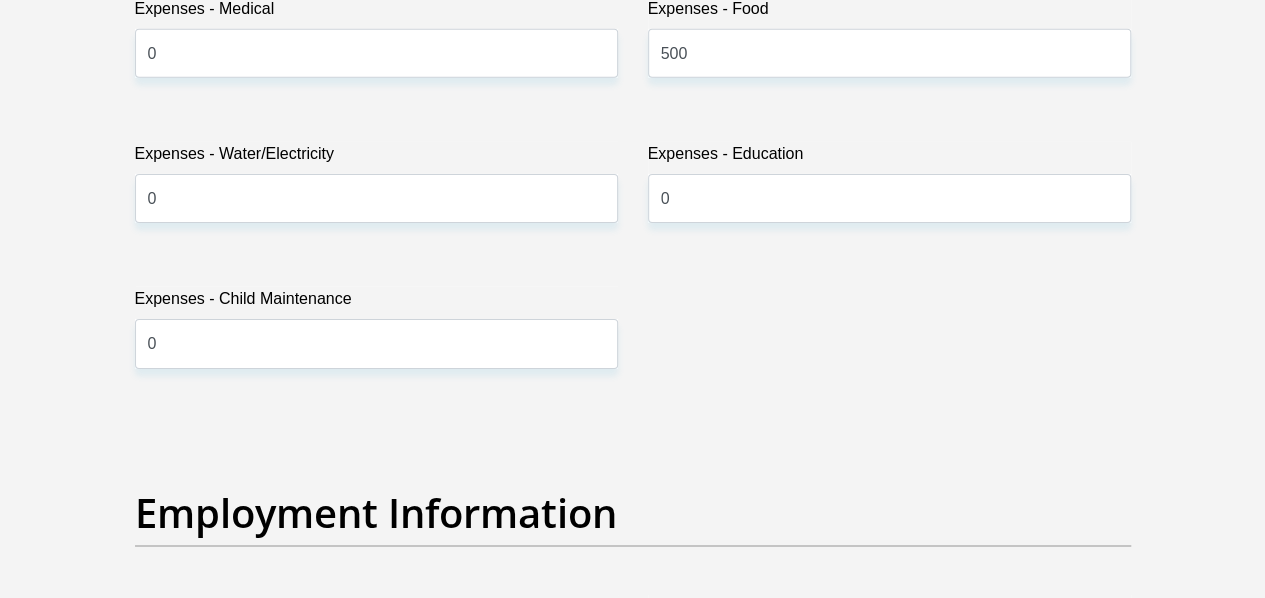 select on "30" 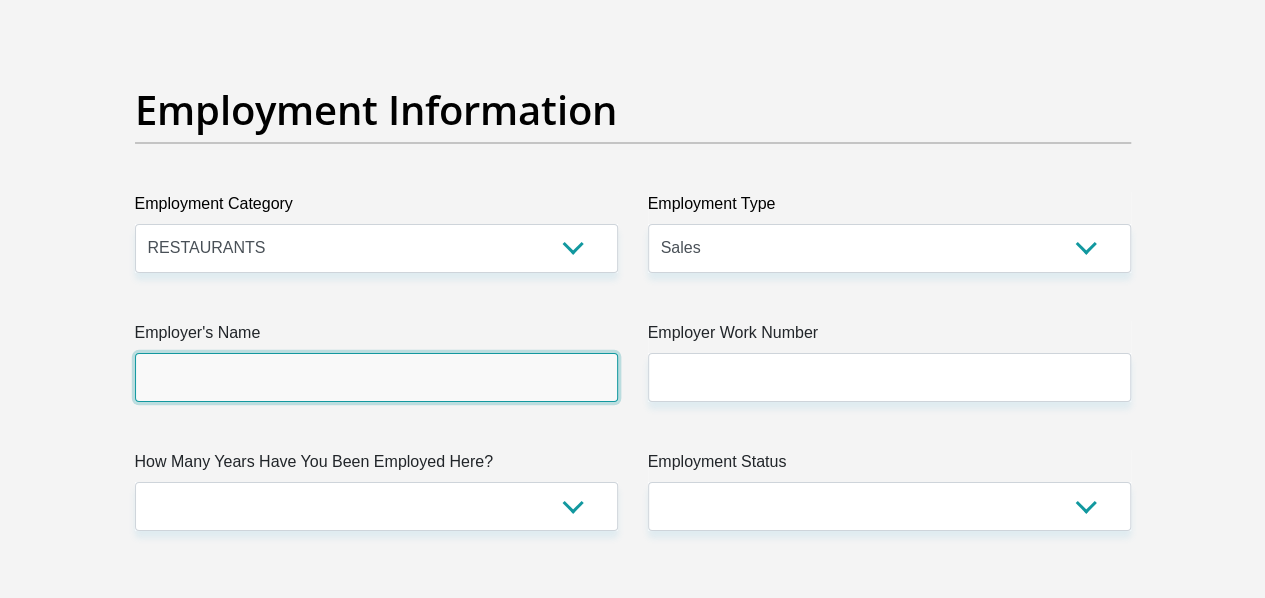 type on "Idara" 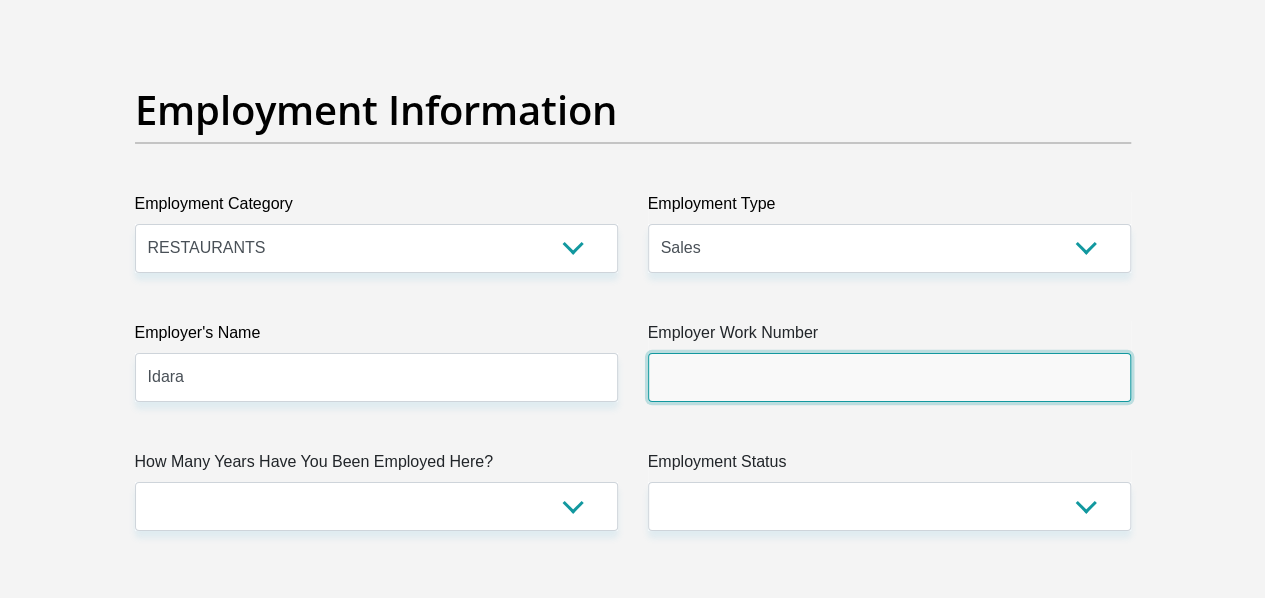 paste on "+27 72 342 3457" 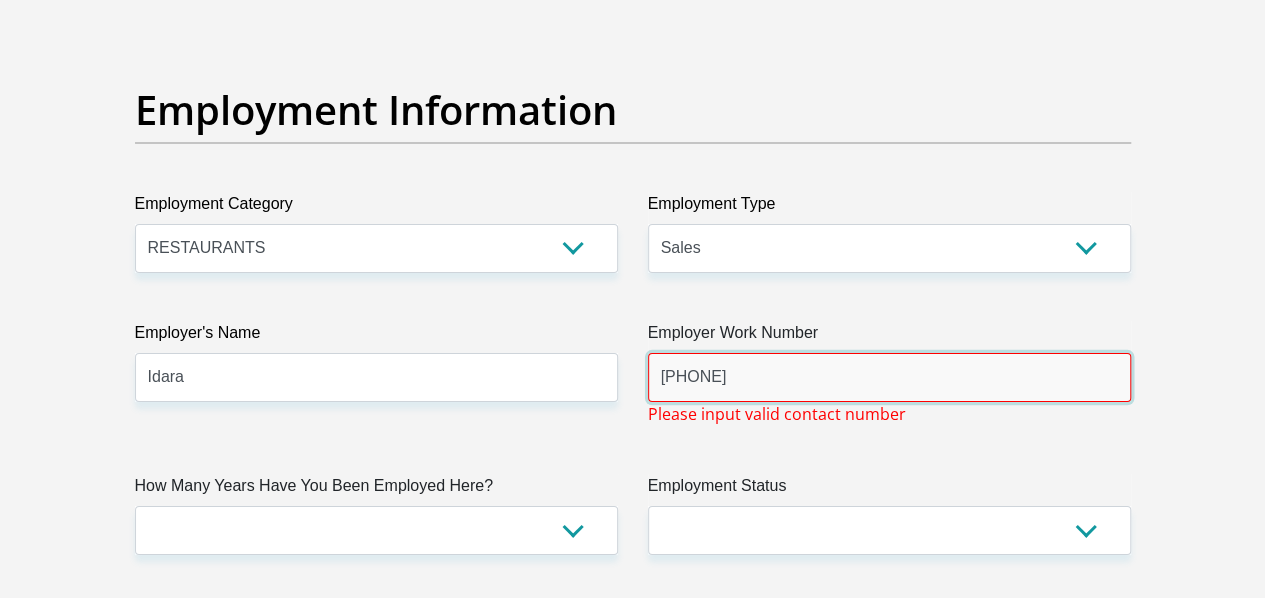 click on "+27 72 342 3457" at bounding box center (889, 377) 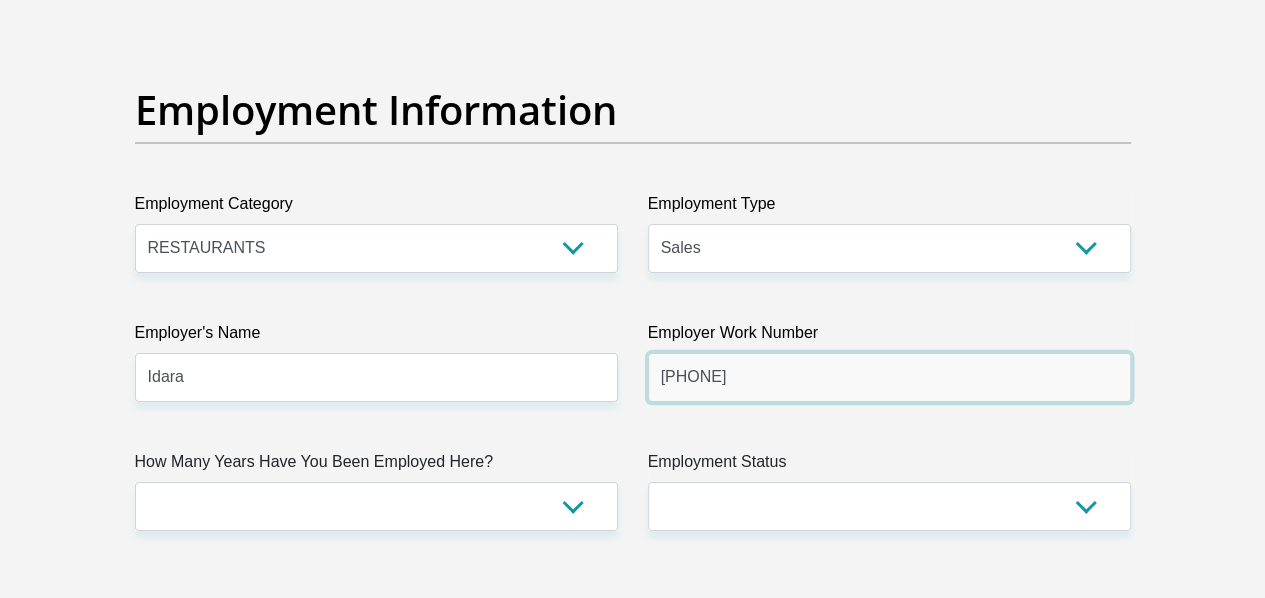 type on "0723423457" 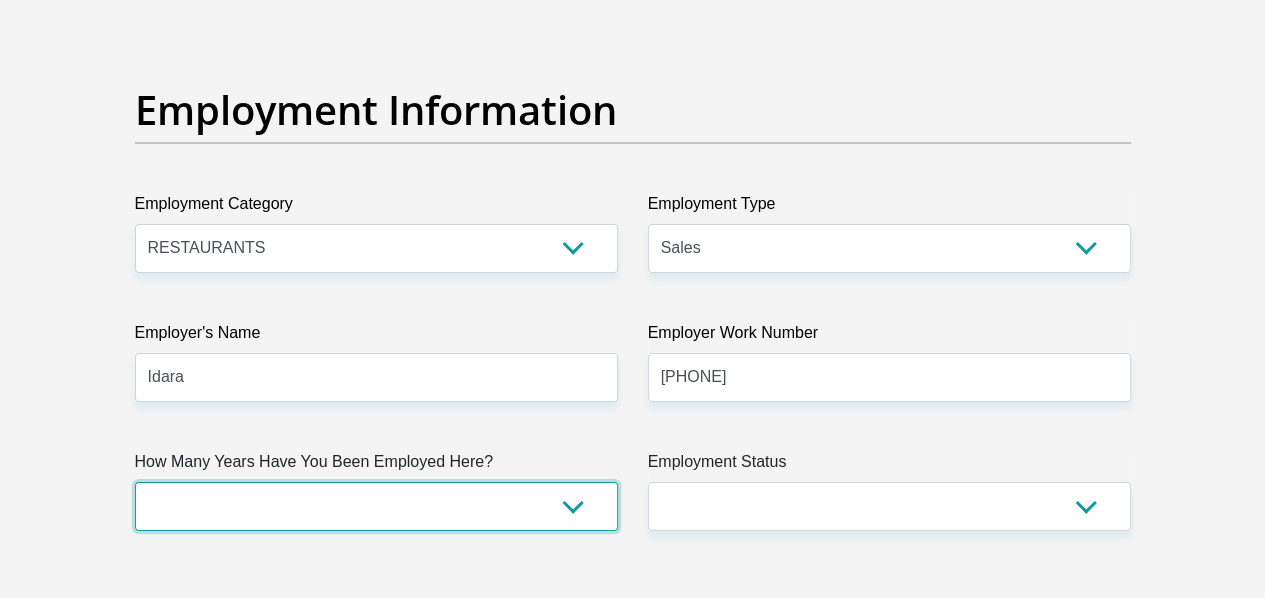 click on "less than 1 year
1-3 years
3-5 years
5+ years" at bounding box center [376, 506] 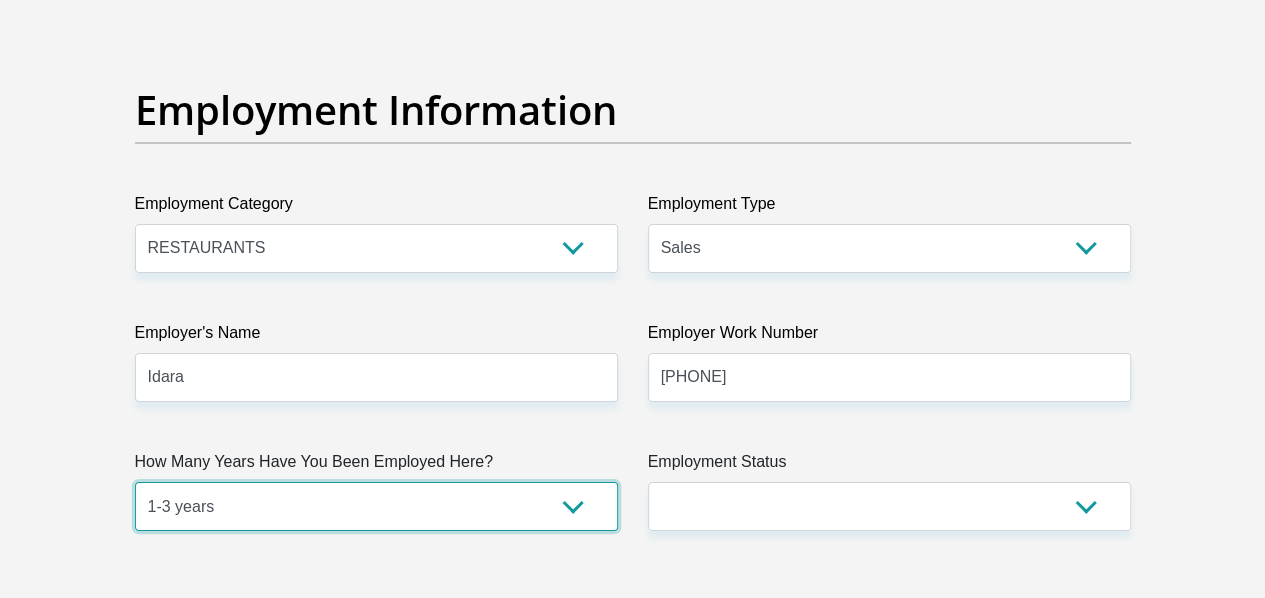 click on "less than 1 year
1-3 years
3-5 years
5+ years" at bounding box center [376, 506] 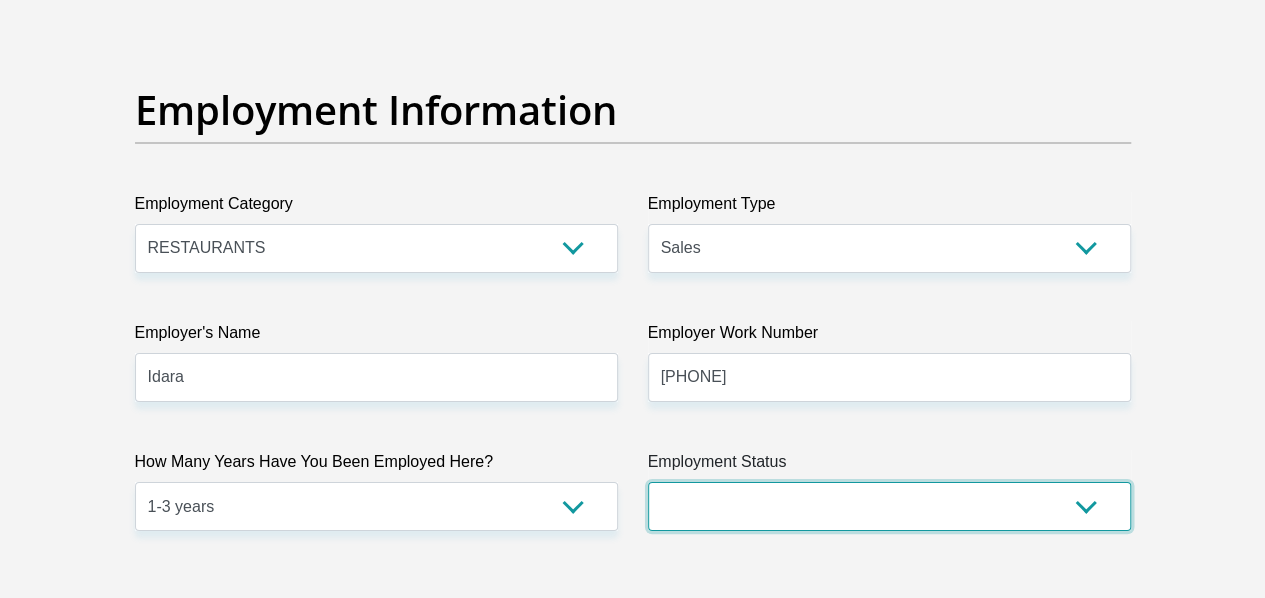 click on "Permanent/Full-time
Part-time/Casual
Contract Worker
Self-Employed
Housewife
Retired
Student
Medically Boarded
Disability
Unemployed" at bounding box center [889, 506] 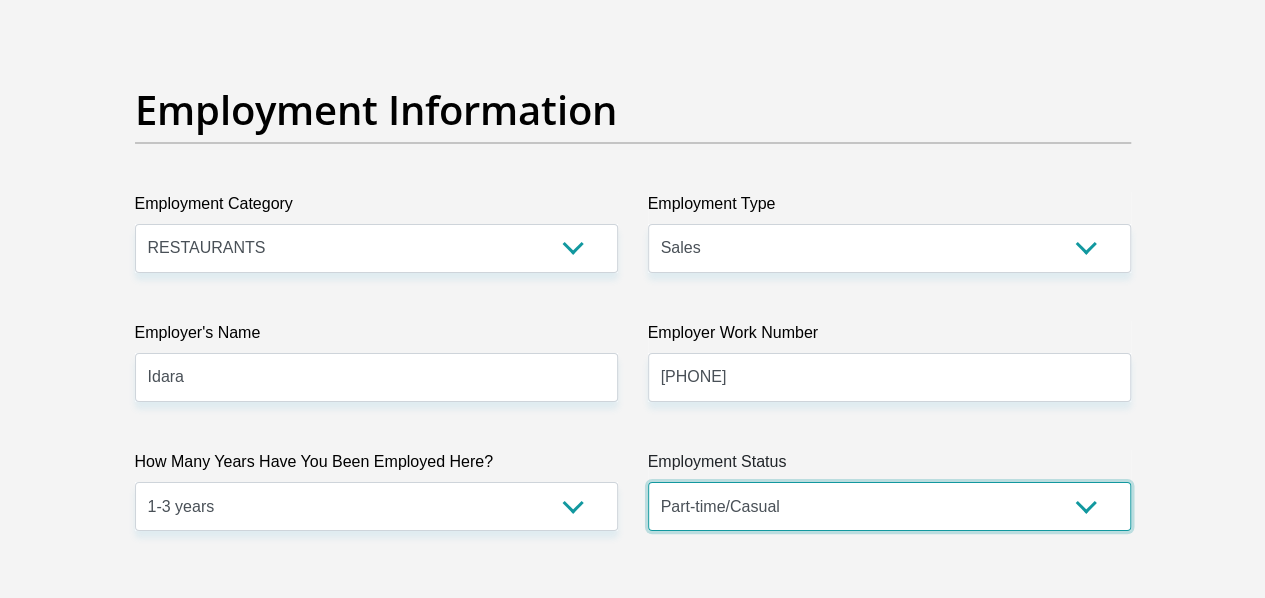 click on "Permanent/Full-time
Part-time/Casual
Contract Worker
Self-Employed
Housewife
Retired
Student
Medically Boarded
Disability
Unemployed" at bounding box center [889, 506] 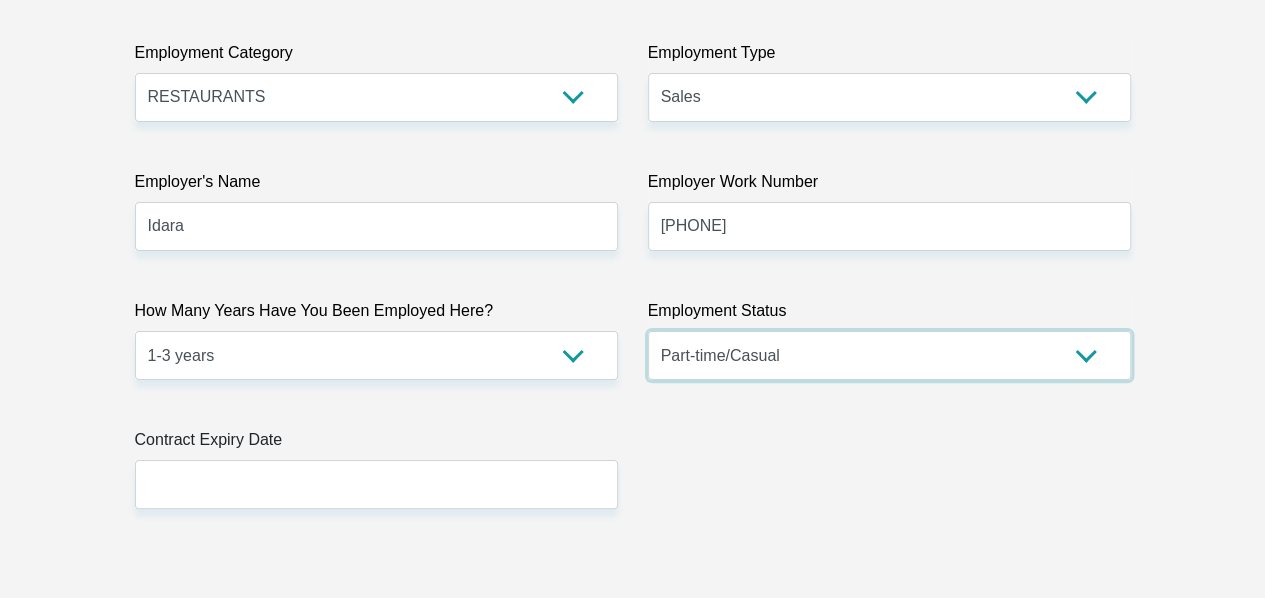 scroll, scrollTop: 3797, scrollLeft: 0, axis: vertical 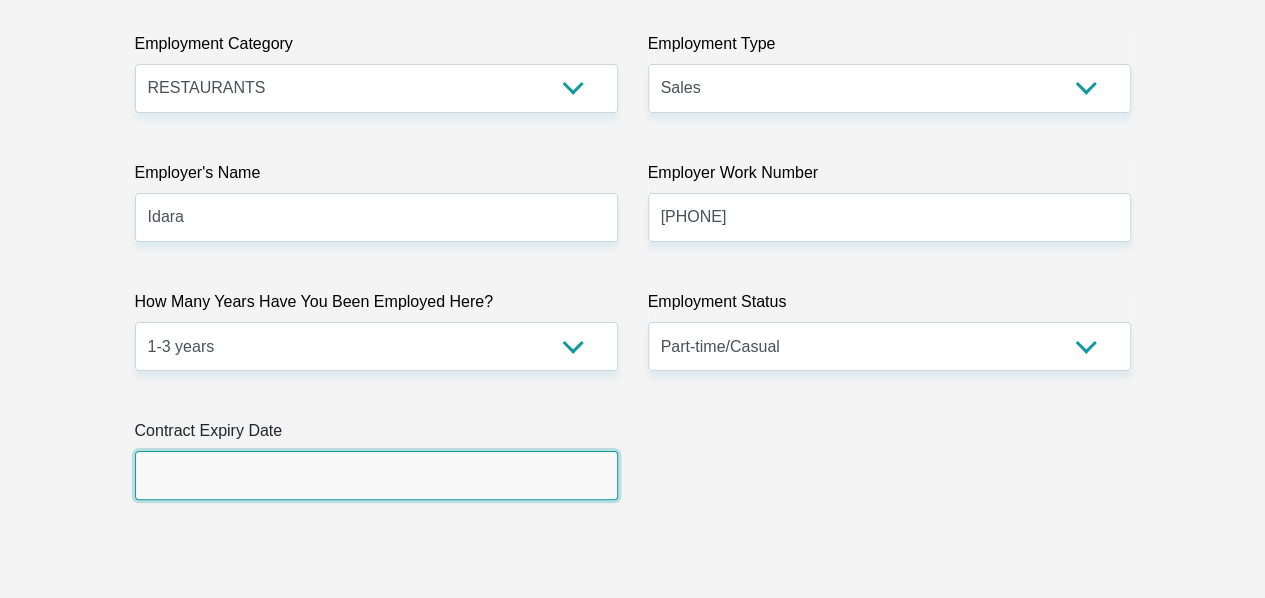 click at bounding box center (376, 475) 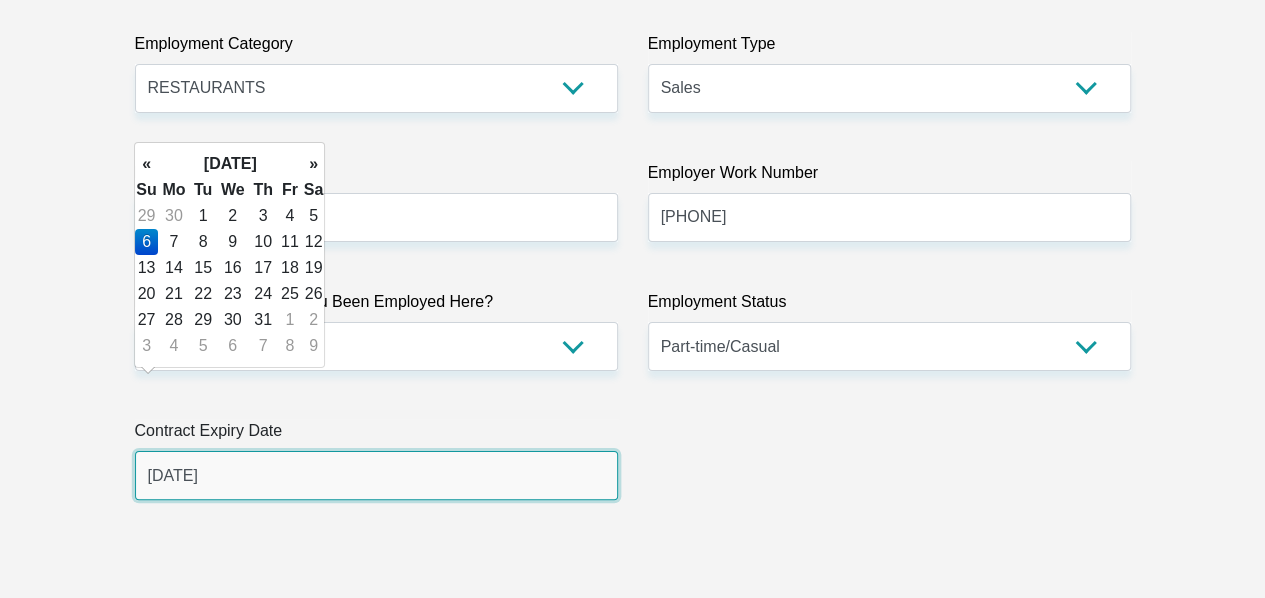 click on "2029/05/06" at bounding box center (376, 475) 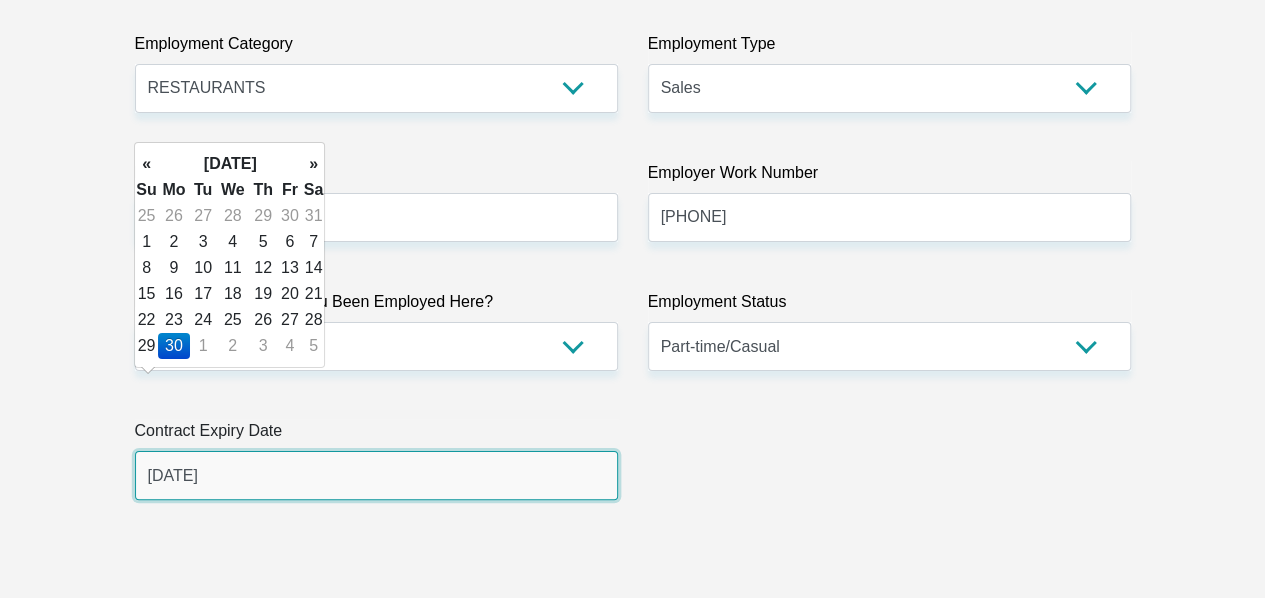 type on "2029/05/06" 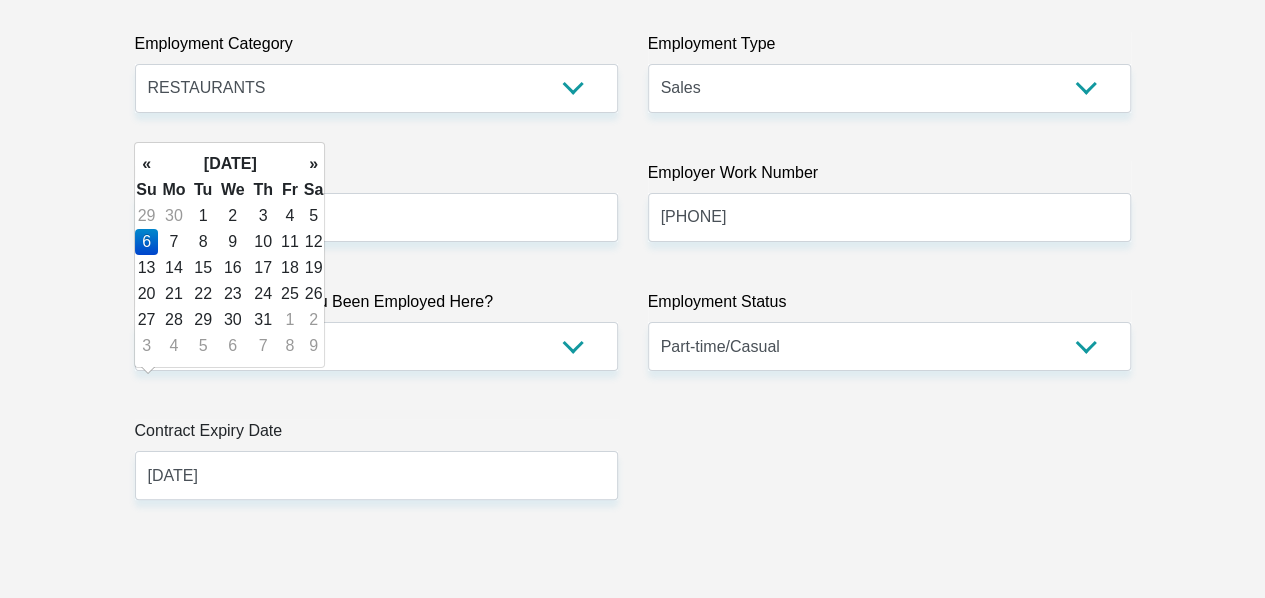click on "Title
Mr
Ms
Mrs
Dr
Other
First Name
Sinenhlanhla
Surname
Malaza
ID Number
9912315762085
Please input valid ID number
Race
Black
Coloured
Indian
White
Other
Contact Number
0820578303
Please input valid contact number
Nationality
South Africa
Afghanistan
Aland Islands  Albania  Chad" at bounding box center (633, -91) 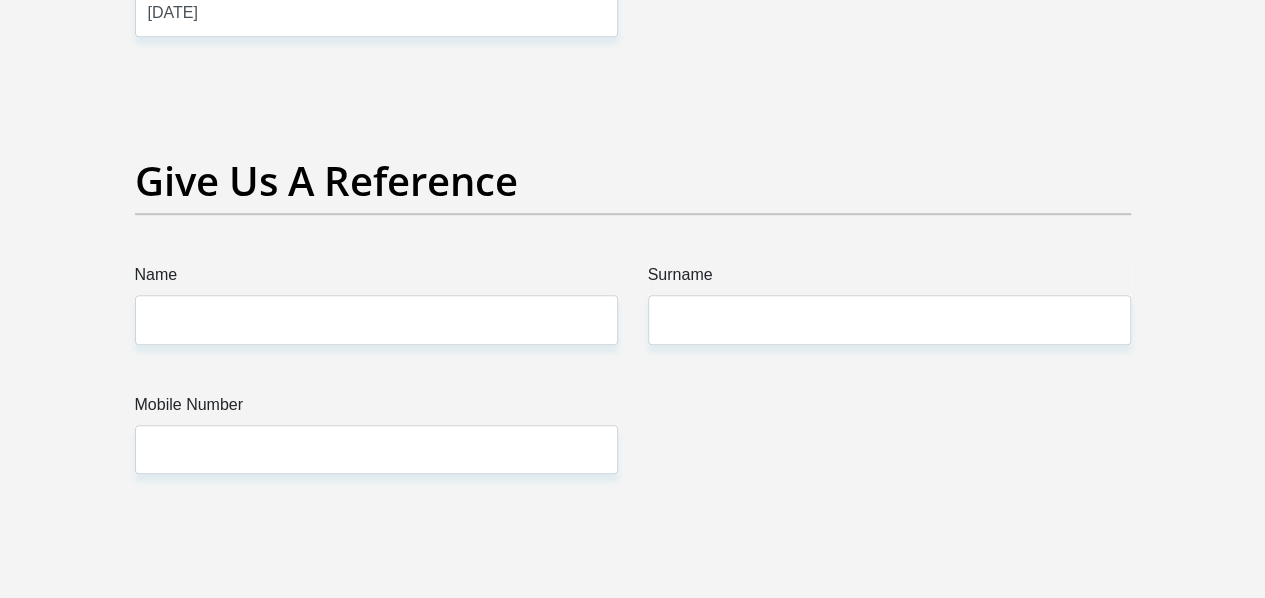 scroll, scrollTop: 4268, scrollLeft: 0, axis: vertical 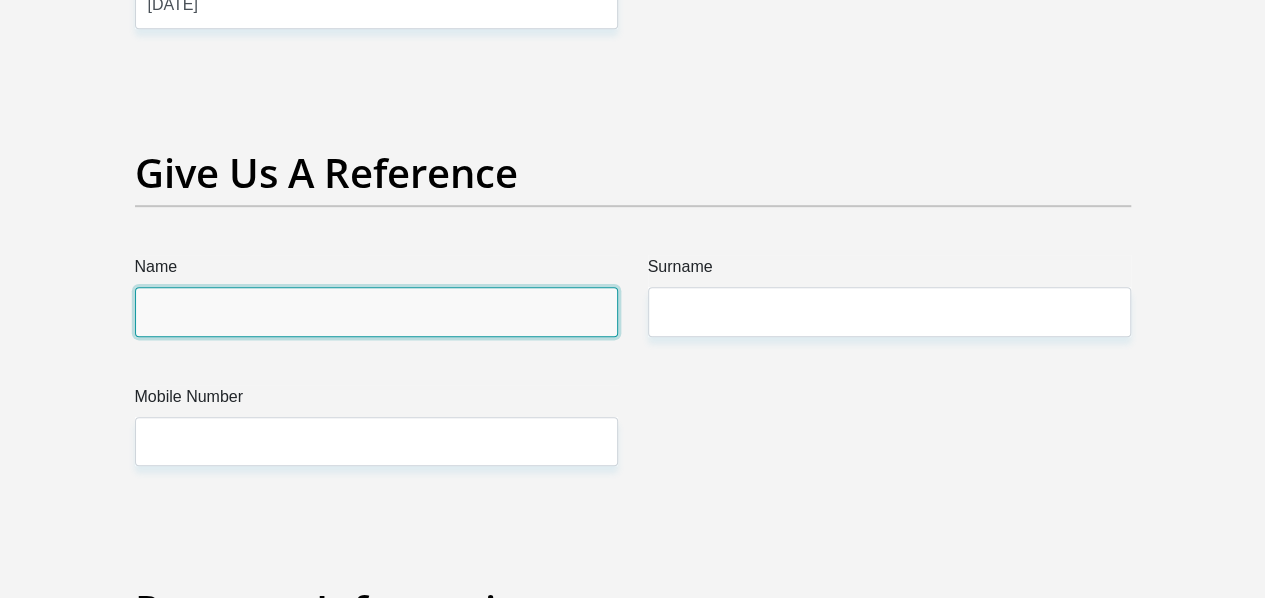 click on "Name" at bounding box center [376, 311] 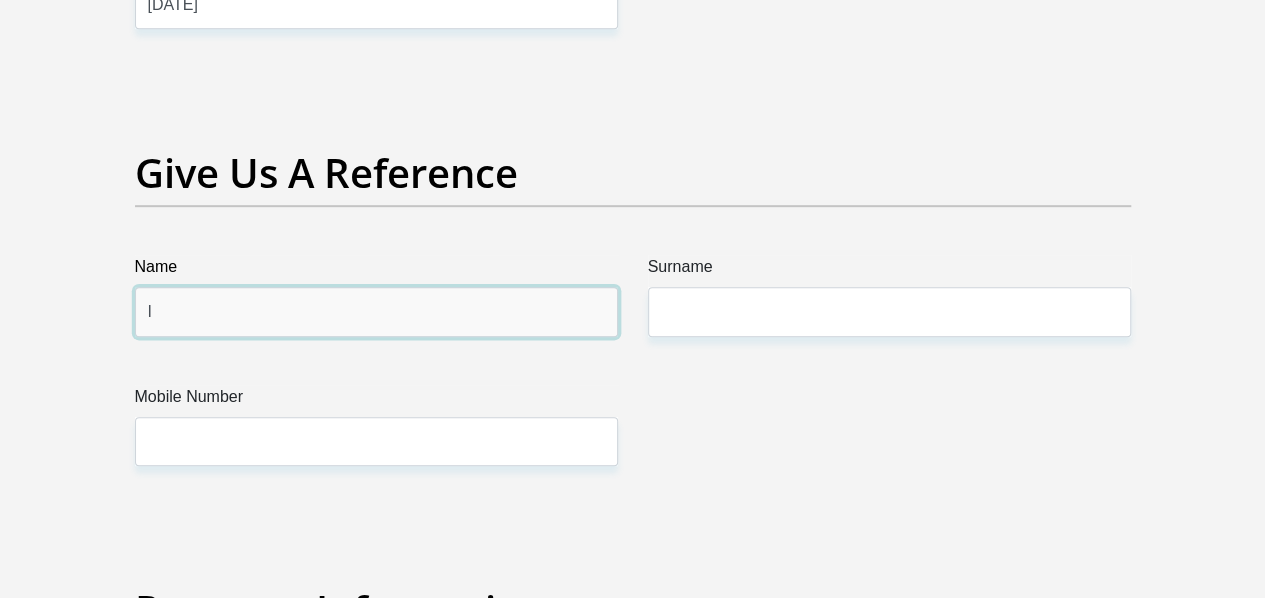 type on "Idara" 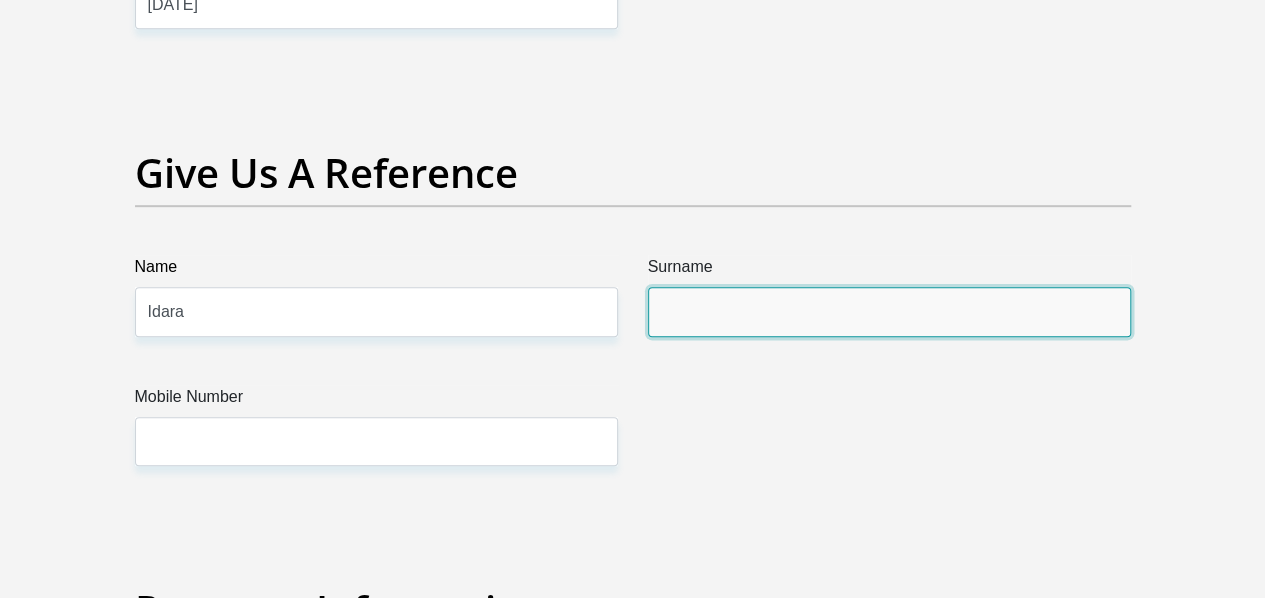 click on "Surname" at bounding box center [889, 311] 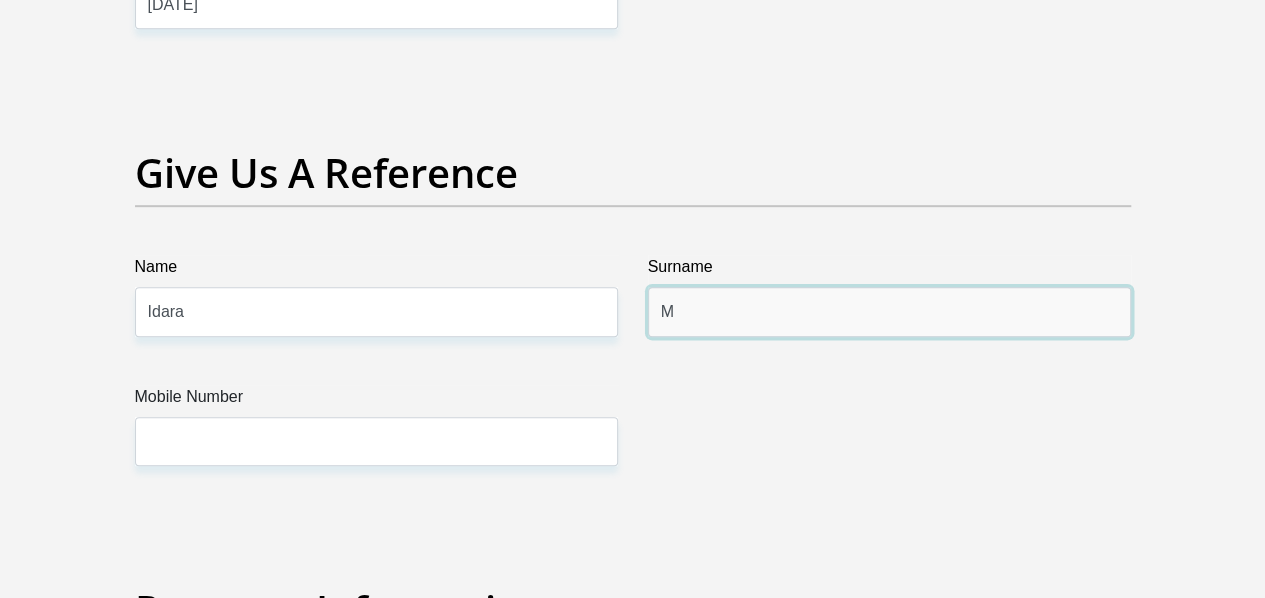 type on "McSamuel" 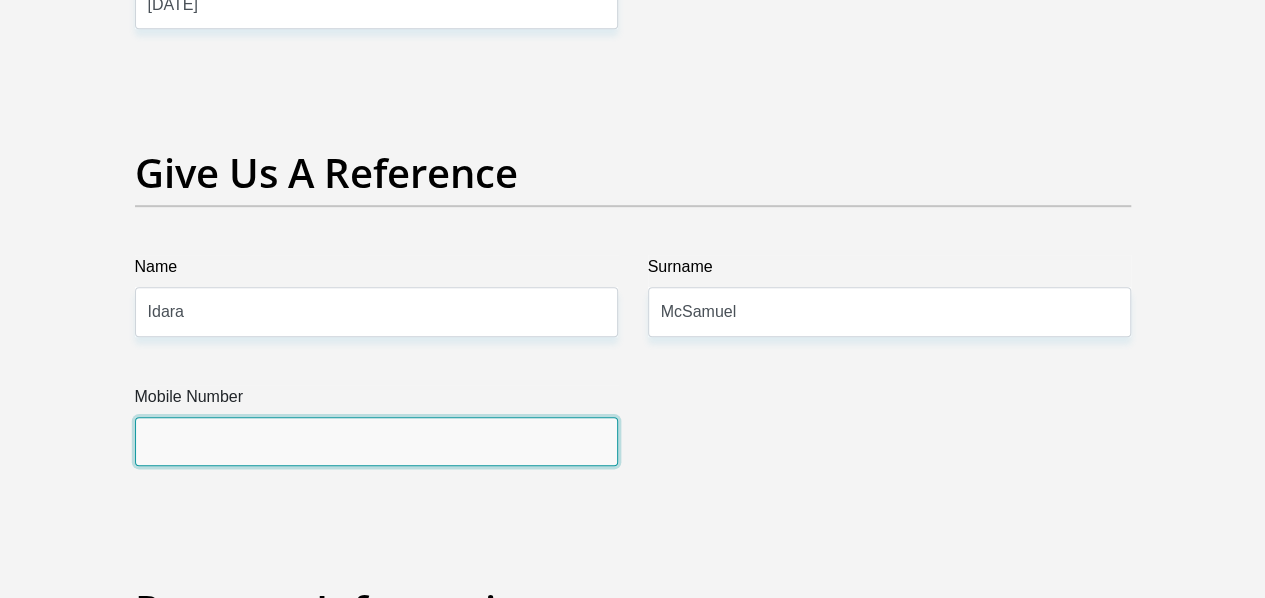 click on "Mobile Number" at bounding box center [376, 441] 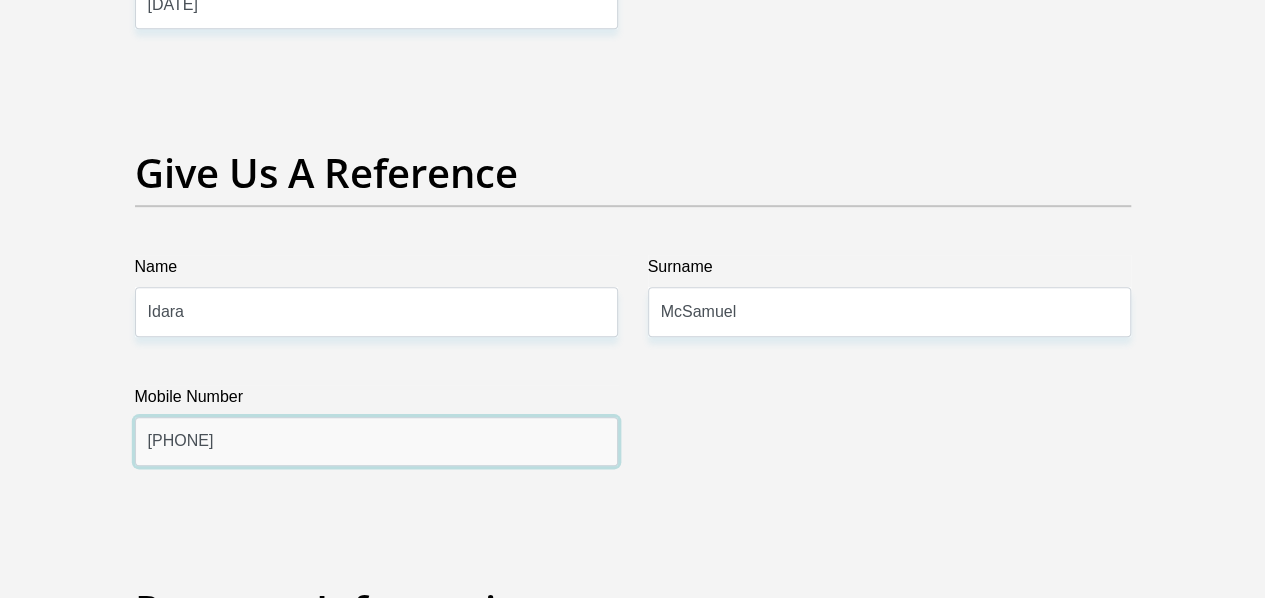 click on "+27 72 342 3457" at bounding box center (376, 441) 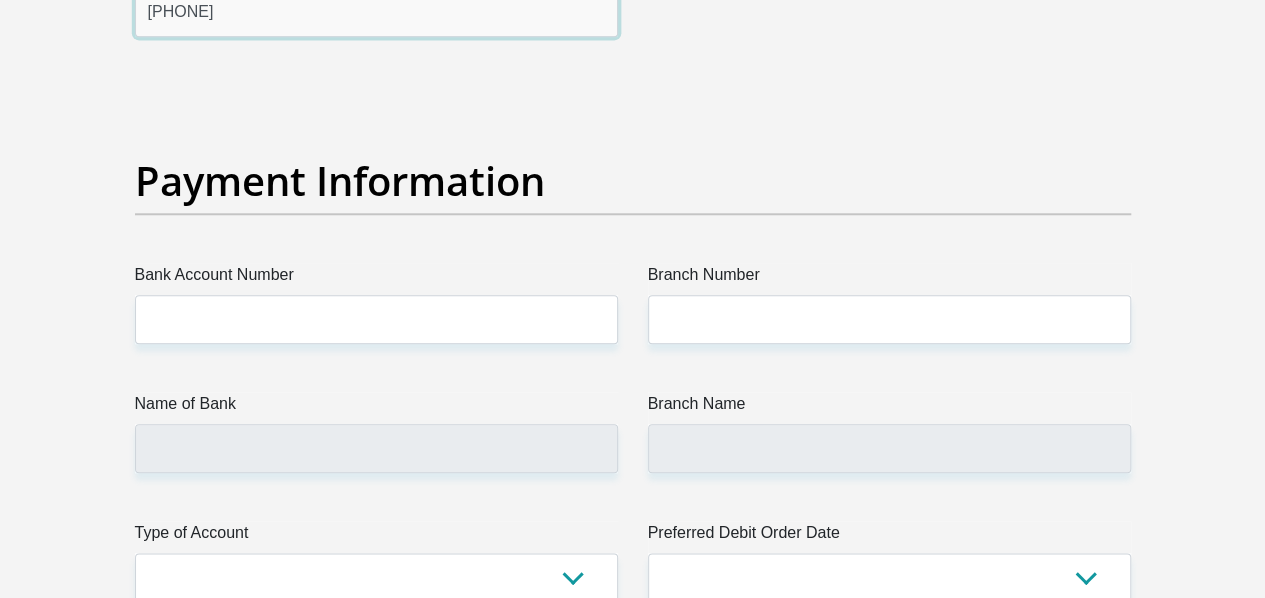 scroll, scrollTop: 4723, scrollLeft: 0, axis: vertical 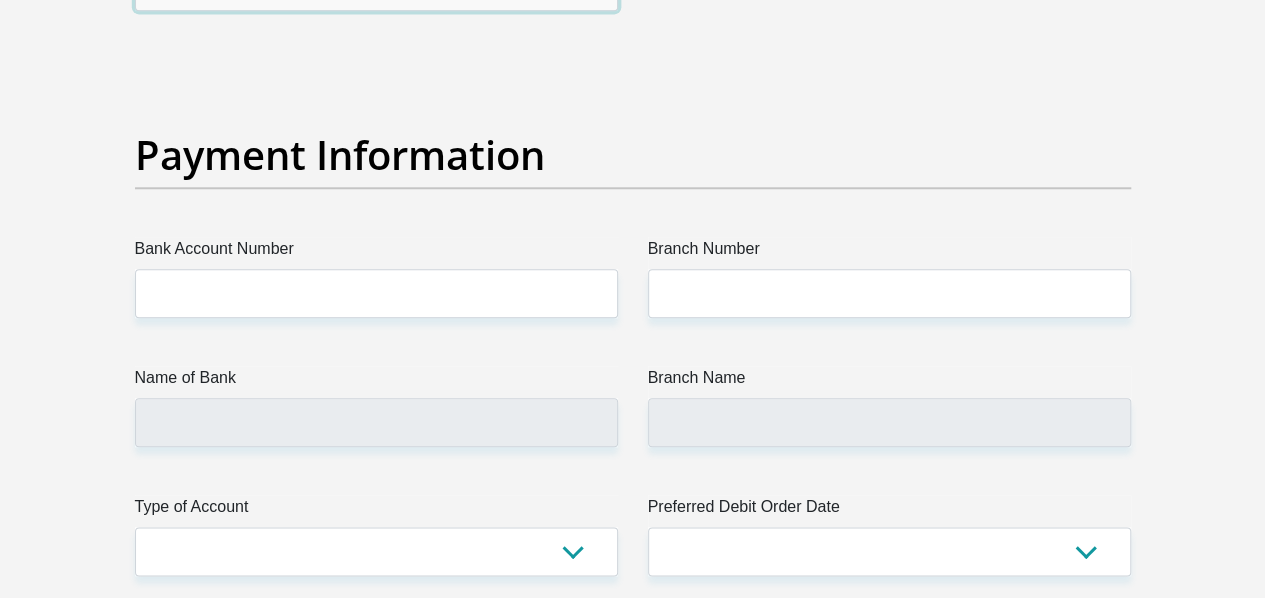 type on "0723423457" 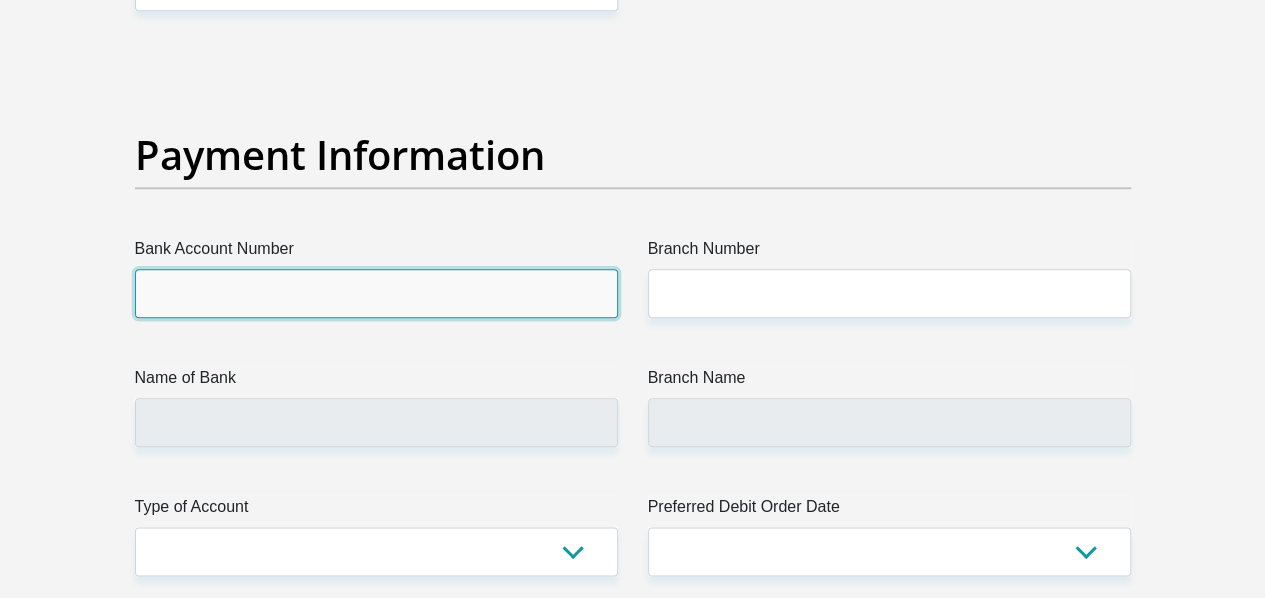 click on "Bank Account Number" at bounding box center (376, 293) 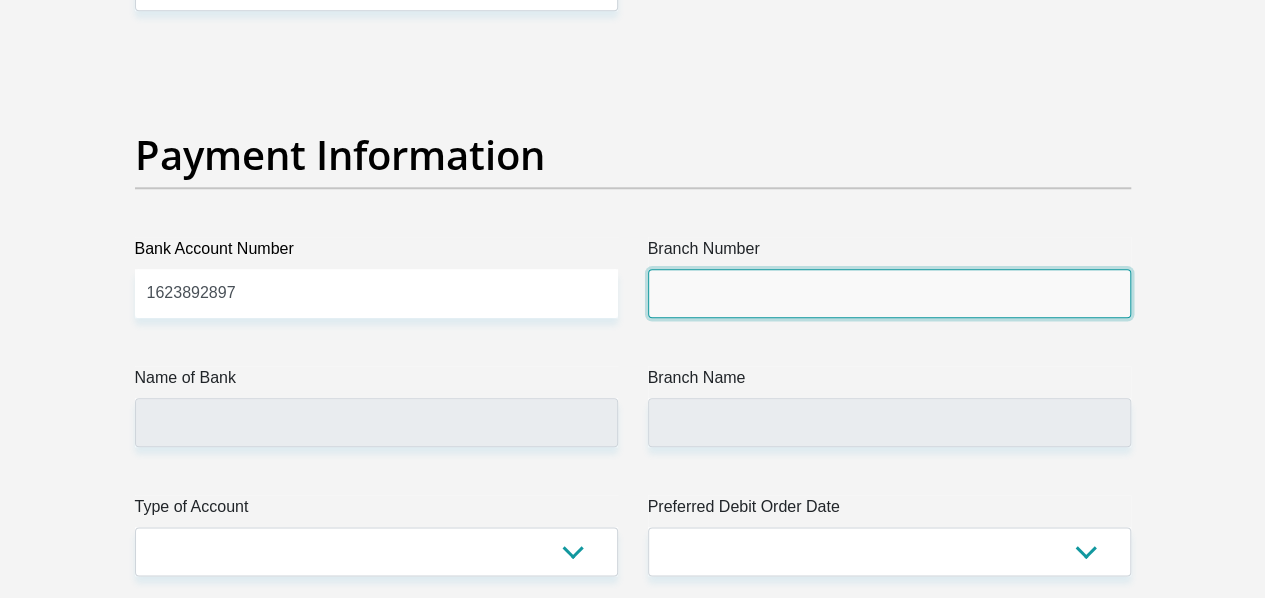 click on "Branch Number" at bounding box center (889, 293) 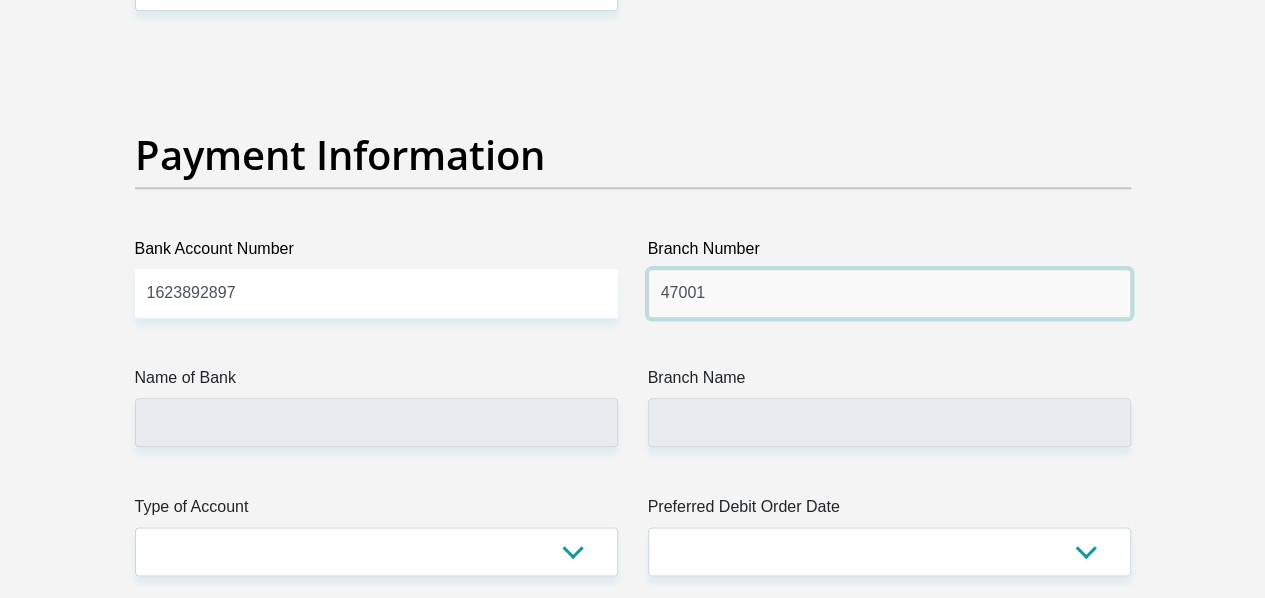type on "470010" 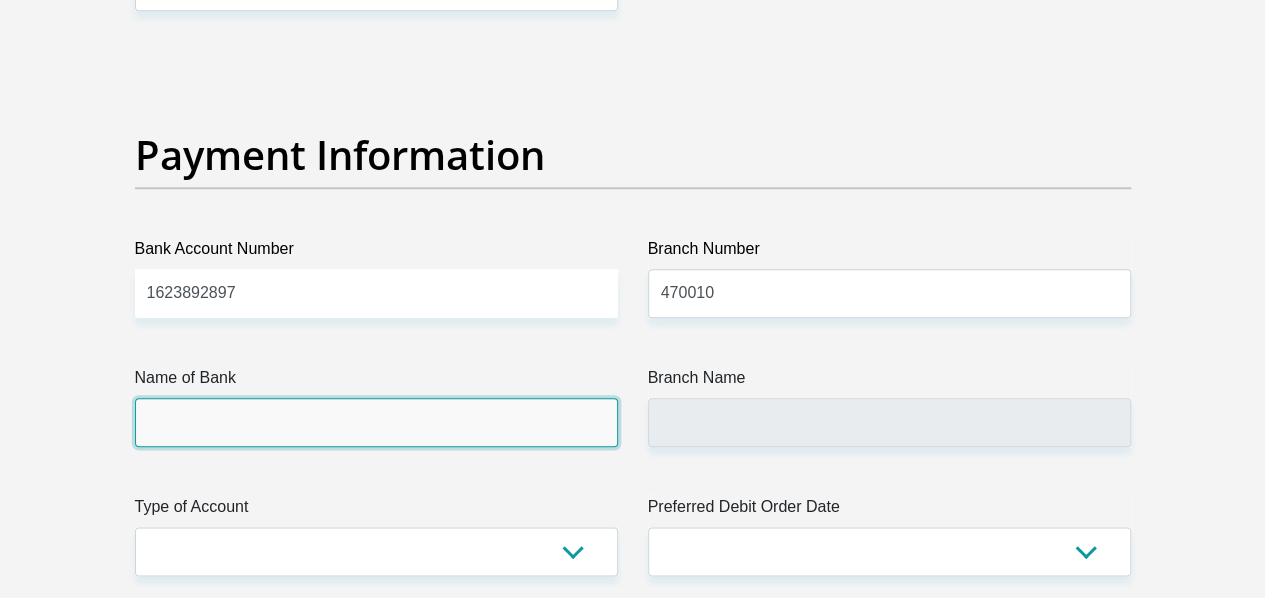 click on "Name of Bank" at bounding box center (376, 422) 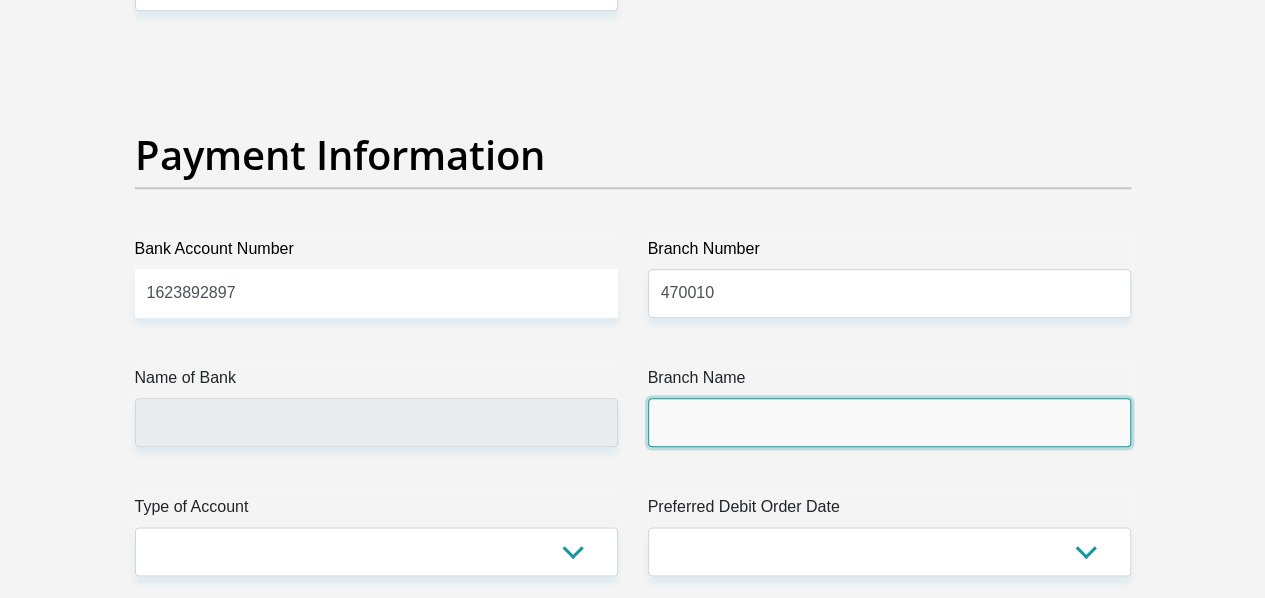 click on "Branch Name" at bounding box center (889, 422) 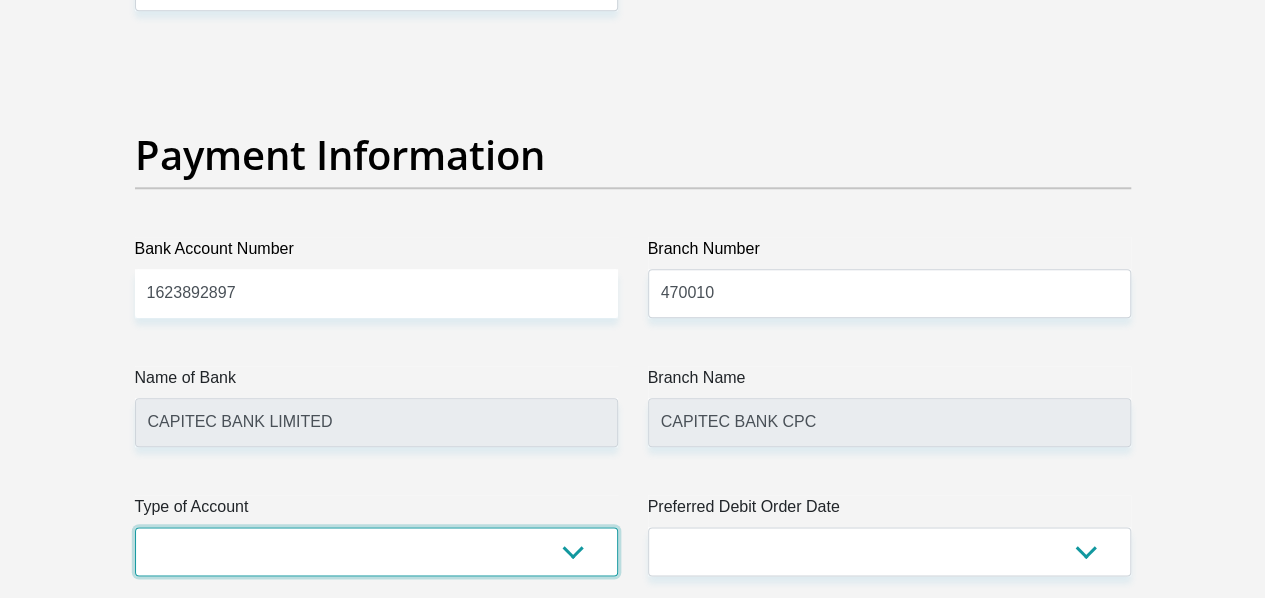 click on "Cheque
Savings" at bounding box center (376, 551) 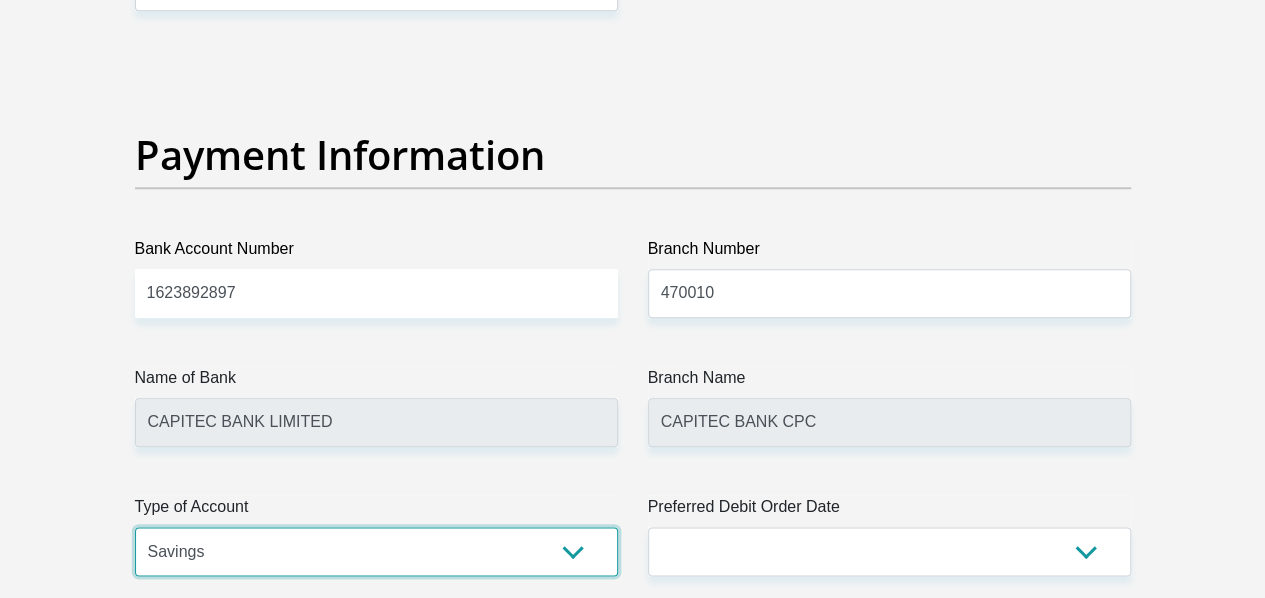 click on "Cheque
Savings" at bounding box center [376, 551] 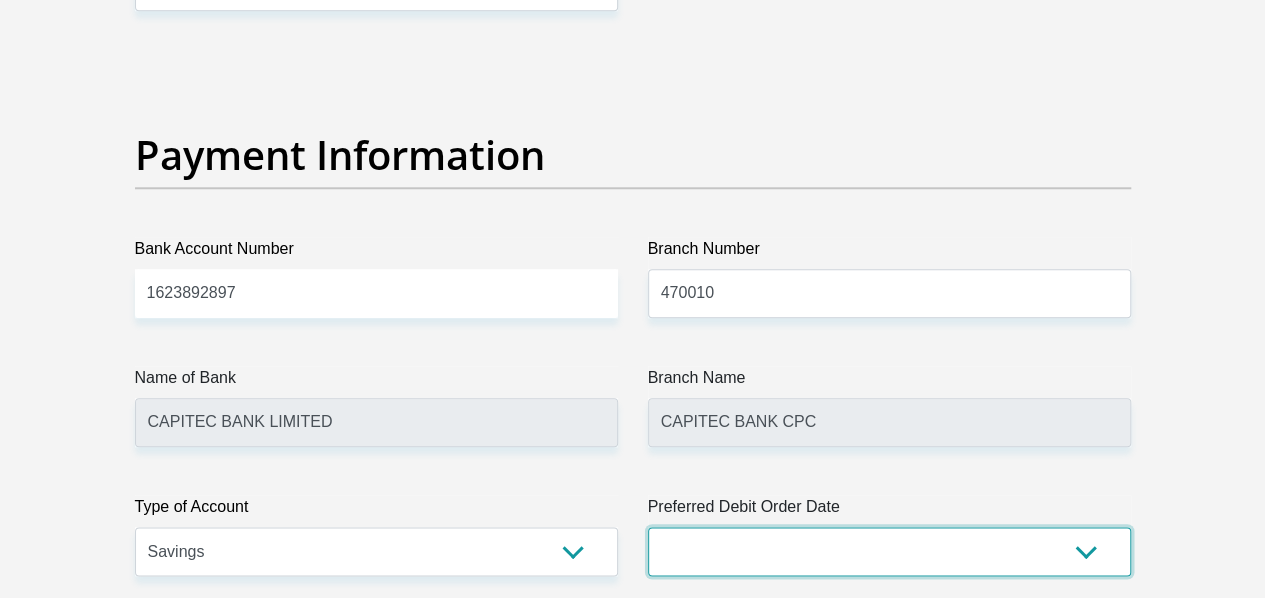 click on "1st
2nd
3rd
4th
5th
7th
18th
19th
20th
21st
22nd
23rd
24th
25th
26th
27th
28th
29th
30th" at bounding box center (889, 551) 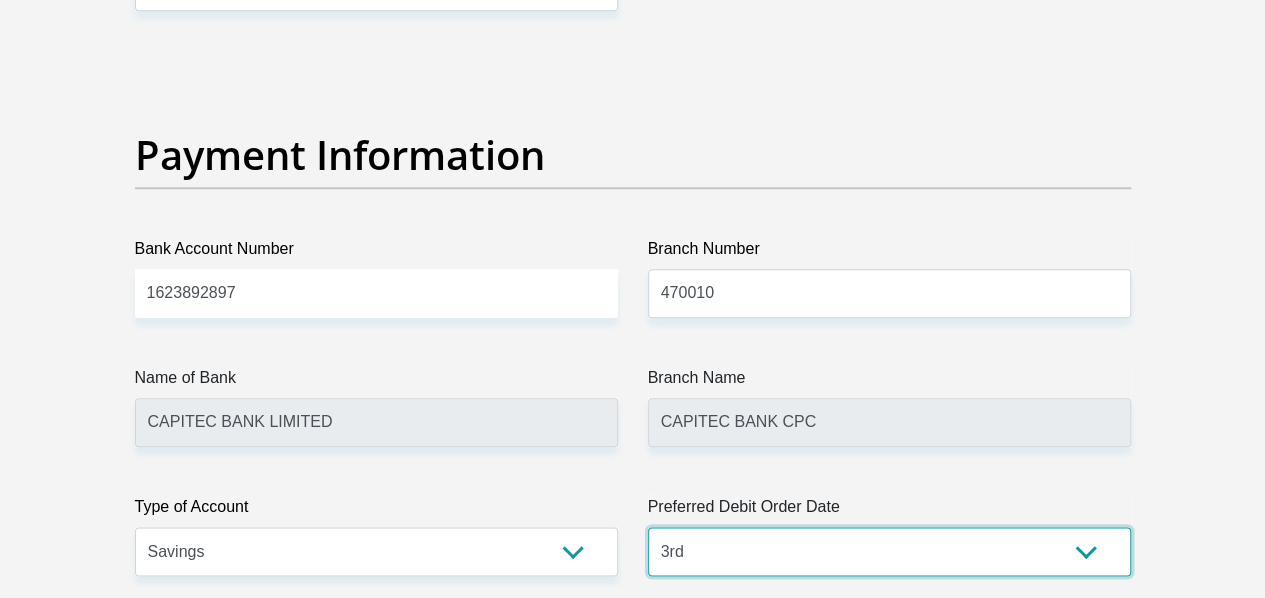 click on "1st
2nd
3rd
4th
5th
7th
18th
19th
20th
21st
22nd
23rd
24th
25th
26th
27th
28th
29th
30th" at bounding box center [889, 551] 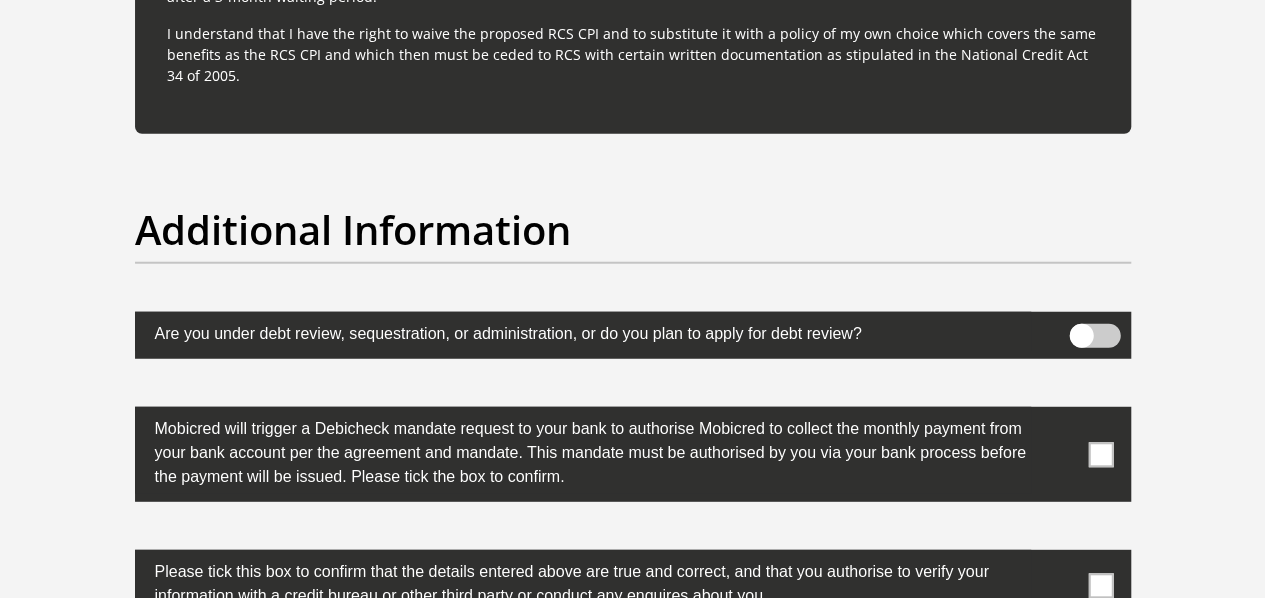 scroll, scrollTop: 6303, scrollLeft: 0, axis: vertical 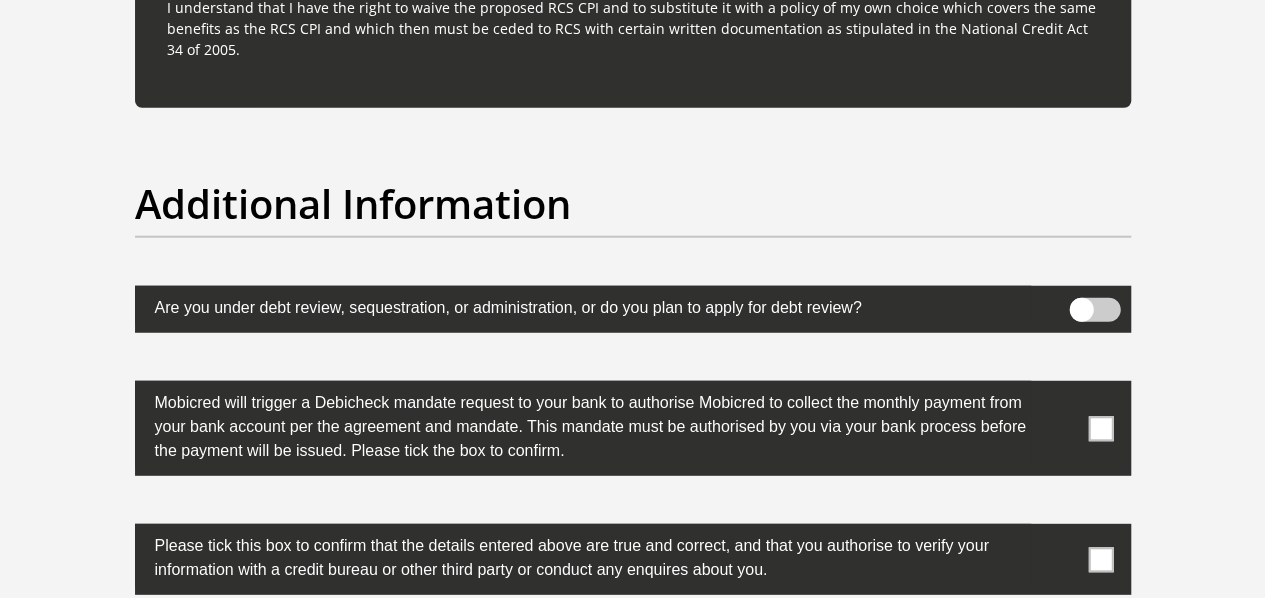 click at bounding box center (1100, 428) 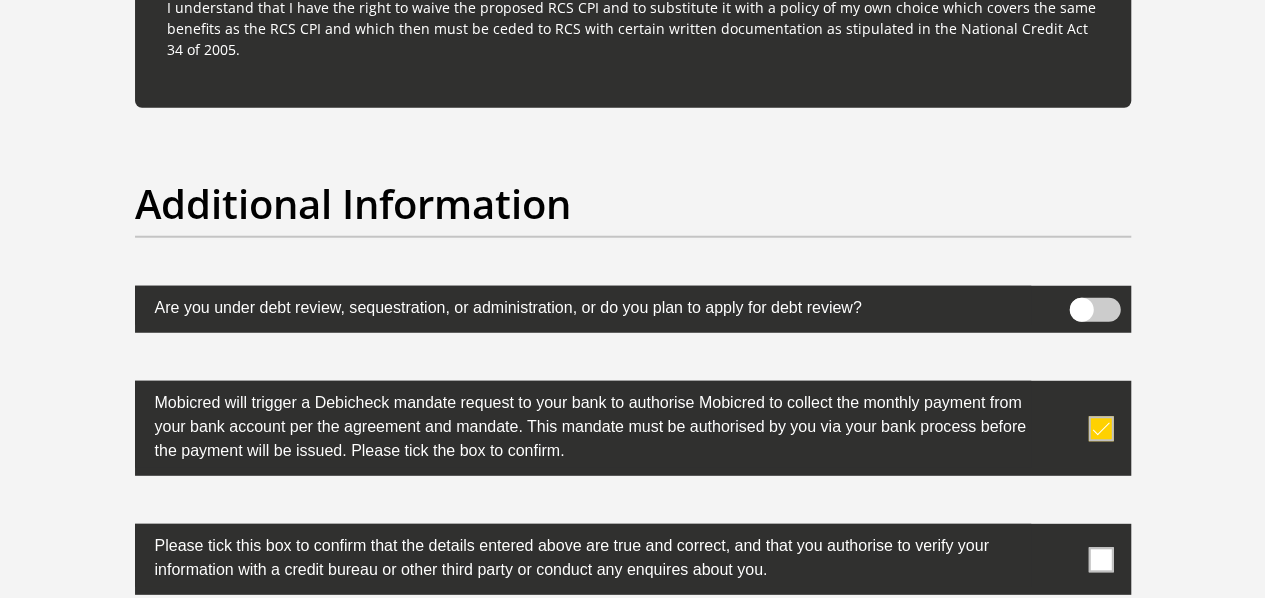 click at bounding box center [1100, 559] 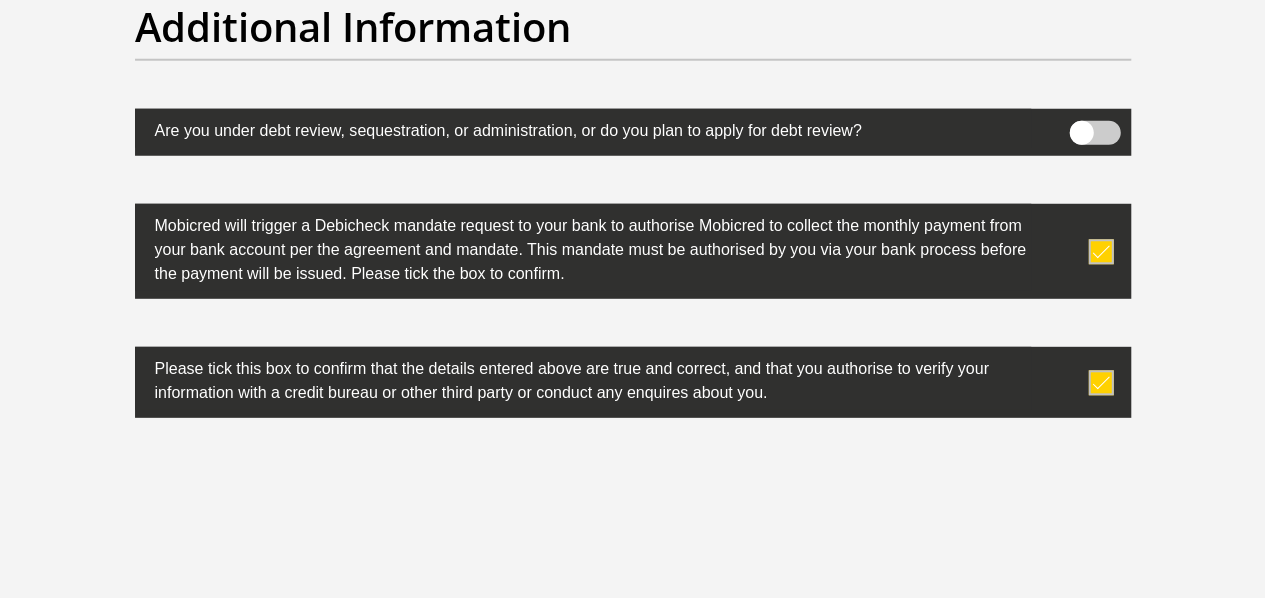scroll, scrollTop: 6498, scrollLeft: 0, axis: vertical 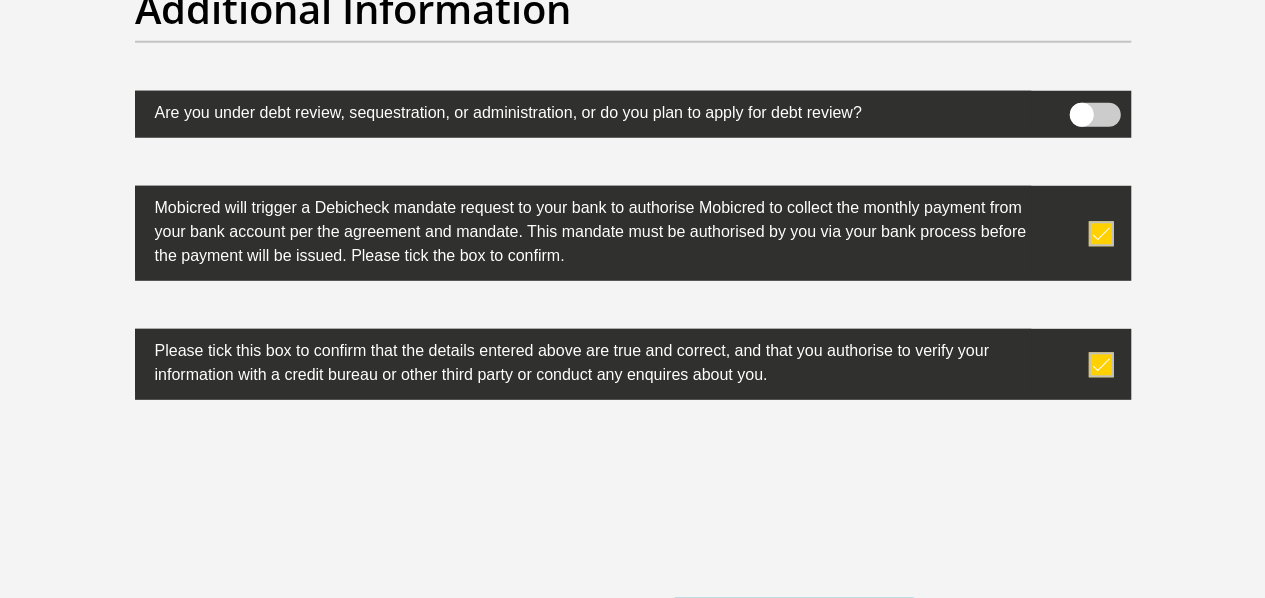 click on "Proceed" at bounding box center [794, 620] 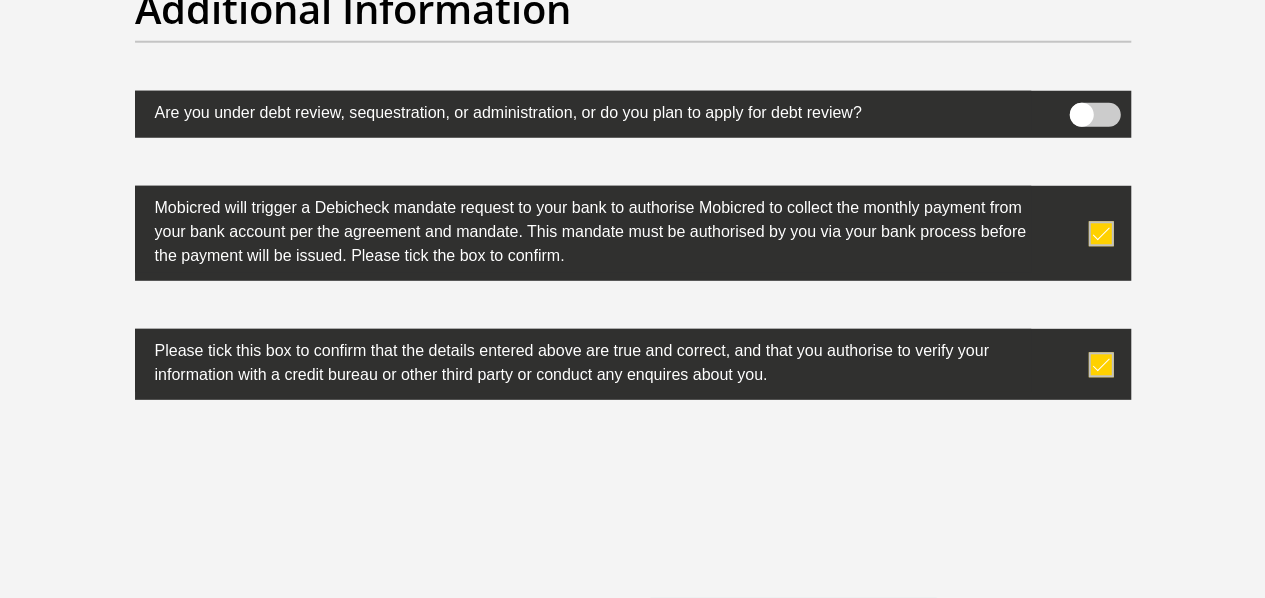 scroll, scrollTop: 0, scrollLeft: 0, axis: both 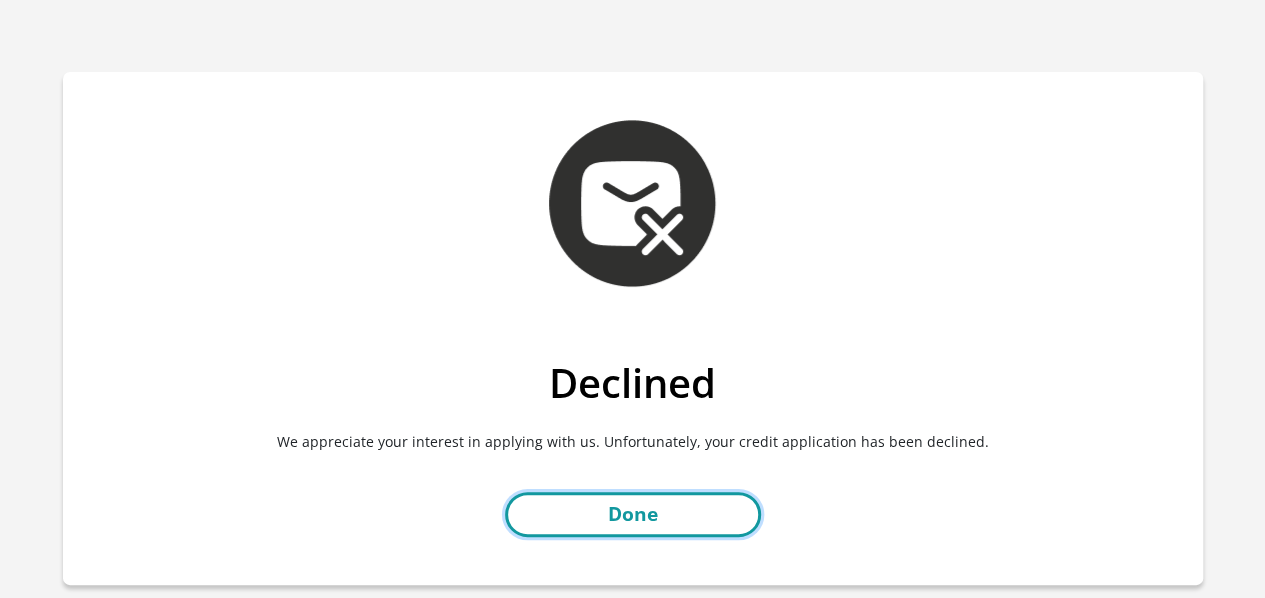 click on "Done" at bounding box center [633, 514] 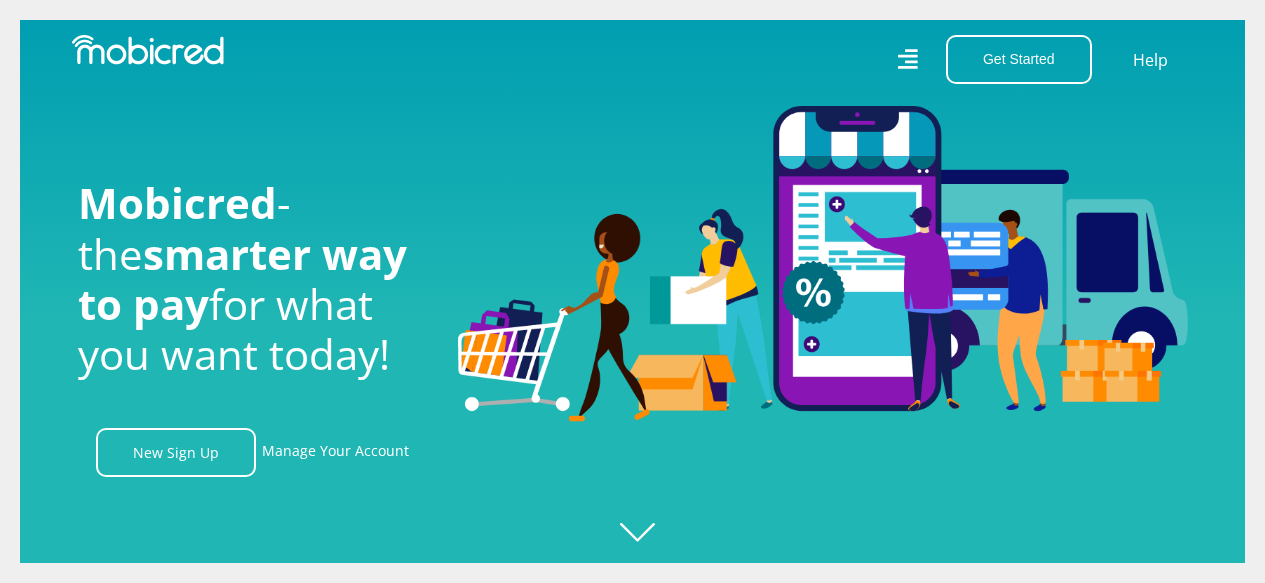 scroll, scrollTop: 0, scrollLeft: 0, axis: both 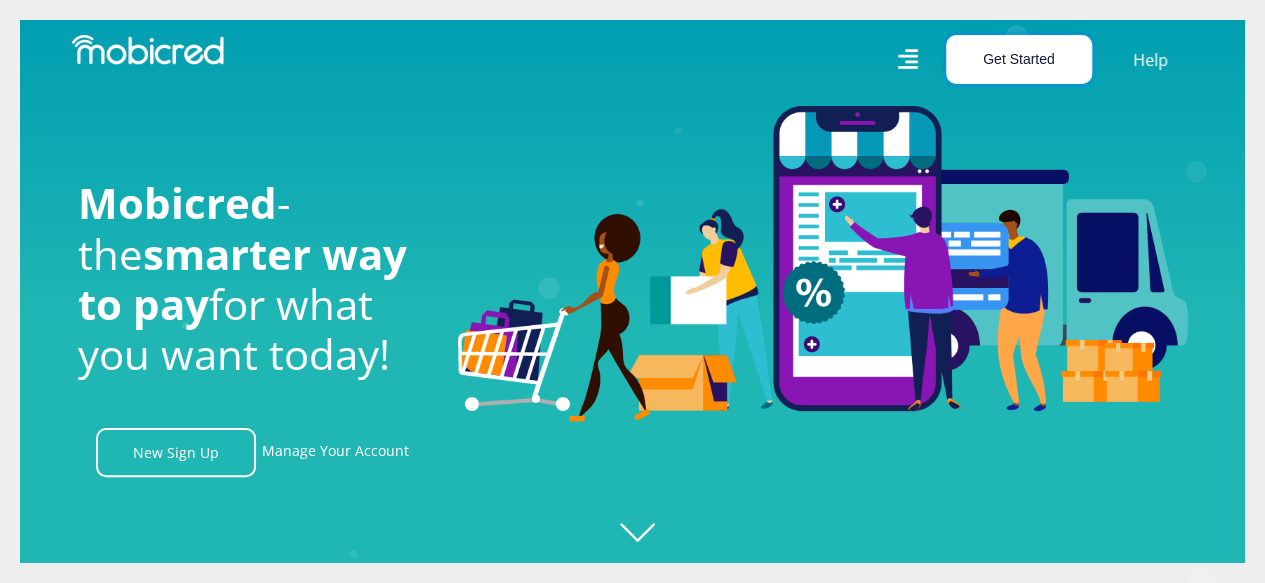 click on "Get Started" at bounding box center [1019, 59] 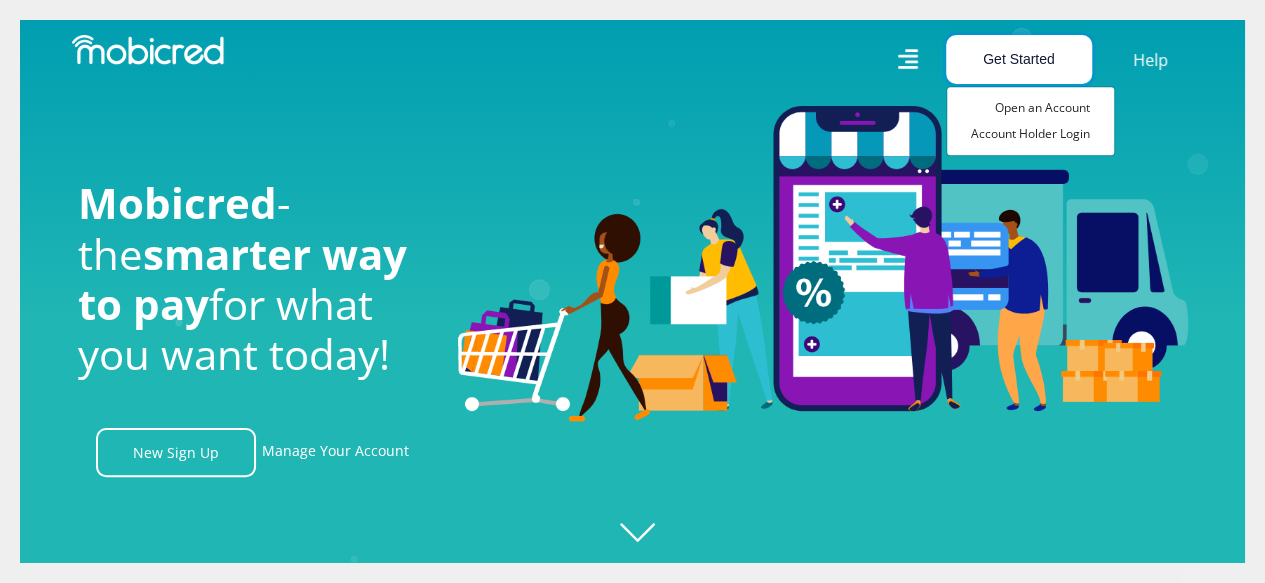 scroll, scrollTop: 0, scrollLeft: 1425, axis: horizontal 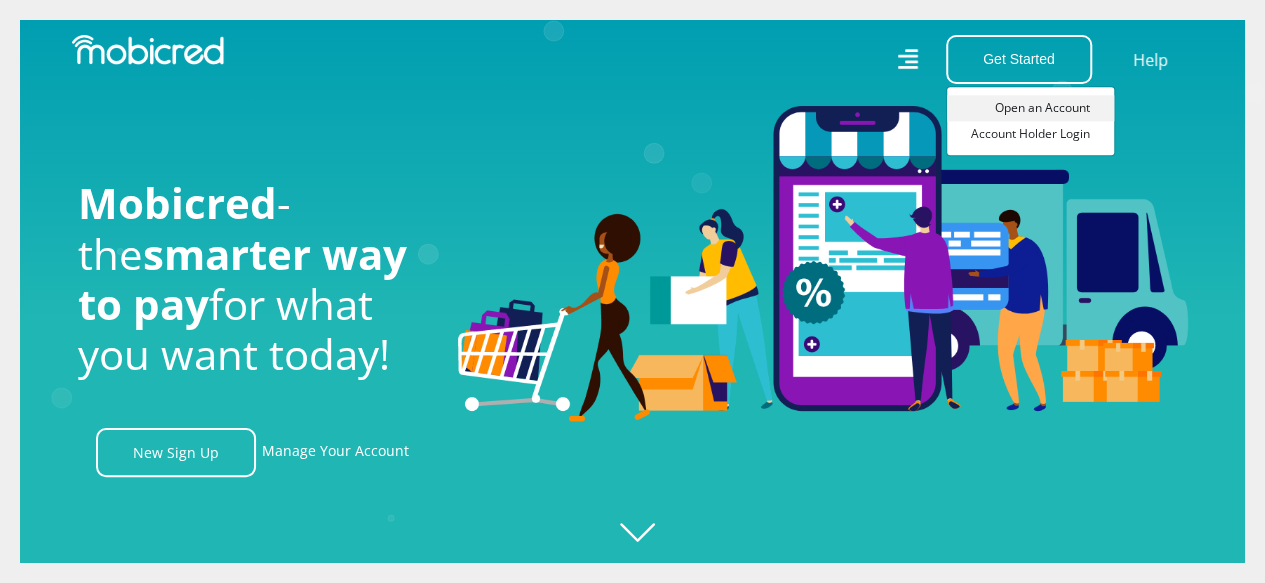 click on "Open an Account" at bounding box center [1030, 108] 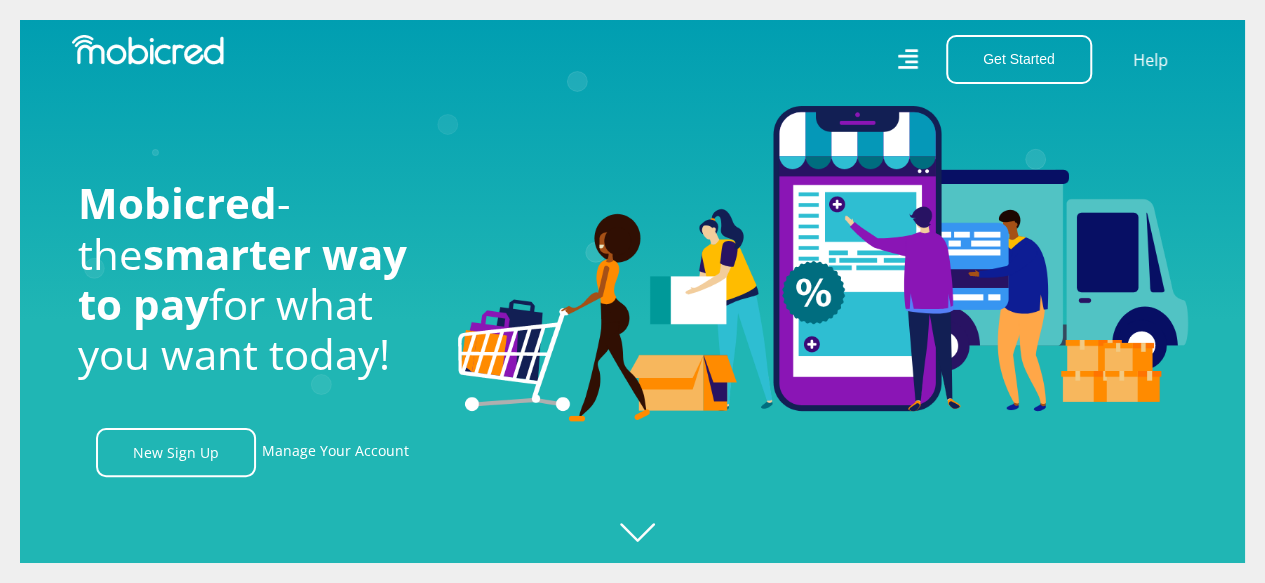 scroll, scrollTop: 0, scrollLeft: 3422, axis: horizontal 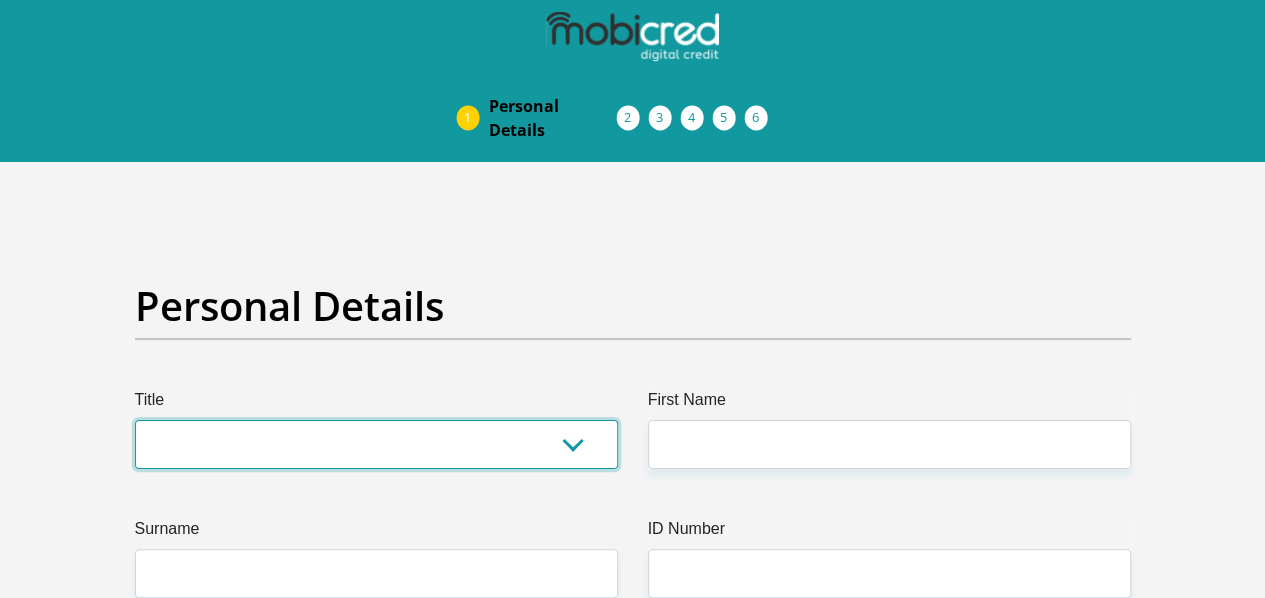 click on "Mr
Ms
Mrs
Dr
Other" at bounding box center (376, 444) 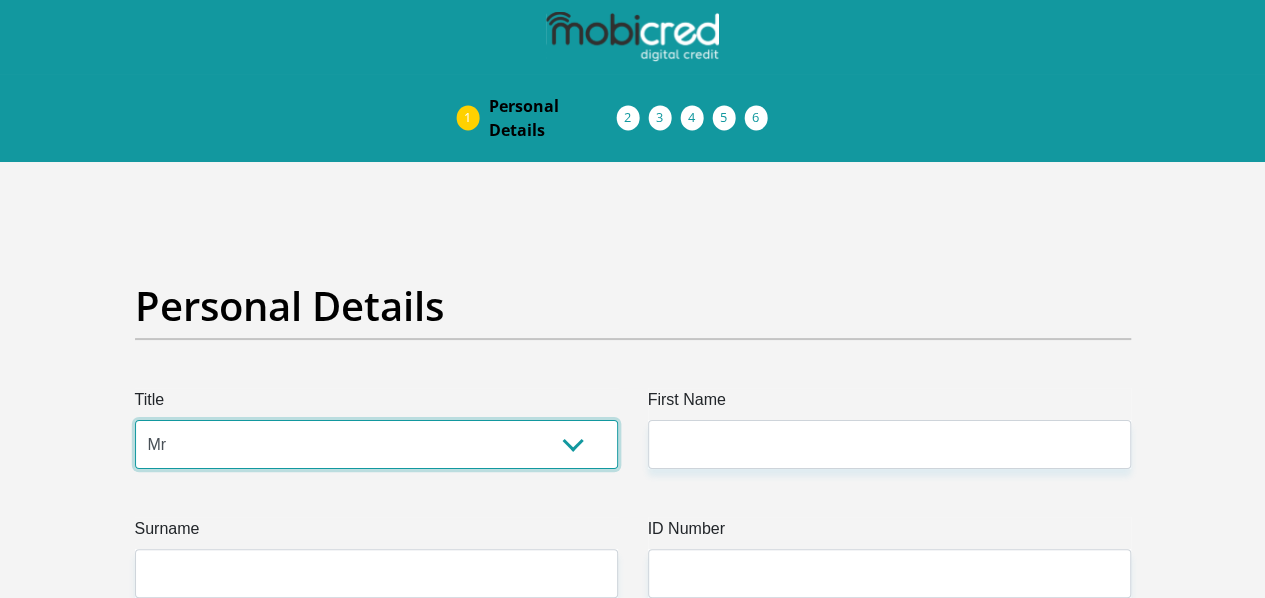 click on "Mr
Ms
Mrs
Dr
Other" at bounding box center (376, 444) 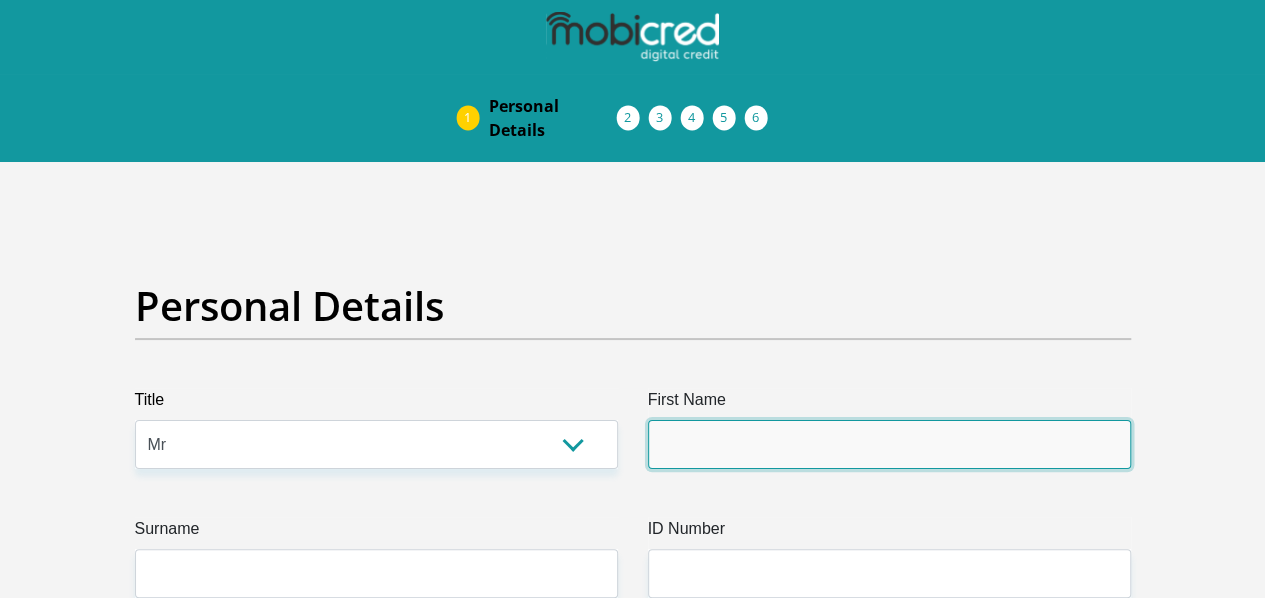 click on "First Name" at bounding box center (889, 444) 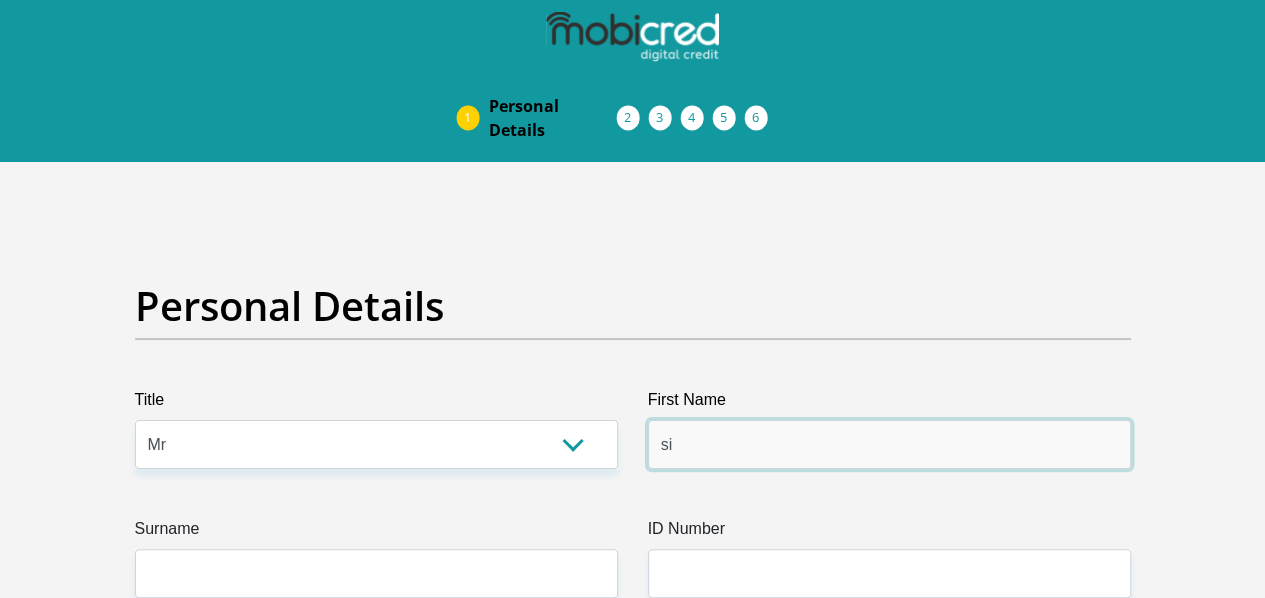 type on "Sinenhlanhla" 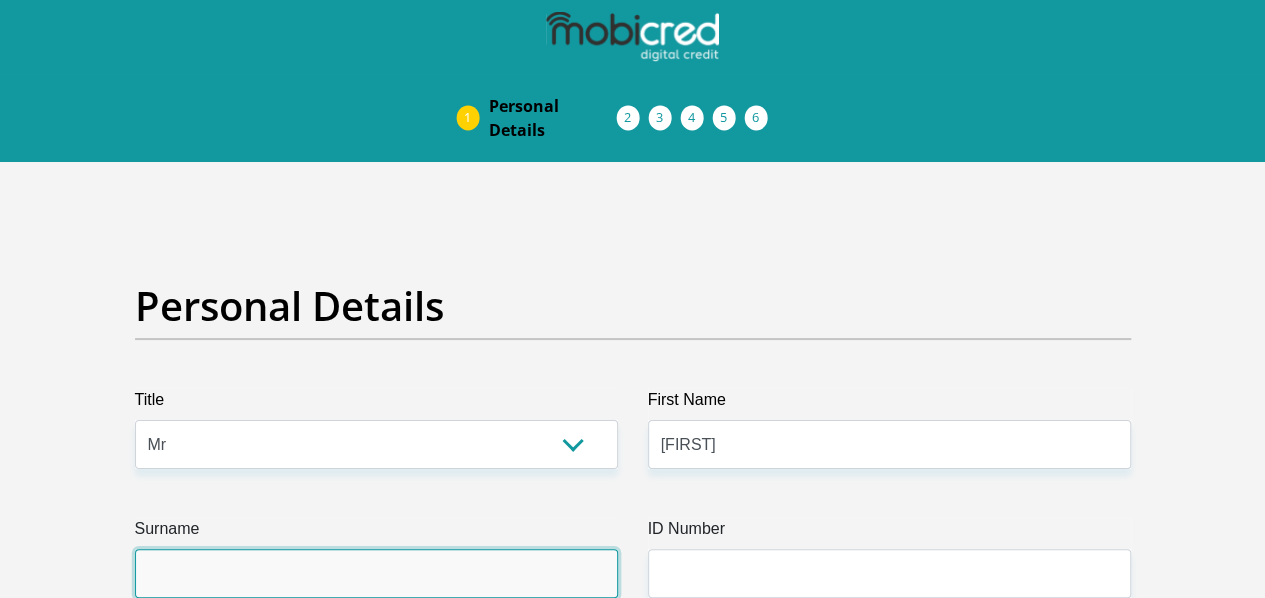 click on "Surname" at bounding box center (376, 573) 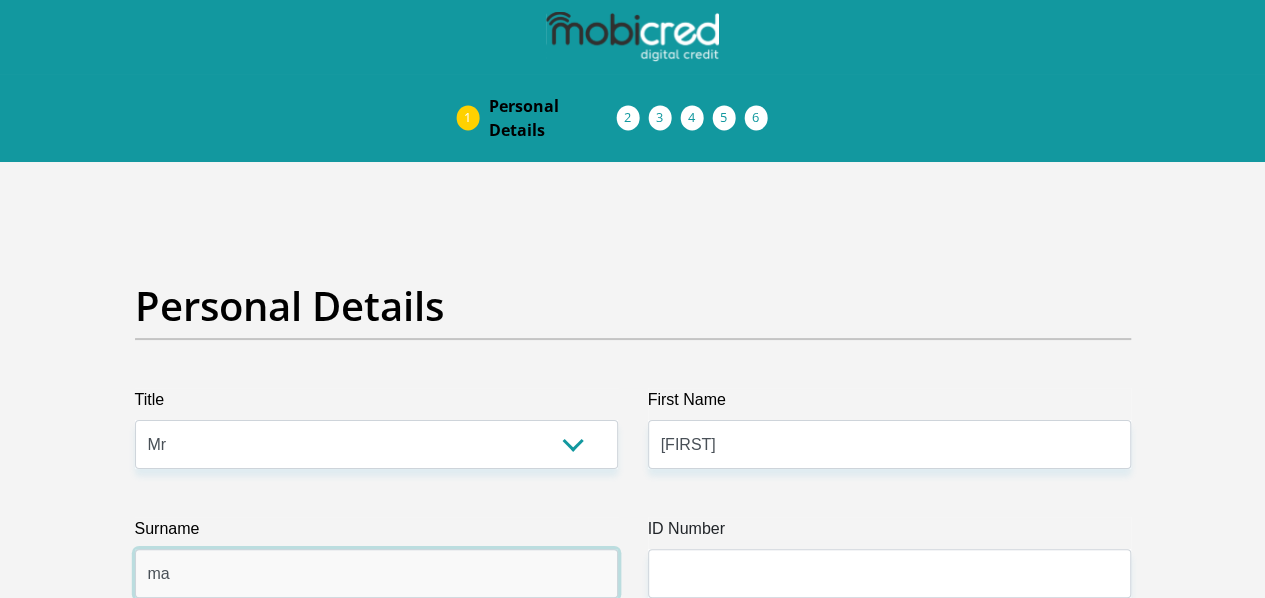 type on "Malaza" 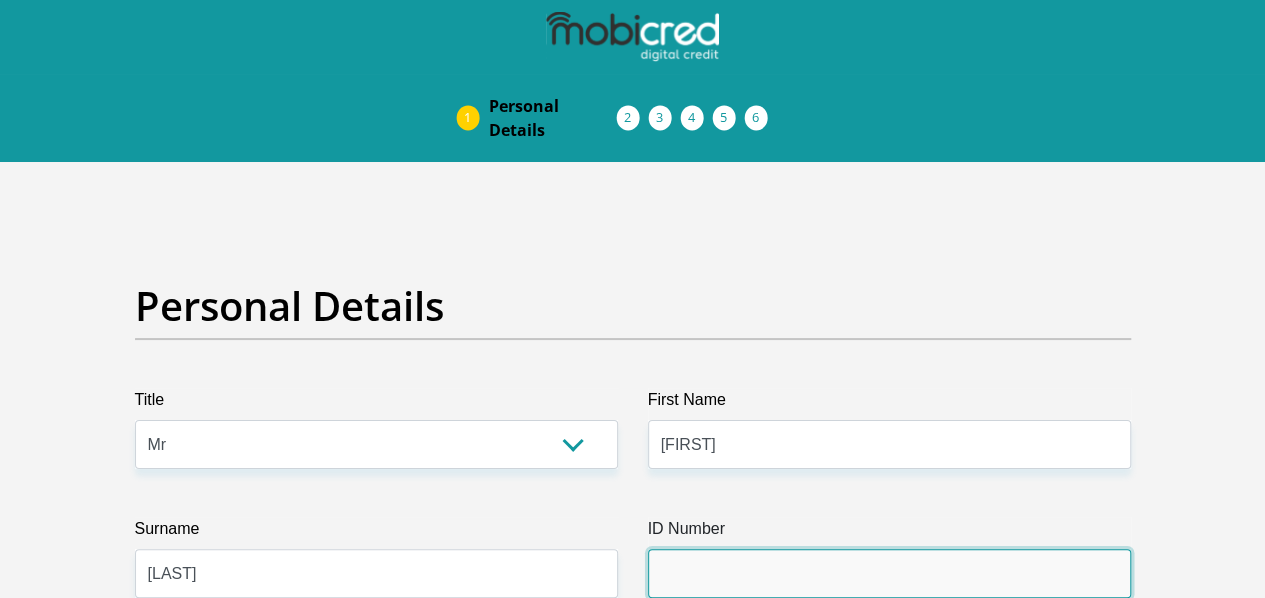 click on "ID Number" at bounding box center (889, 573) 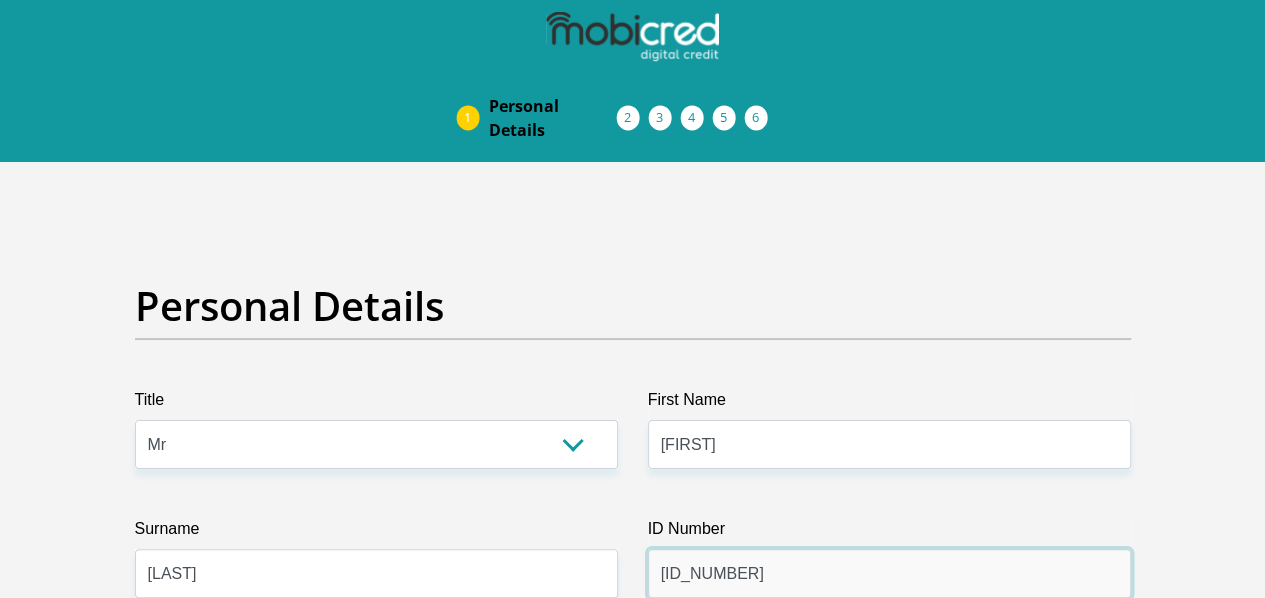 type on "9912315762085" 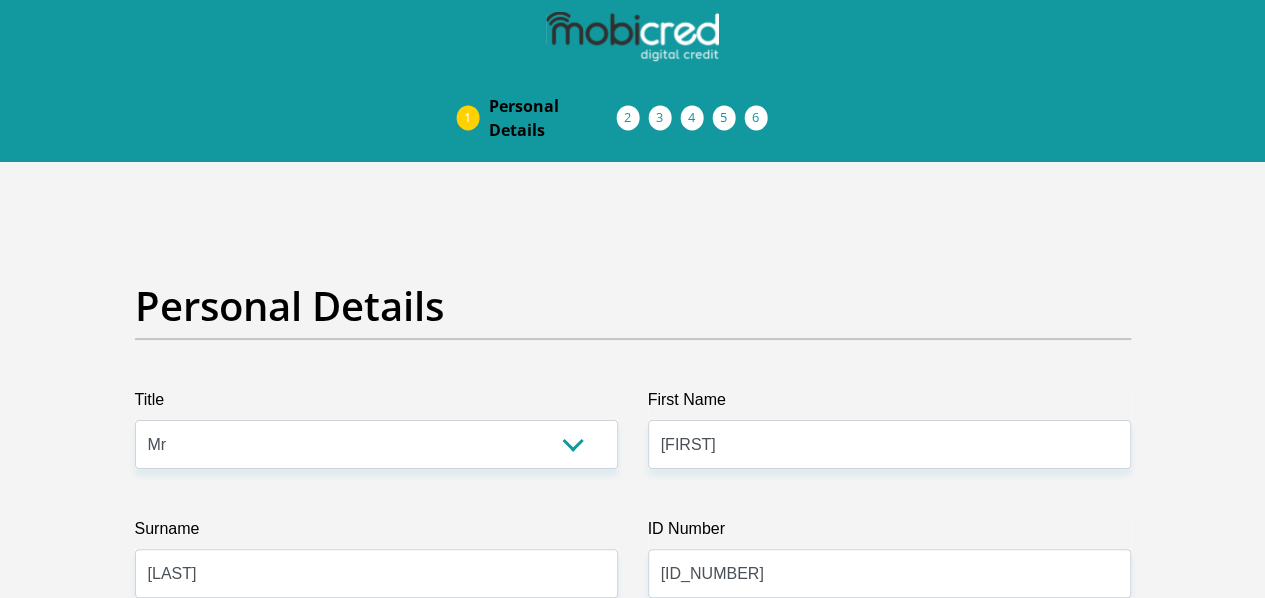 scroll, scrollTop: 329, scrollLeft: 0, axis: vertical 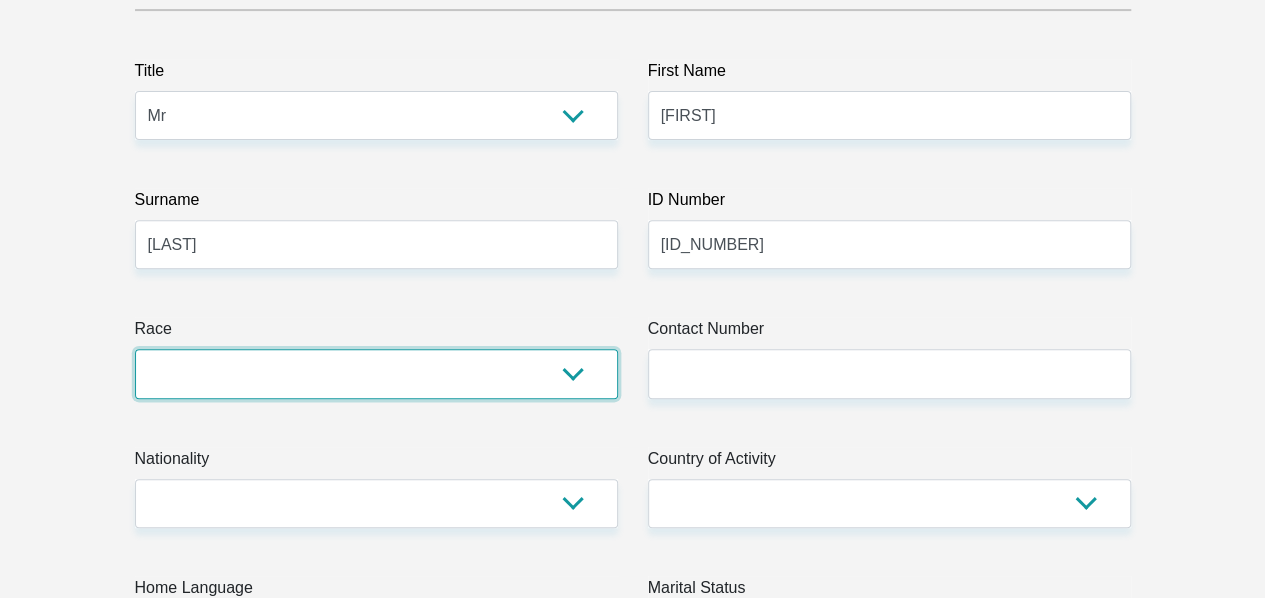 select on "1" 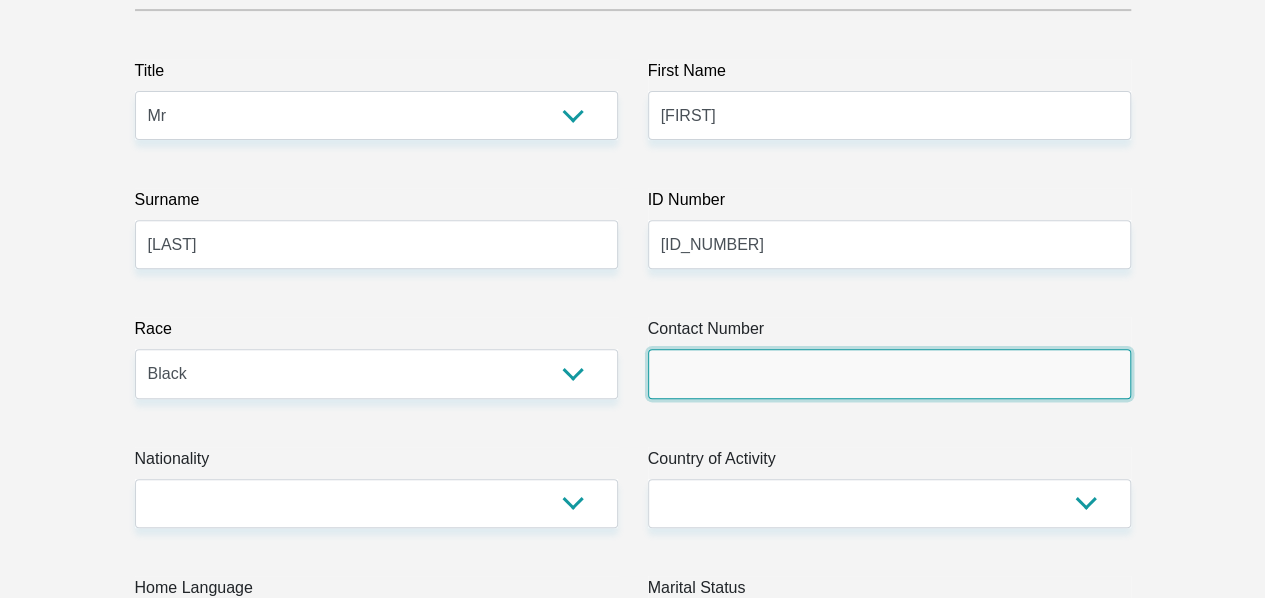 type on "0820578303" 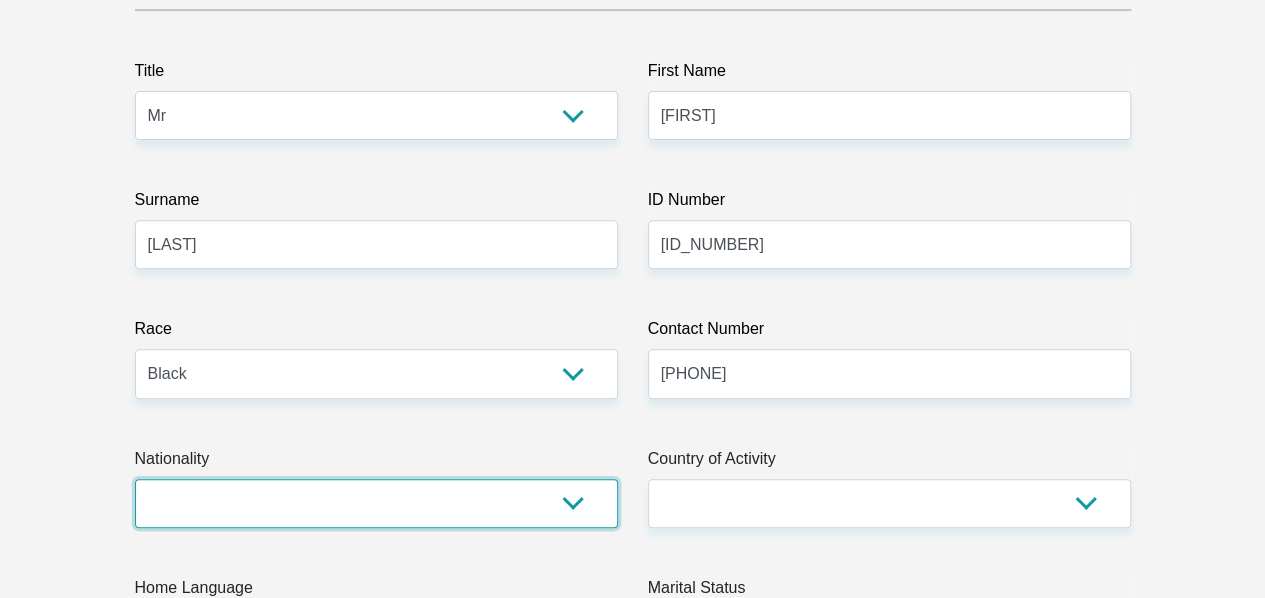 select on "ZAF" 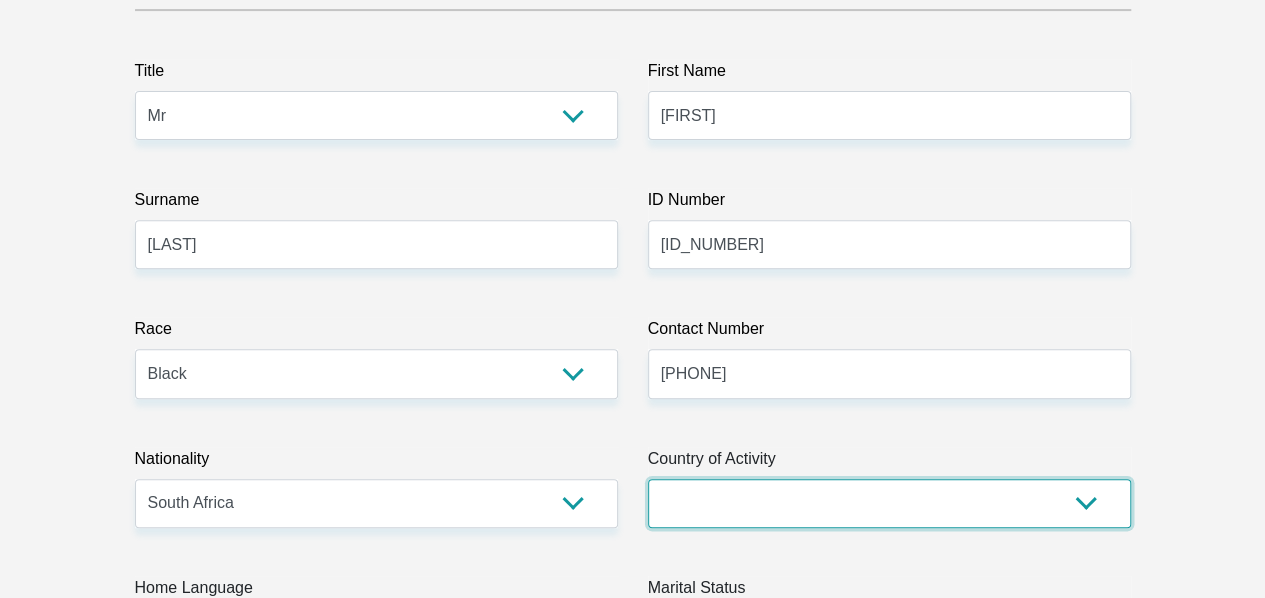 select on "ZAF" 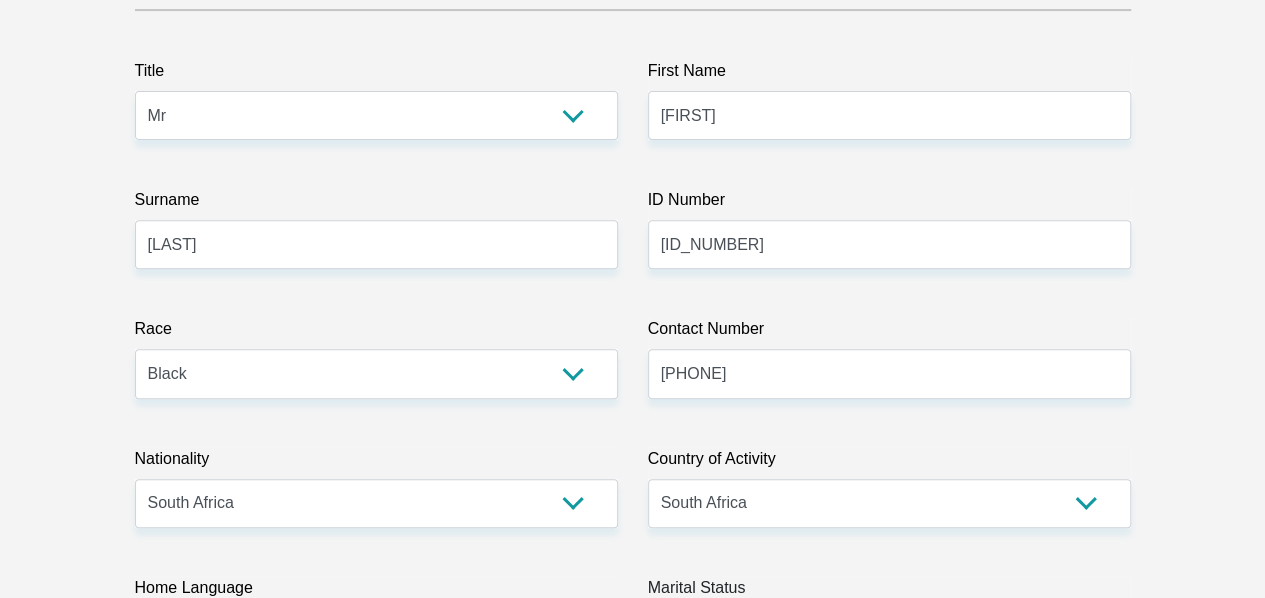 select on "ssw" 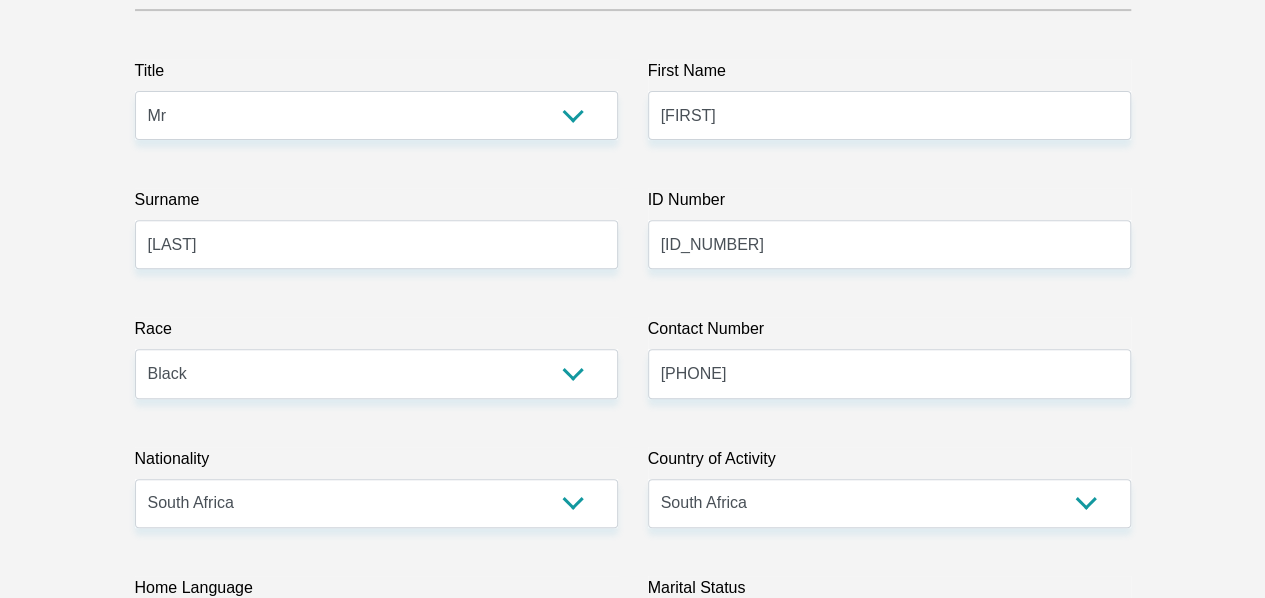 select on "2" 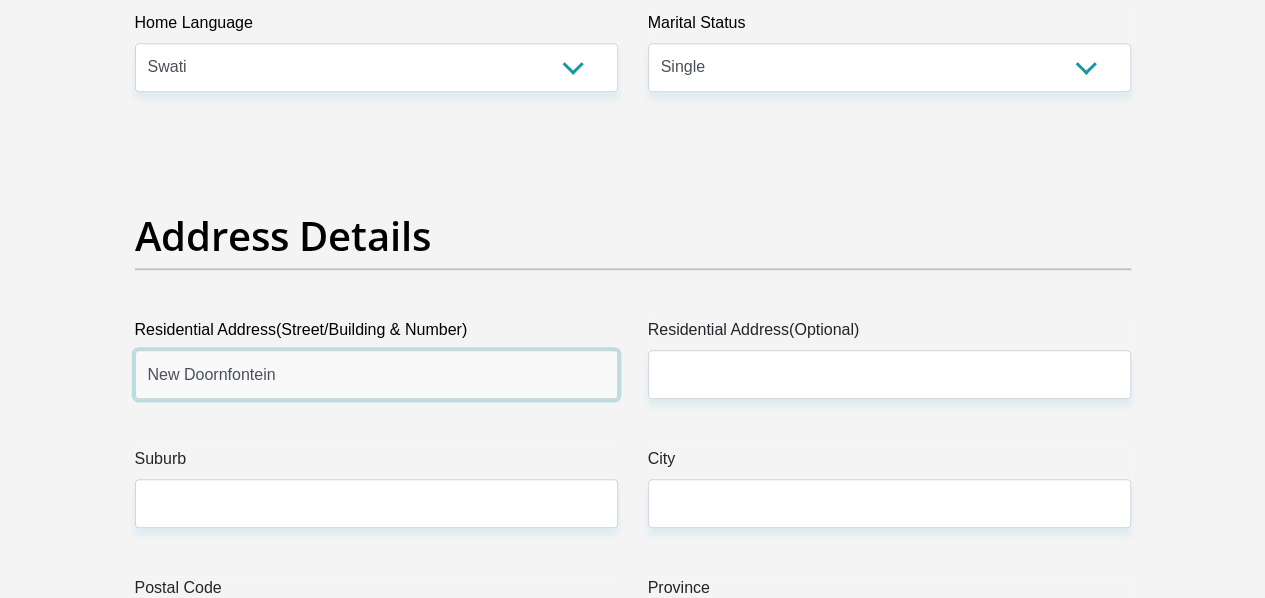 type on "New Doornfontein" 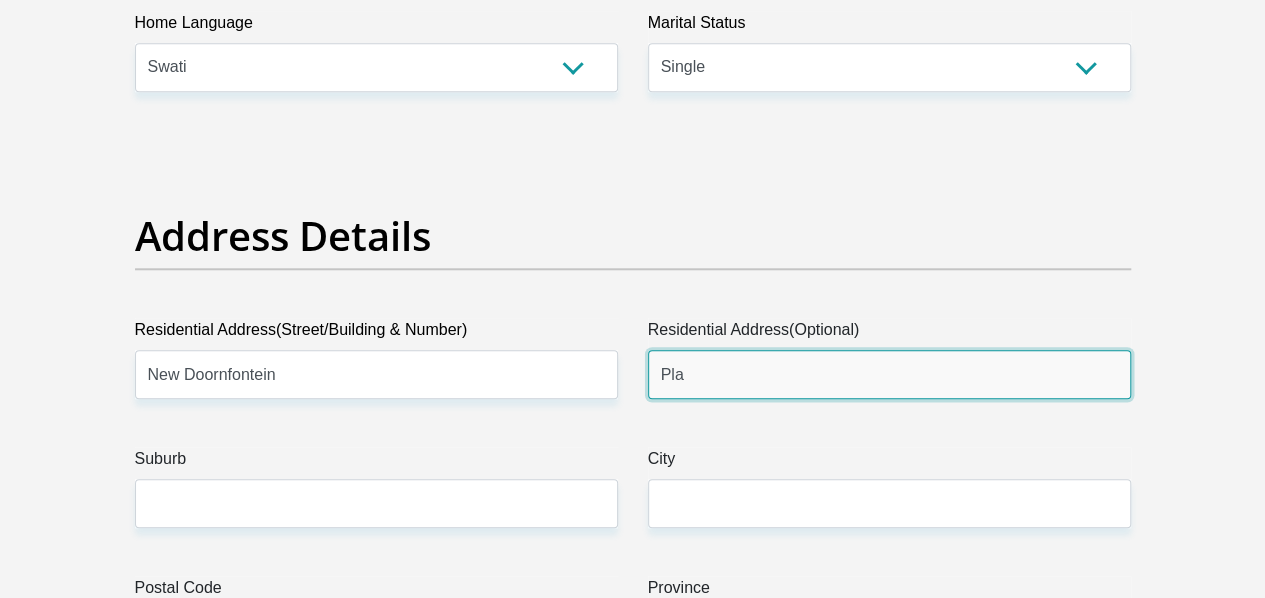 type on "Platinum Place" 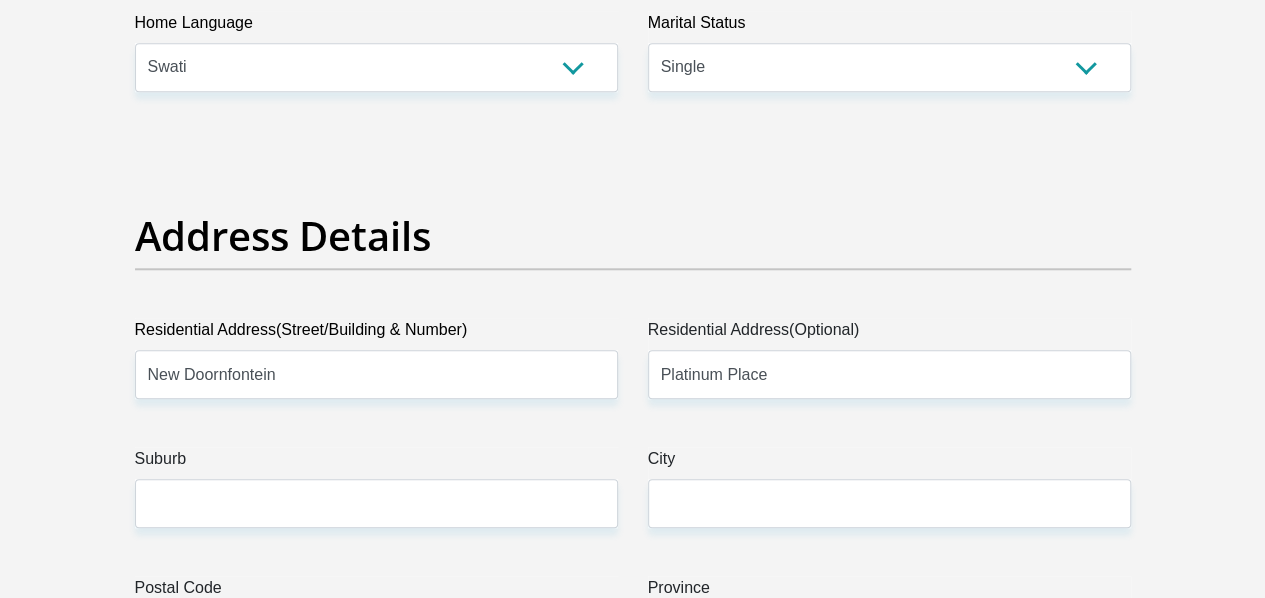 click on "Residential Address(Street/Building & Number)" at bounding box center (376, 334) 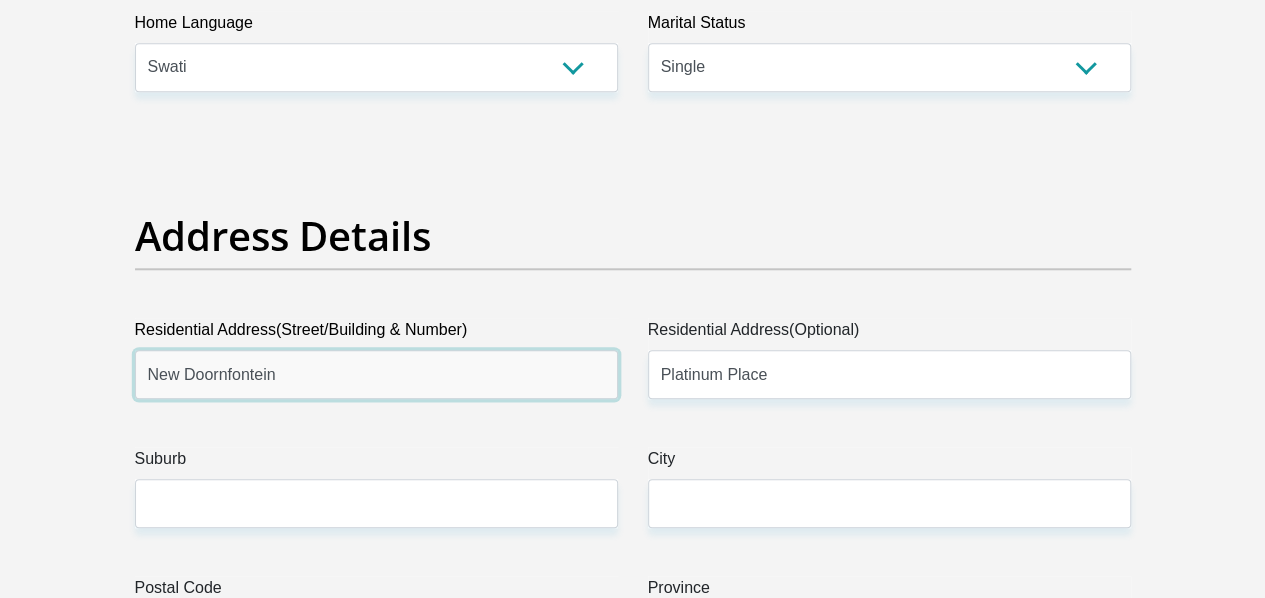 click on "New Doornfontein" at bounding box center (376, 374) 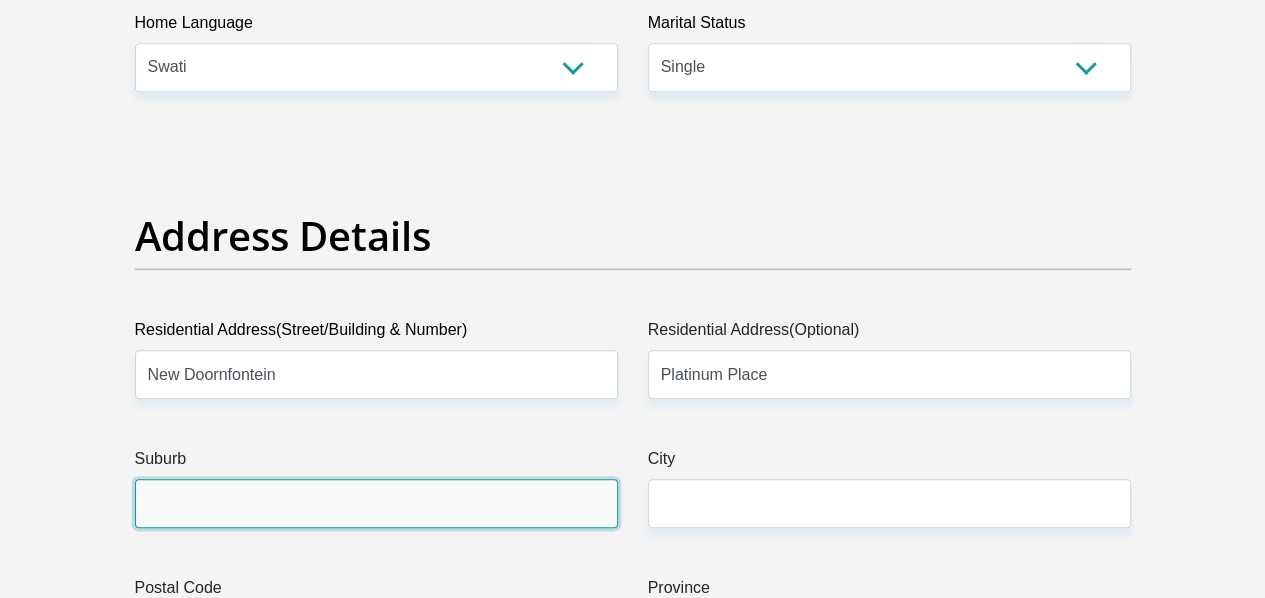 click on "Suburb" at bounding box center [376, 503] 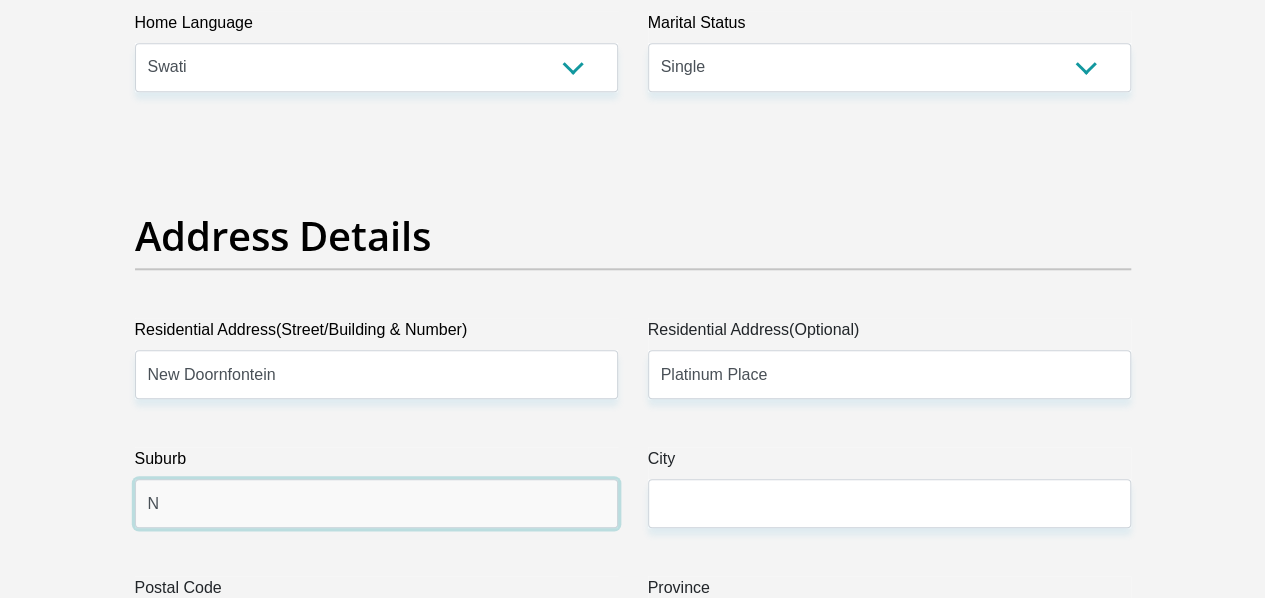 type on "New Doornfontein" 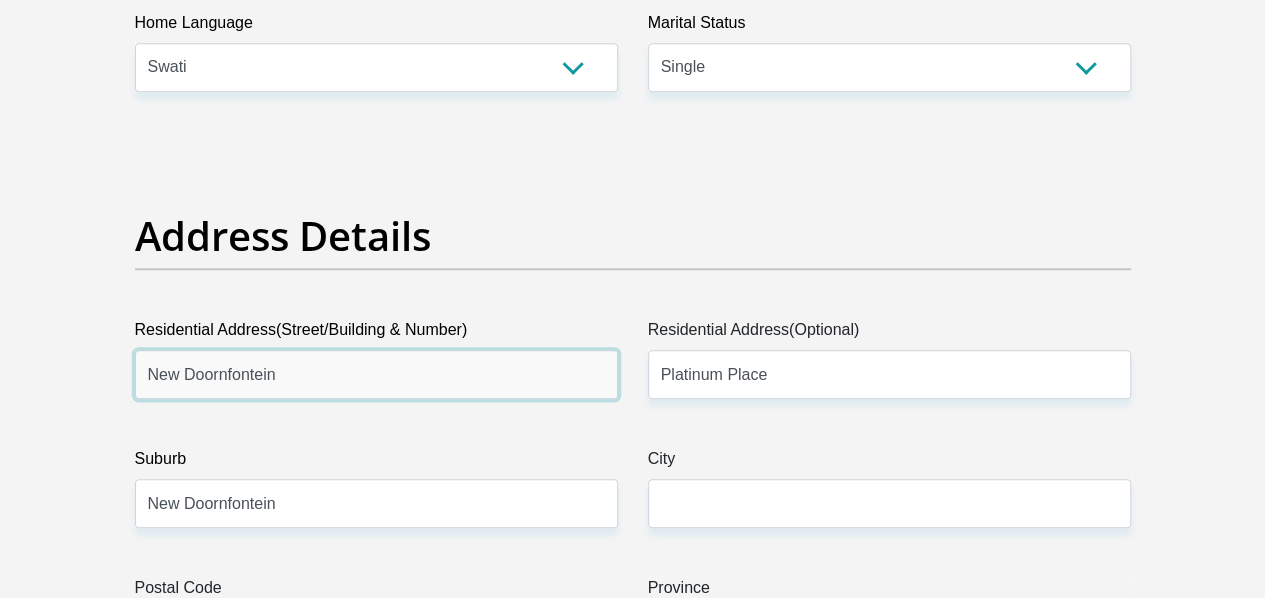 click on "New Doornfontein" at bounding box center [376, 374] 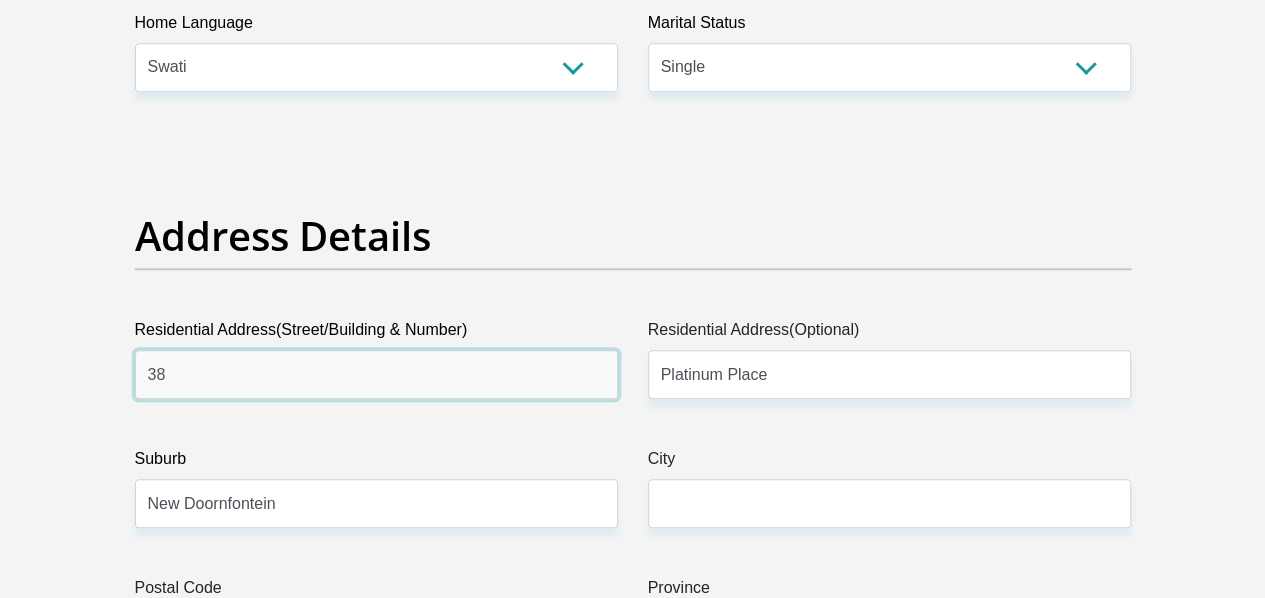 type on "38 Van Beek Street" 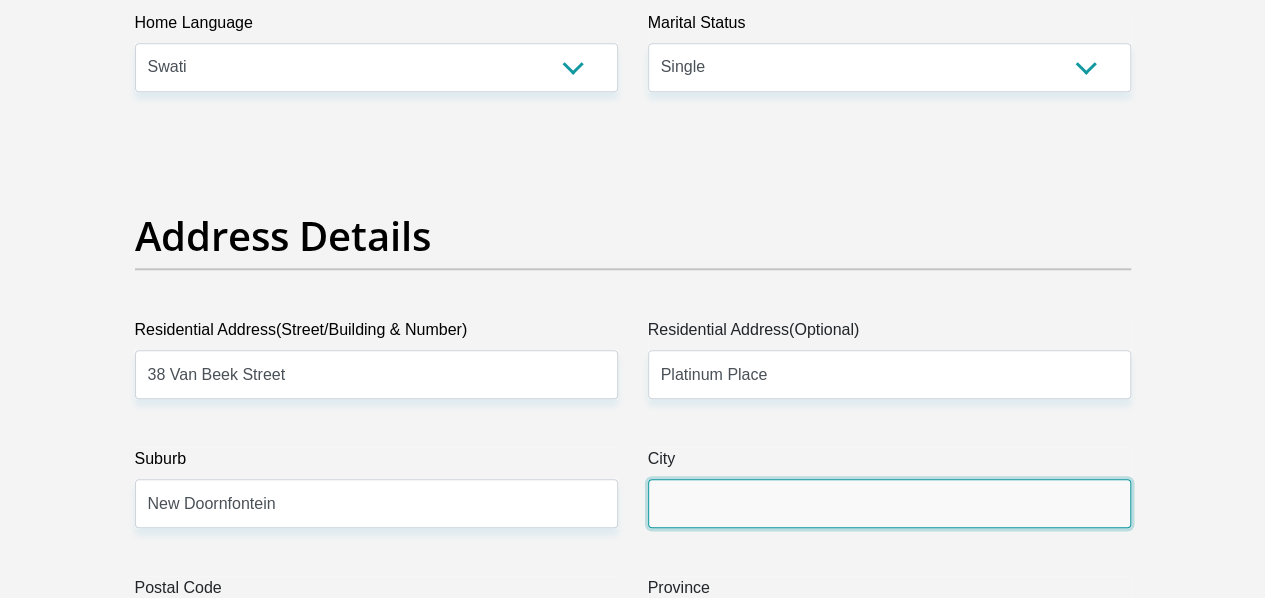 click on "City" at bounding box center [889, 503] 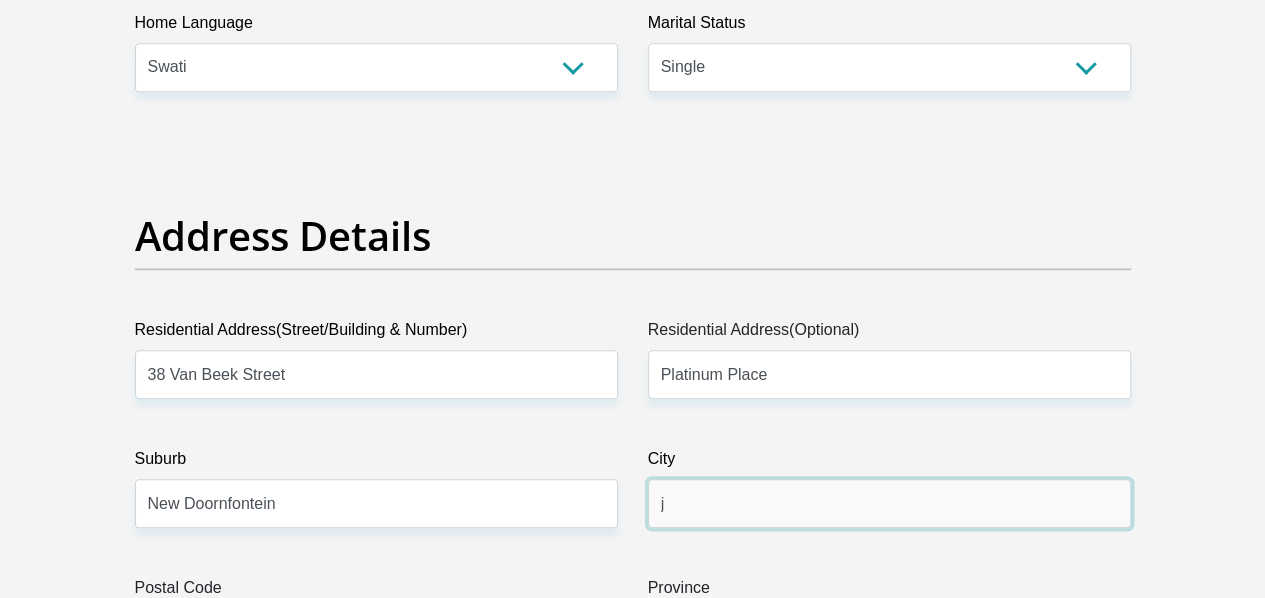 type on "Johannesburg" 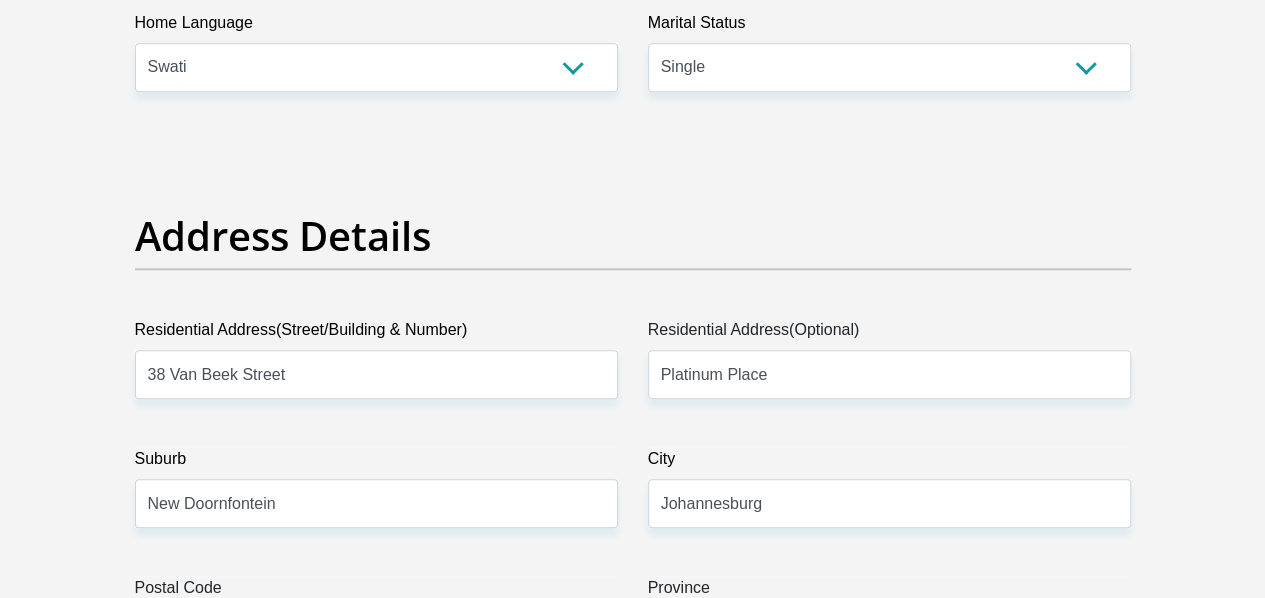 click on "Postal Code" at bounding box center [376, 632] 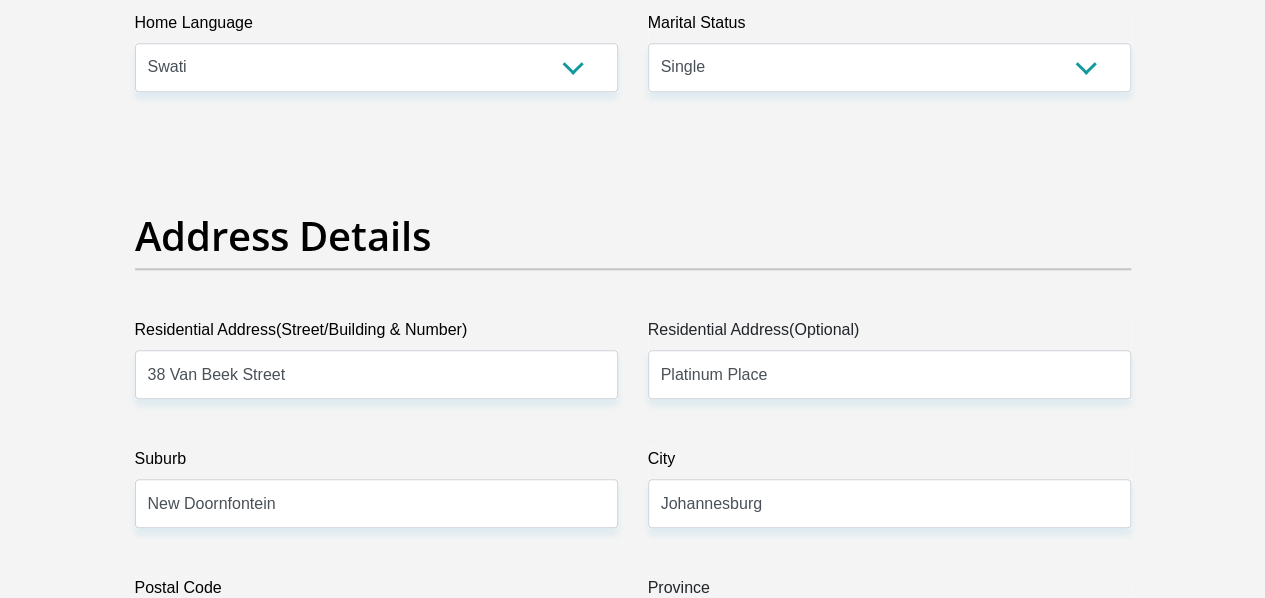 type on "2094" 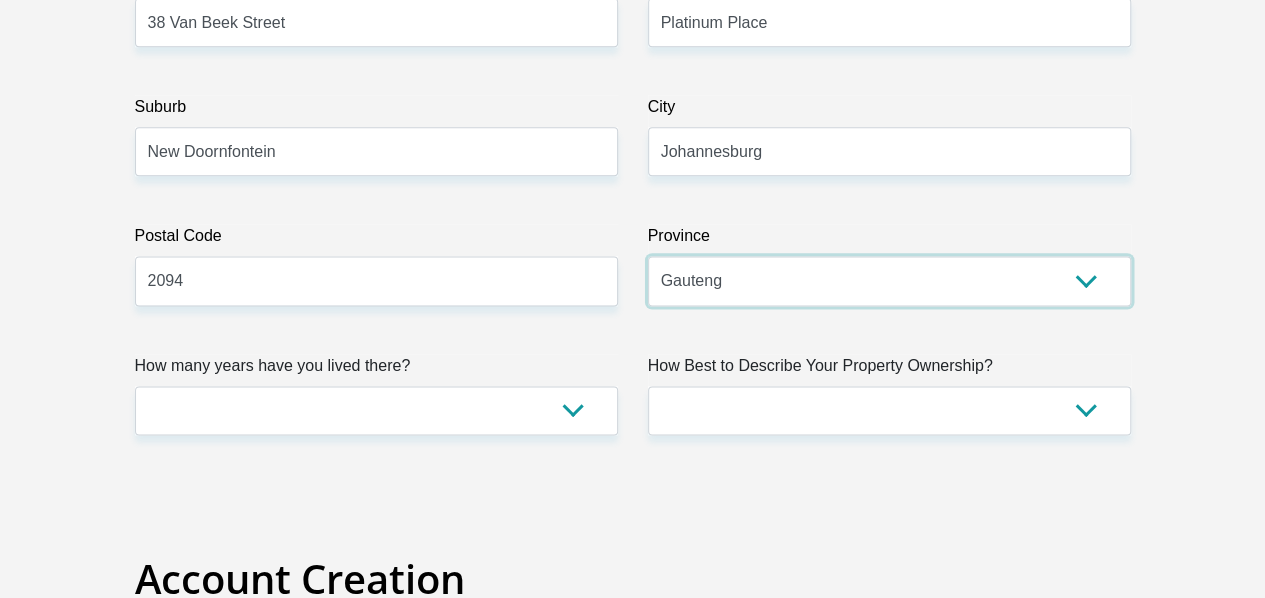 scroll, scrollTop: 1264, scrollLeft: 0, axis: vertical 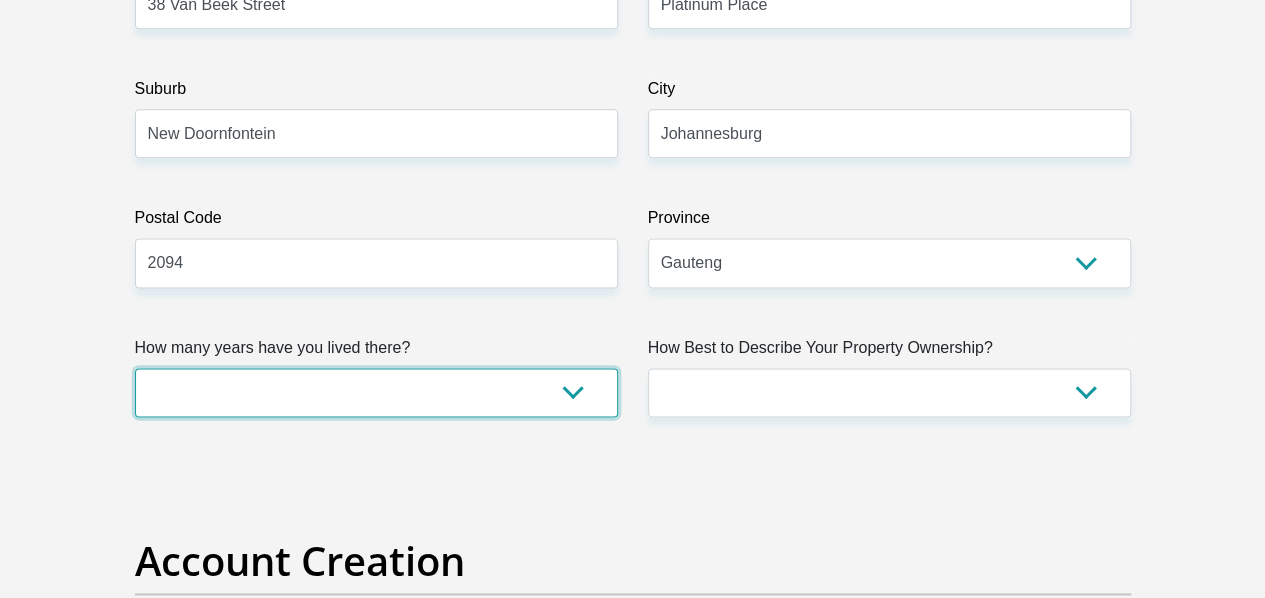 click on "less than 1 year
1-3 years
3-5 years
5+ years" at bounding box center (376, 392) 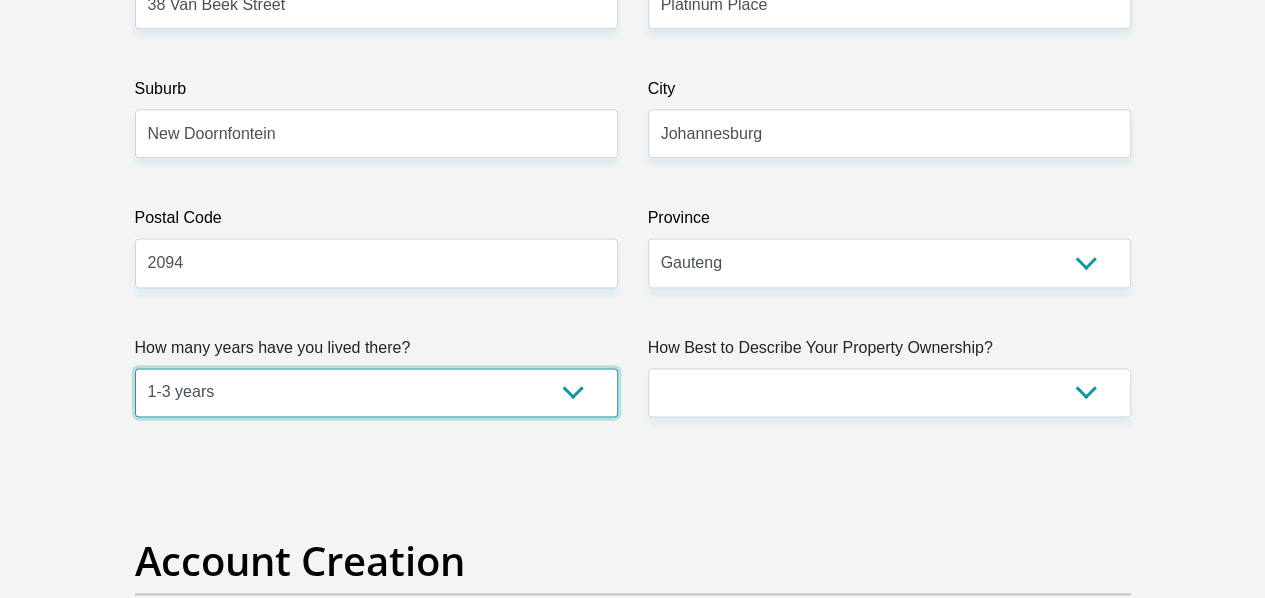 click on "less than 1 year
1-3 years
3-5 years
5+ years" at bounding box center (376, 392) 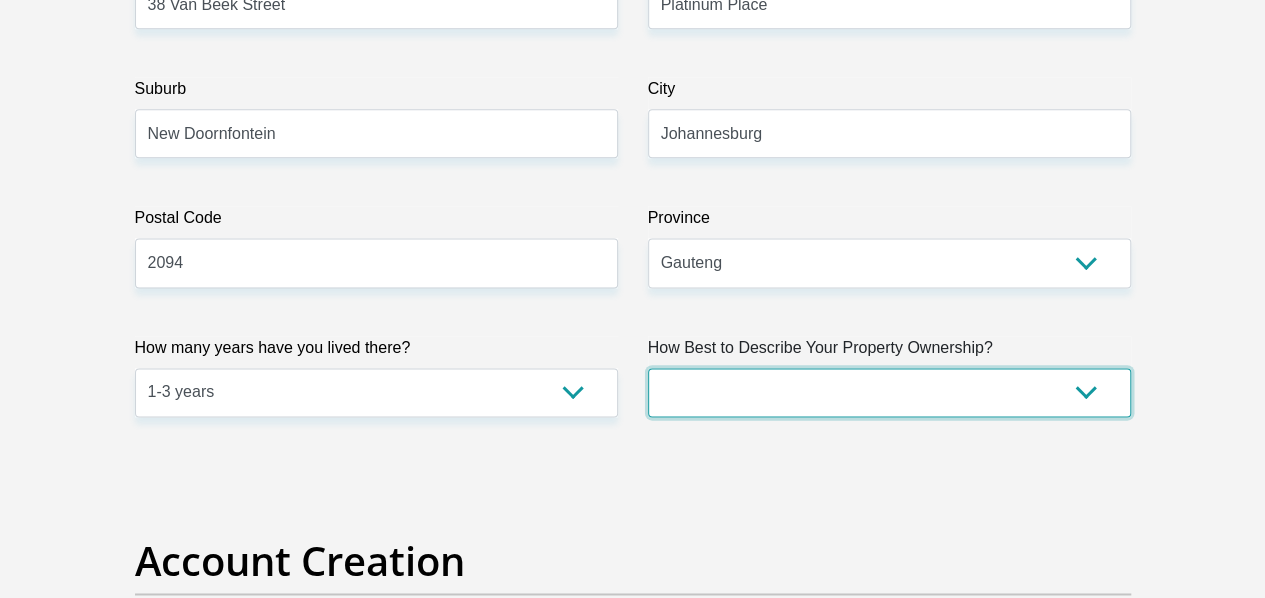 click on "Owned
Rented
Family Owned
Company Dwelling" at bounding box center [889, 392] 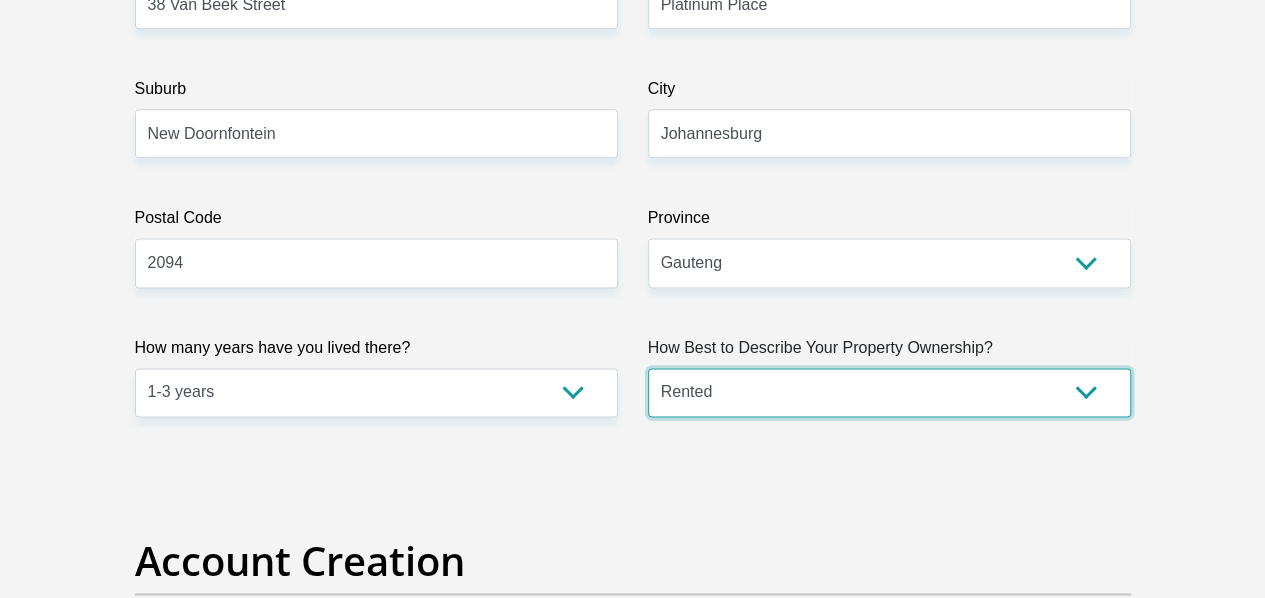click on "Owned
Rented
Family Owned
Company Dwelling" at bounding box center [889, 392] 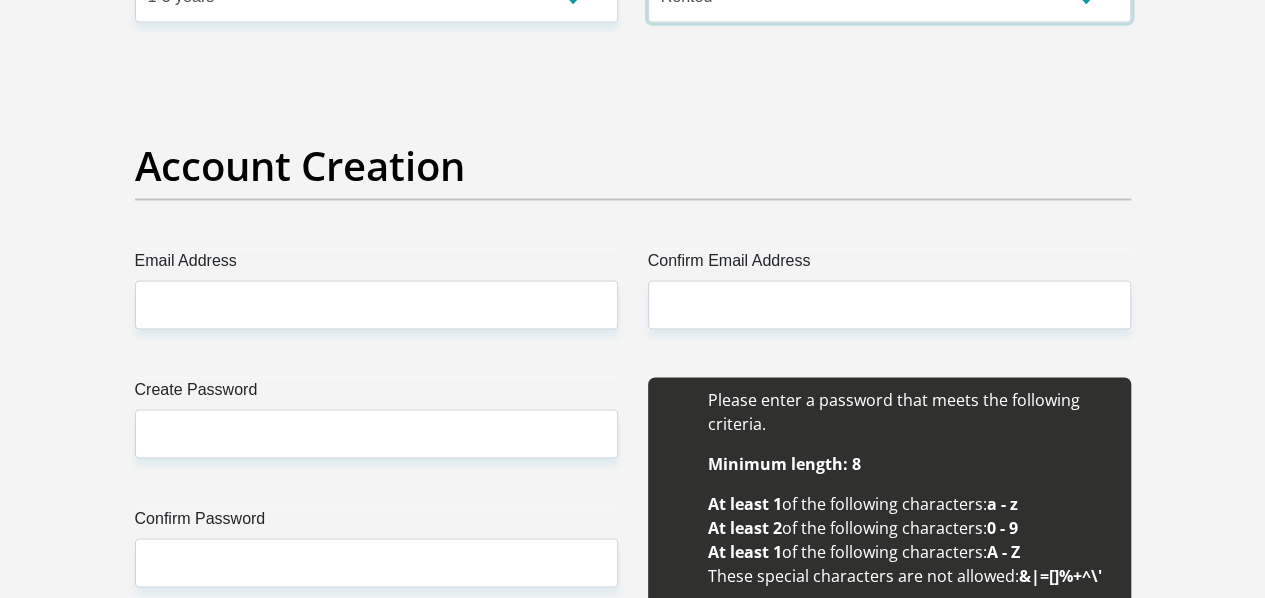 scroll, scrollTop: 1693, scrollLeft: 0, axis: vertical 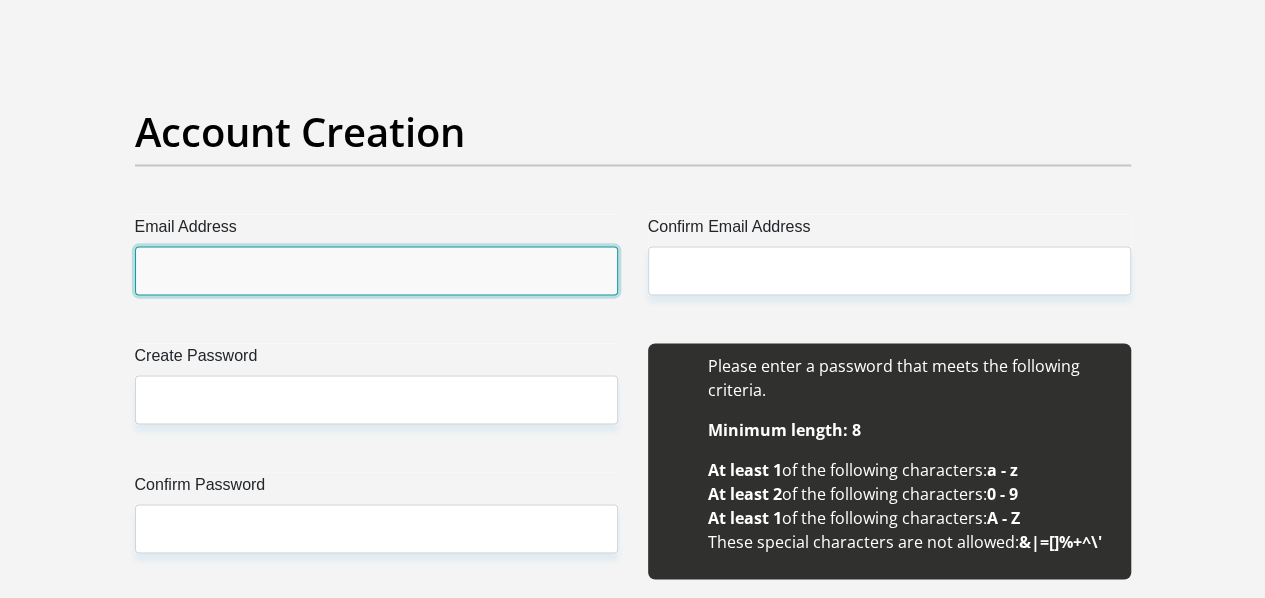 click on "Email Address" at bounding box center (376, 270) 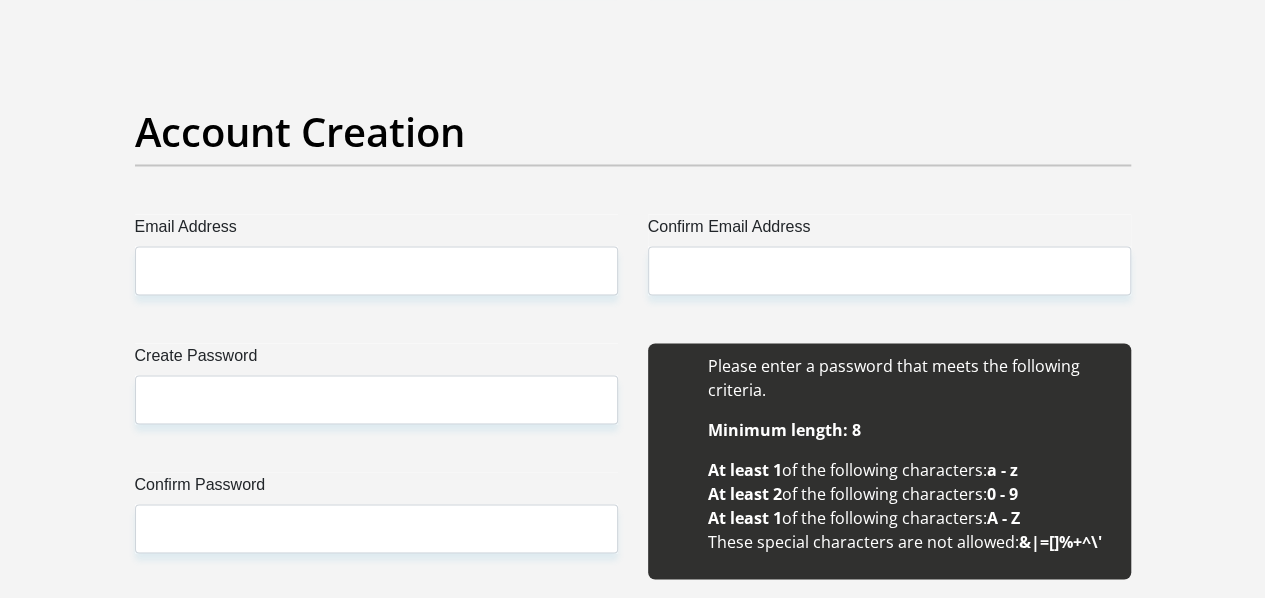 click on "Create Password" at bounding box center (376, 359) 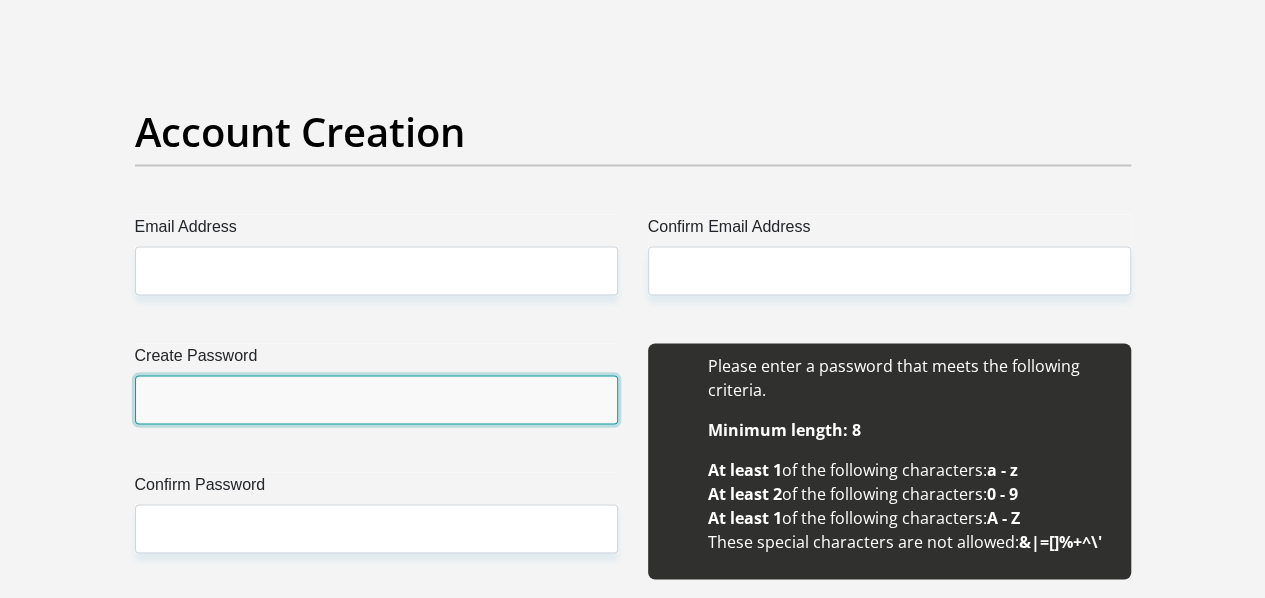 click on "Create Password" at bounding box center (376, 399) 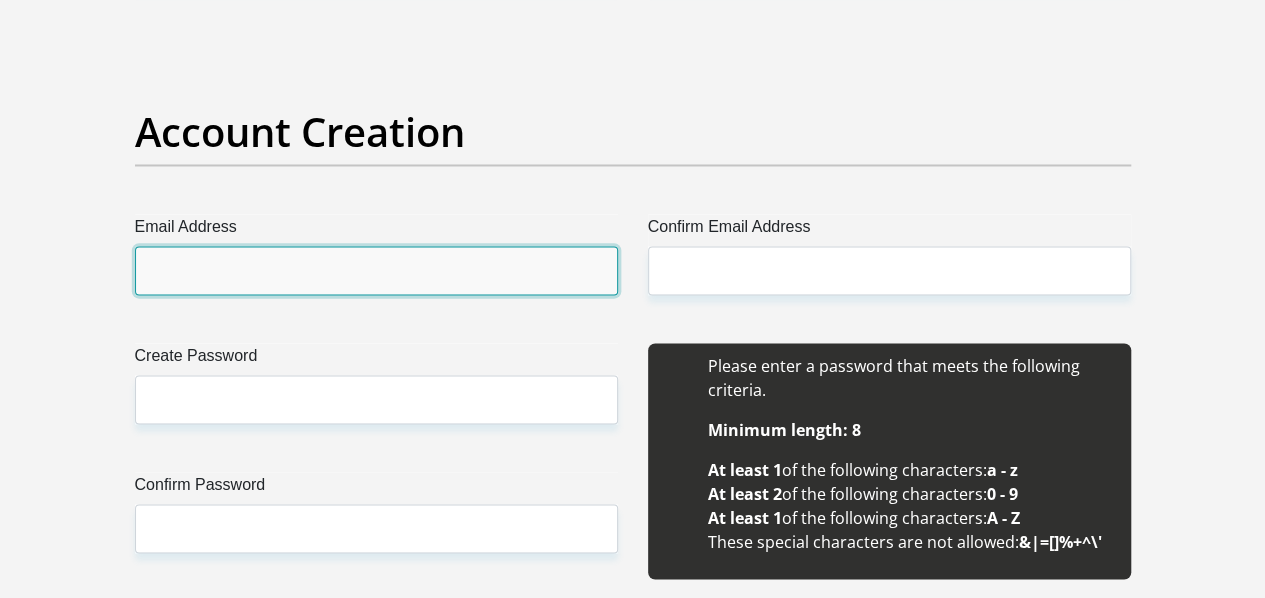 click on "Email Address" at bounding box center (376, 270) 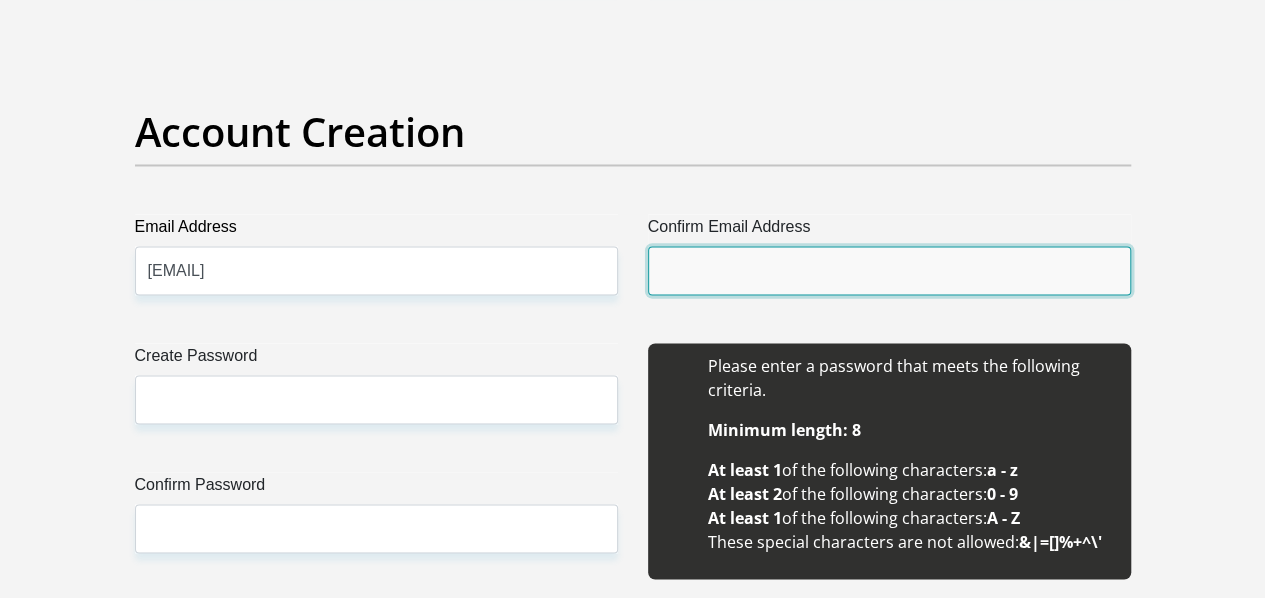 click on "Confirm Email Address" at bounding box center (889, 270) 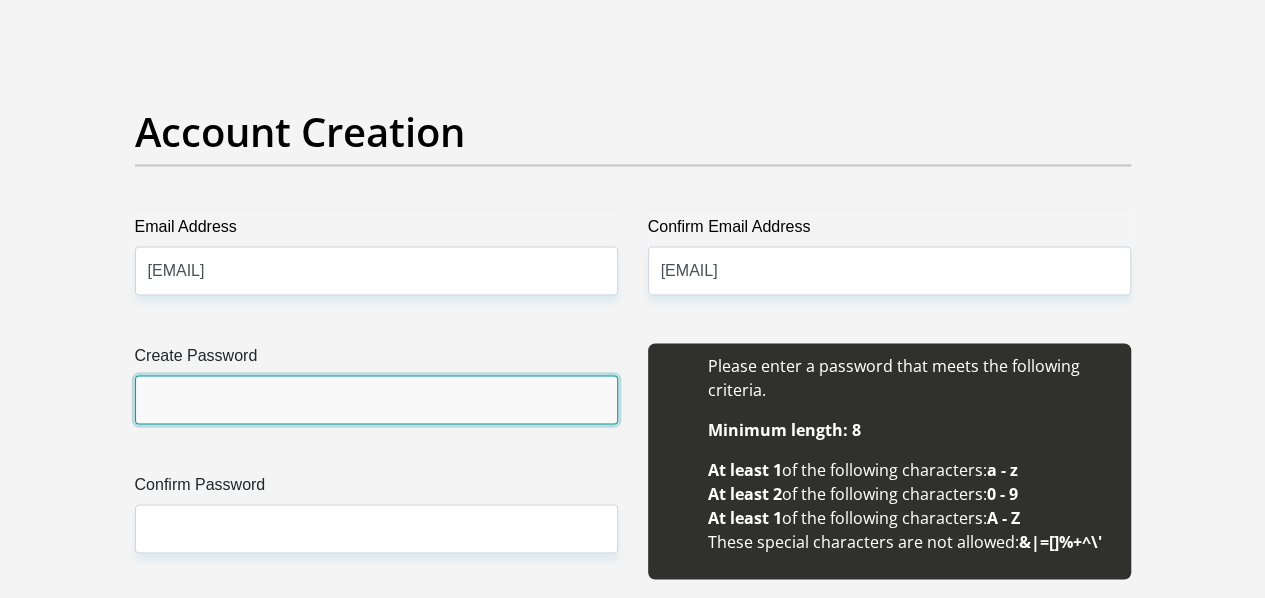 click on "Create Password" at bounding box center [376, 399] 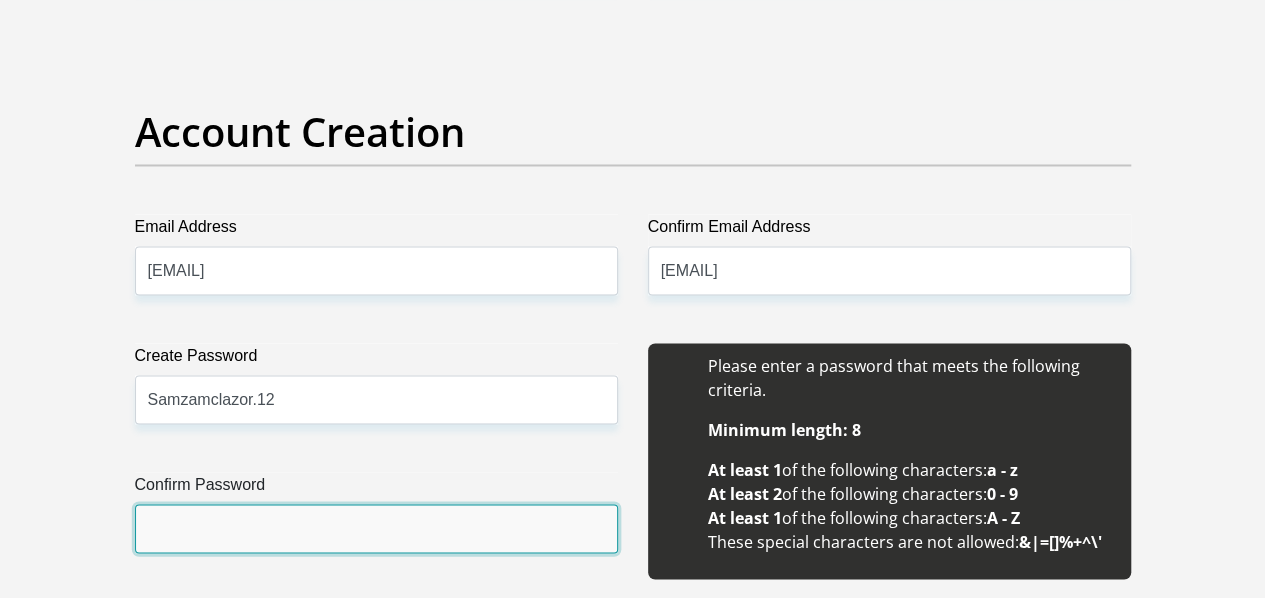 click on "Confirm Password" at bounding box center [376, 528] 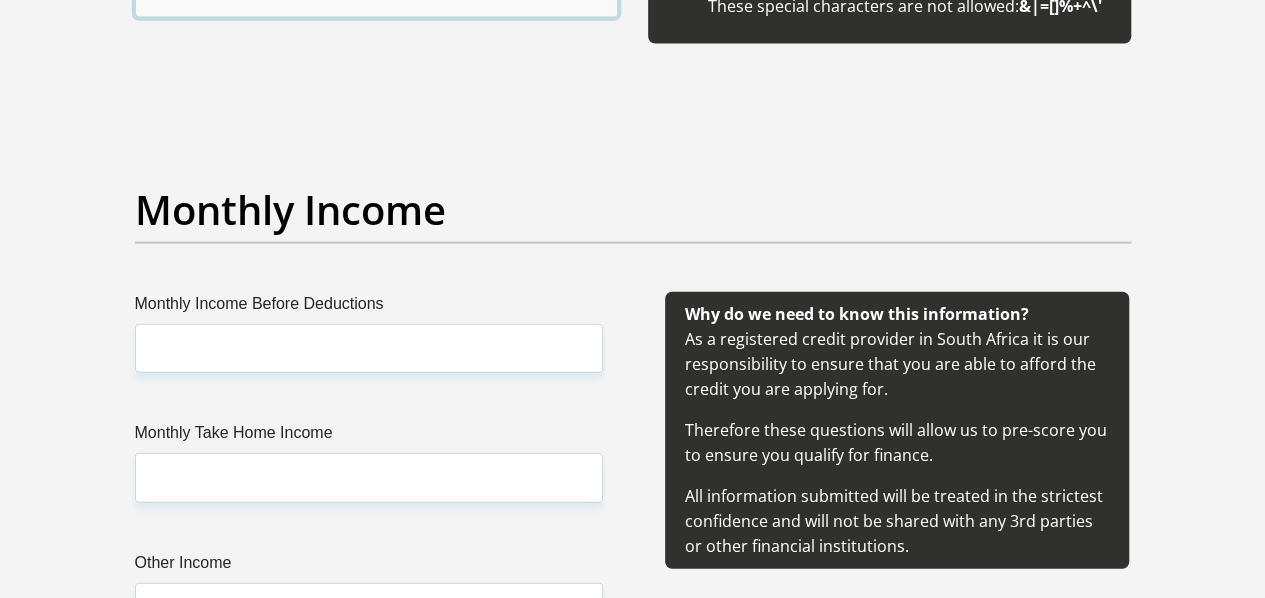 scroll, scrollTop: 2313, scrollLeft: 0, axis: vertical 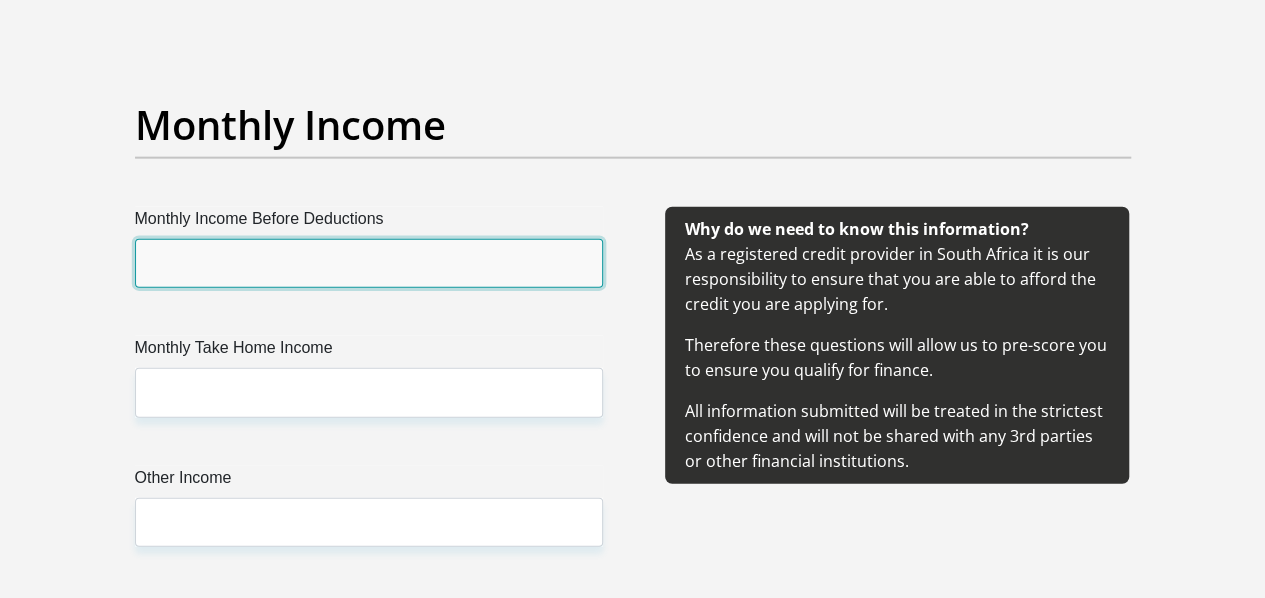 click on "Monthly Income Before Deductions" at bounding box center [369, 263] 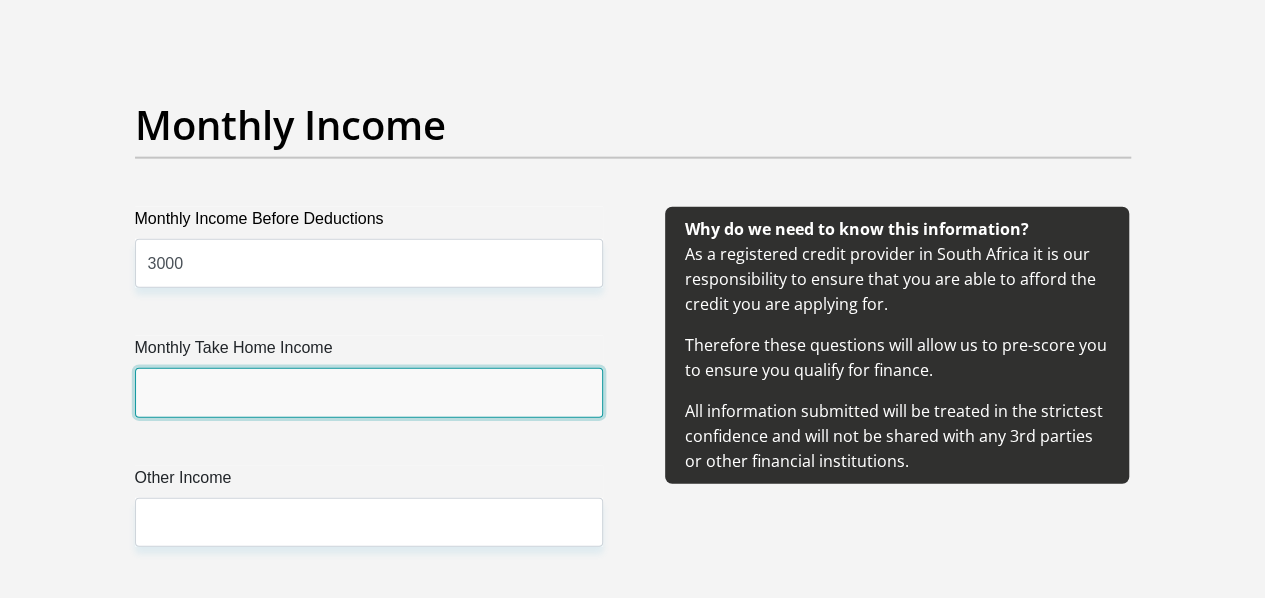 click on "Monthly Take Home Income" at bounding box center (369, 392) 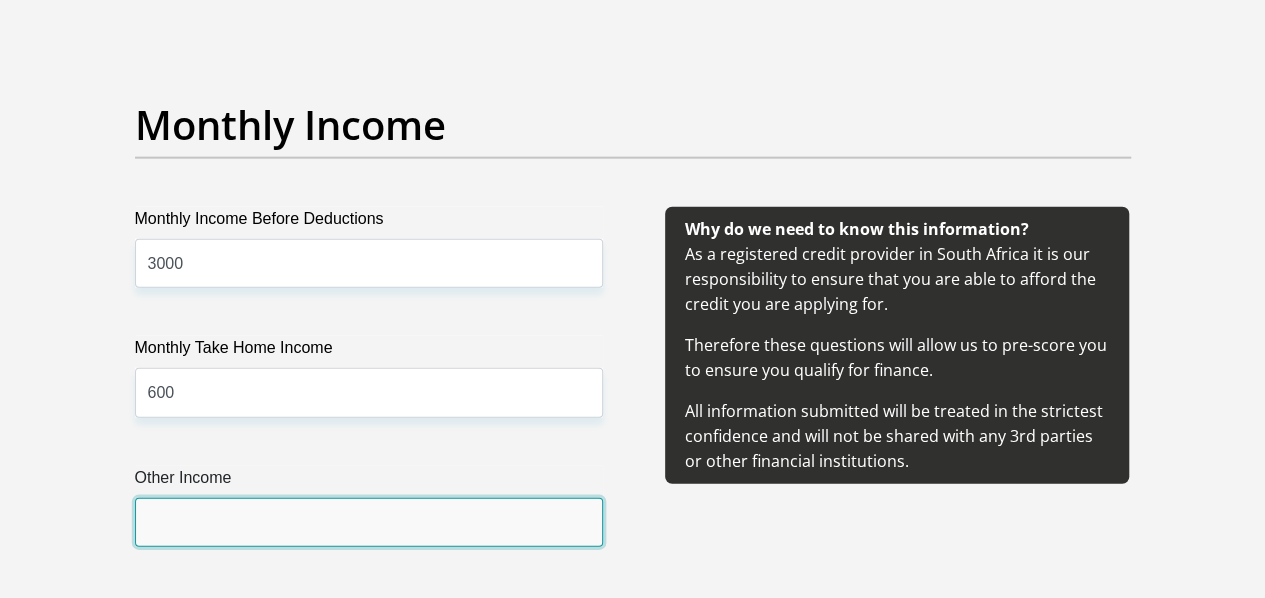 click on "Other Income" at bounding box center [369, 522] 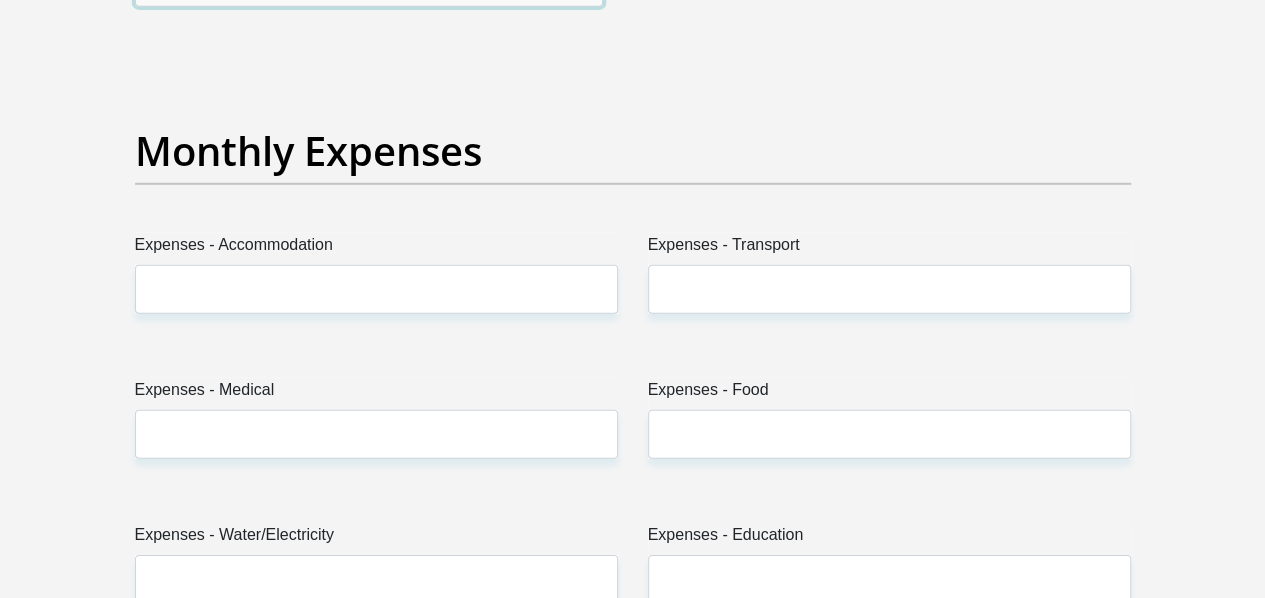 scroll, scrollTop: 2862, scrollLeft: 0, axis: vertical 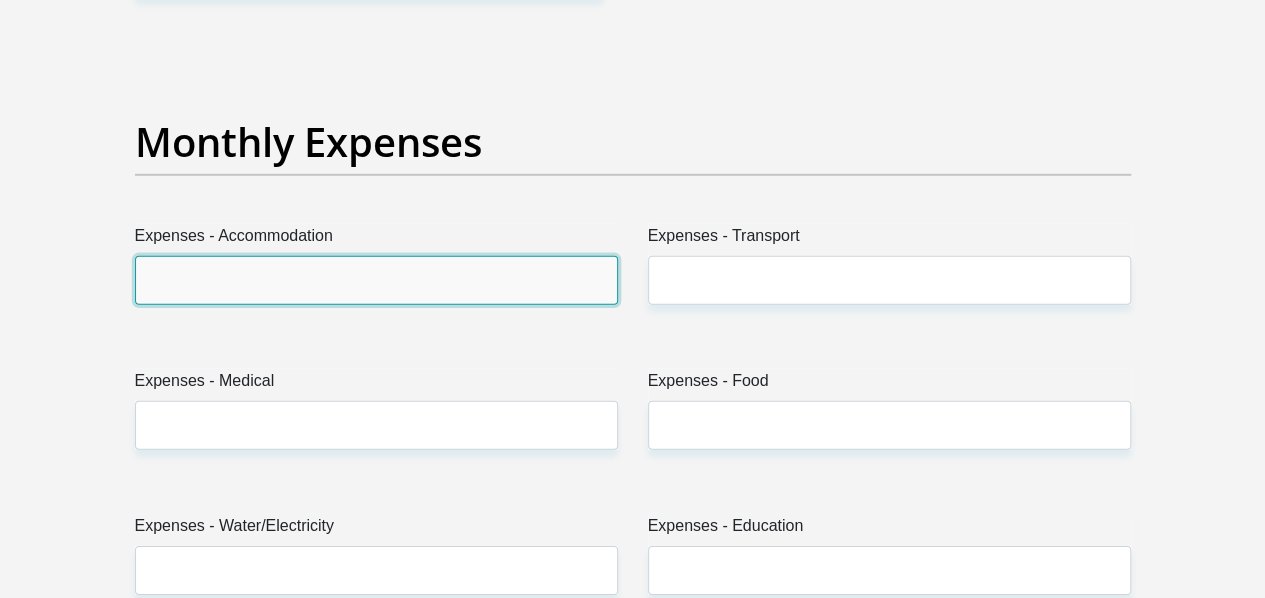click on "Expenses - Accommodation" at bounding box center [376, 280] 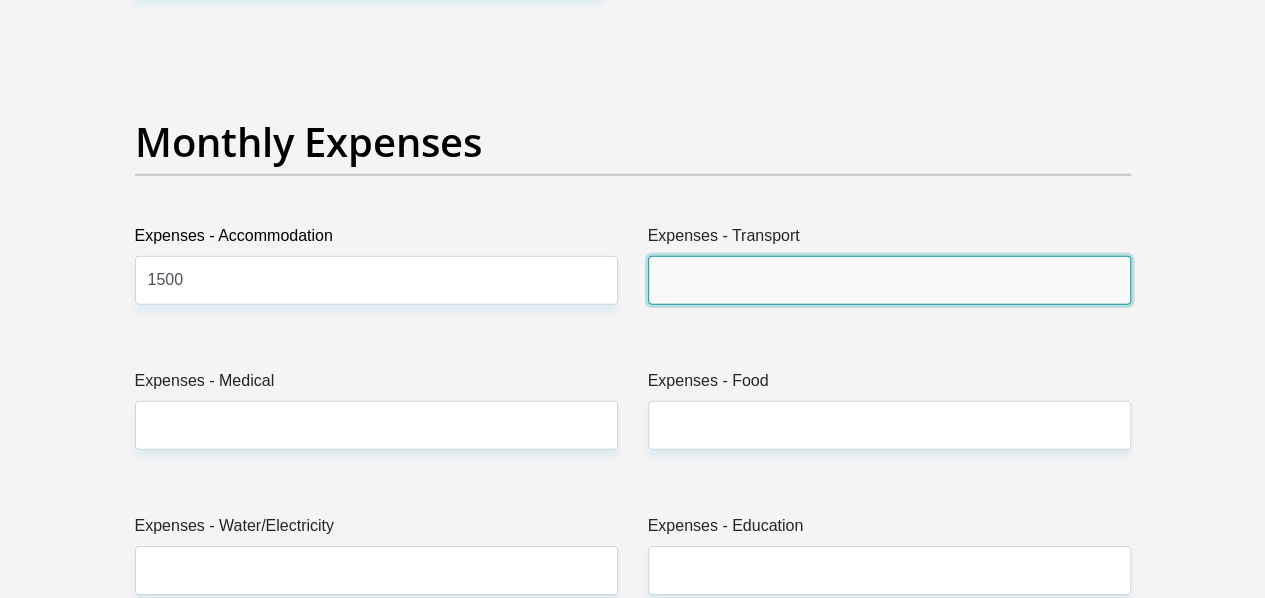click on "Expenses - Transport" at bounding box center [889, 280] 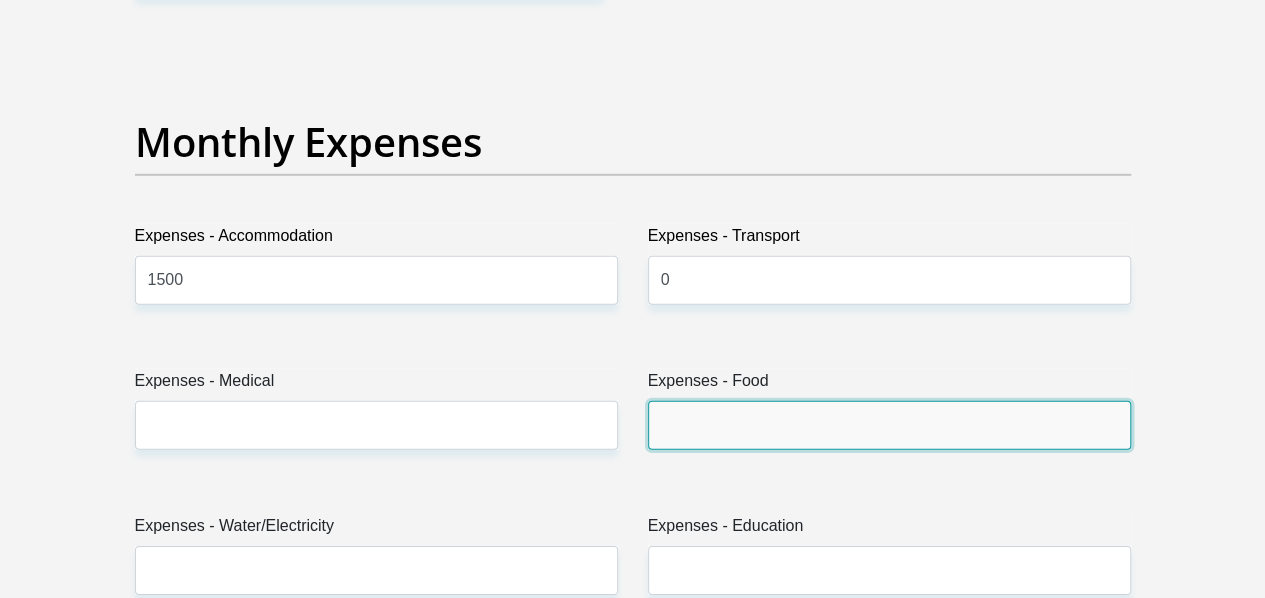 click on "Expenses - Food" at bounding box center [889, 425] 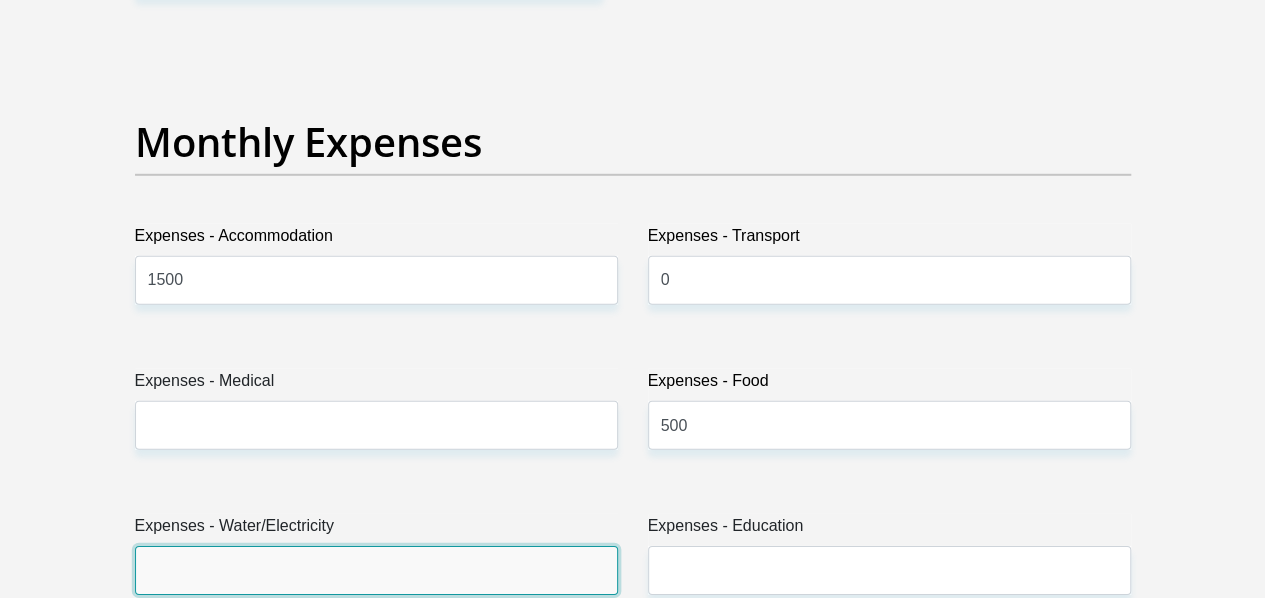 click on "Expenses - Water/Electricity" at bounding box center [376, 570] 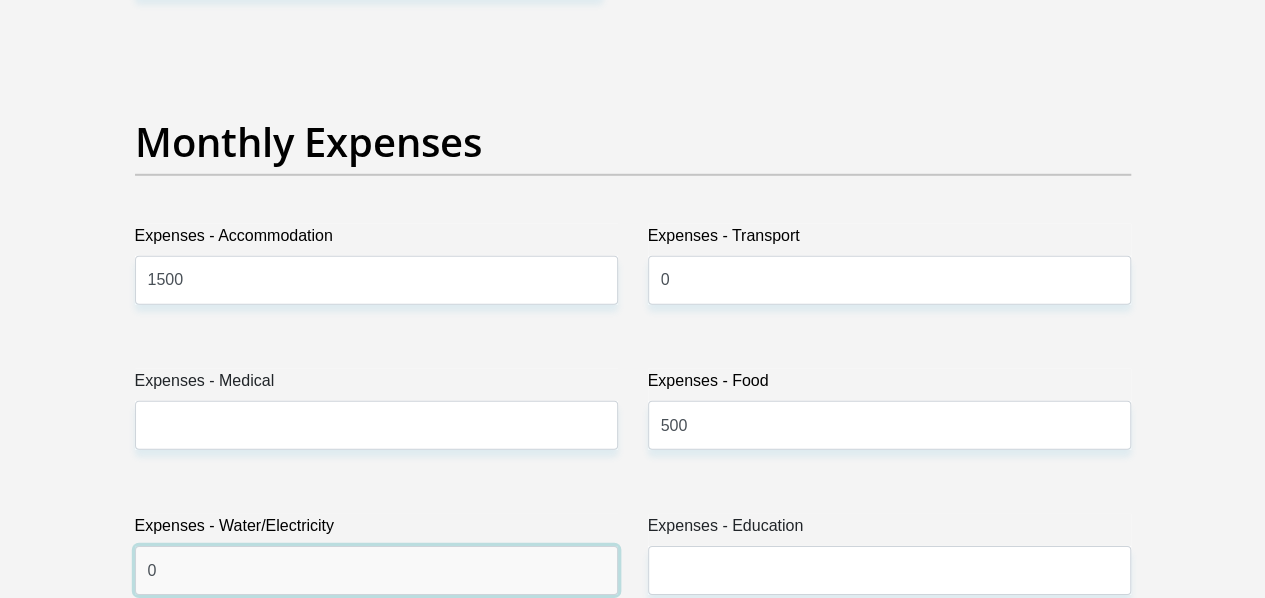 type on "0" 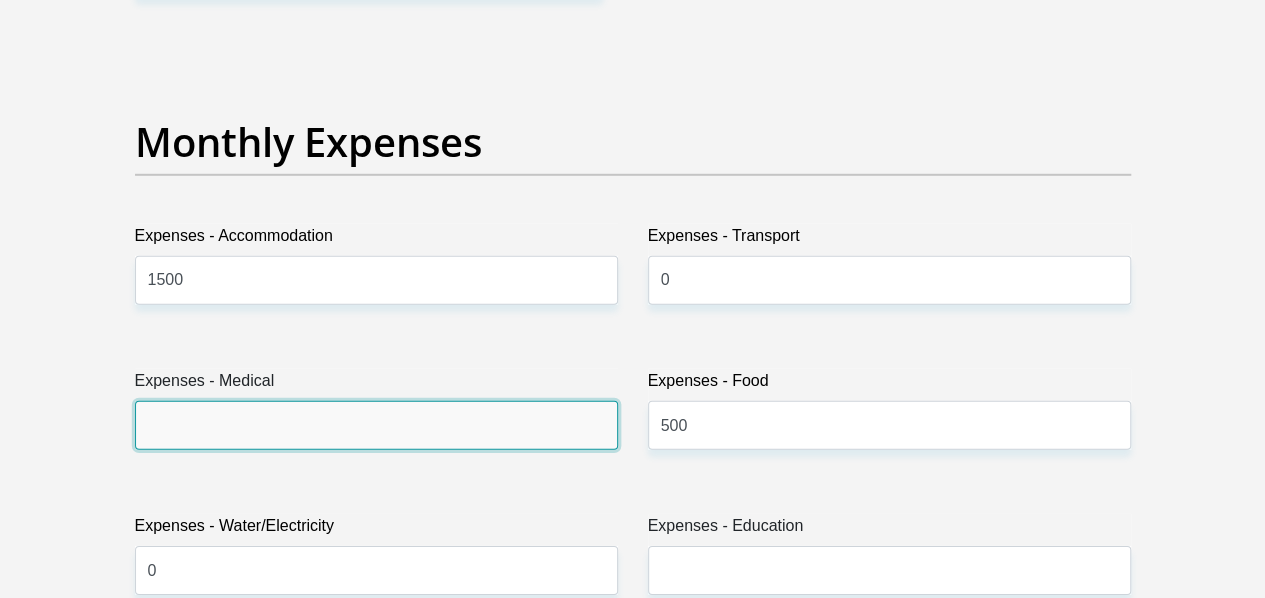 click on "Expenses - Medical" at bounding box center (376, 425) 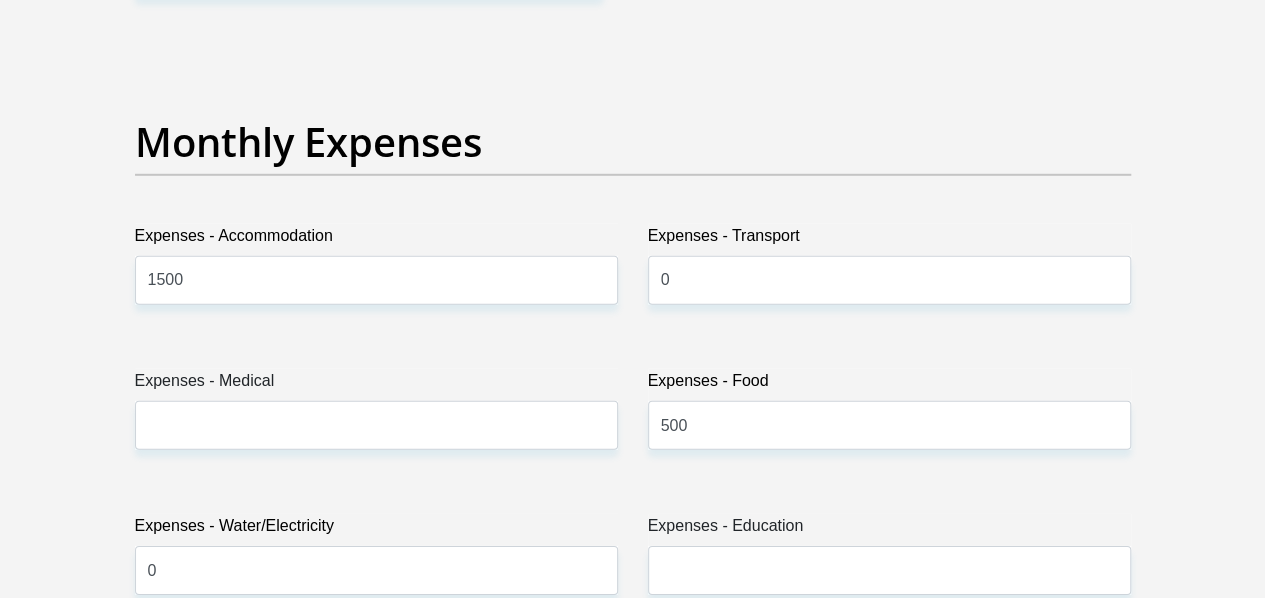 click on "Title
Mr
Ms
Mrs
Dr
Other
First Name
Sinenhlanhla
Surname
Malaza
ID Number
9912315762085
Please input valid ID number
Race
Black
Coloured
Indian
White
Other
Contact Number
0820578303
Please input valid contact number
Nationality
South Africa
Afghanistan
Aland Islands  Albania  Chad" at bounding box center (633, 779) 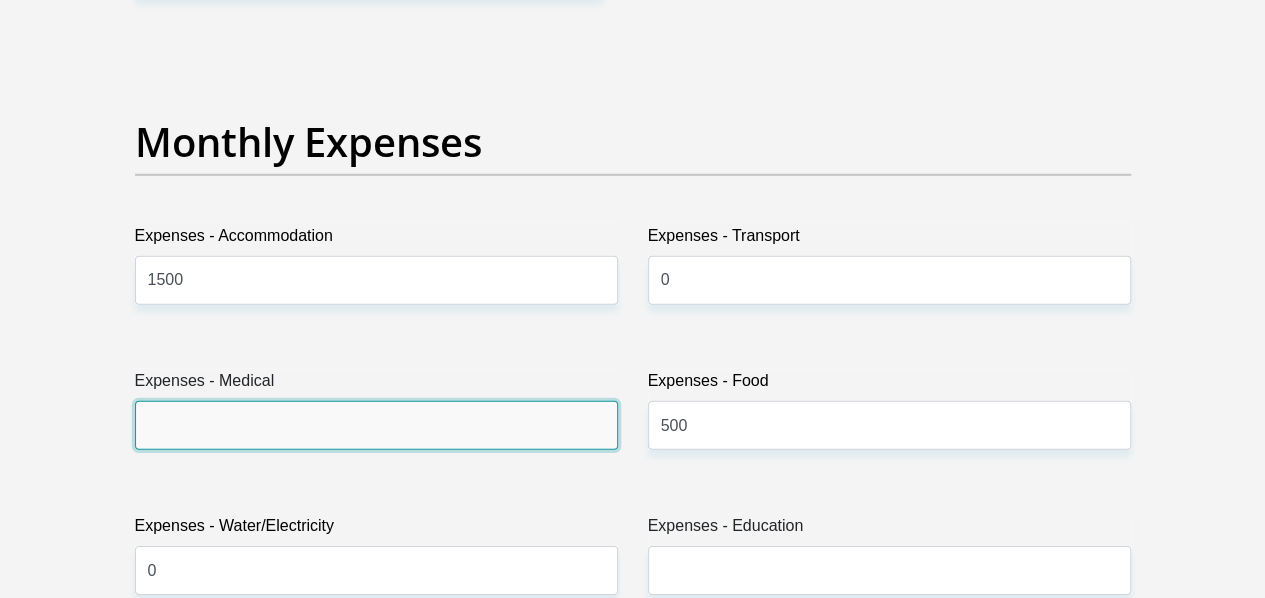 click on "Expenses - Medical" at bounding box center (376, 425) 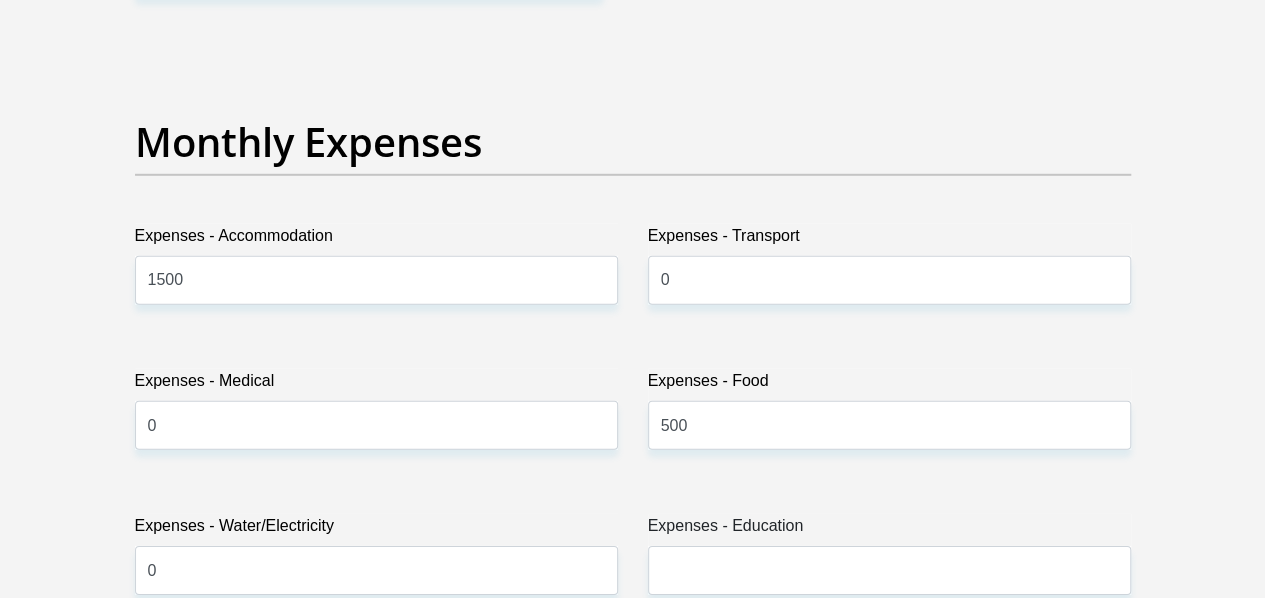 click on "Title
Mr
Ms
Mrs
Dr
Other
First Name
Sinenhlanhla
Surname
Malaza
ID Number
9912315762085
Please input valid ID number
Race
Black
Coloured
Indian
White
Other
Contact Number
0820578303
Please input valid contact number
Nationality
South Africa
Afghanistan
Aland Islands  Albania  Chad" at bounding box center (633, 779) 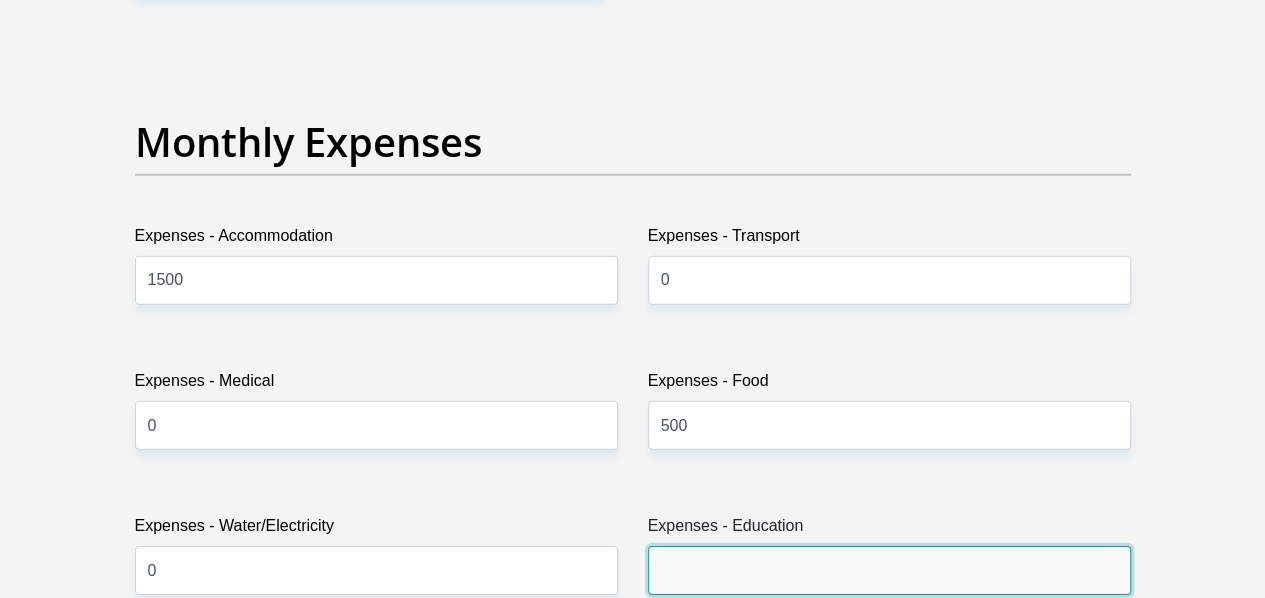 click on "Expenses - Education" at bounding box center (889, 570) 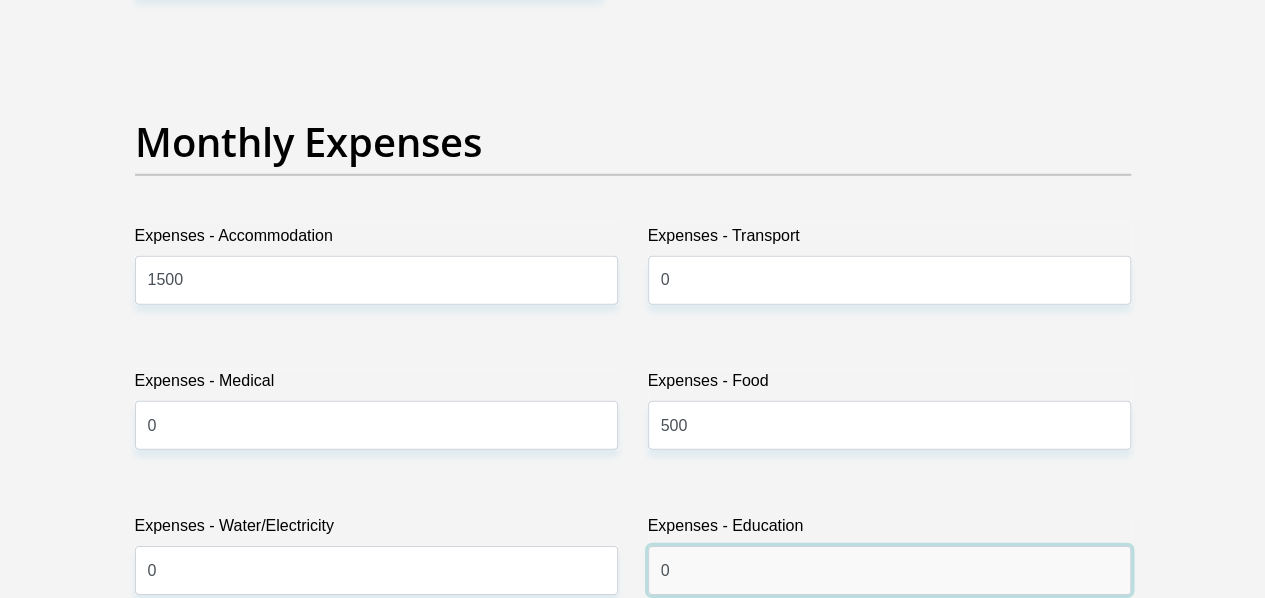 type on "0" 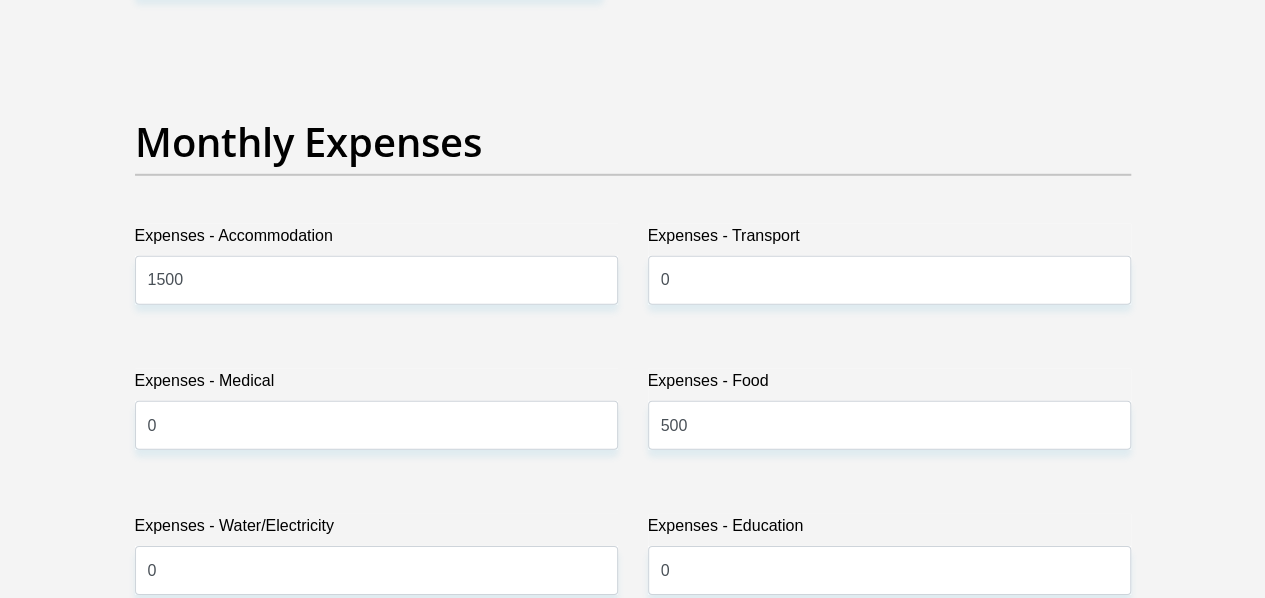 scroll, scrollTop: 3202, scrollLeft: 0, axis: vertical 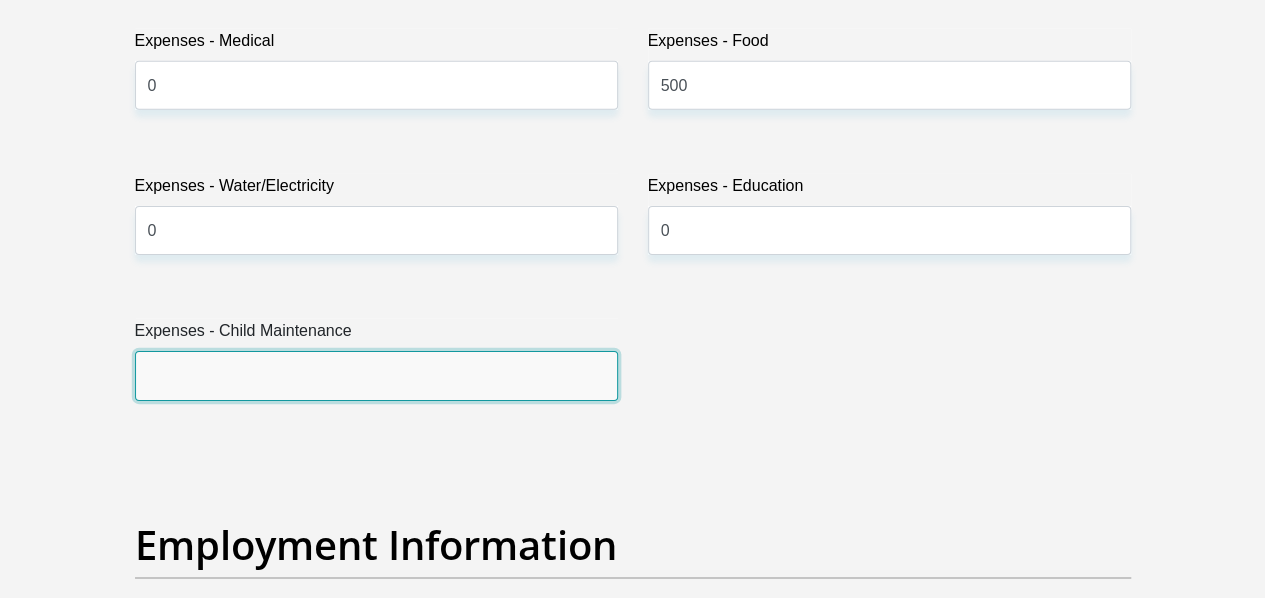 click on "Expenses - Child Maintenance" at bounding box center (376, 375) 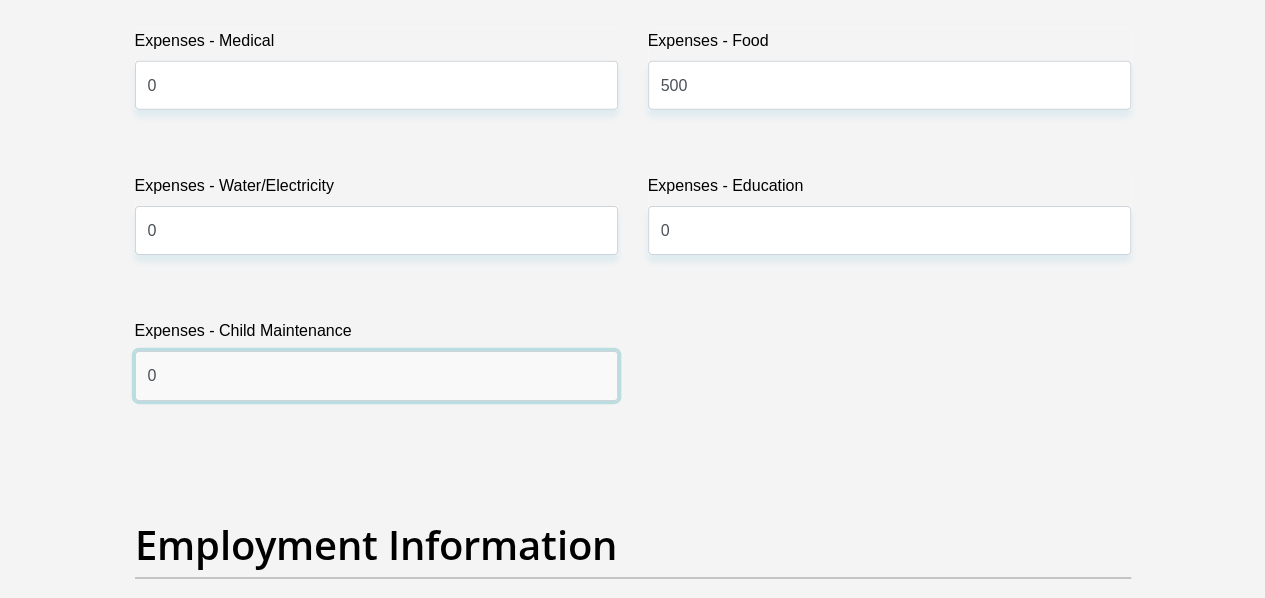 click on "0" at bounding box center (376, 375) 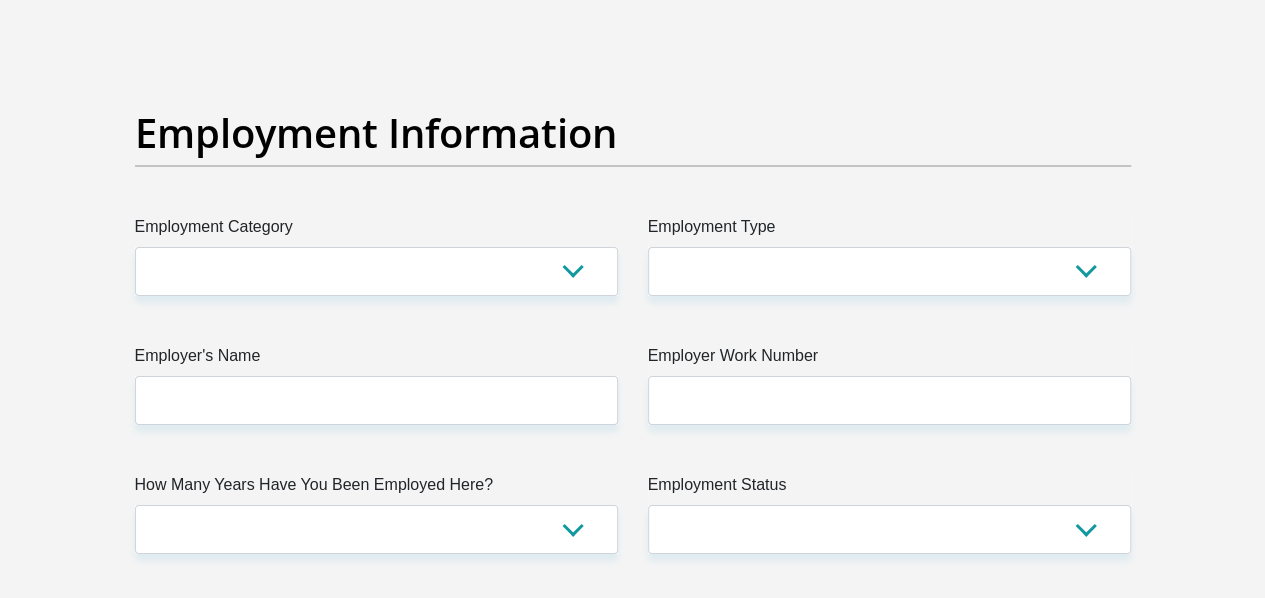 scroll, scrollTop: 3622, scrollLeft: 0, axis: vertical 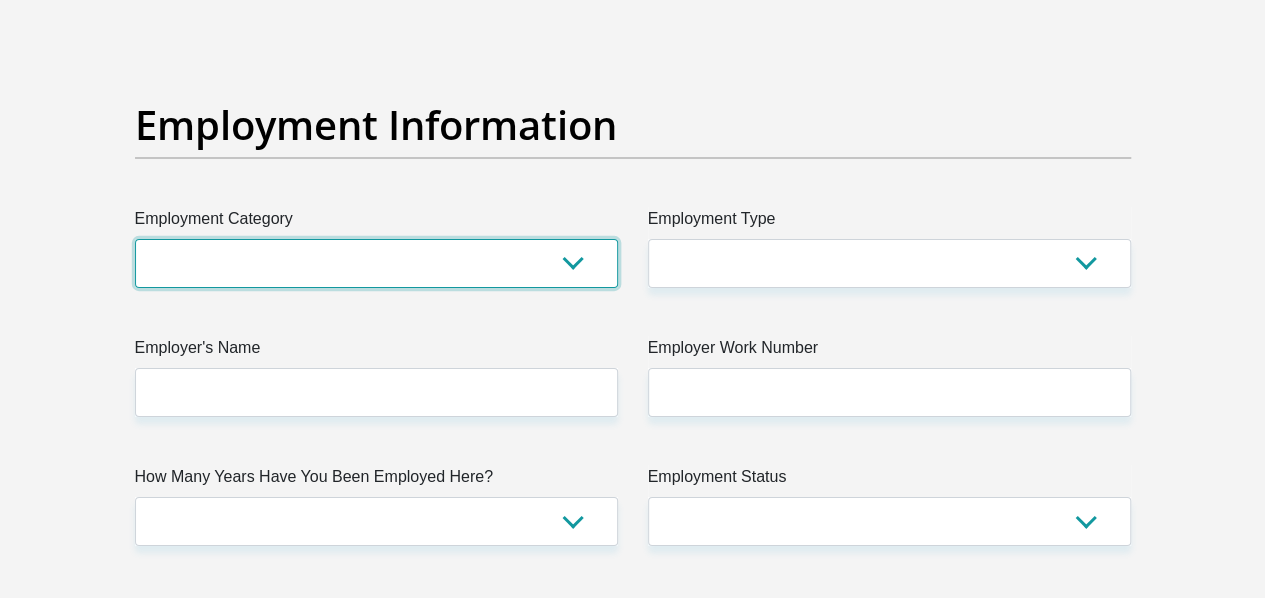 click on "AGRICULTURE
ALCOHOL & TOBACCO
CONSTRUCTION MATERIALS
METALLURGY
EQUIPMENT FOR RENEWABLE ENERGY
SPECIALIZED CONTRACTORS
CAR
GAMING (INCL. INTERNET
OTHER WHOLESALE
UNLICENSED PHARMACEUTICALS
CURRENCY EXCHANGE HOUSES
OTHER FINANCIAL INSTITUTIONS & INSURANCE
REAL ESTATE AGENTS
OIL & GAS
OTHER MATERIALS (E.G. IRON ORE)
PRECIOUS STONES & PRECIOUS METALS
POLITICAL ORGANIZATIONS
RELIGIOUS ORGANIZATIONS(NOT SECTS)
ACTI. HAVING BUSINESS DEAL WITH PUBLIC ADMINISTRATION
LAUNDROMATS" at bounding box center (376, 263) 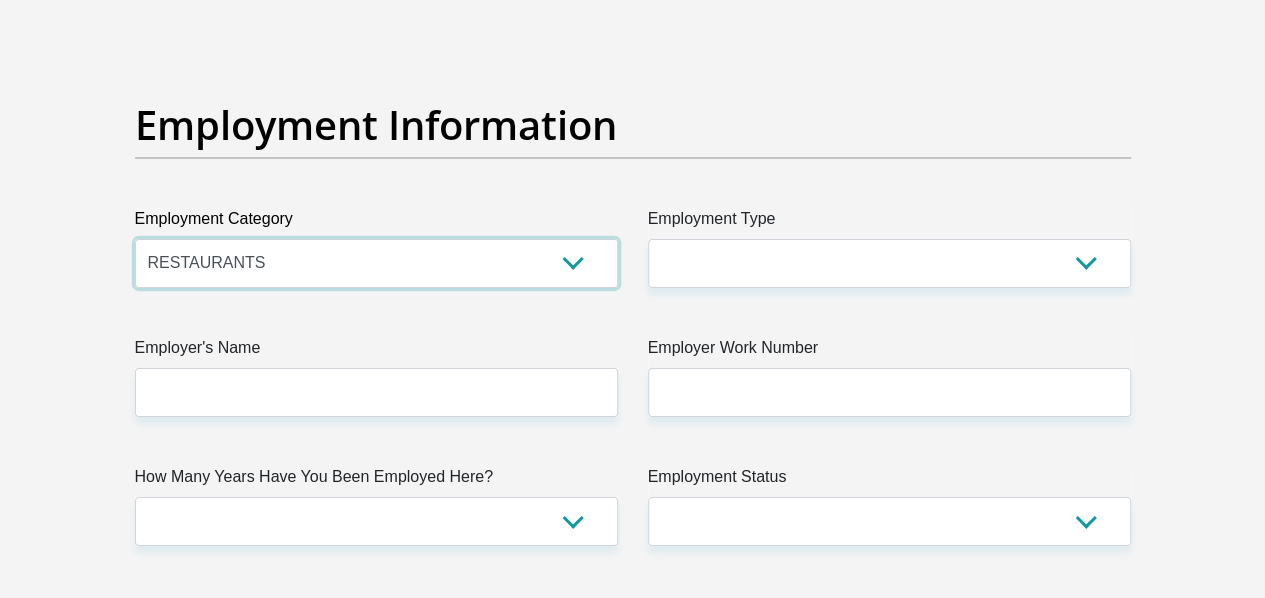 click on "AGRICULTURE
ALCOHOL & TOBACCO
CONSTRUCTION MATERIALS
METALLURGY
EQUIPMENT FOR RENEWABLE ENERGY
SPECIALIZED CONTRACTORS
CAR
GAMING (INCL. INTERNET
OTHER WHOLESALE
UNLICENSED PHARMACEUTICALS
CURRENCY EXCHANGE HOUSES
OTHER FINANCIAL INSTITUTIONS & INSURANCE
REAL ESTATE AGENTS
OIL & GAS
OTHER MATERIALS (E.G. IRON ORE)
PRECIOUS STONES & PRECIOUS METALS
POLITICAL ORGANIZATIONS
RELIGIOUS ORGANIZATIONS(NOT SECTS)
ACTI. HAVING BUSINESS DEAL WITH PUBLIC ADMINISTRATION
LAUNDROMATS" at bounding box center [376, 263] 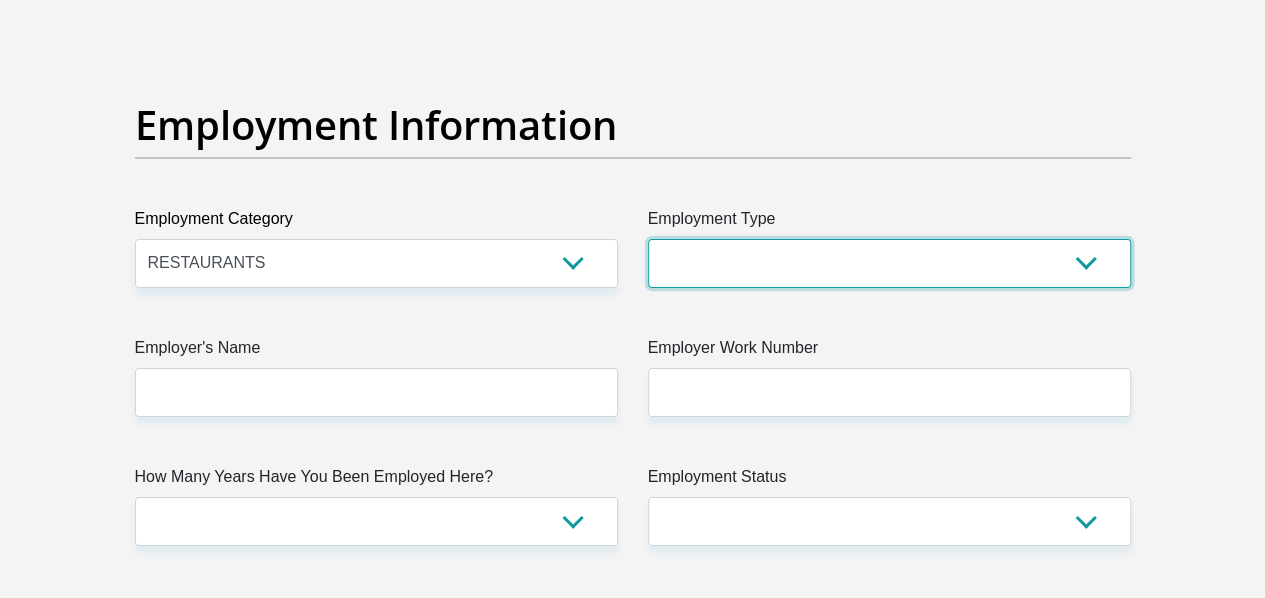 click on "College/Lecturer
Craft Seller
Creative
Driver
Executive
Farmer
Forces - Non Commissioned
Forces - Officer
Hawker
Housewife
Labourer
Licenced Professional
Manager
Miner
Non Licenced Professional
Office Staff/Clerk
Outside Worker
Pensioner
Permanent Teacher
Production/Manufacturing
Sales
Self-Employed
Semi-Professional Worker
Service Industry  Social Worker  Student" at bounding box center (889, 263) 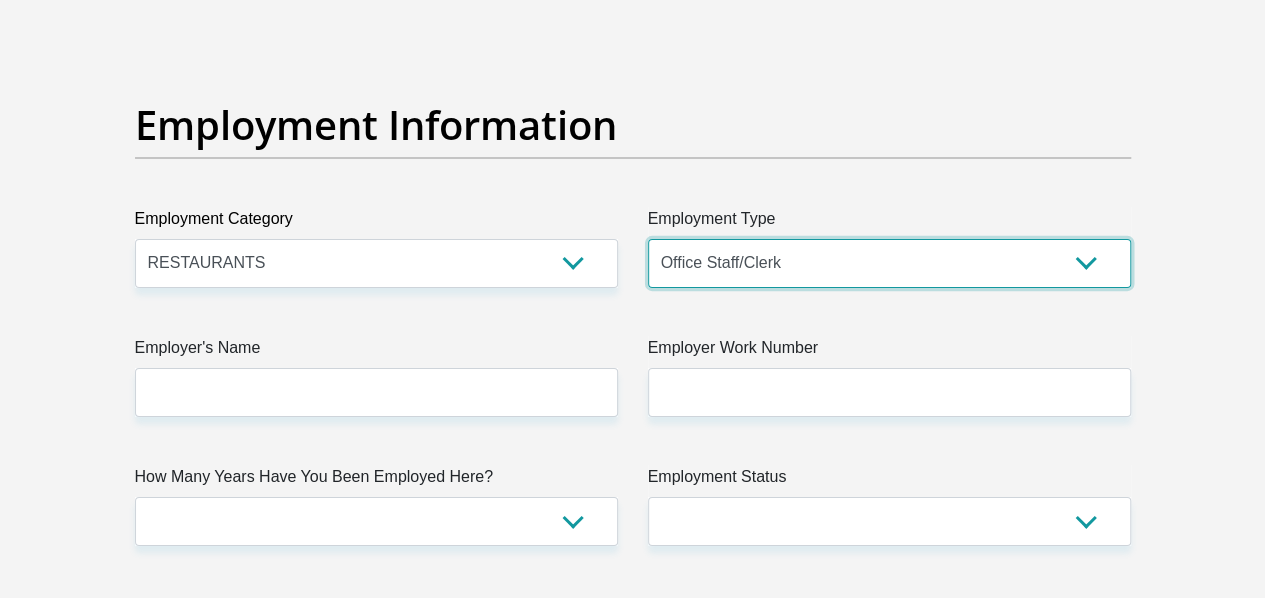 click on "College/Lecturer
Craft Seller
Creative
Driver
Executive
Farmer
Forces - Non Commissioned
Forces - Officer
Hawker
Housewife
Labourer
Licenced Professional
Manager
Miner
Non Licenced Professional
Office Staff/Clerk
Outside Worker
Pensioner
Permanent Teacher
Production/Manufacturing
Sales
Self-Employed
Semi-Professional Worker
Service Industry  Social Worker  Student" at bounding box center [889, 263] 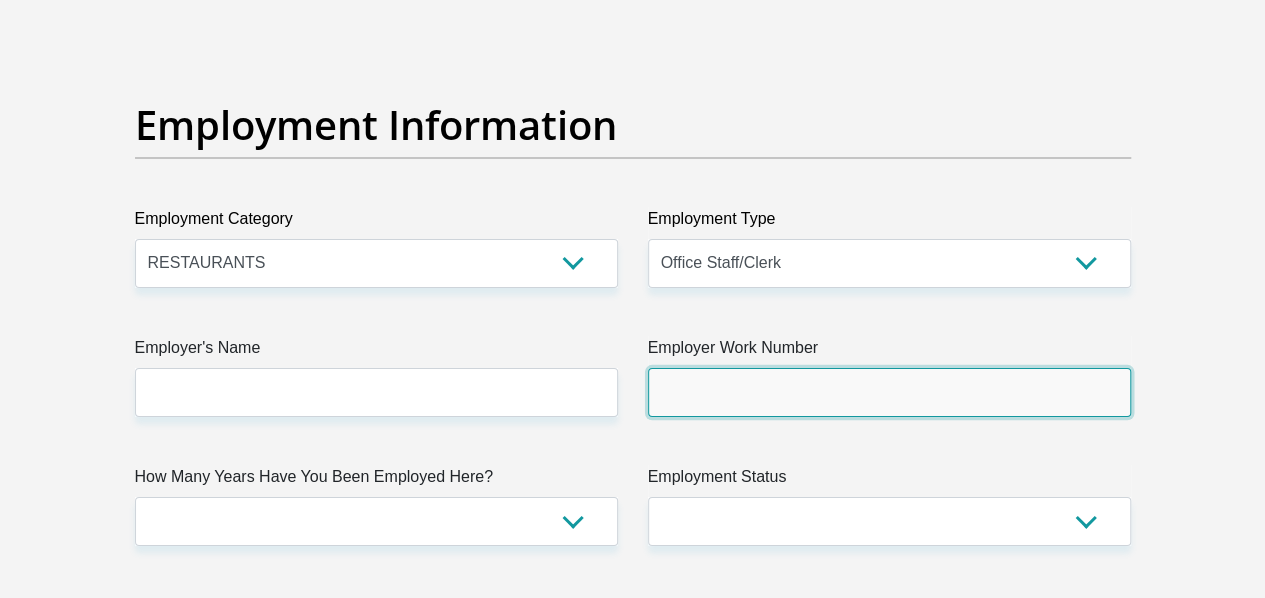 click on "Employer Work Number" at bounding box center (889, 392) 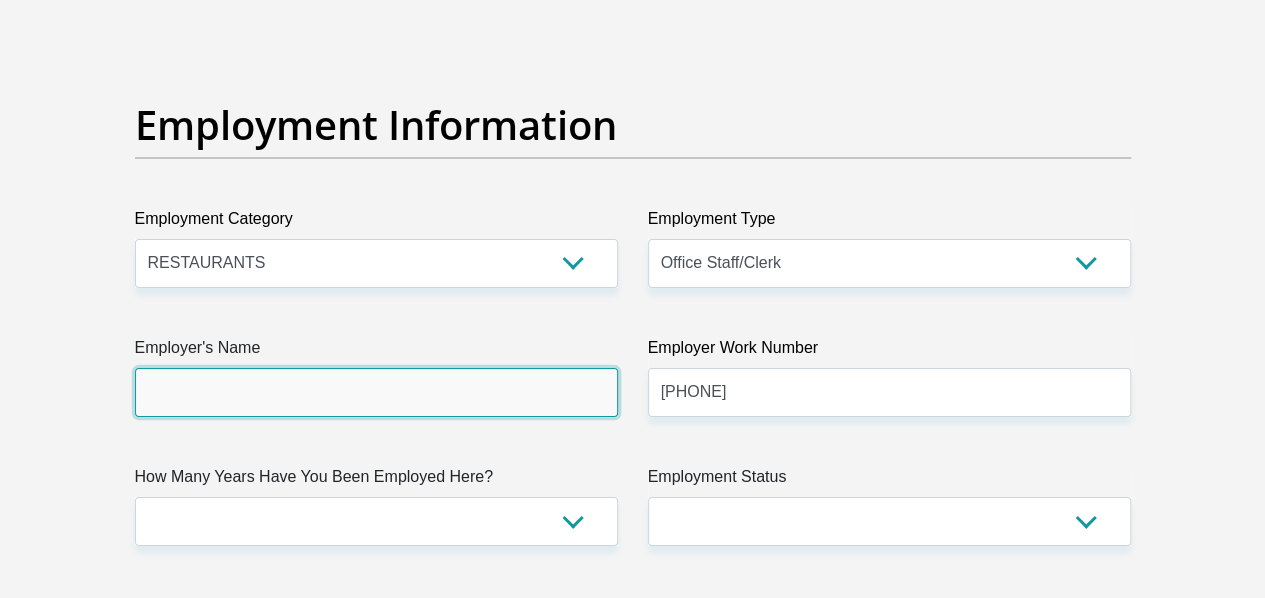 click on "Employer's Name" at bounding box center (376, 392) 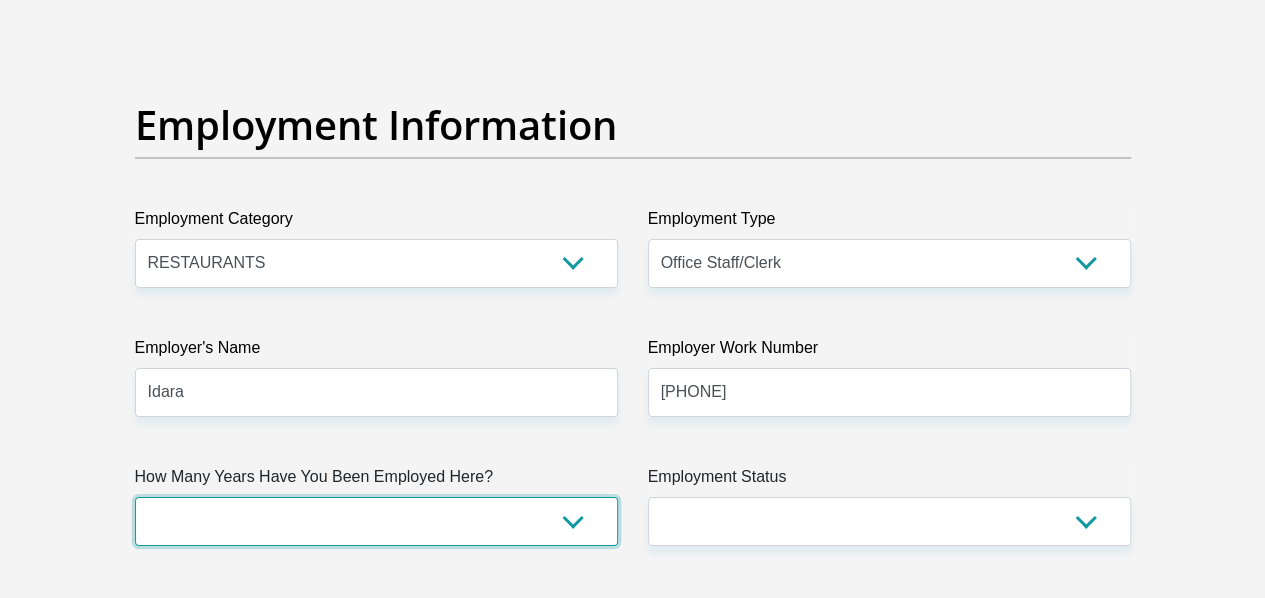click on "less than 1 year
1-3 years
3-5 years
5+ years" at bounding box center (376, 521) 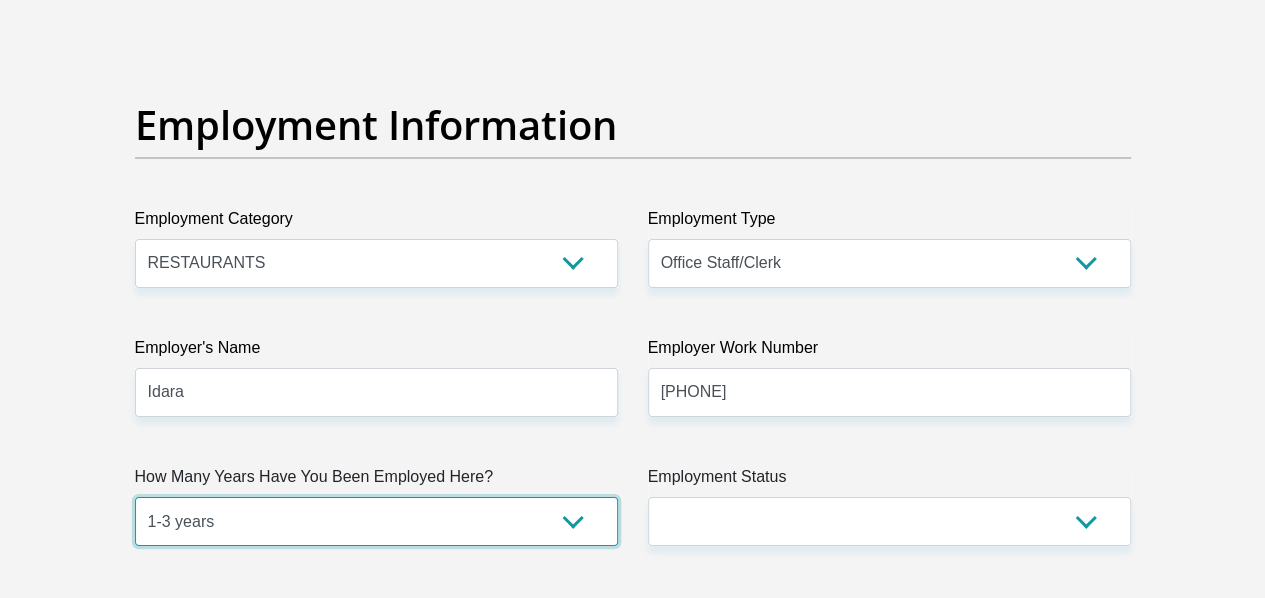 click on "less than 1 year
1-3 years
3-5 years
5+ years" at bounding box center [376, 521] 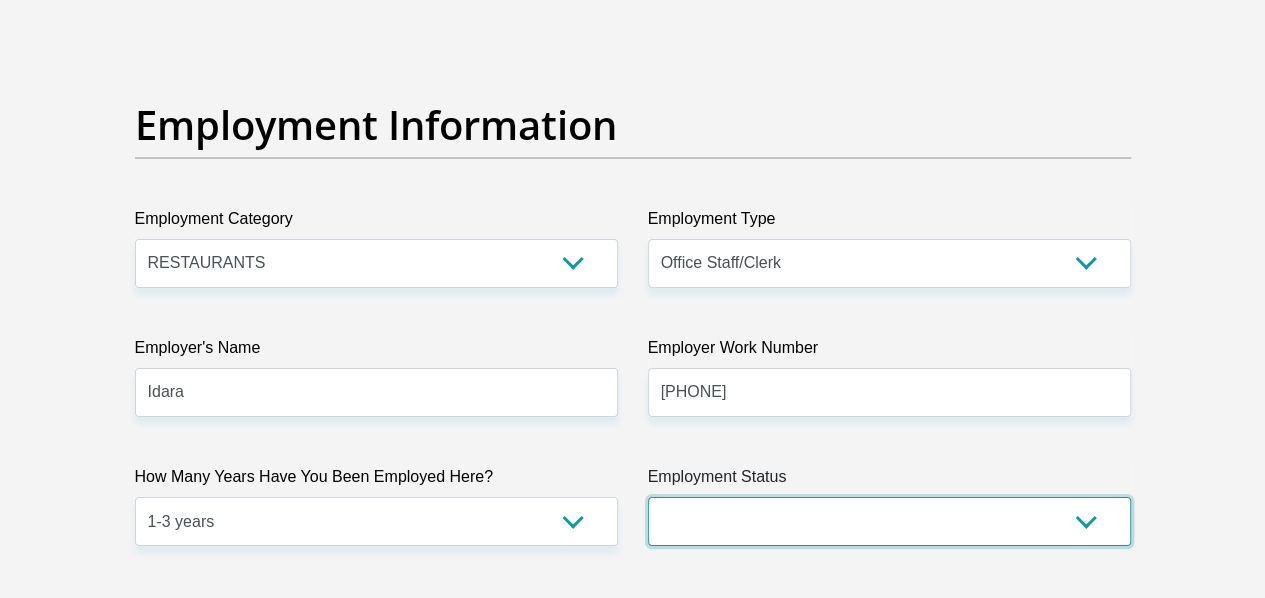 click on "Permanent/Full-time
Part-time/Casual
Contract Worker
Self-Employed
Housewife
Retired
Student
Medically Boarded
Disability
Unemployed" at bounding box center [889, 521] 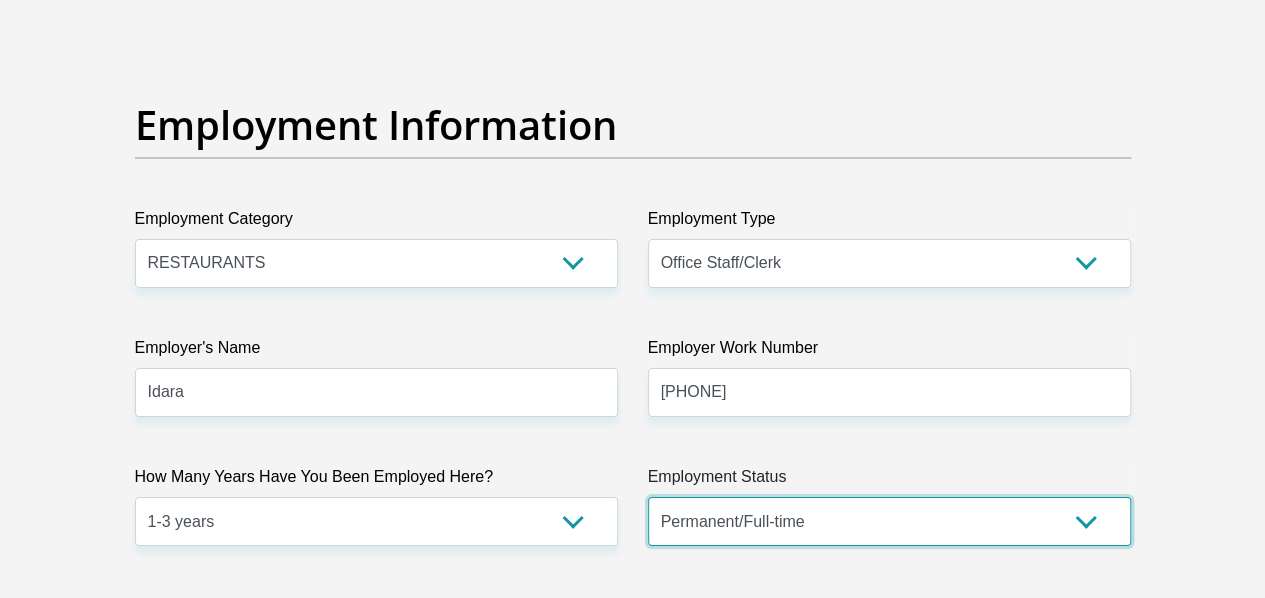 click on "Permanent/Full-time
Part-time/Casual
Contract Worker
Self-Employed
Housewife
Retired
Student
Medically Boarded
Disability
Unemployed" at bounding box center [889, 521] 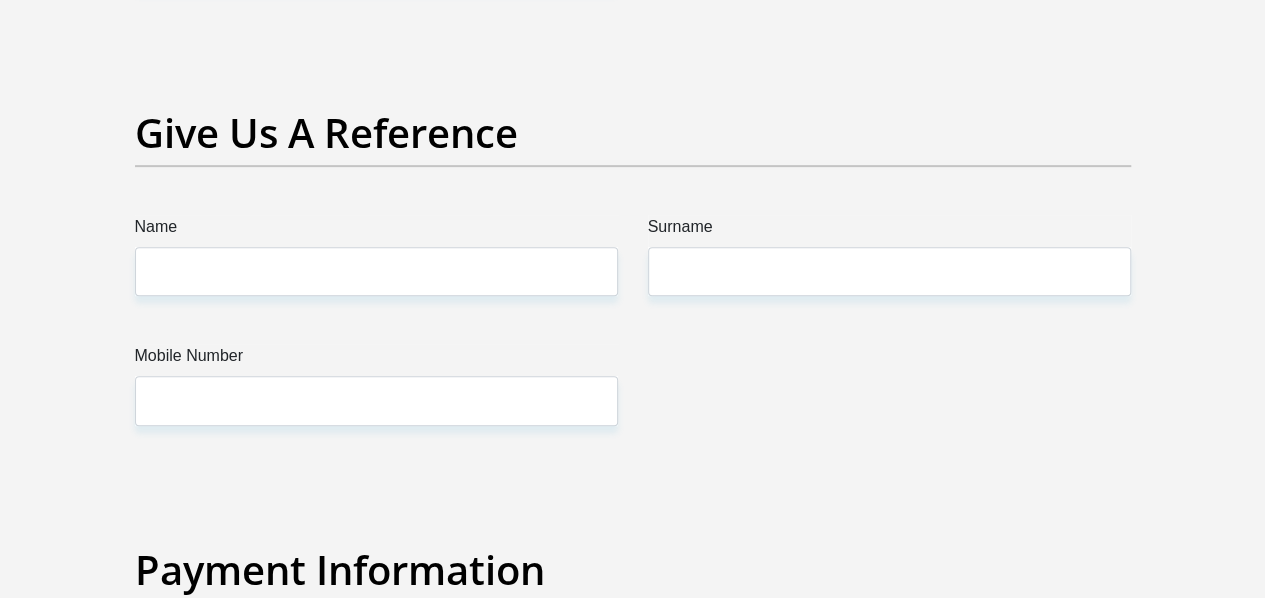 scroll, scrollTop: 4188, scrollLeft: 0, axis: vertical 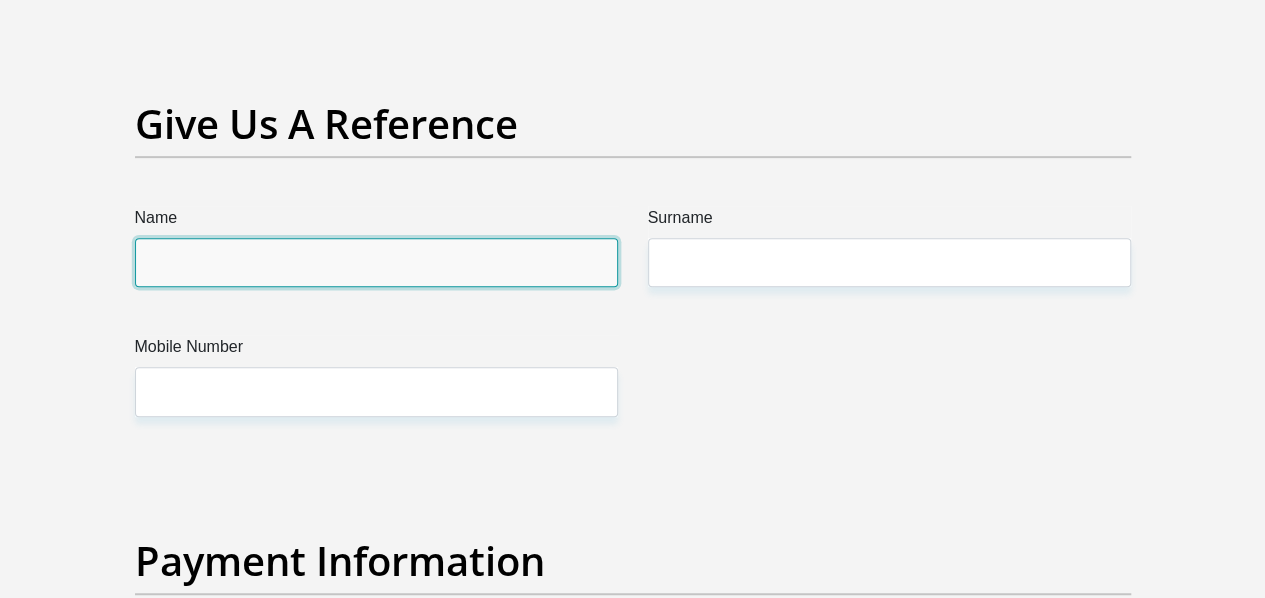 click on "Name" at bounding box center (376, 262) 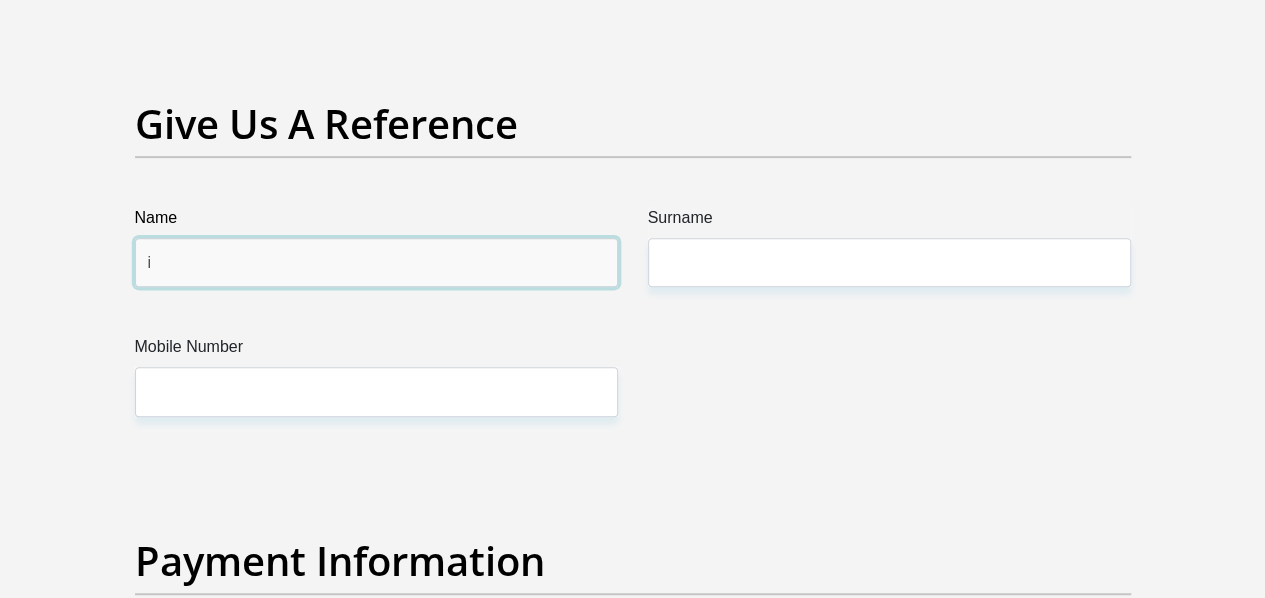 click on "i" at bounding box center (376, 262) 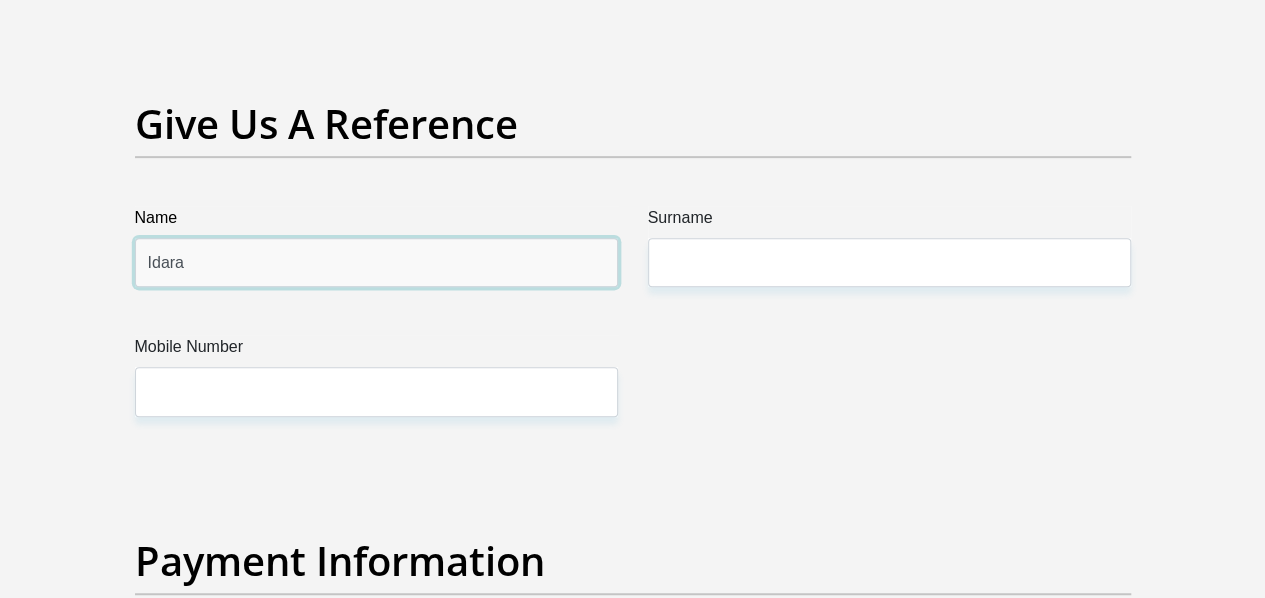 type on "Idara" 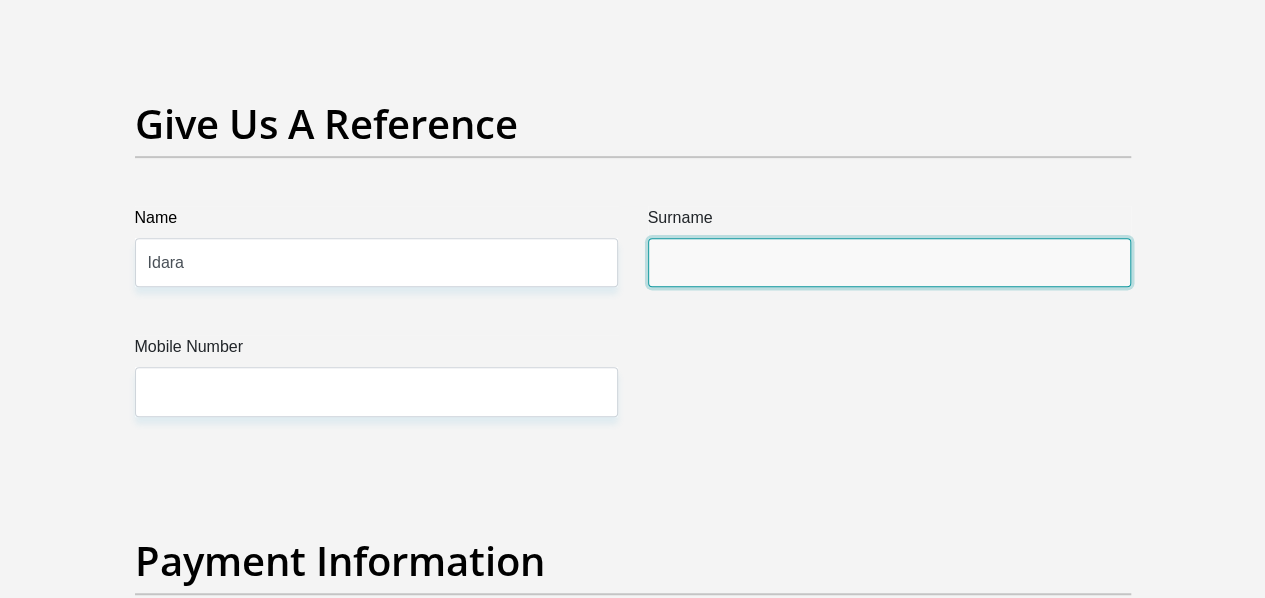 click on "Surname" at bounding box center (889, 262) 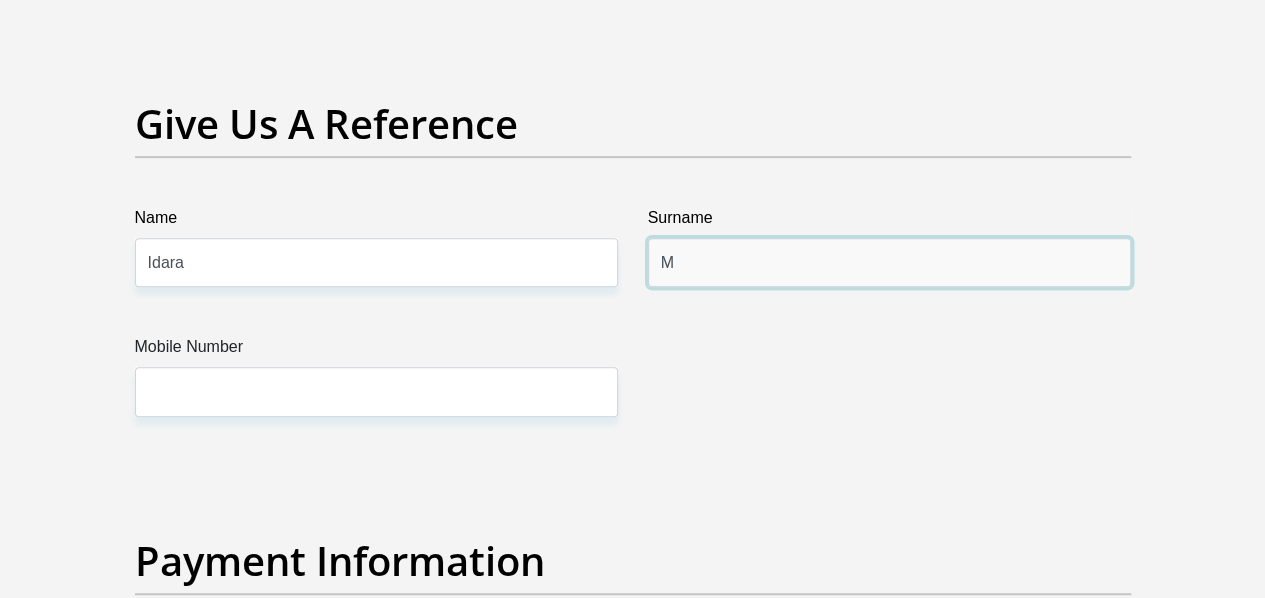 type on "McSamuel" 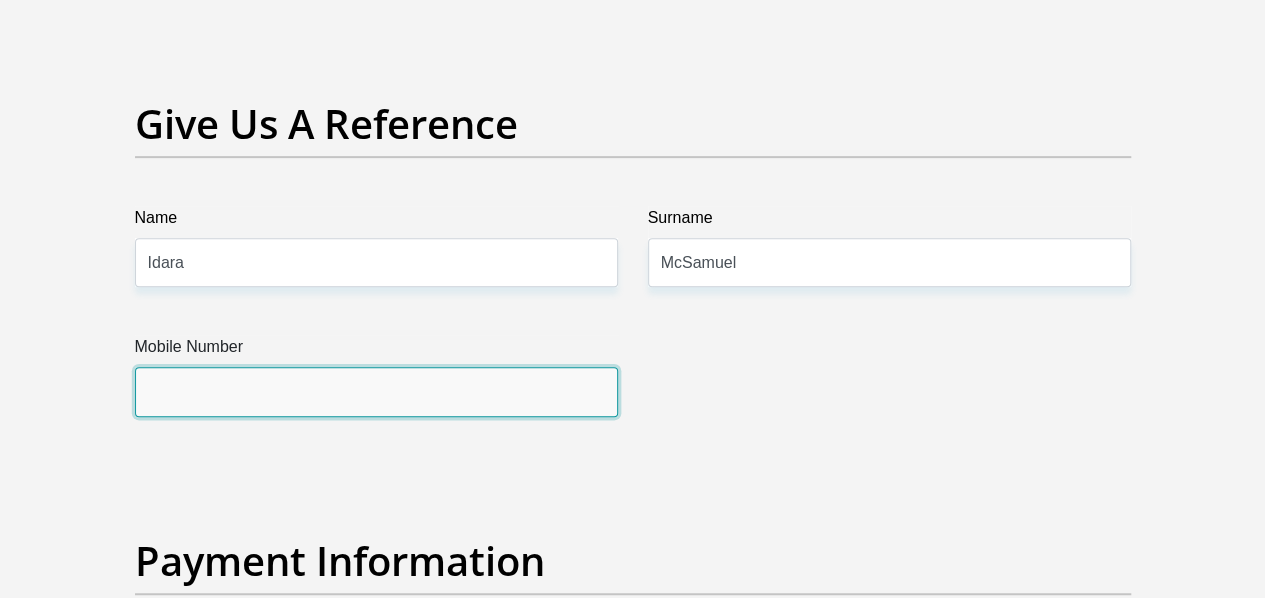 click on "Mobile Number" at bounding box center (376, 391) 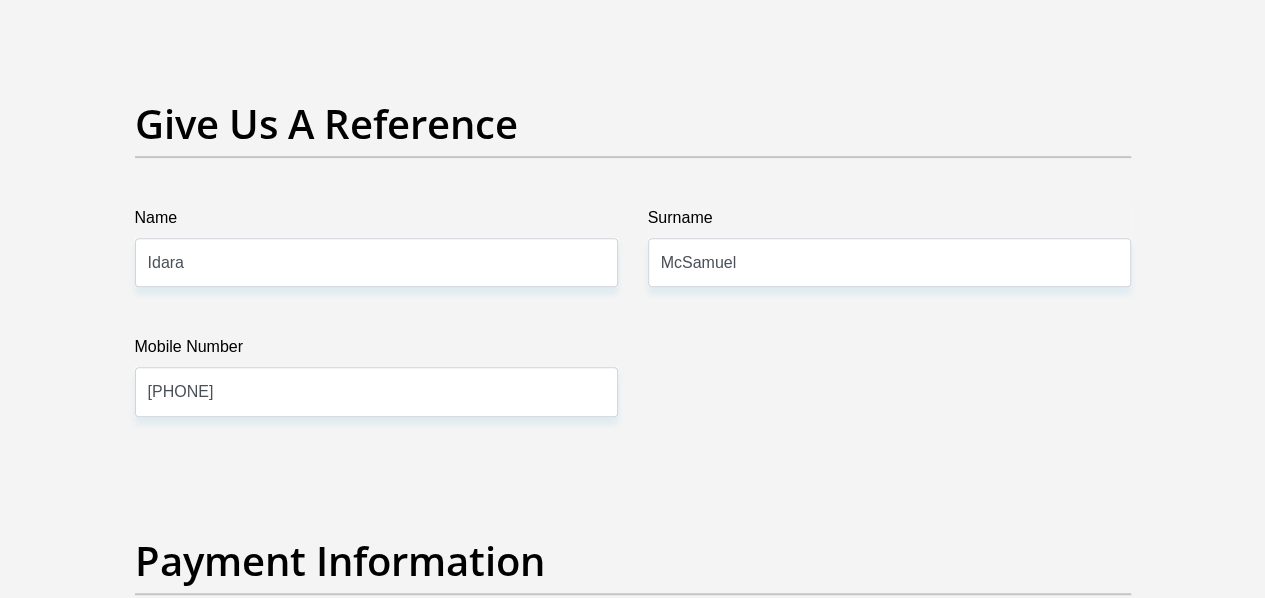 click on "Personal Details
Title
Mr
Ms
Mrs
Dr
Other
First Name
Sinenhlanhla
Surname
Malaza
ID Number
9912315762085
Please input valid ID number
Race
Black
Coloured
Indian
White
Other
Contact Number
0820578303
Please input valid contact number
Albania" at bounding box center [632, -541] 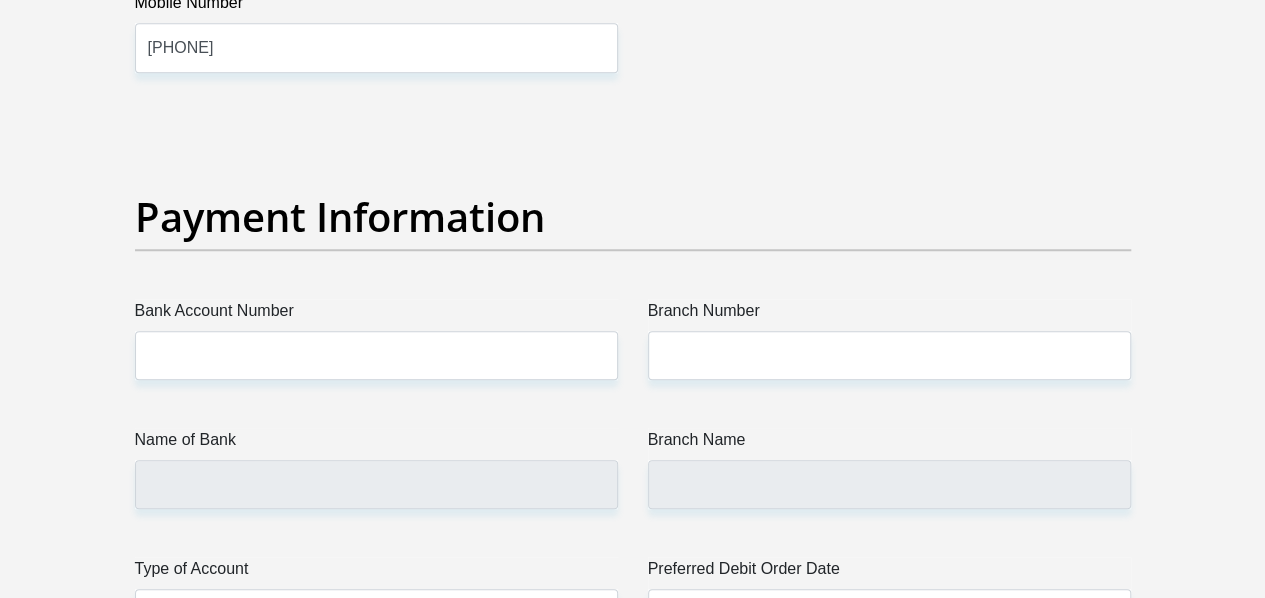 scroll, scrollTop: 4583, scrollLeft: 0, axis: vertical 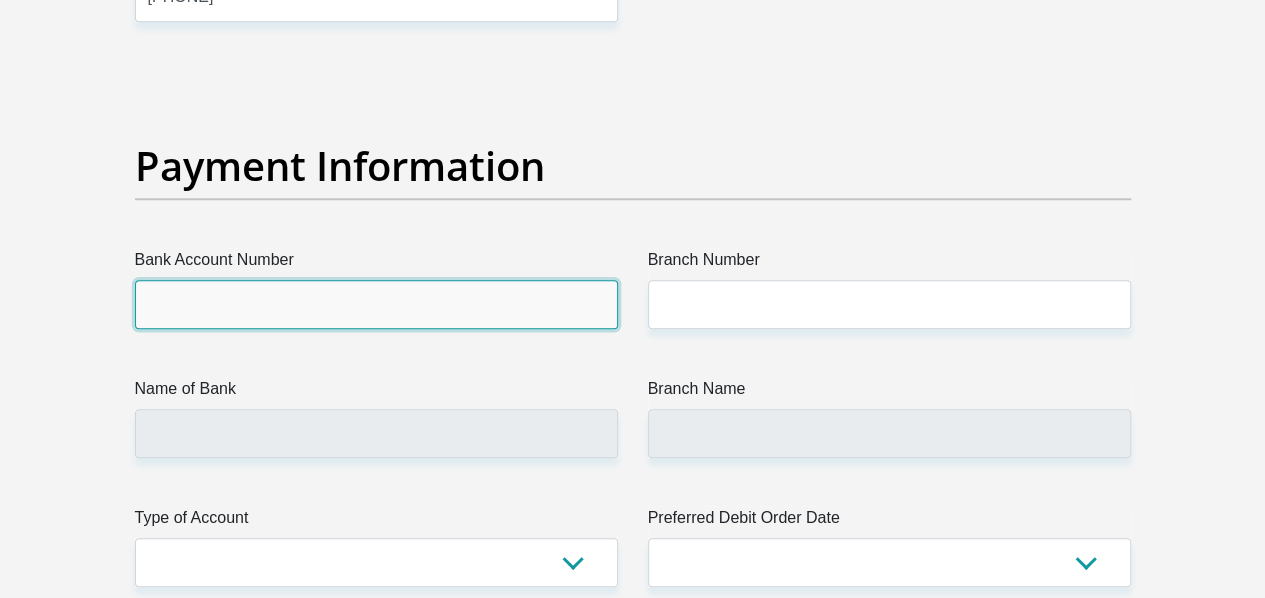 click on "Bank Account Number" at bounding box center [376, 304] 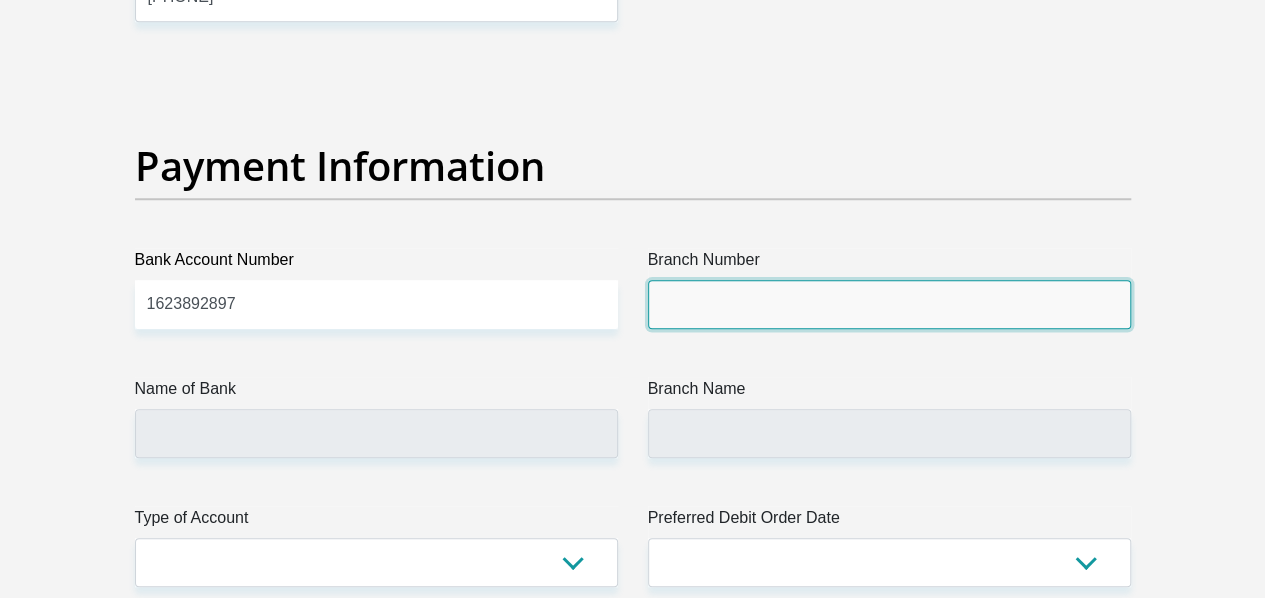 click on "Branch Number" at bounding box center (889, 304) 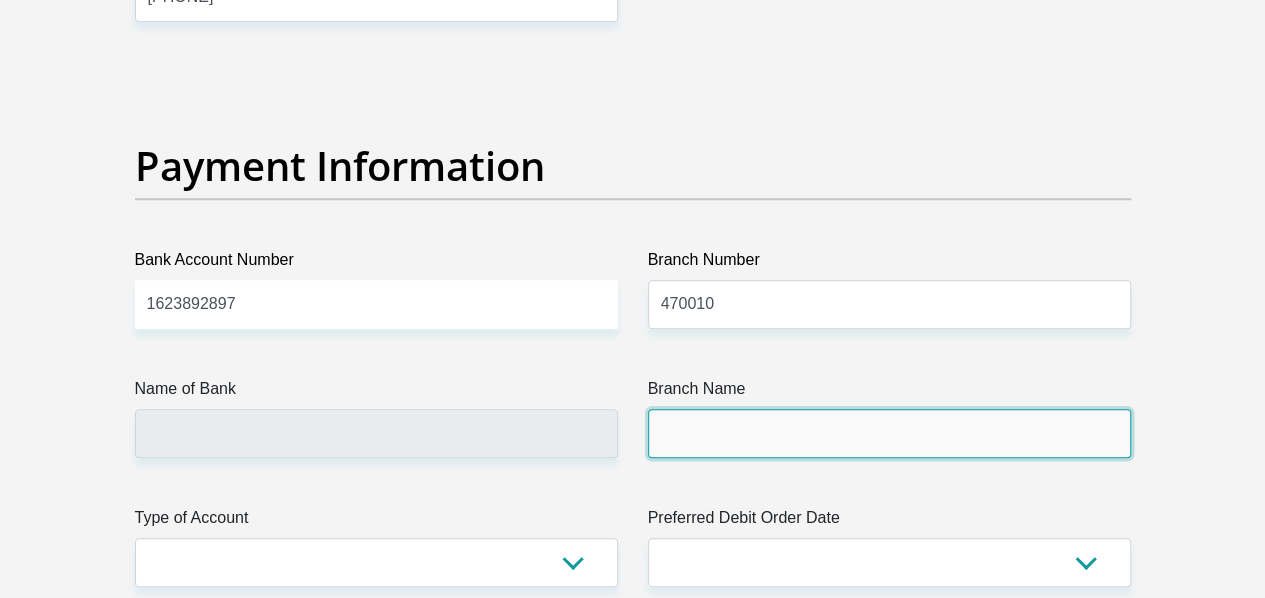 click on "Branch Name" at bounding box center [889, 433] 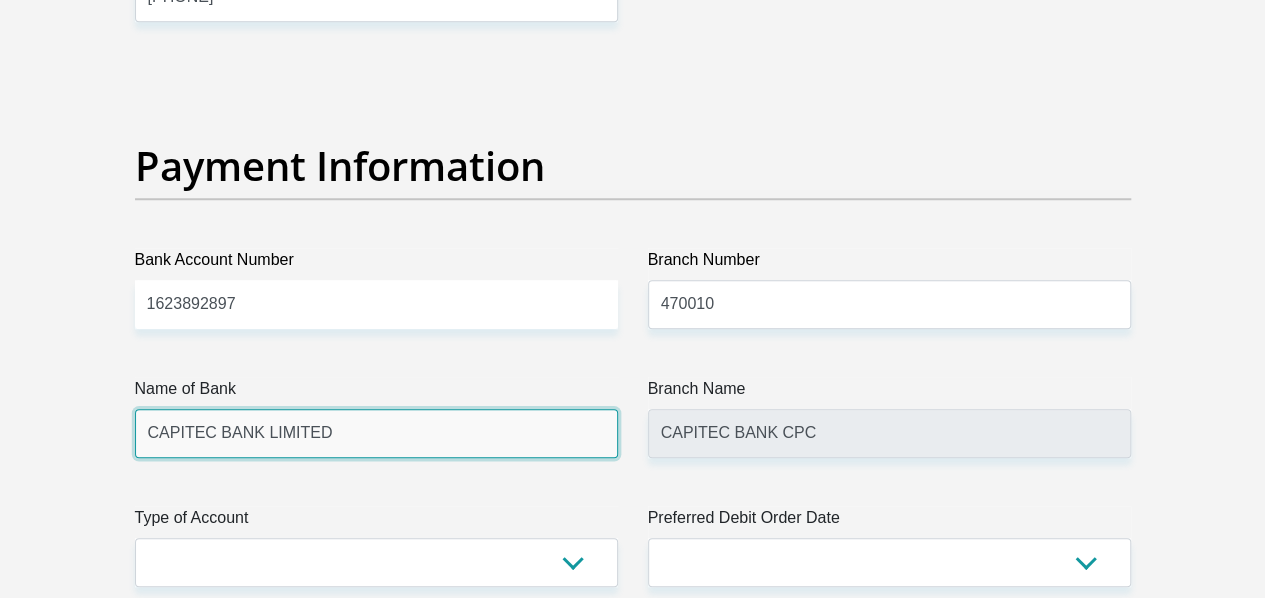click on "CAPITEC BANK LIMITED" at bounding box center (376, 433) 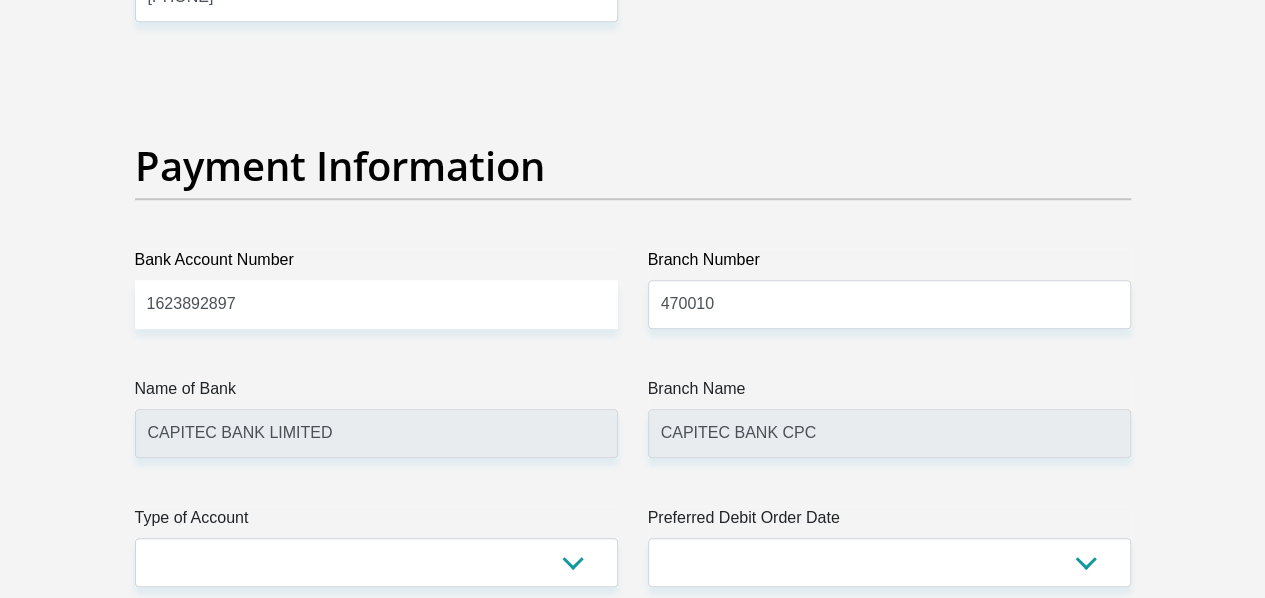 click on "Title
Mr
Ms
Mrs
Dr
Other
First Name
Sinenhlanhla
Surname
Malaza
ID Number
9912315762085
Please input valid ID number
Race
Black
Coloured
Indian
White
Other
Contact Number
0820578303
Please input valid contact number
Nationality
South Africa
Afghanistan
Aland Islands  Albania  Chad" at bounding box center (633, -942) 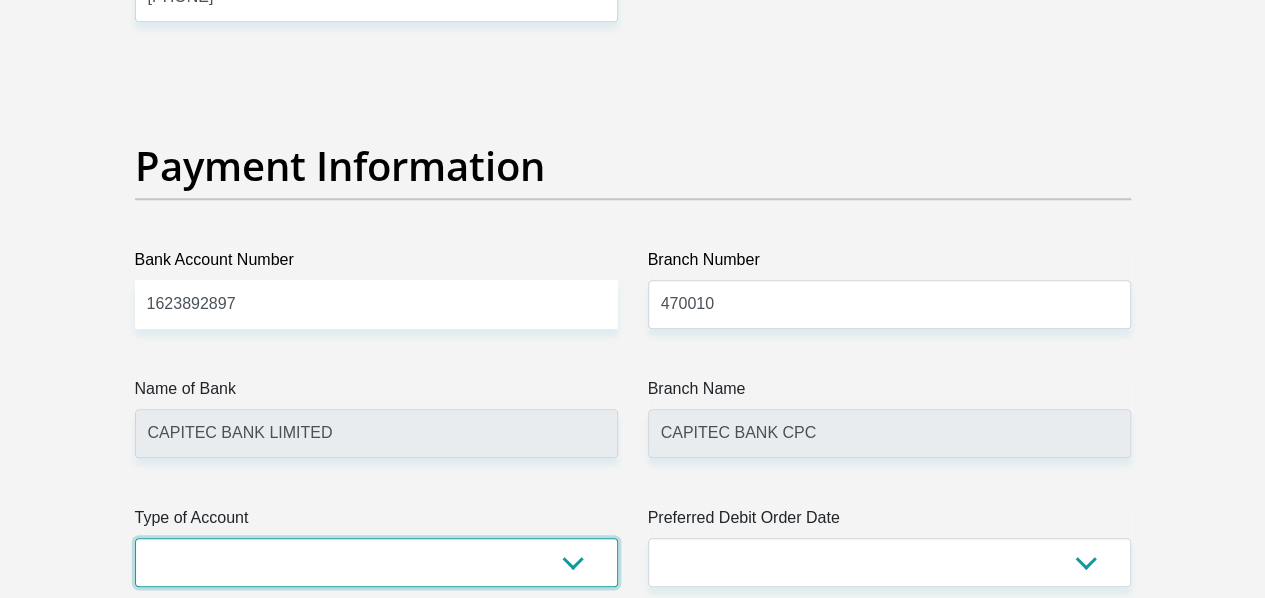 click on "Cheque
Savings" at bounding box center [376, 562] 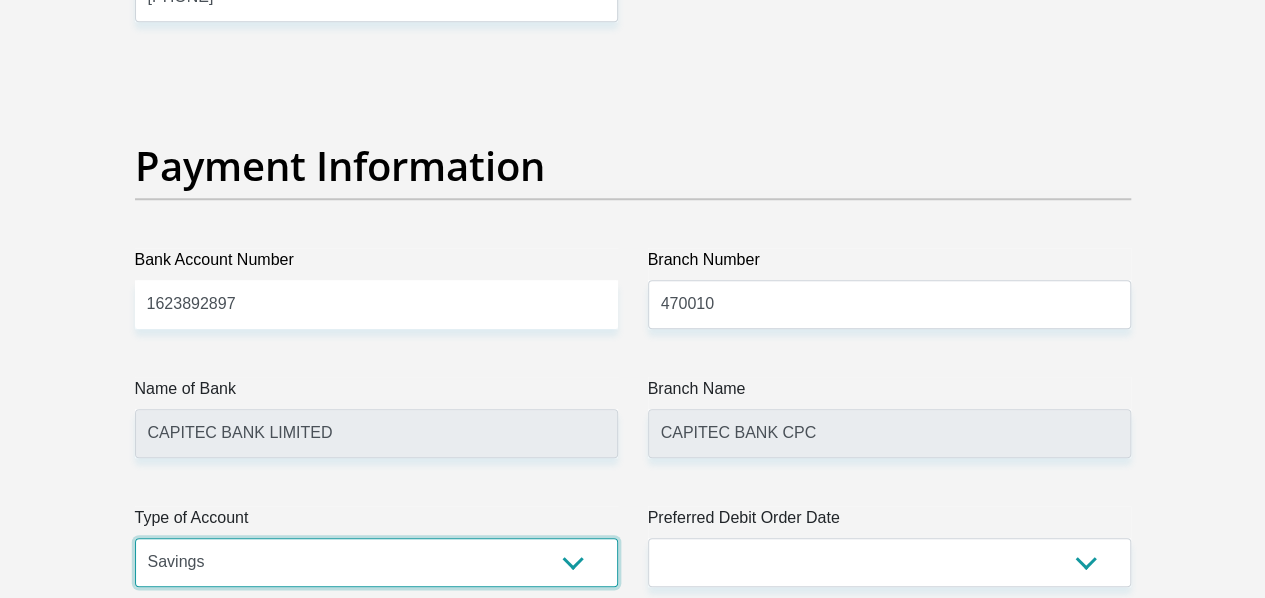 click on "Cheque
Savings" at bounding box center [376, 562] 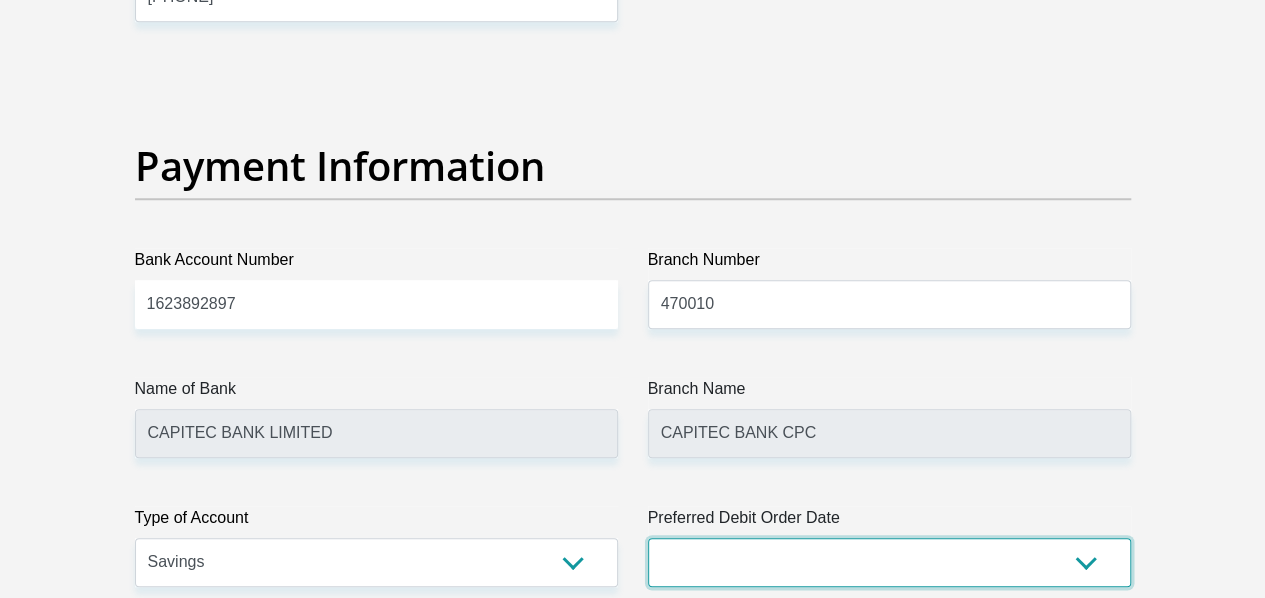 click on "1st
2nd
3rd
4th
5th
7th
18th
19th
20th
21st
22nd
23rd
24th
25th
26th
27th
28th
29th
30th" at bounding box center [889, 562] 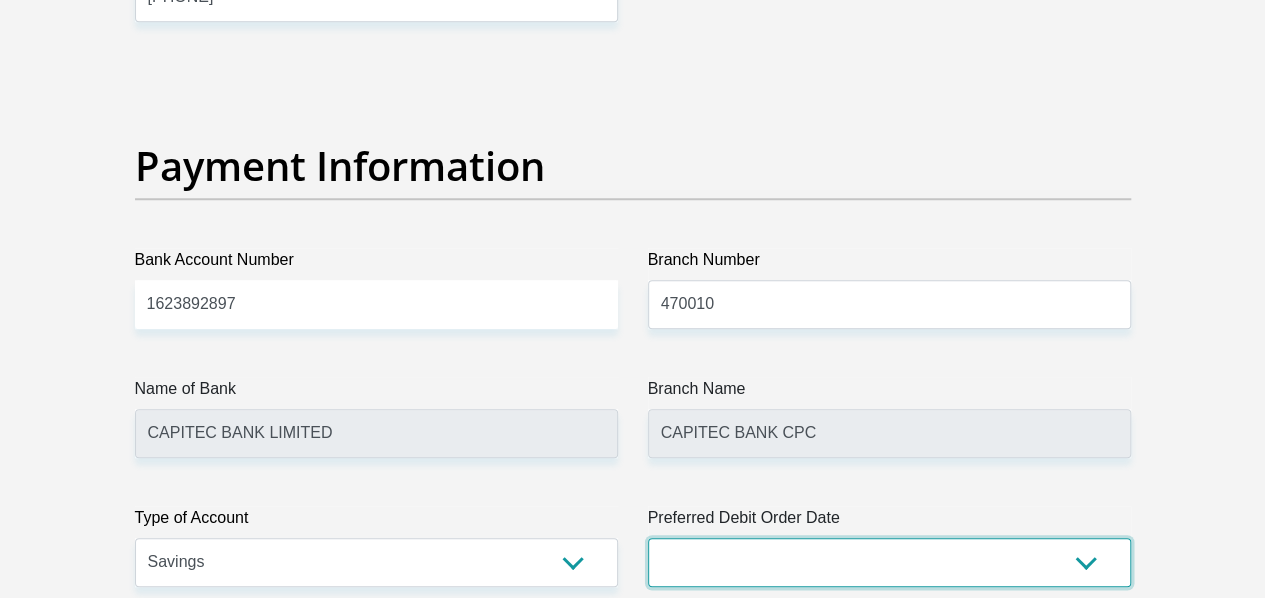select on "3" 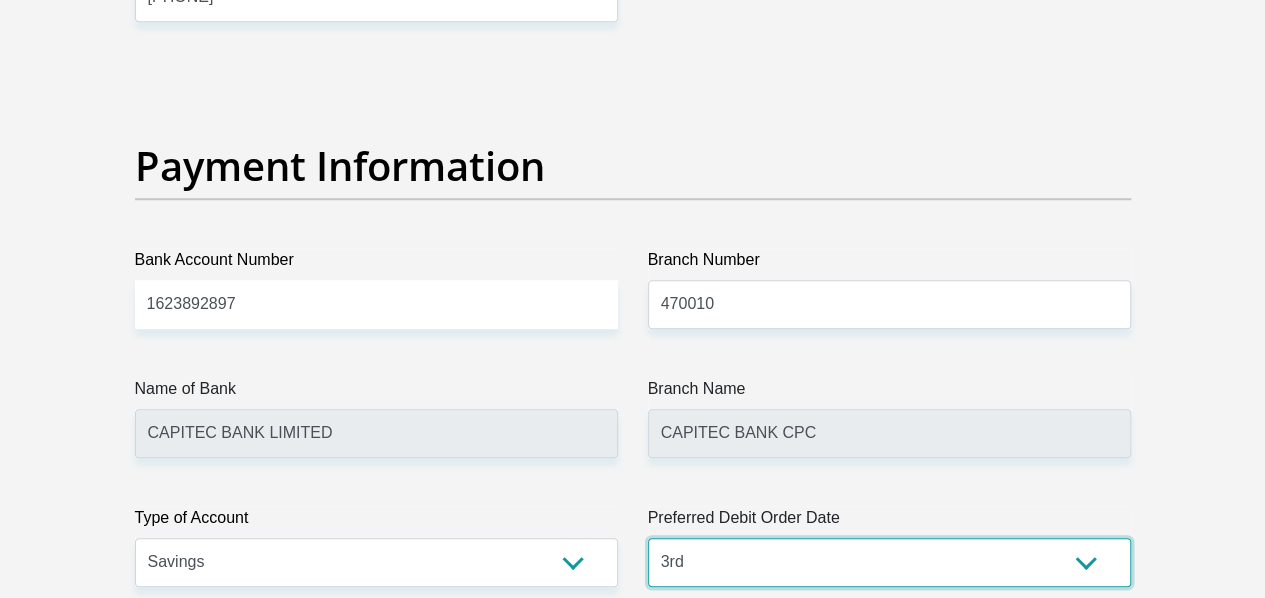 click on "1st
2nd
3rd
4th
5th
7th
18th
19th
20th
21st
22nd
23rd
24th
25th
26th
27th
28th
29th
30th" at bounding box center [889, 562] 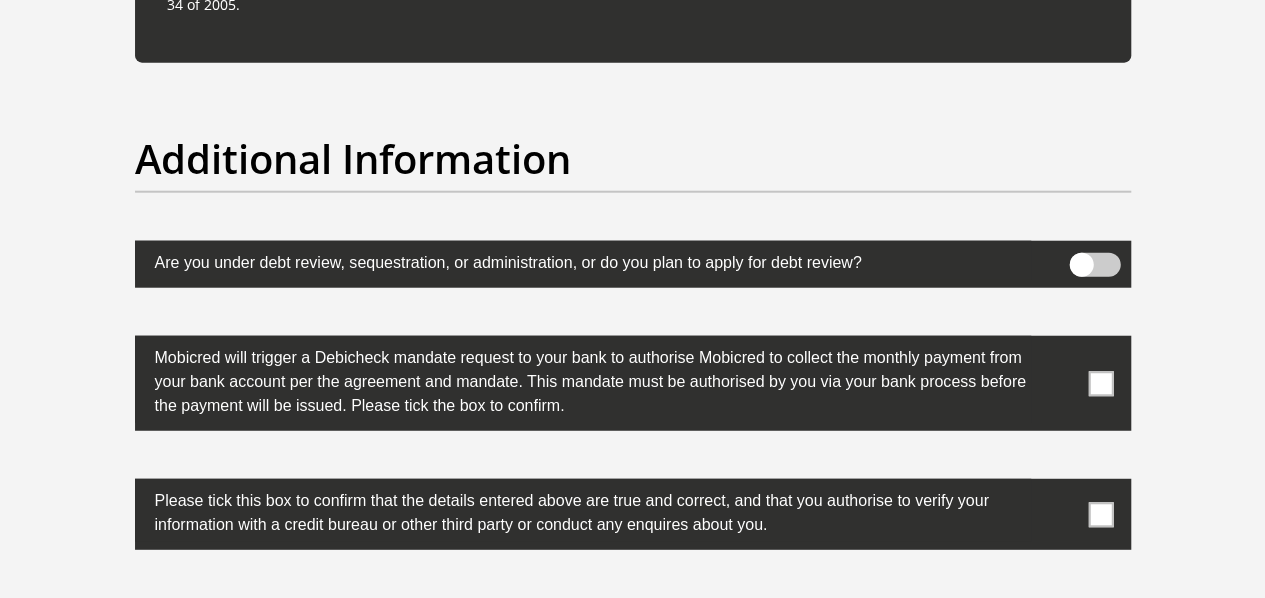 scroll, scrollTop: 6244, scrollLeft: 0, axis: vertical 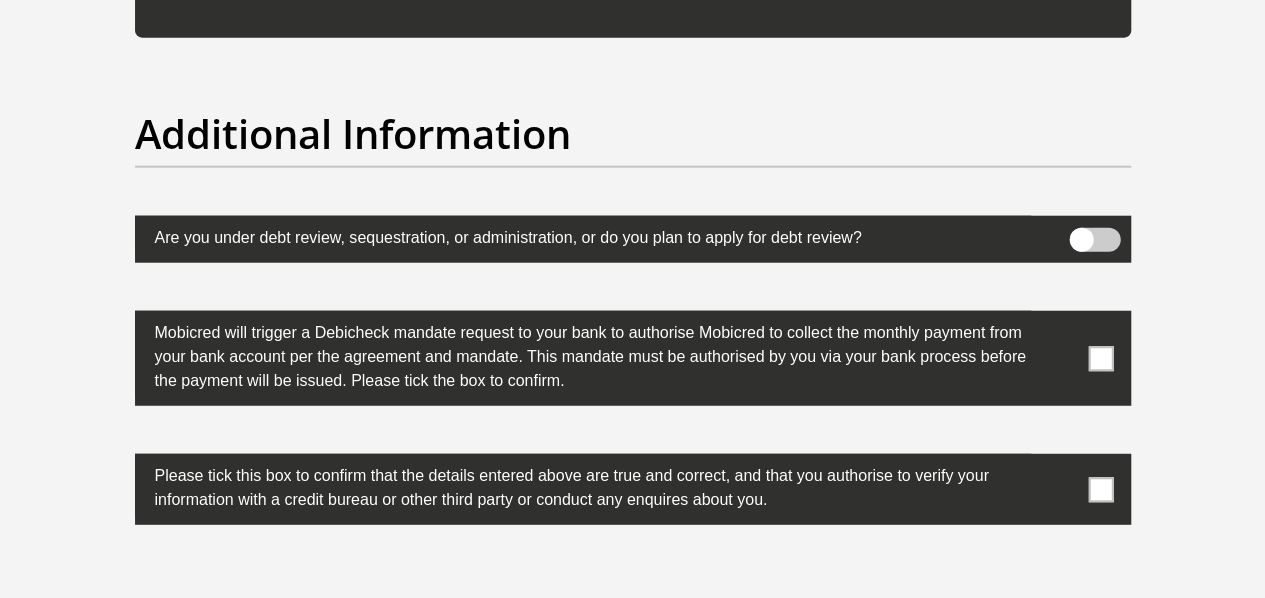 click at bounding box center (1094, 240) 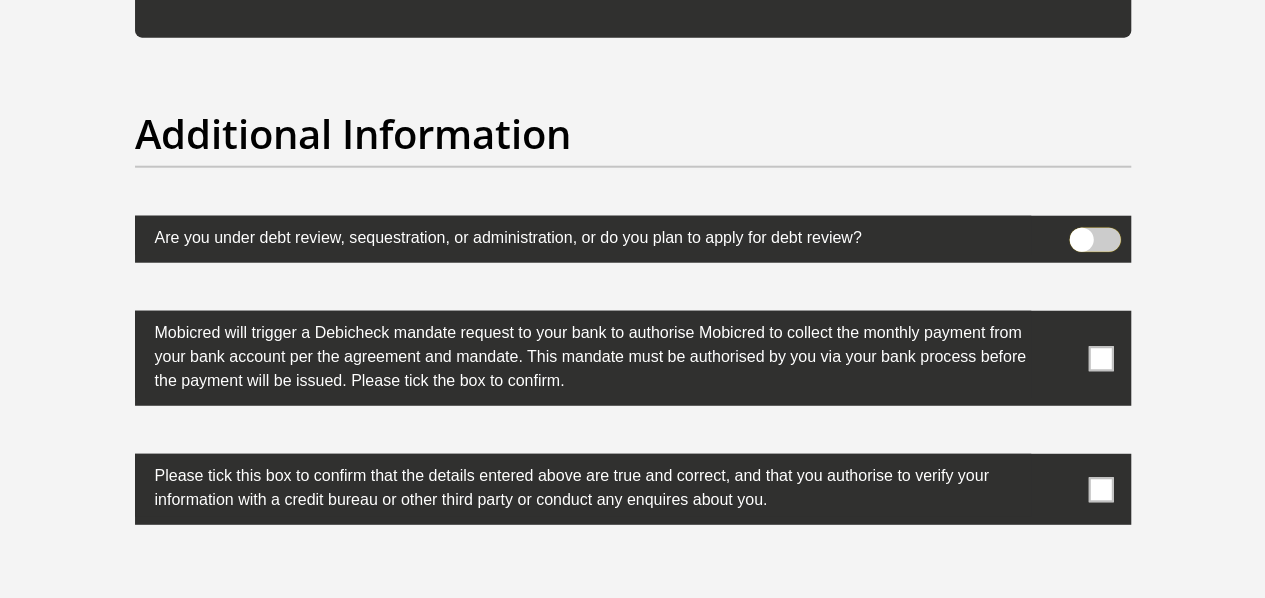 click at bounding box center (1081, 233) 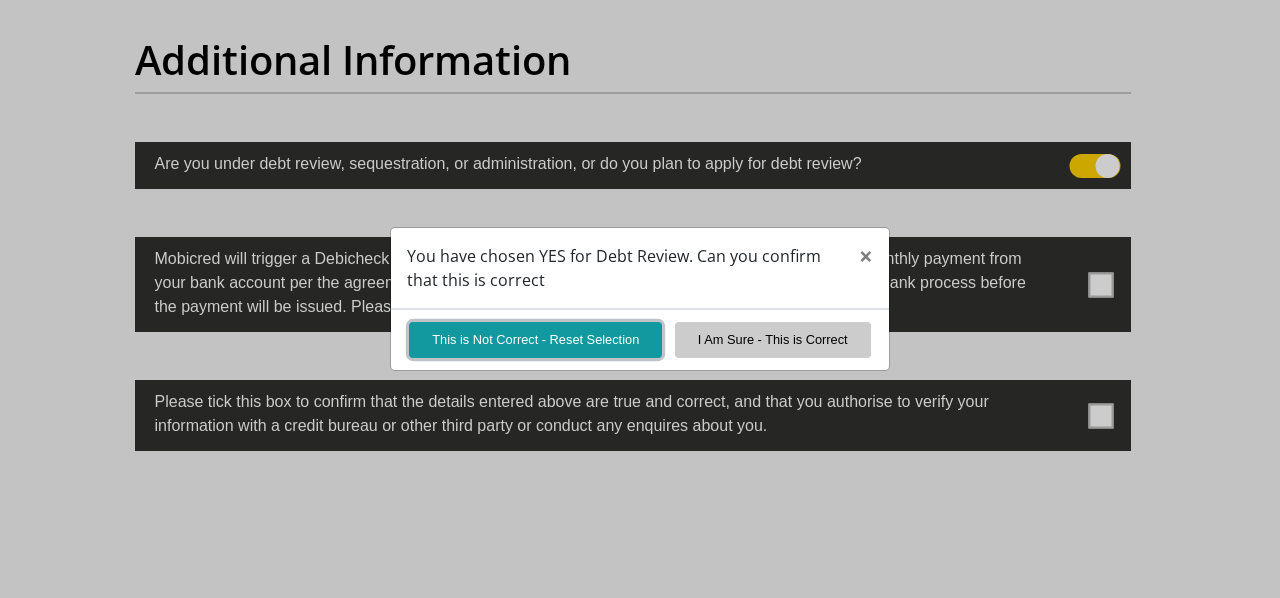 click on "This is Not Correct - Reset Selection" at bounding box center [535, 339] 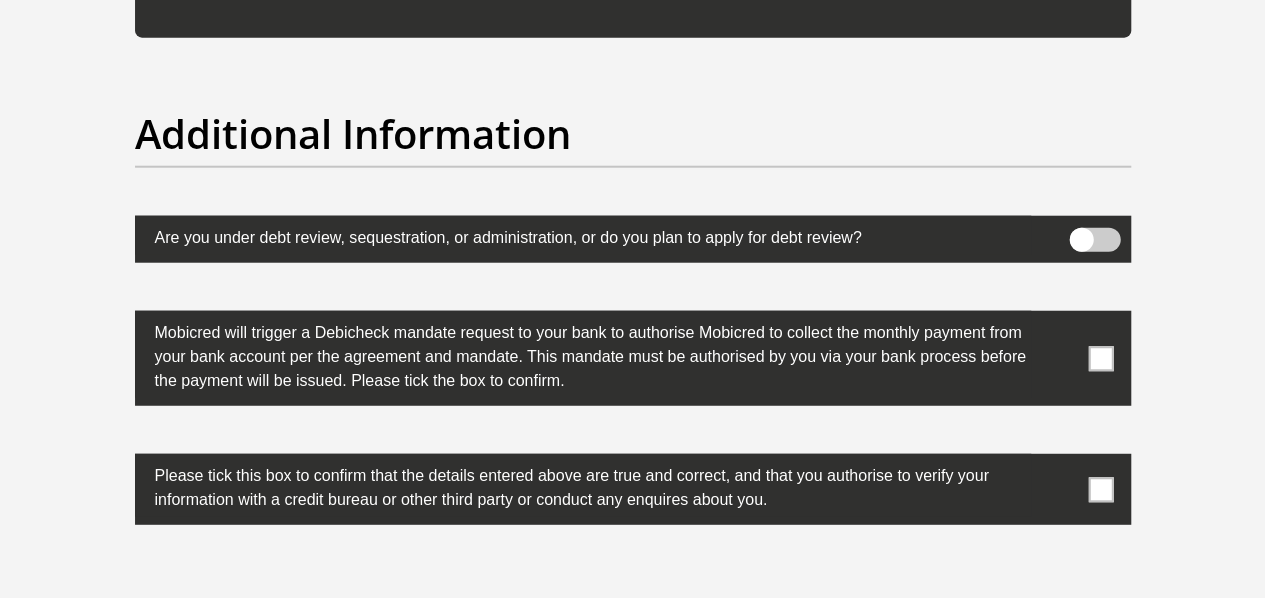 click at bounding box center [633, 358] 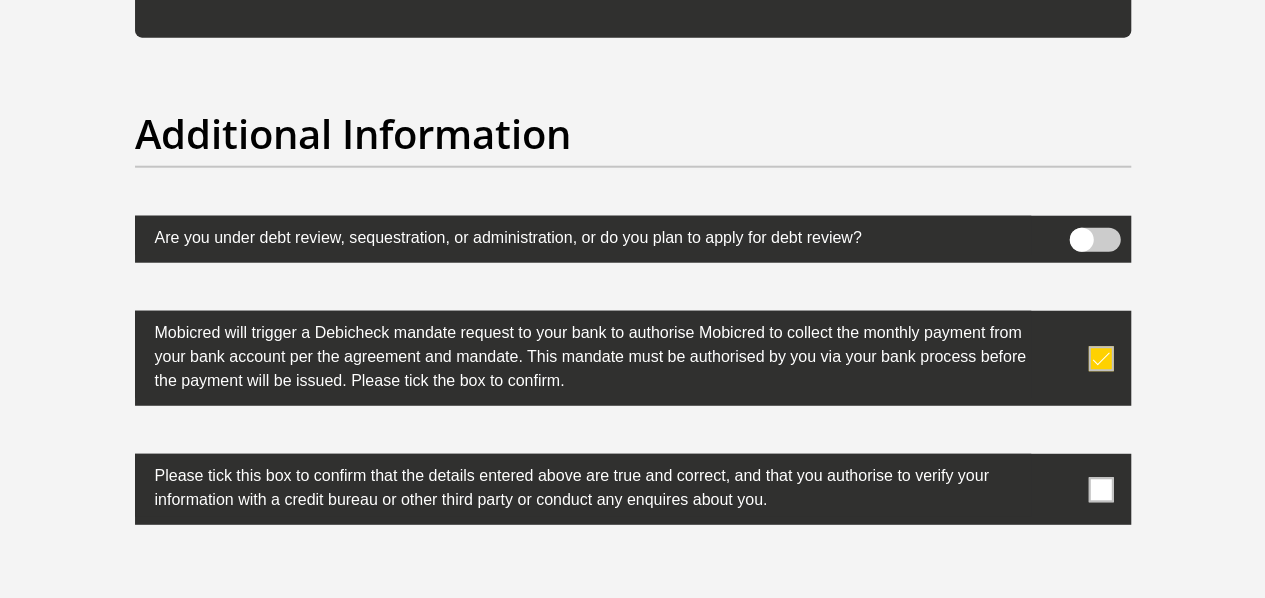 click at bounding box center (1100, 489) 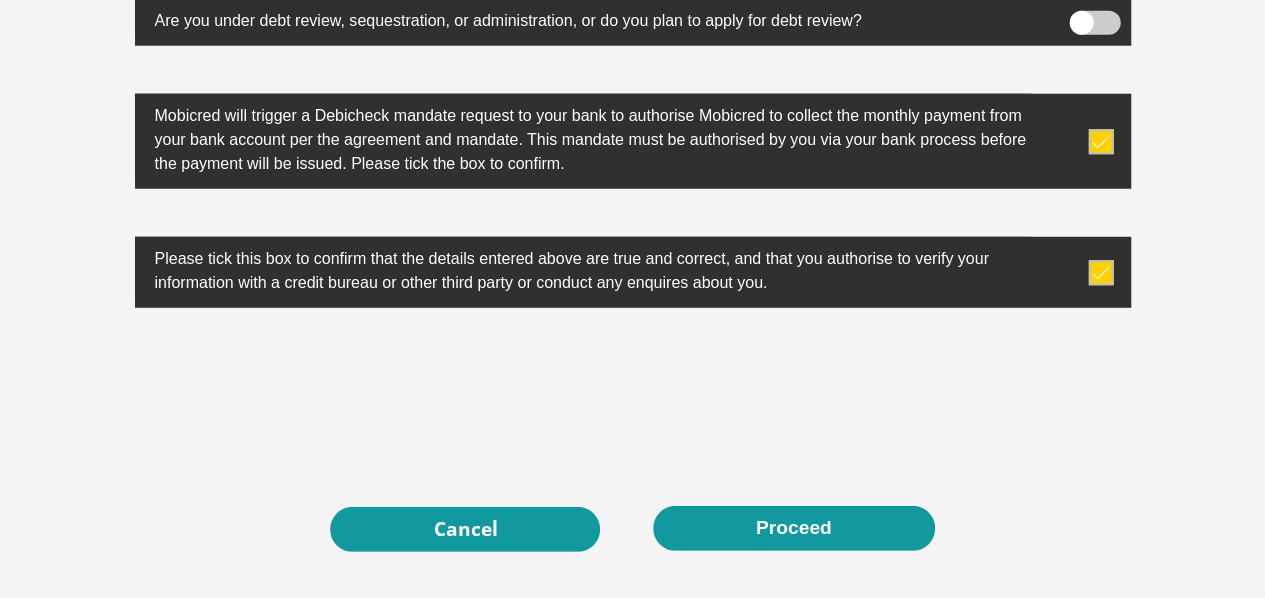 scroll, scrollTop: 6570, scrollLeft: 0, axis: vertical 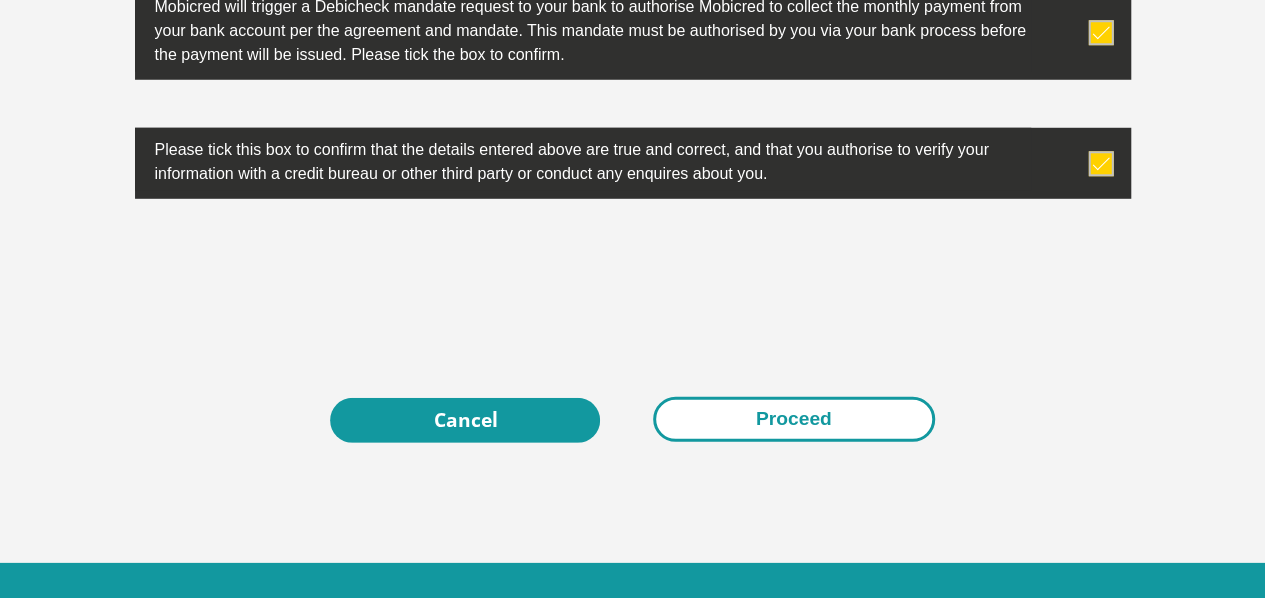 click on "Proceed" at bounding box center [794, 419] 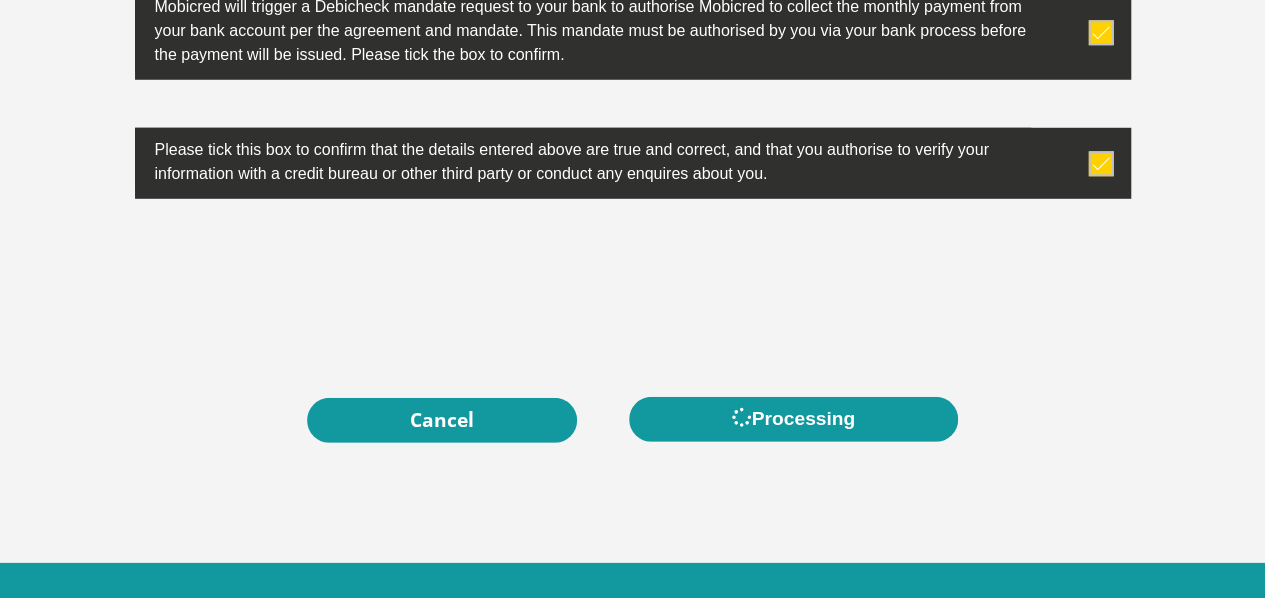 scroll, scrollTop: 0, scrollLeft: 0, axis: both 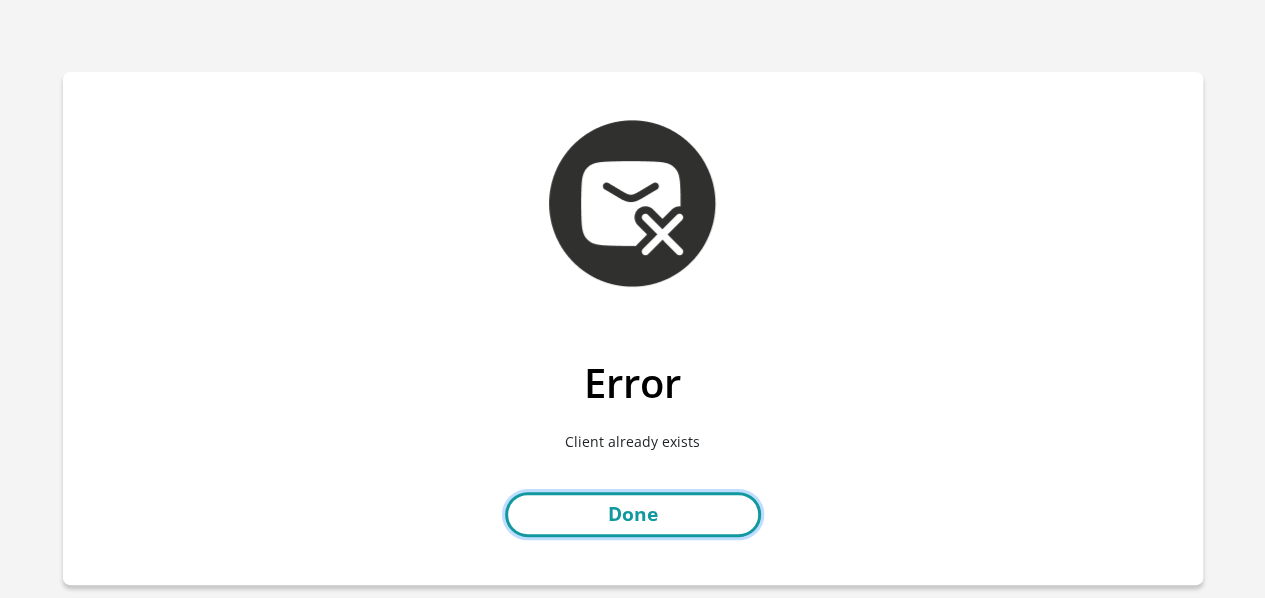 click on "Done" at bounding box center [633, 514] 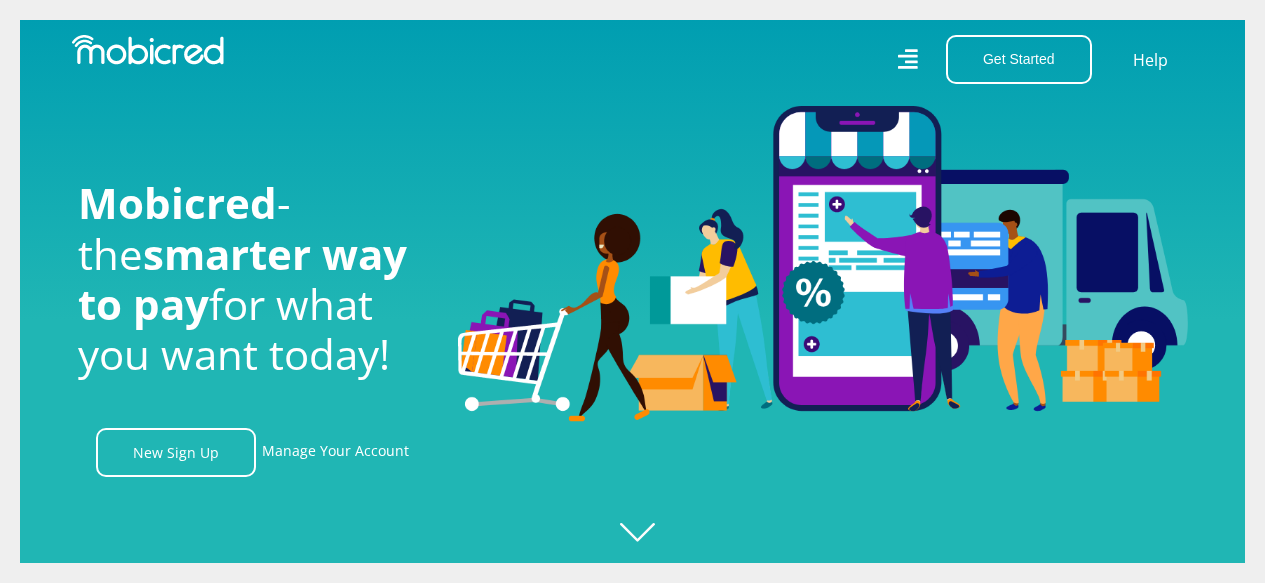 scroll, scrollTop: 0, scrollLeft: 0, axis: both 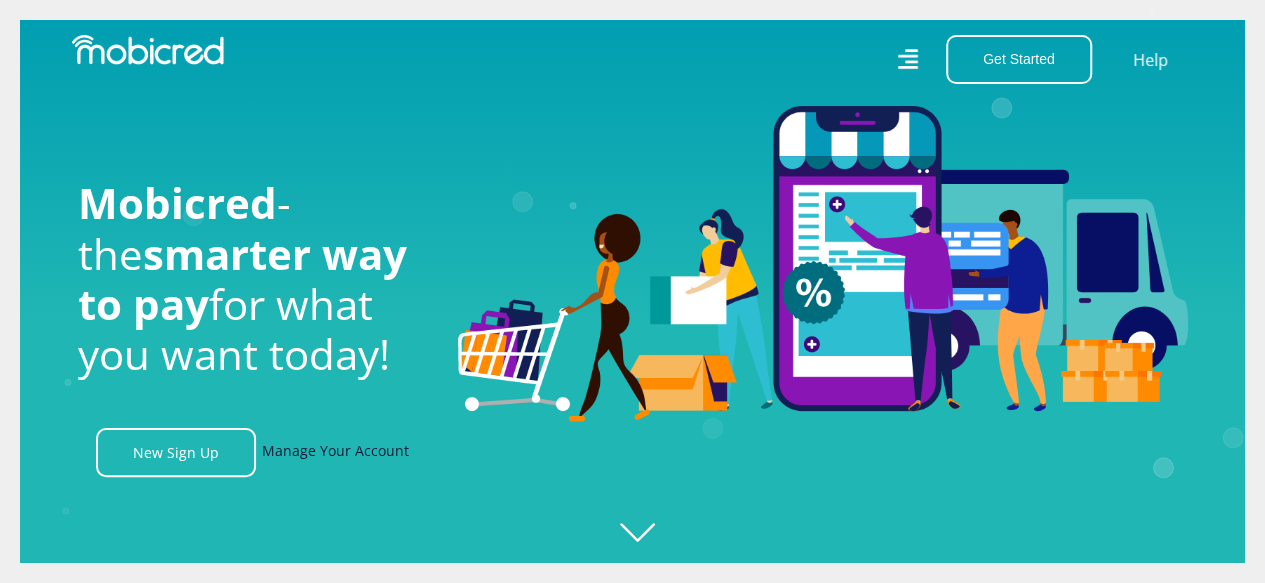 click on "Manage Your Account" at bounding box center [335, 452] 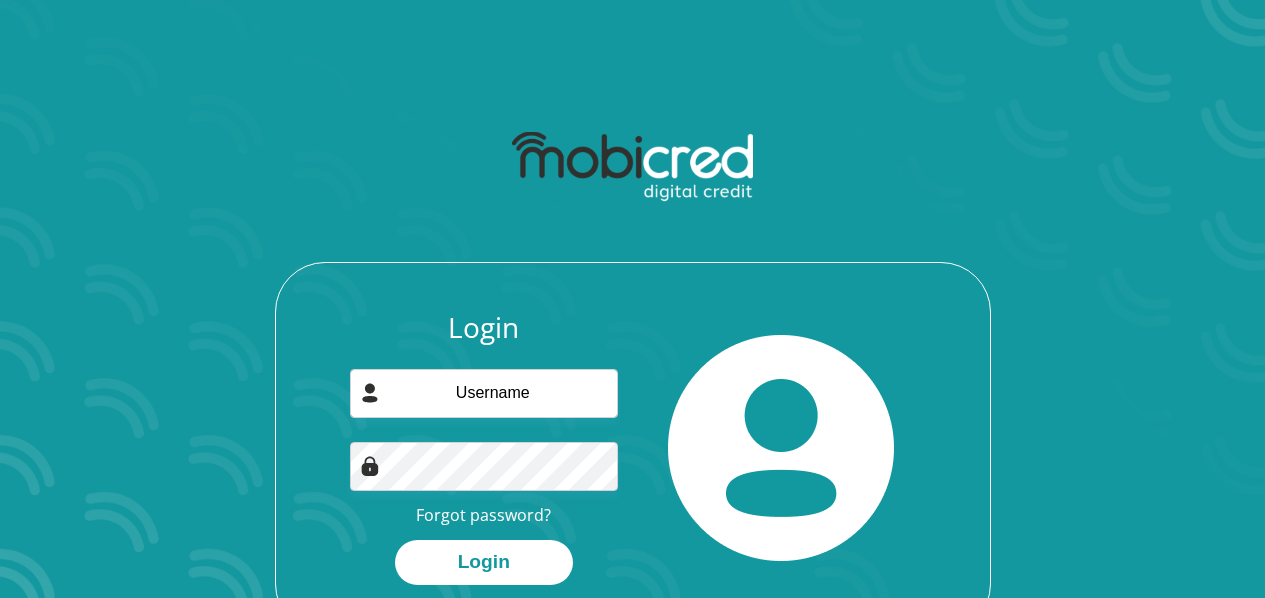 scroll, scrollTop: 0, scrollLeft: 0, axis: both 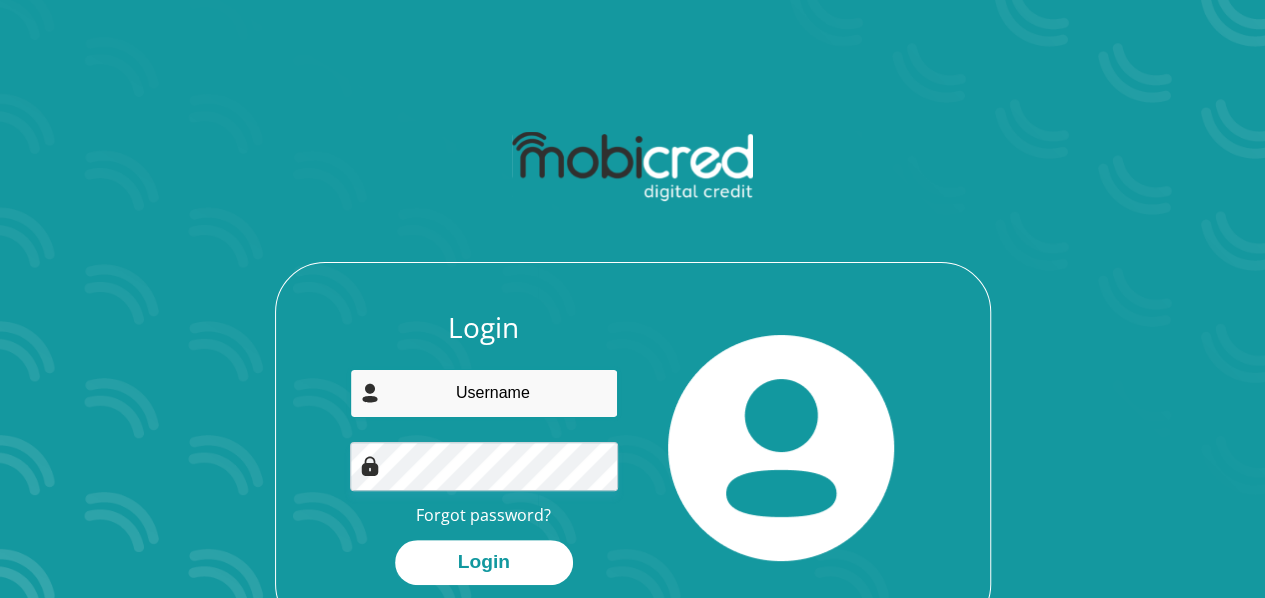 click at bounding box center [484, 393] 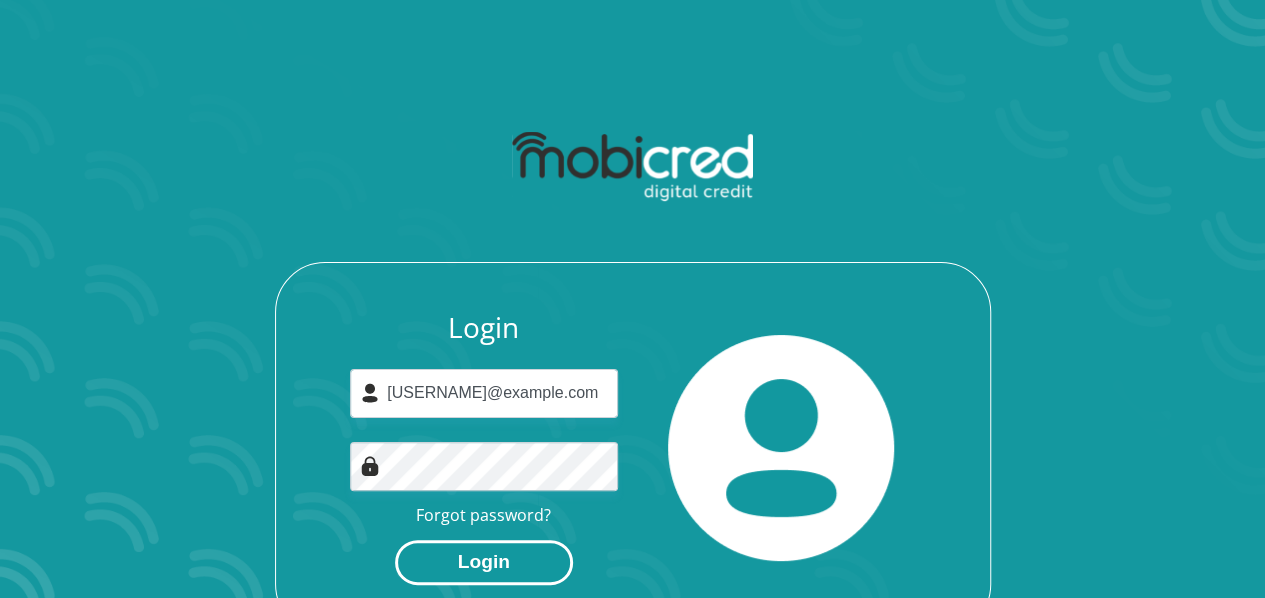 click on "Login" at bounding box center (484, 562) 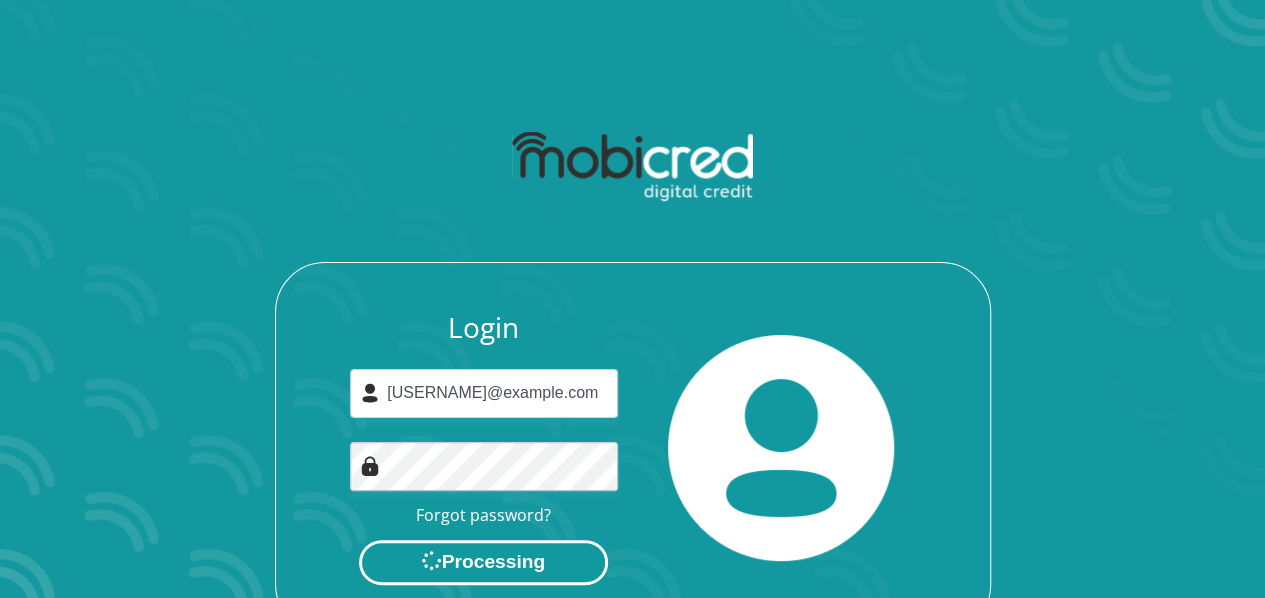 scroll, scrollTop: 0, scrollLeft: 0, axis: both 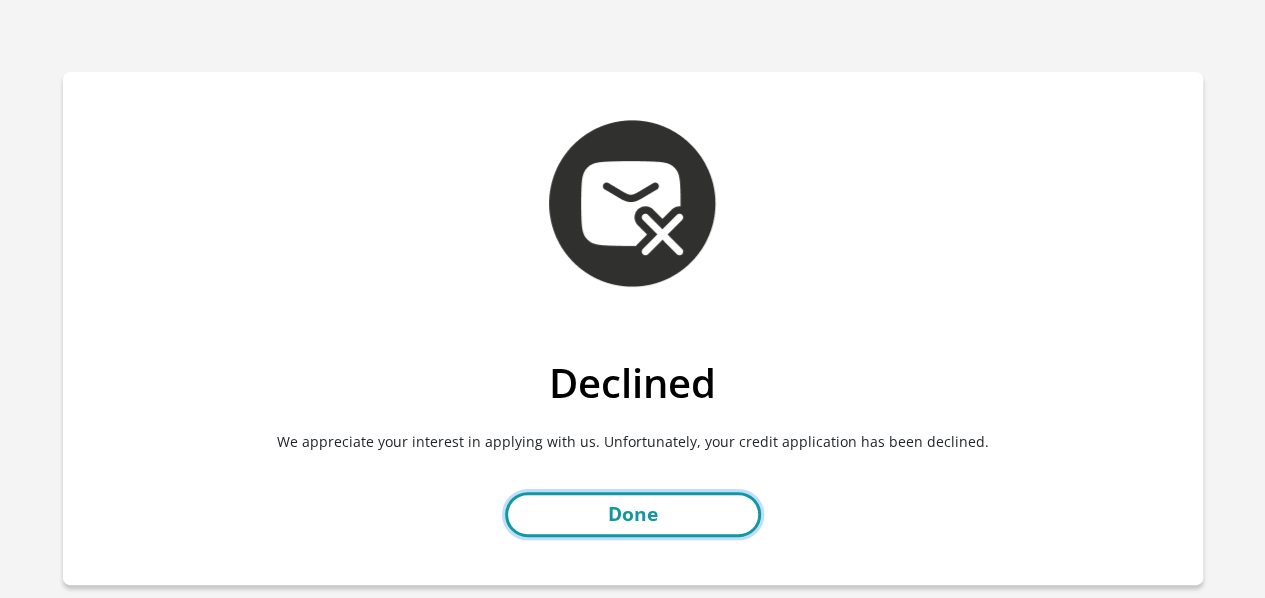 click on "Done" at bounding box center (633, 514) 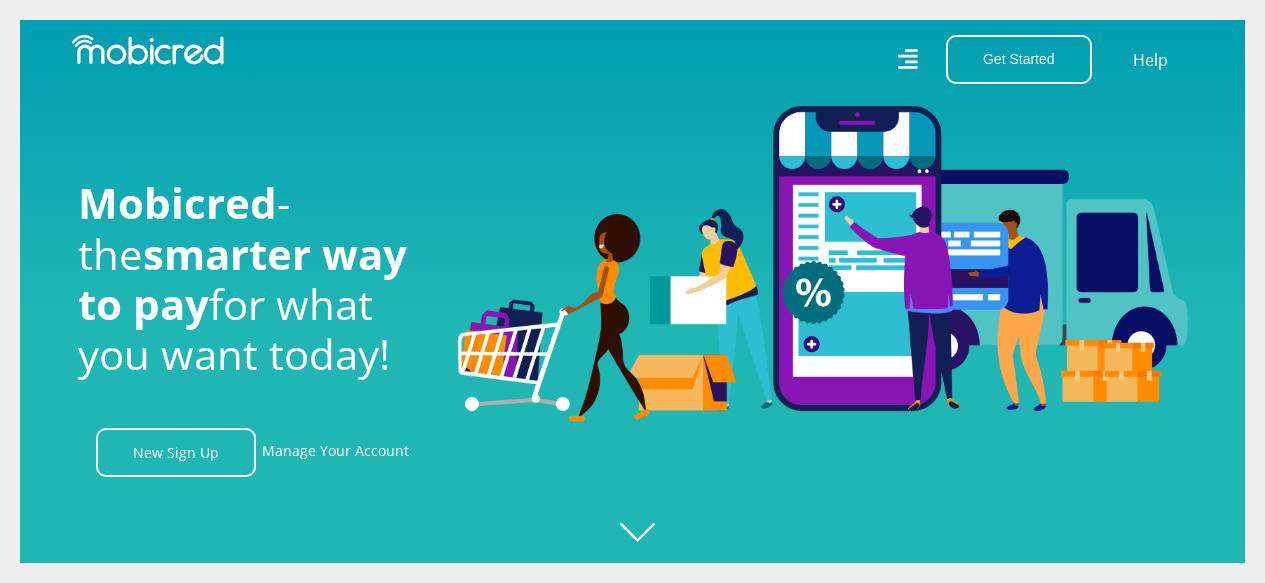 scroll, scrollTop: 0, scrollLeft: 0, axis: both 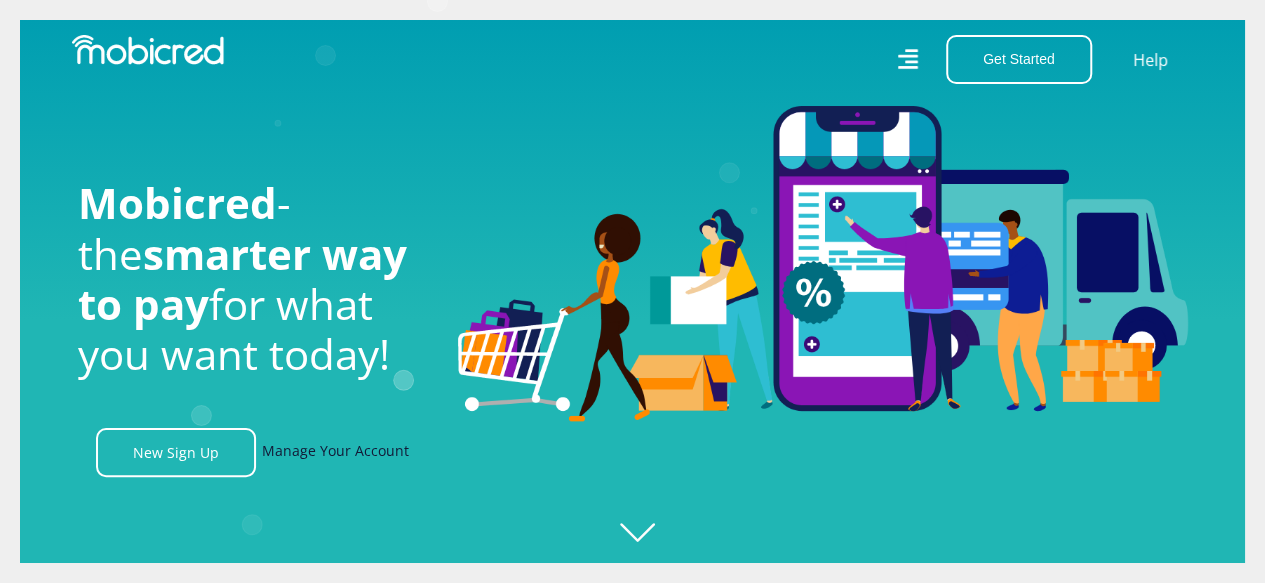 click on "Manage Your Account" at bounding box center (335, 452) 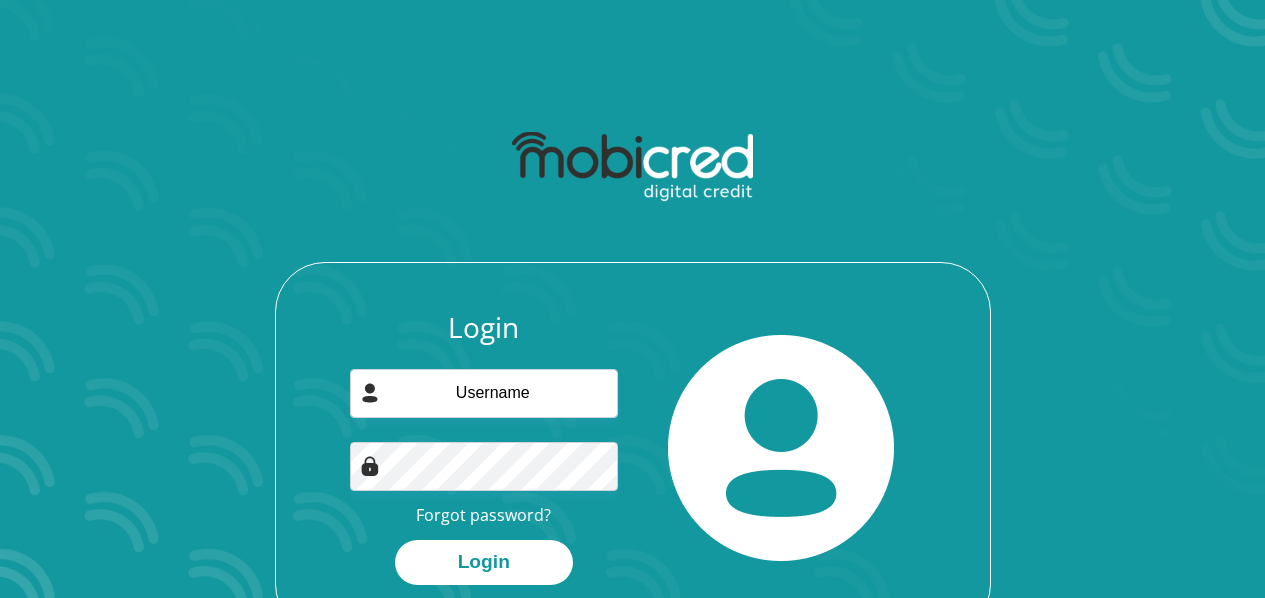 scroll, scrollTop: 0, scrollLeft: 0, axis: both 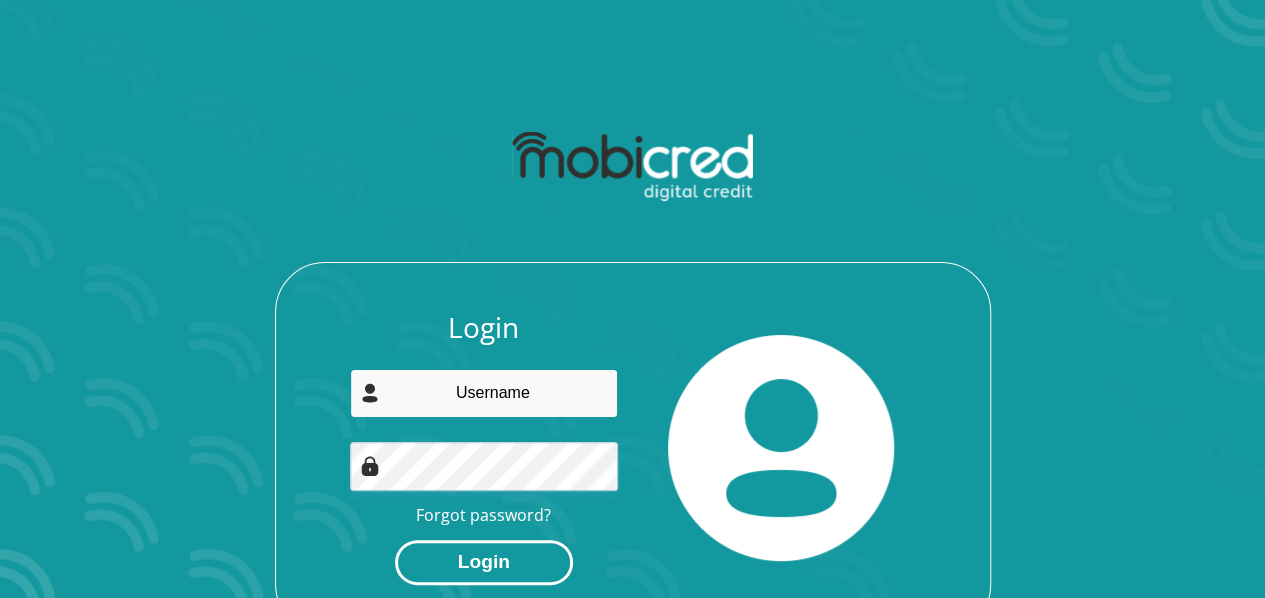 type on "[EMAIL]" 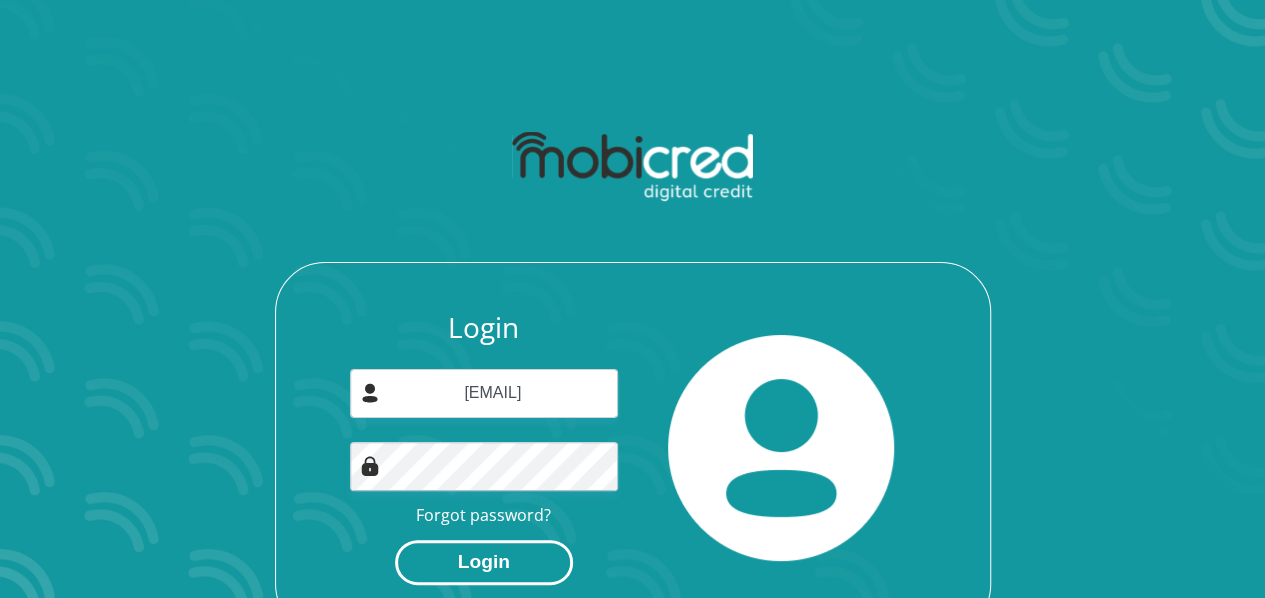 click on "Login" at bounding box center [484, 562] 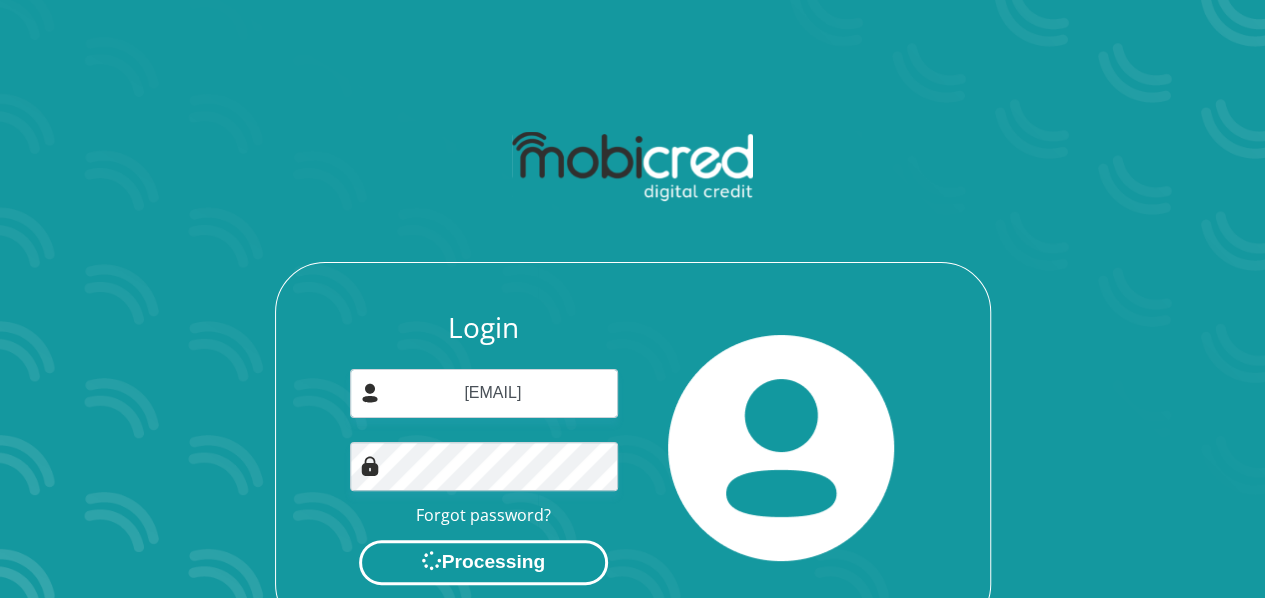 scroll, scrollTop: 0, scrollLeft: 0, axis: both 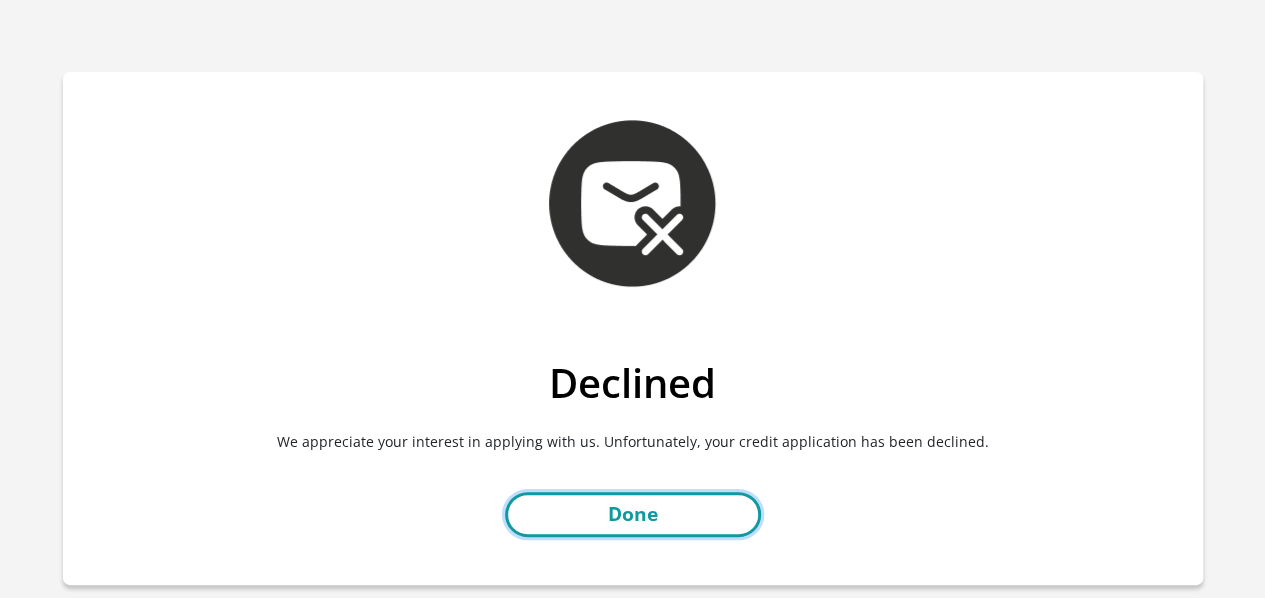 click on "Done" at bounding box center (633, 514) 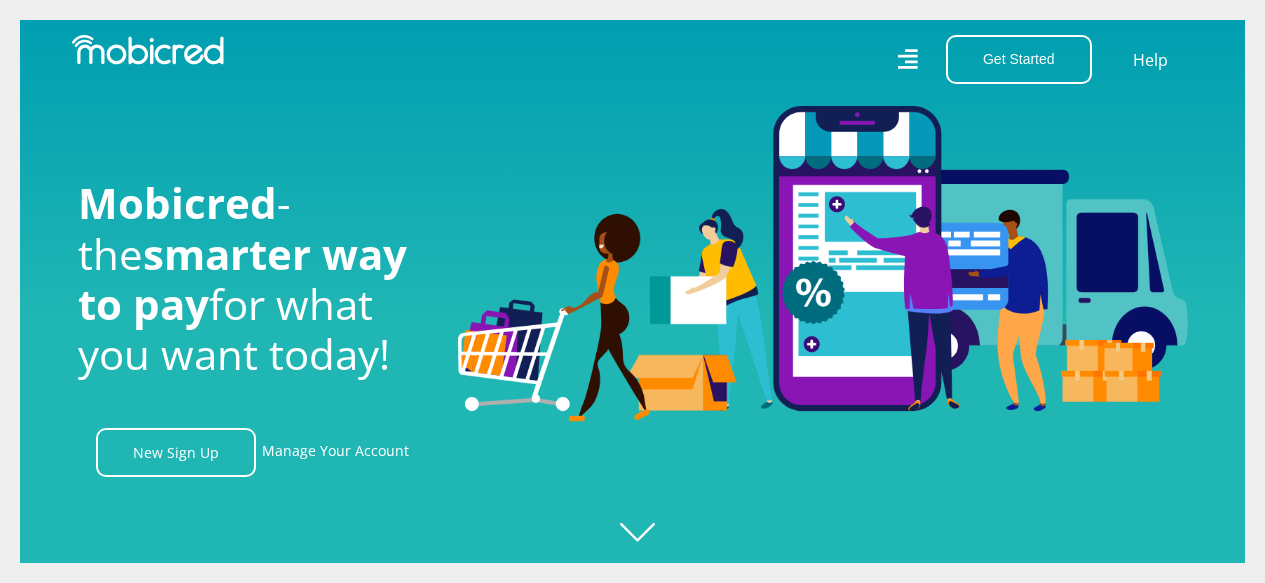 scroll, scrollTop: 0, scrollLeft: 0, axis: both 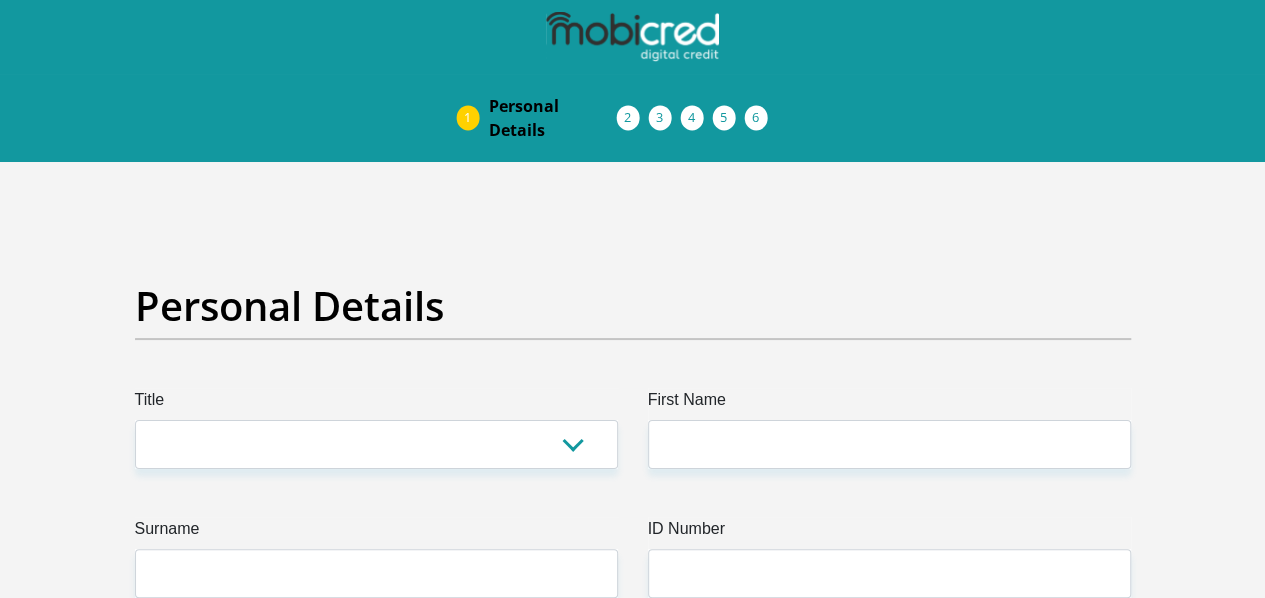 select on "Mr" 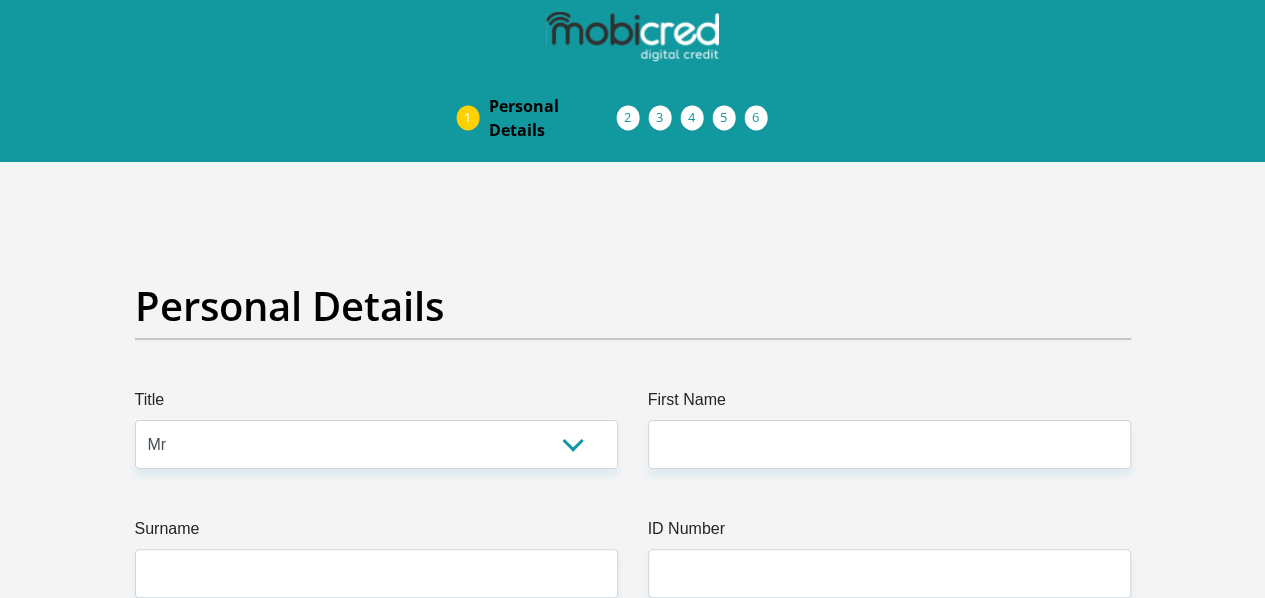 click on "Mr
Ms
Mrs
Dr
Other" at bounding box center [376, 444] 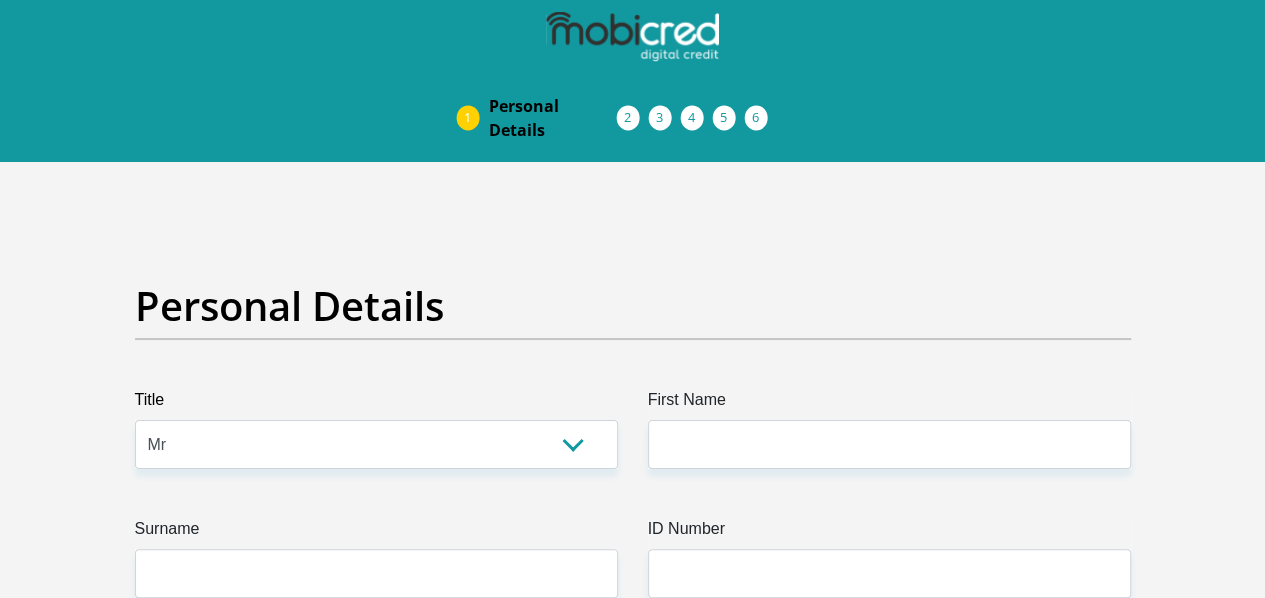 click at bounding box center (0, 0) 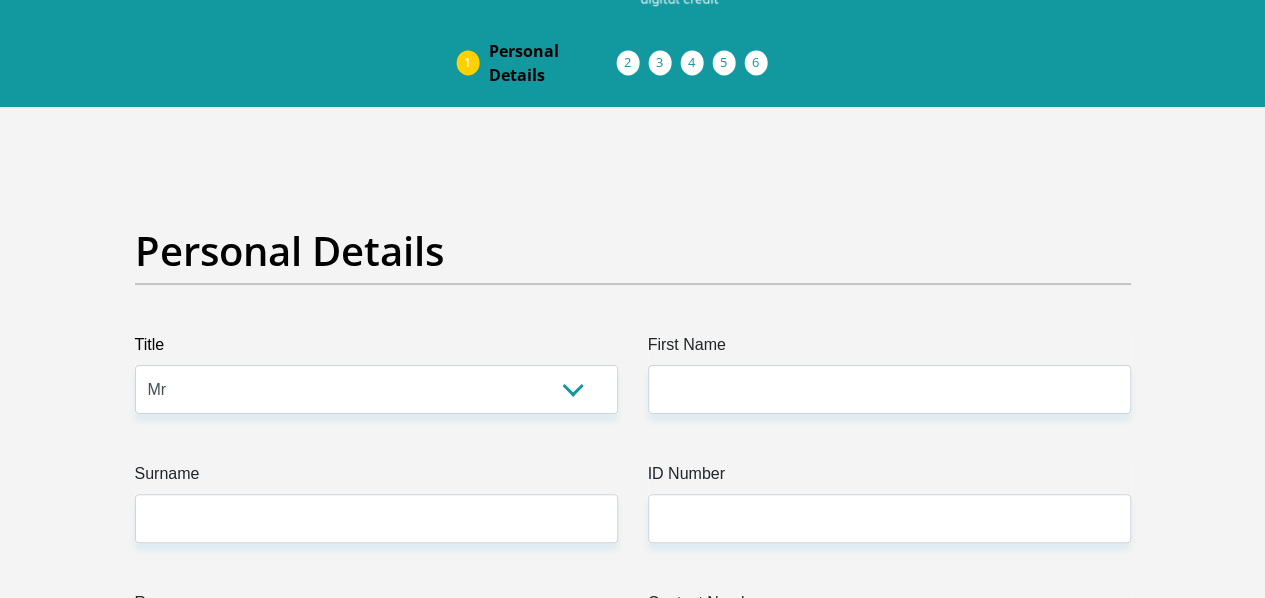 scroll, scrollTop: 0, scrollLeft: 0, axis: both 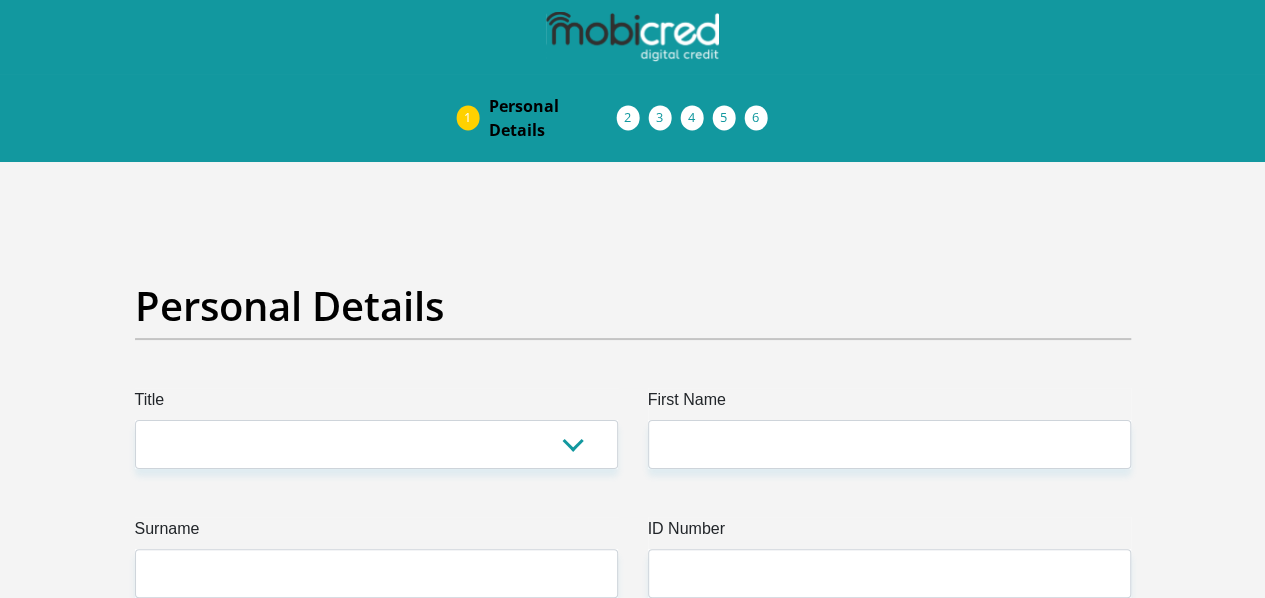 click on "Personal  Details" at bounding box center (553, 118) 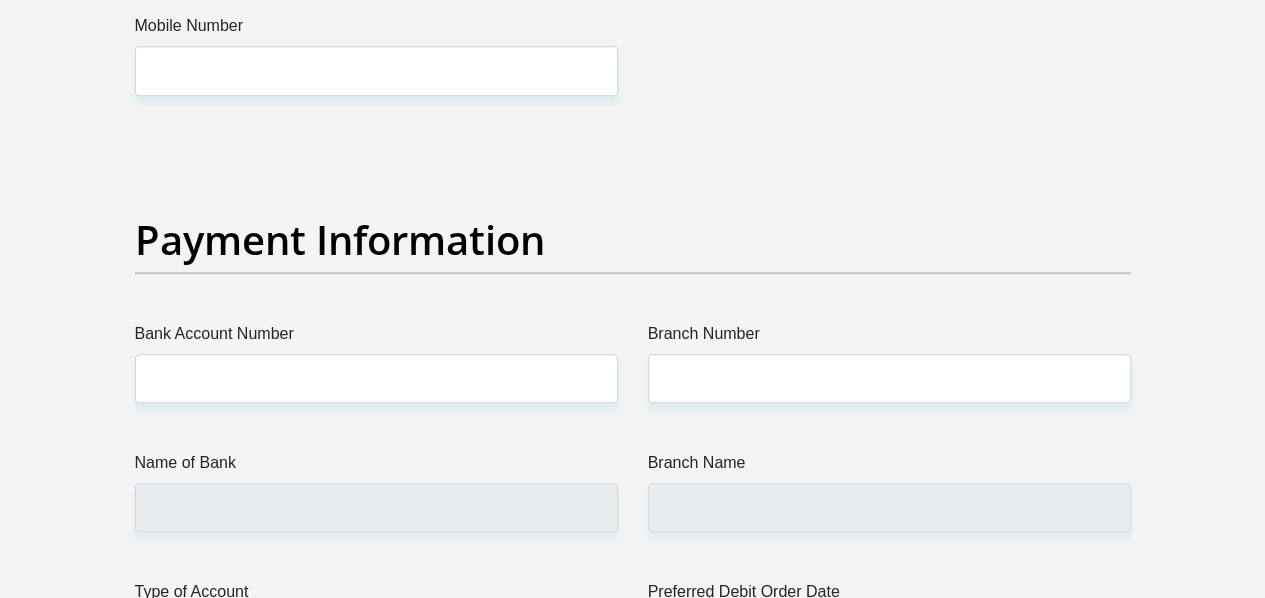 scroll, scrollTop: 4560, scrollLeft: 0, axis: vertical 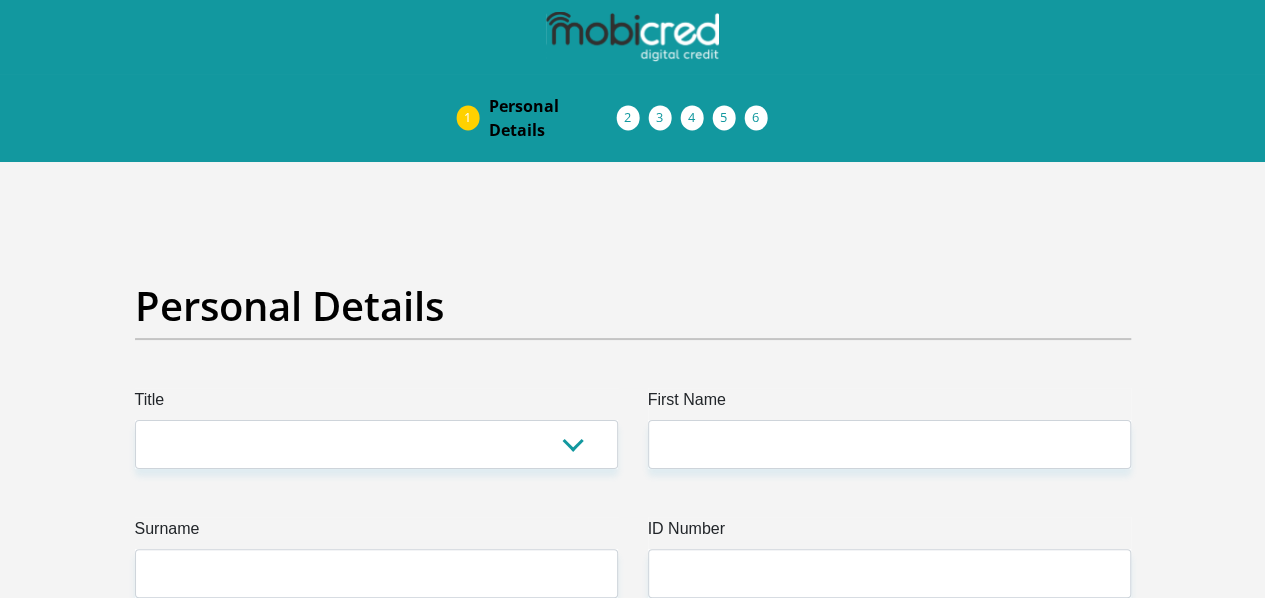 click at bounding box center (0, 0) 